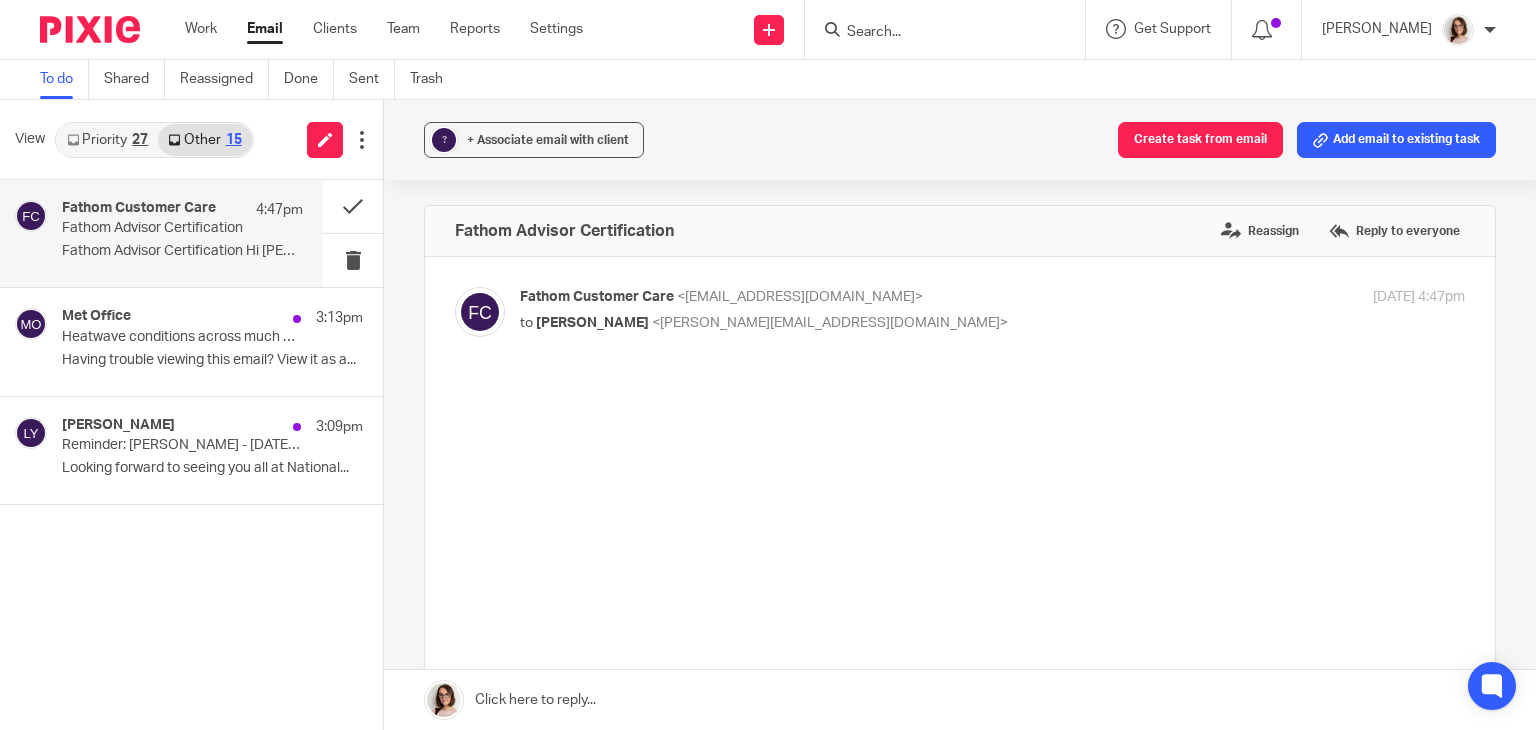 scroll, scrollTop: 0, scrollLeft: 0, axis: both 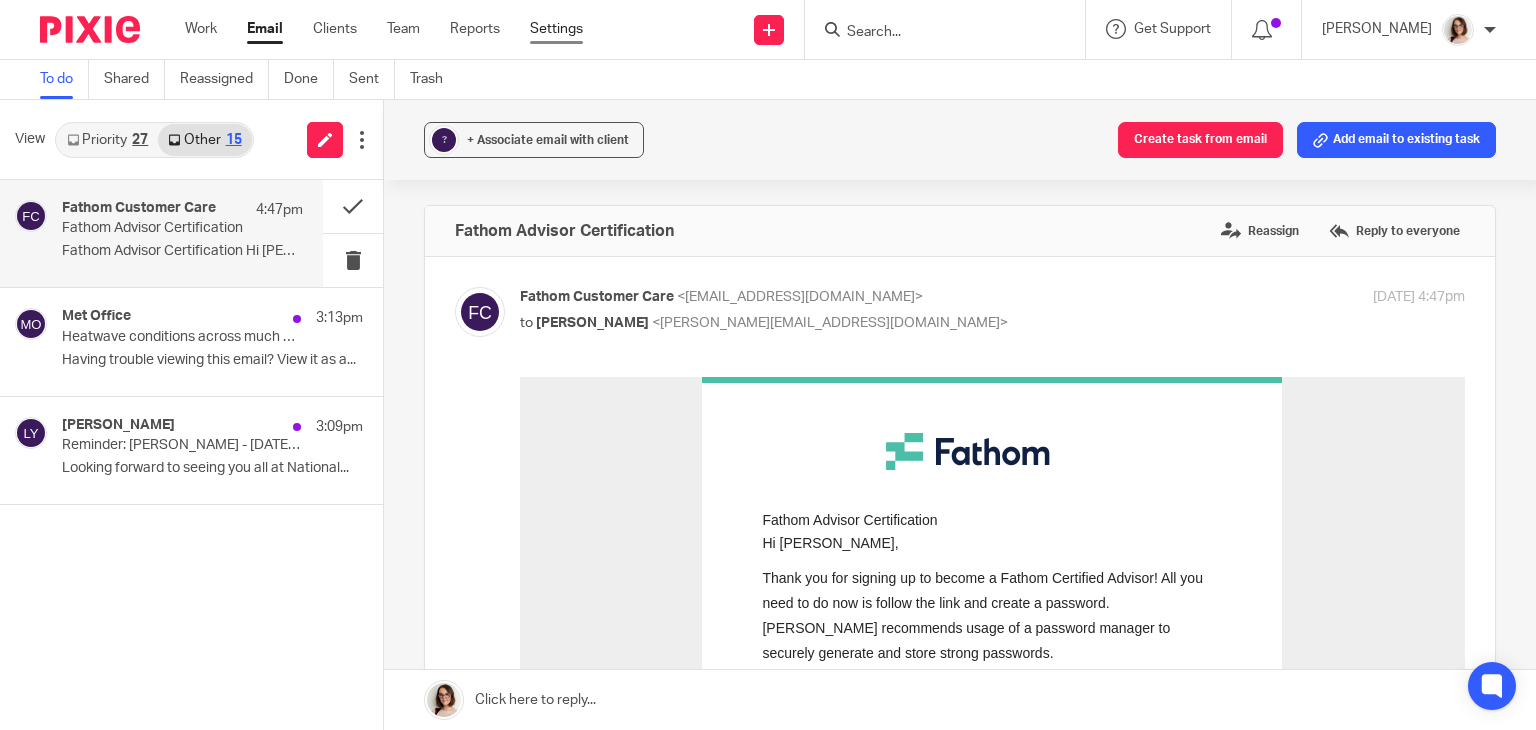click on "Settings" at bounding box center [556, 29] 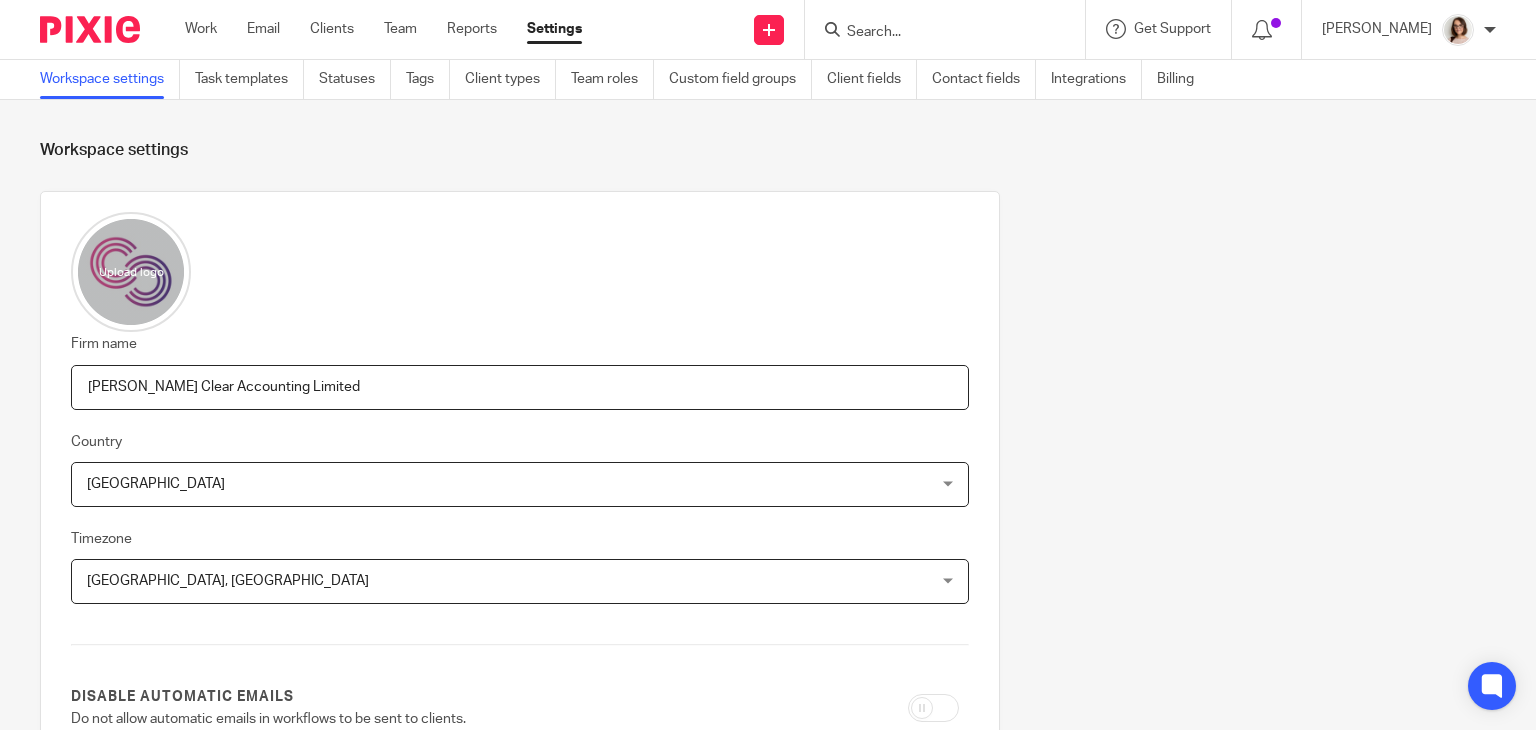 scroll, scrollTop: 0, scrollLeft: 0, axis: both 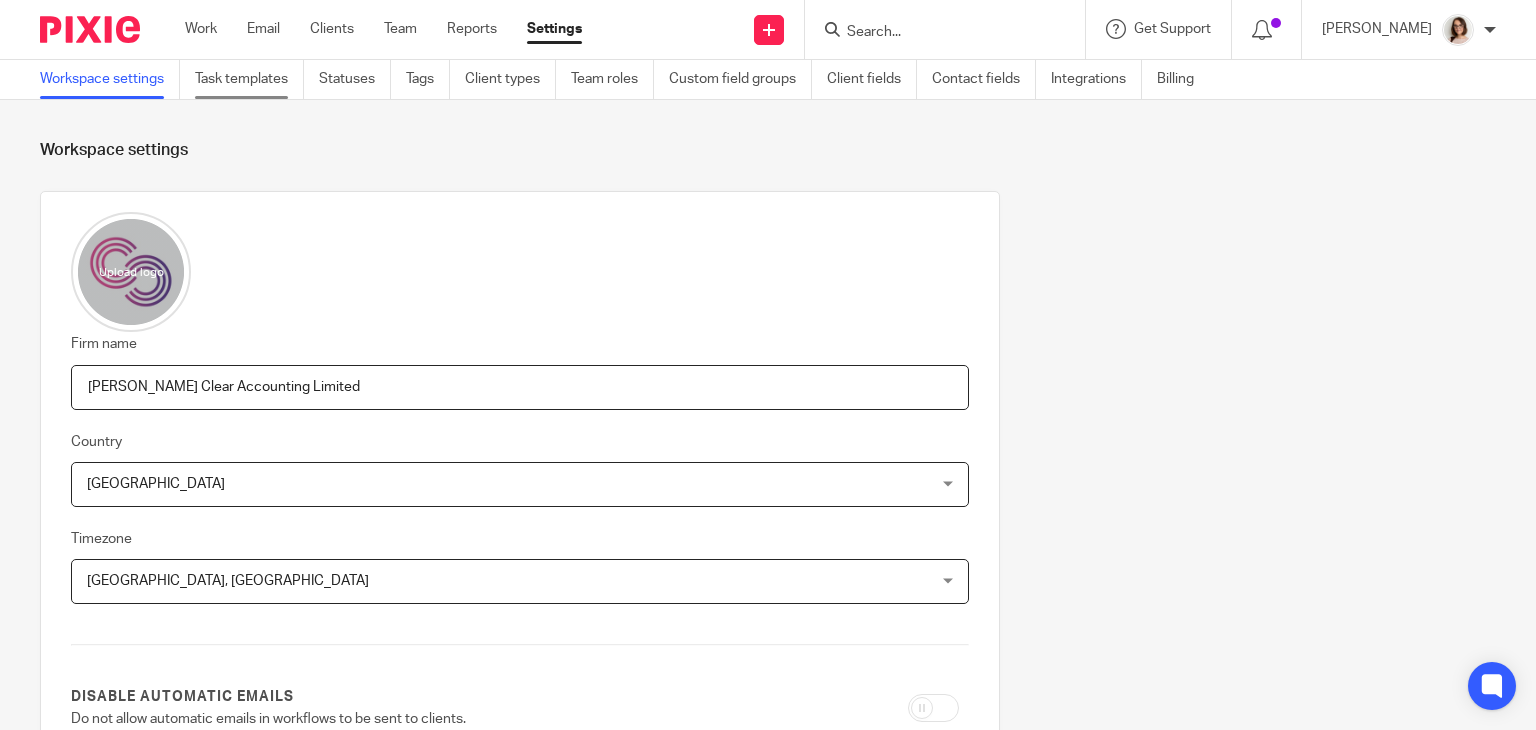 click on "Task templates" at bounding box center [249, 79] 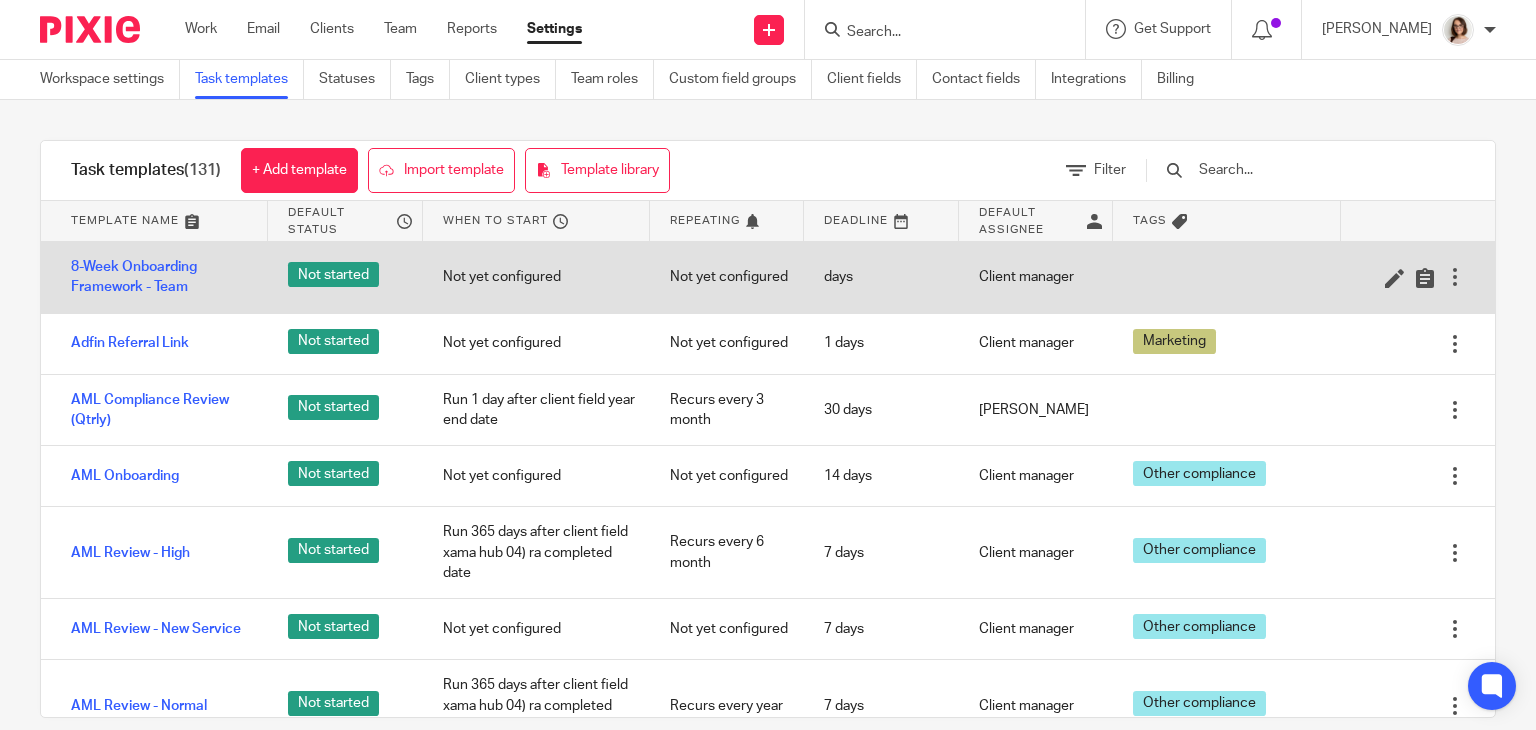 scroll, scrollTop: 0, scrollLeft: 0, axis: both 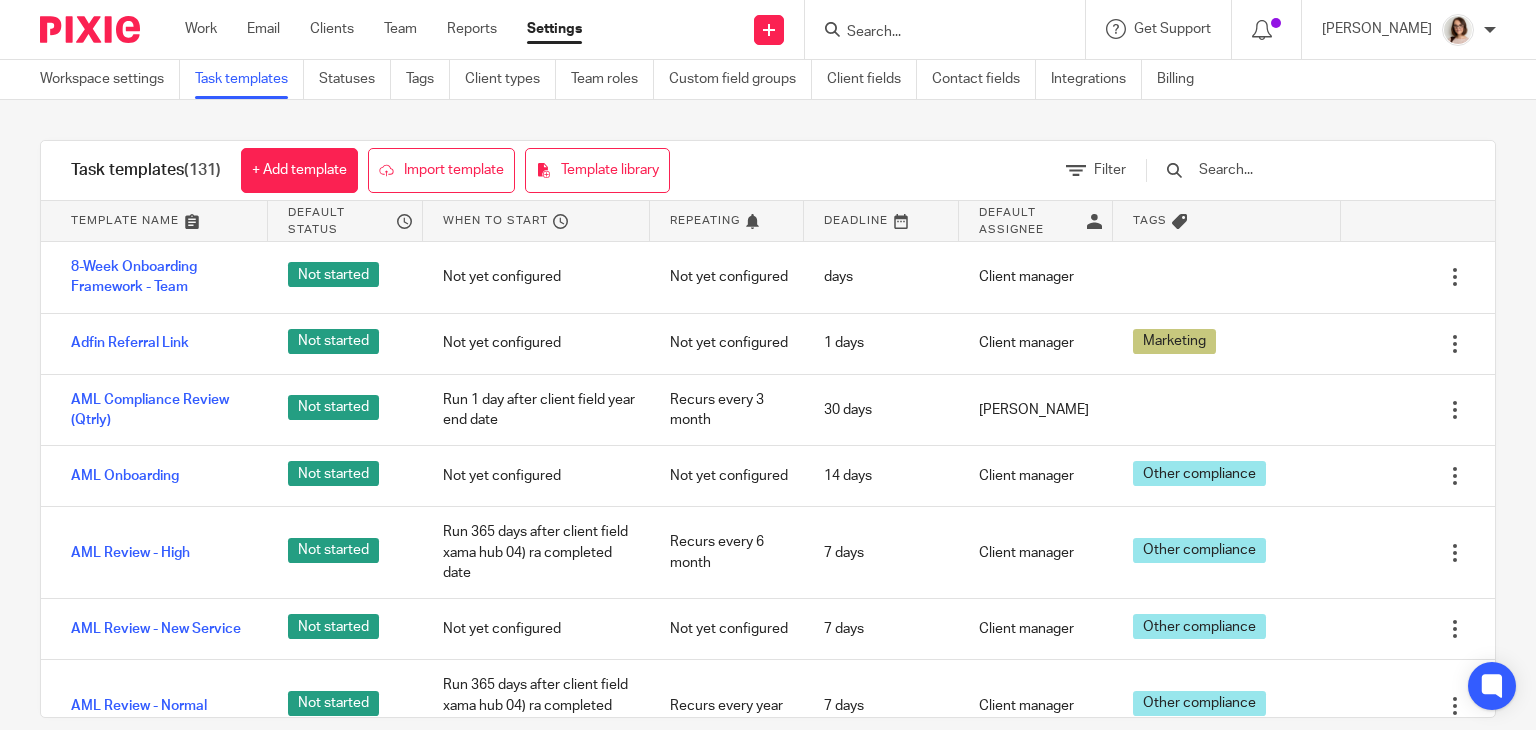 click at bounding box center [1313, 170] 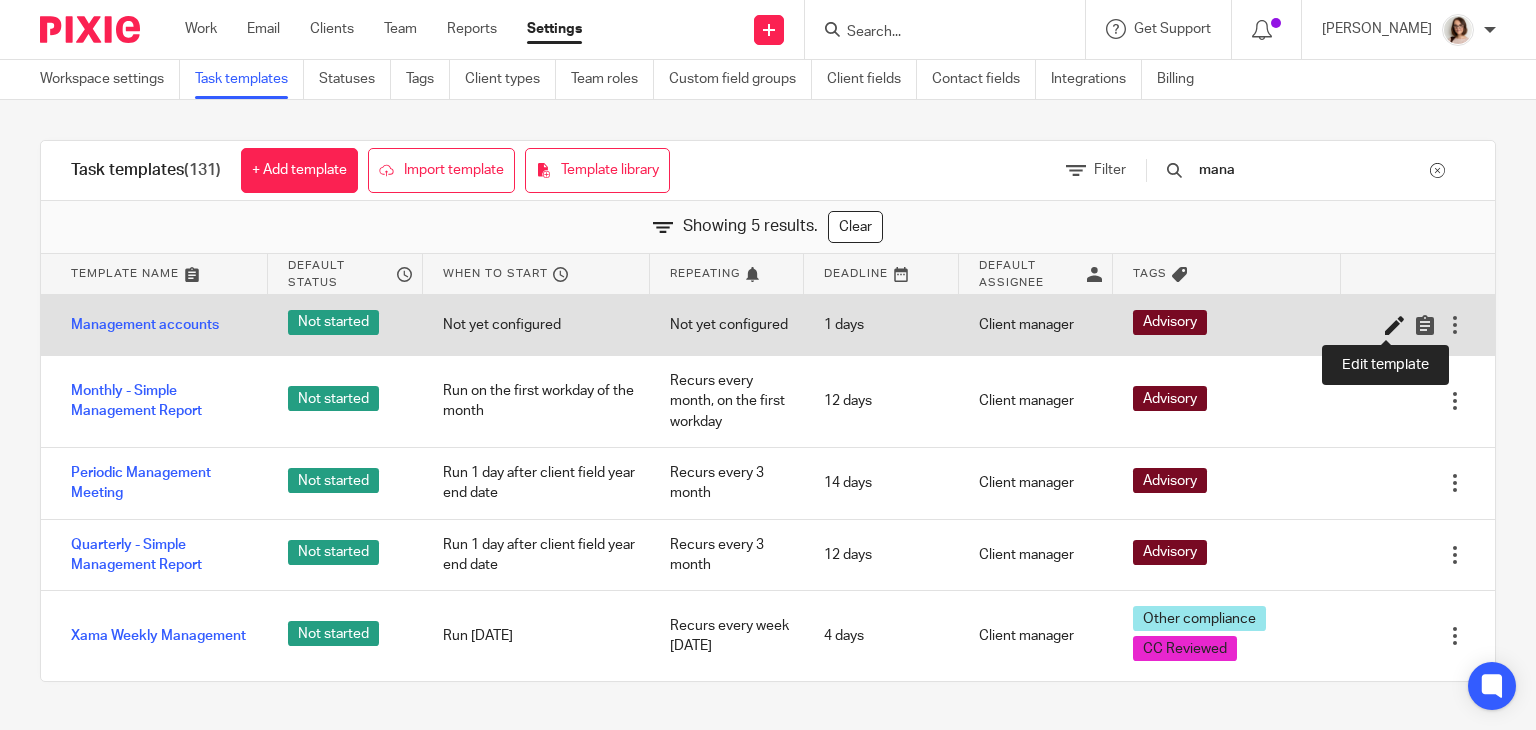 type on "mana" 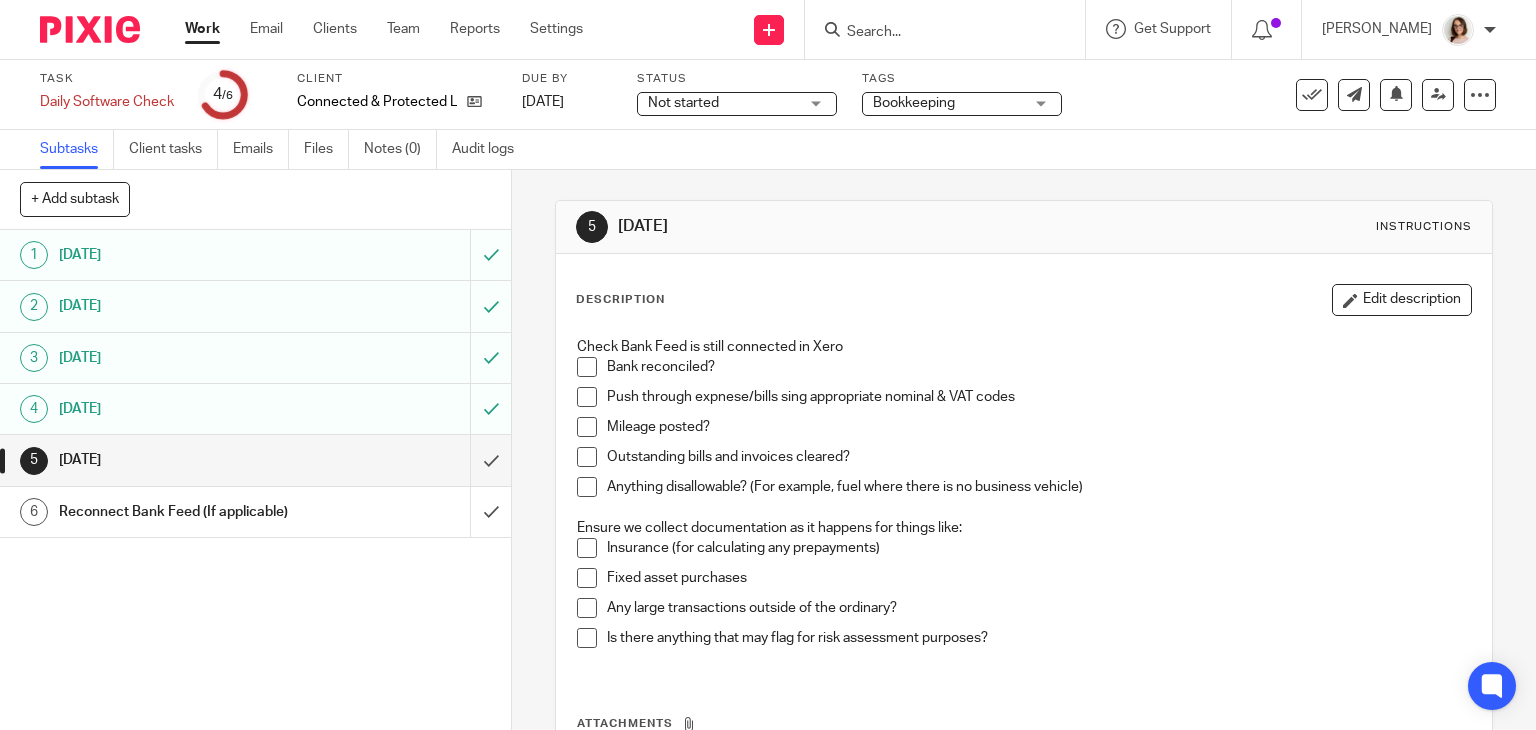 scroll, scrollTop: 0, scrollLeft: 0, axis: both 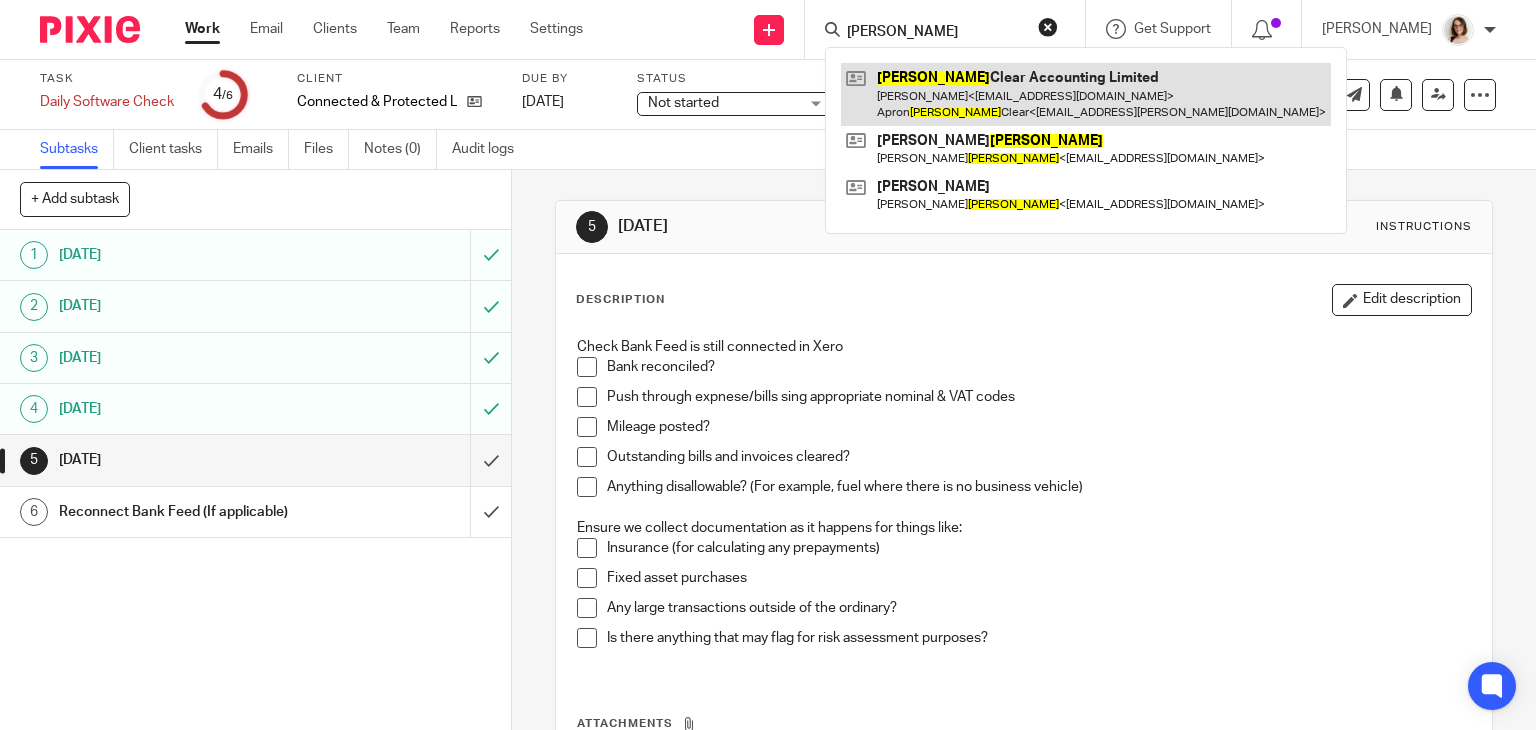 type on "carter" 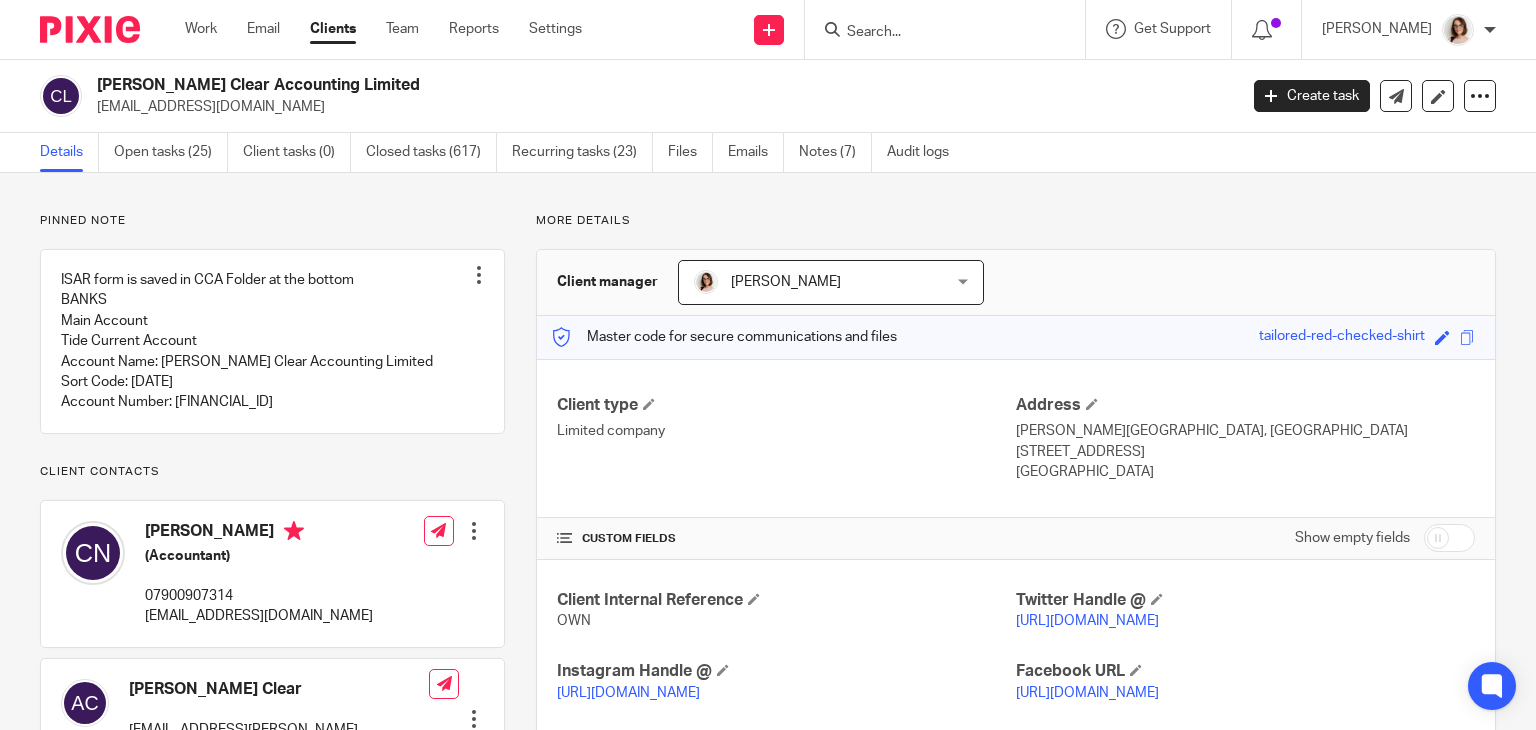 scroll, scrollTop: 0, scrollLeft: 0, axis: both 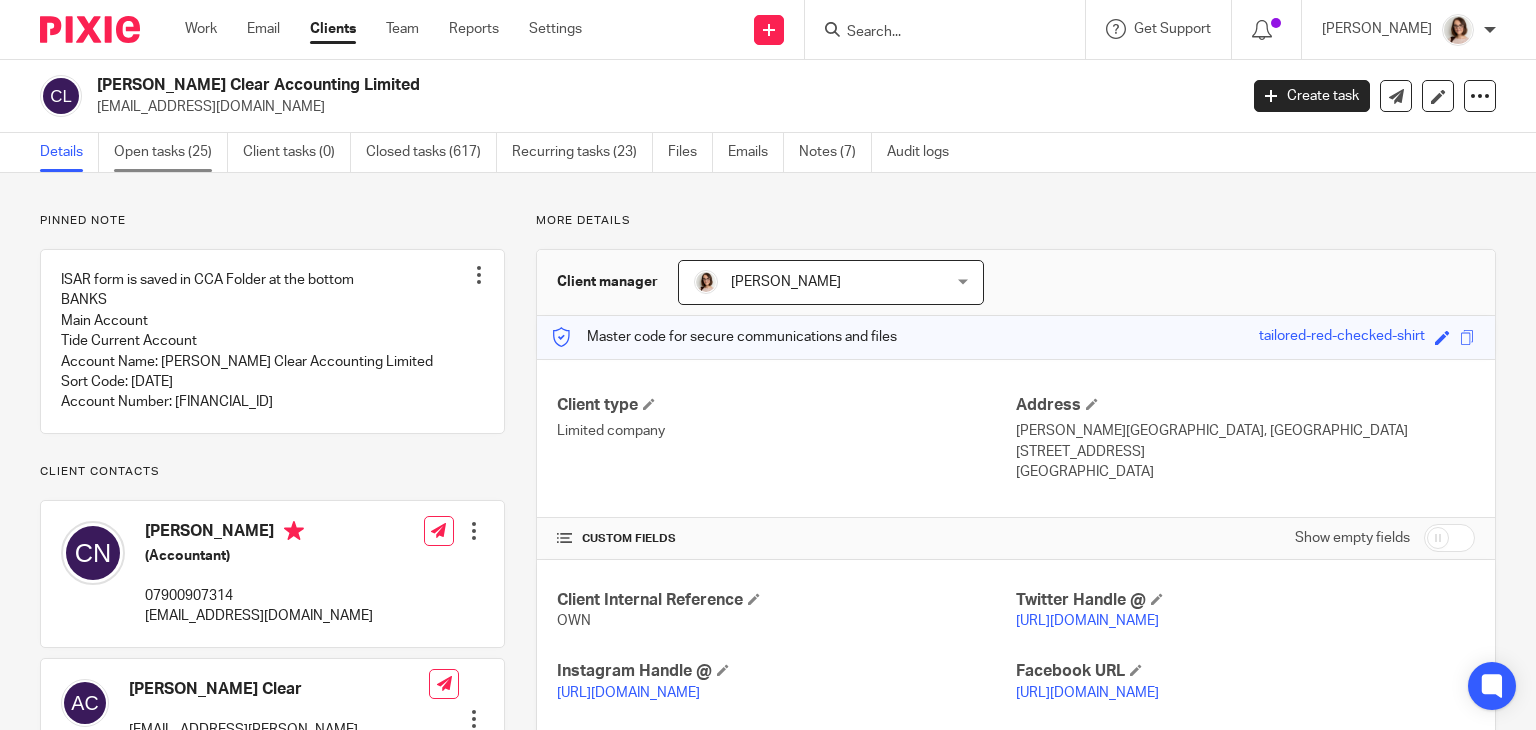 click on "Open tasks (25)" at bounding box center (171, 152) 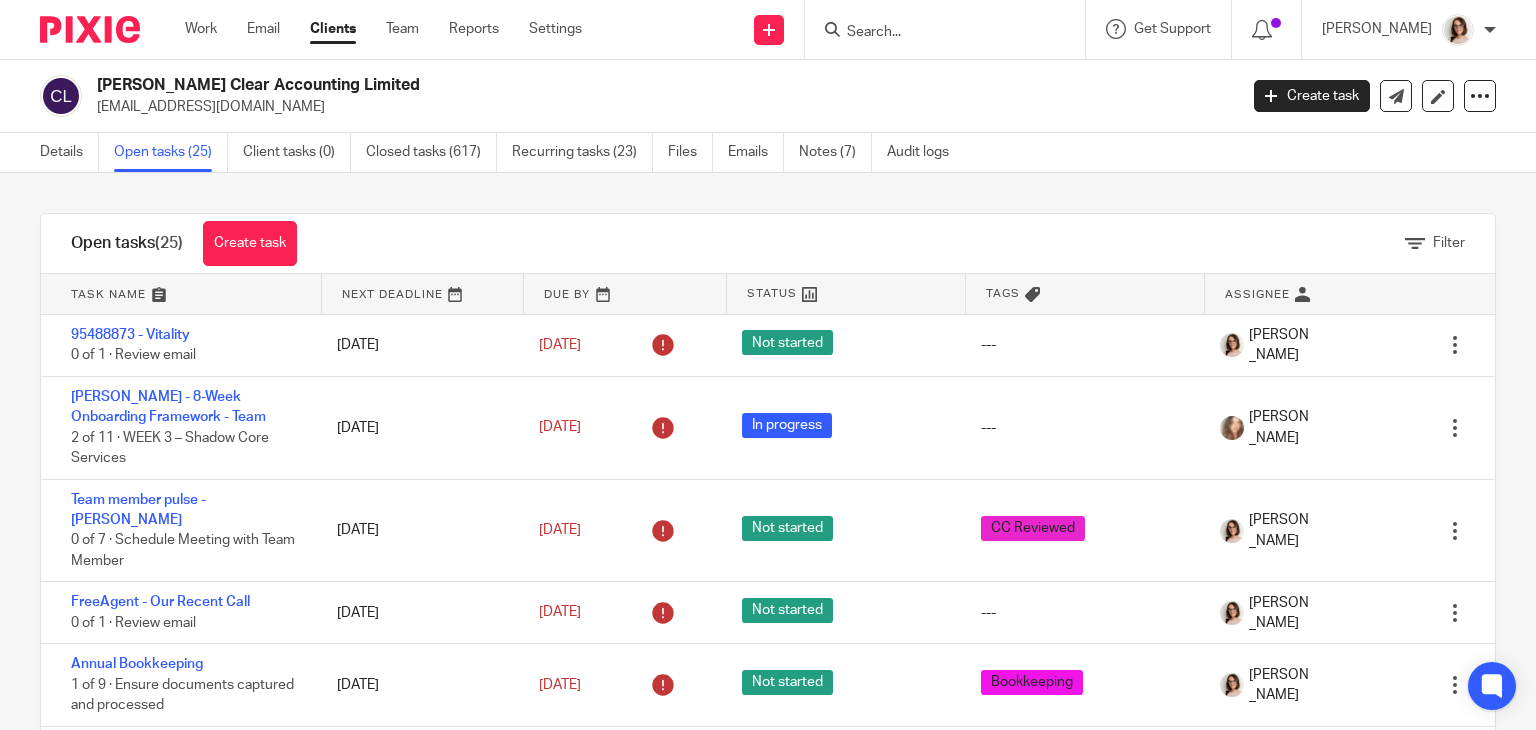 scroll, scrollTop: 0, scrollLeft: 0, axis: both 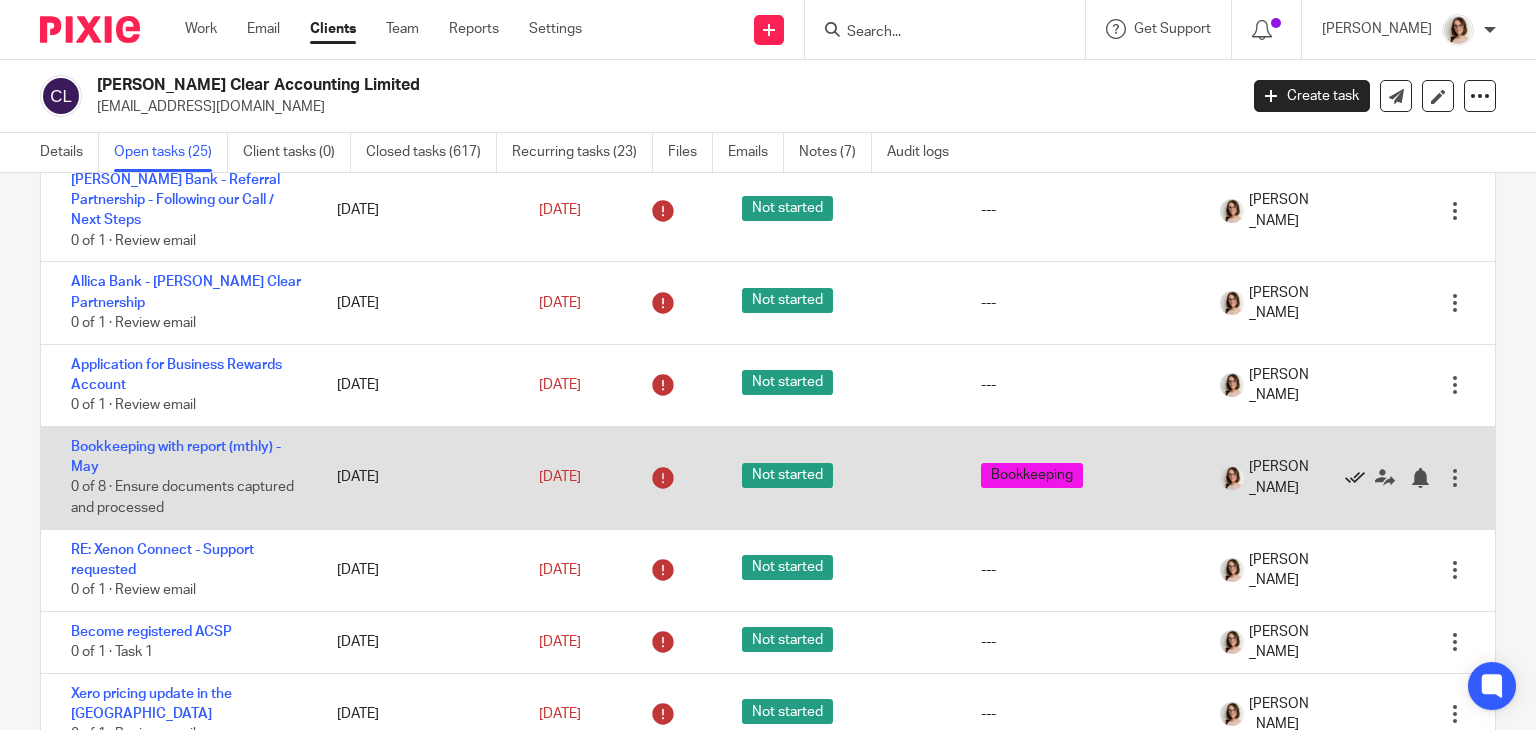 click at bounding box center [1355, 478] 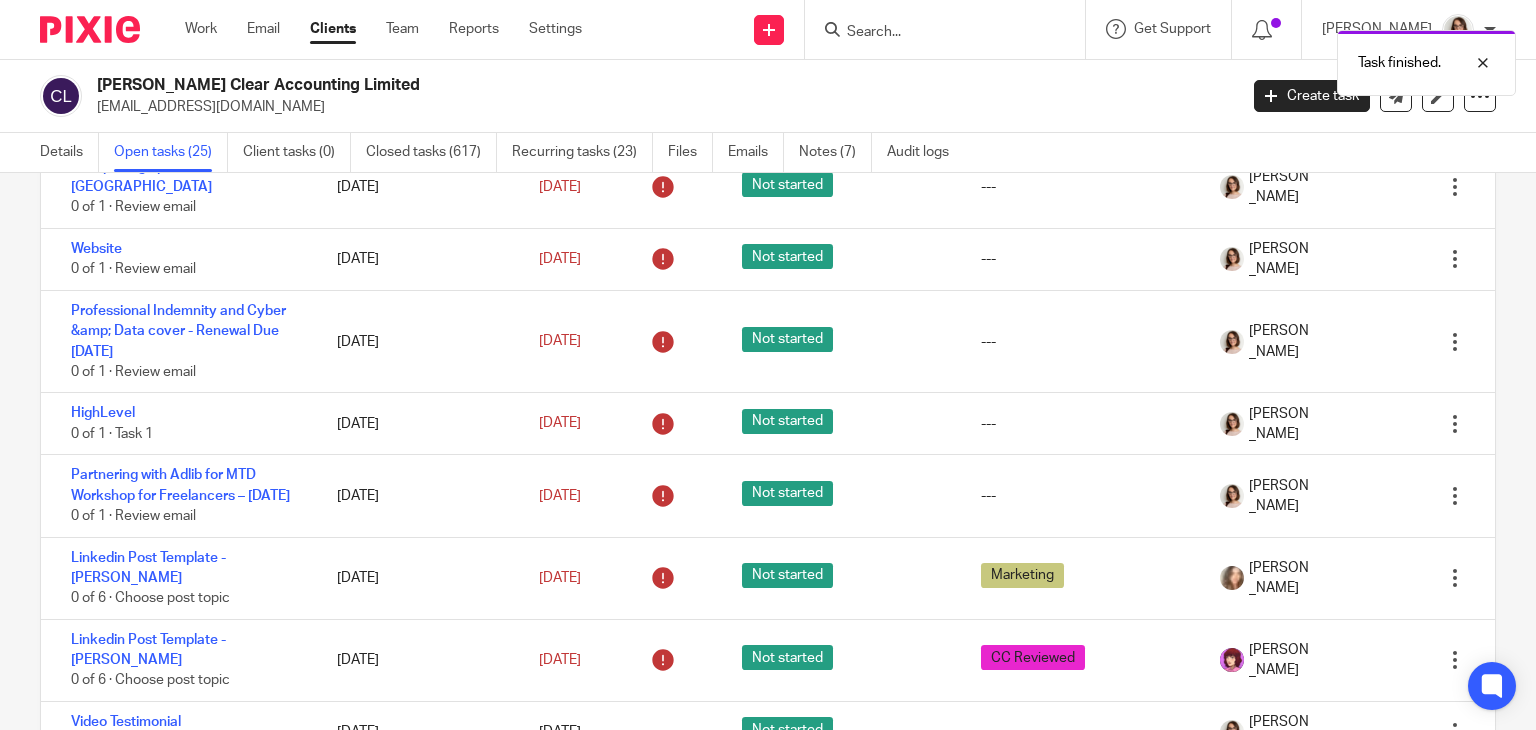 scroll, scrollTop: 1024, scrollLeft: 0, axis: vertical 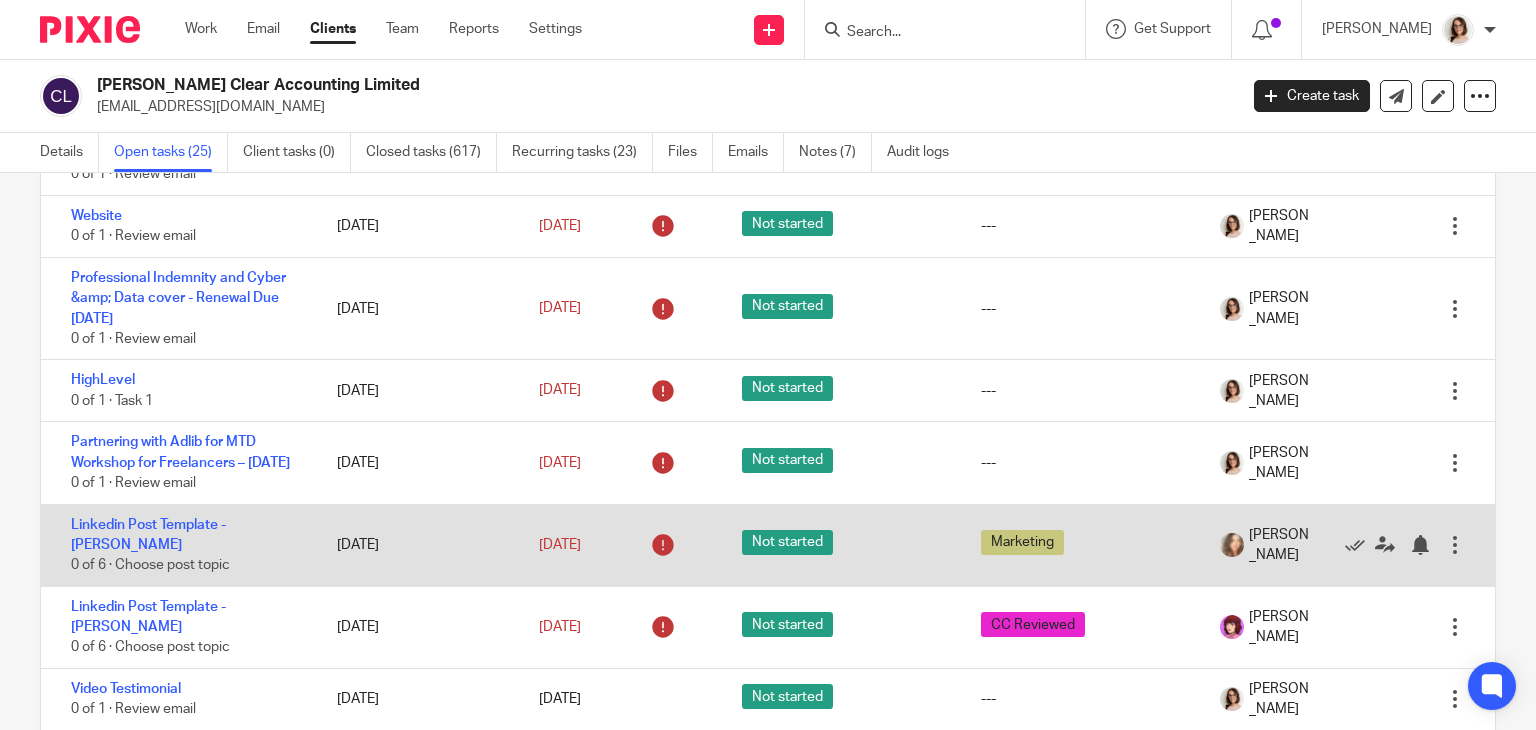click at bounding box center [1455, 545] 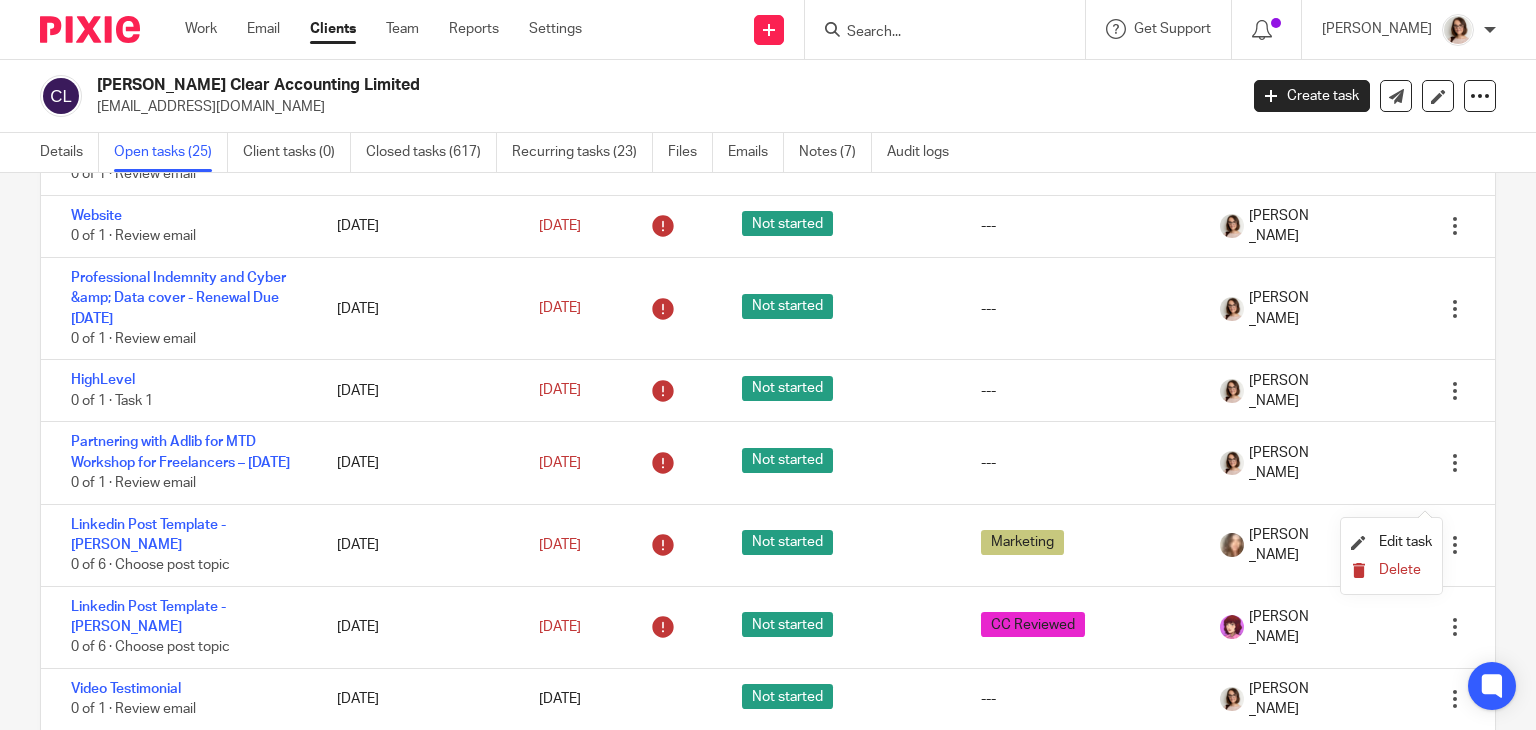 click on "Delete" at bounding box center [1400, 570] 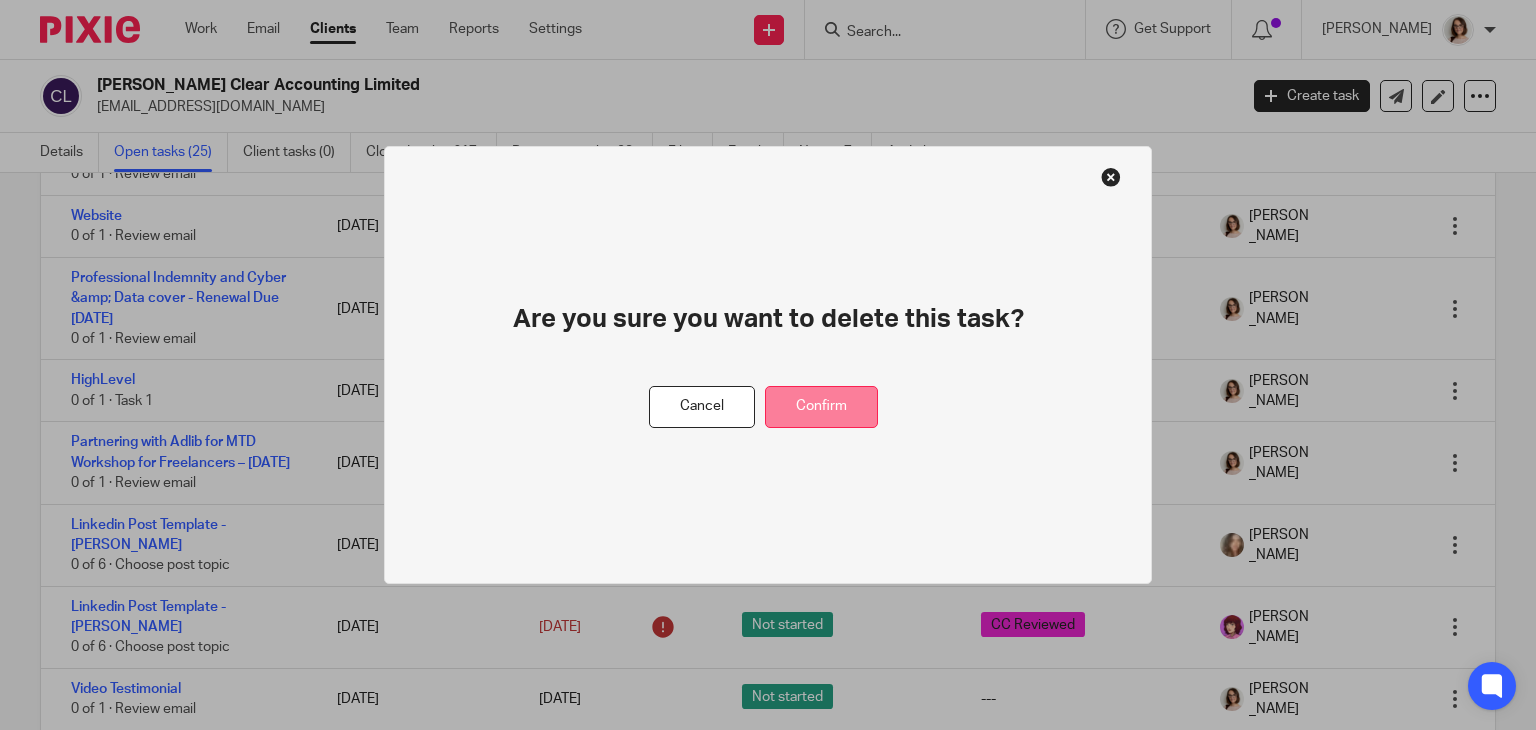click on "Confirm" at bounding box center [821, 407] 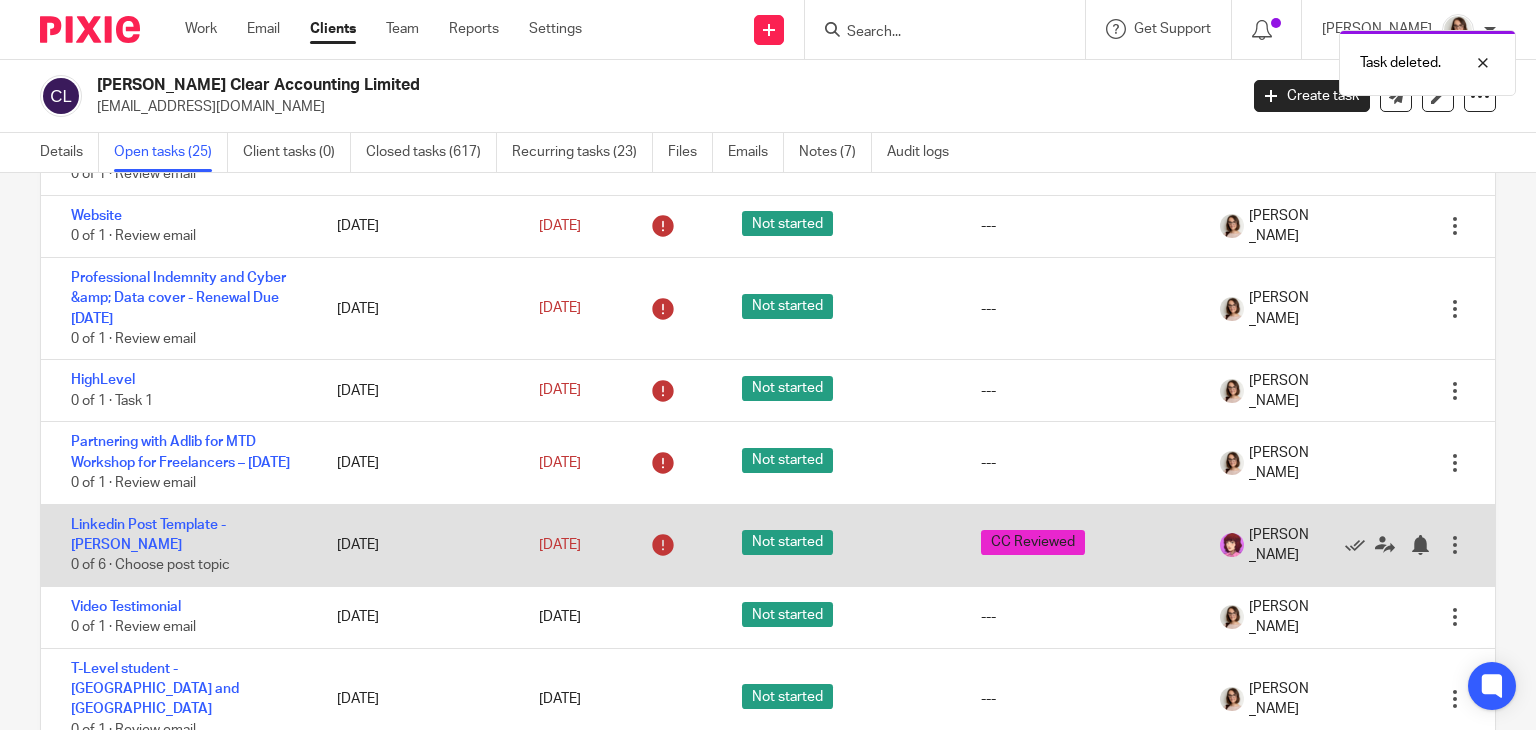 click at bounding box center (1455, 545) 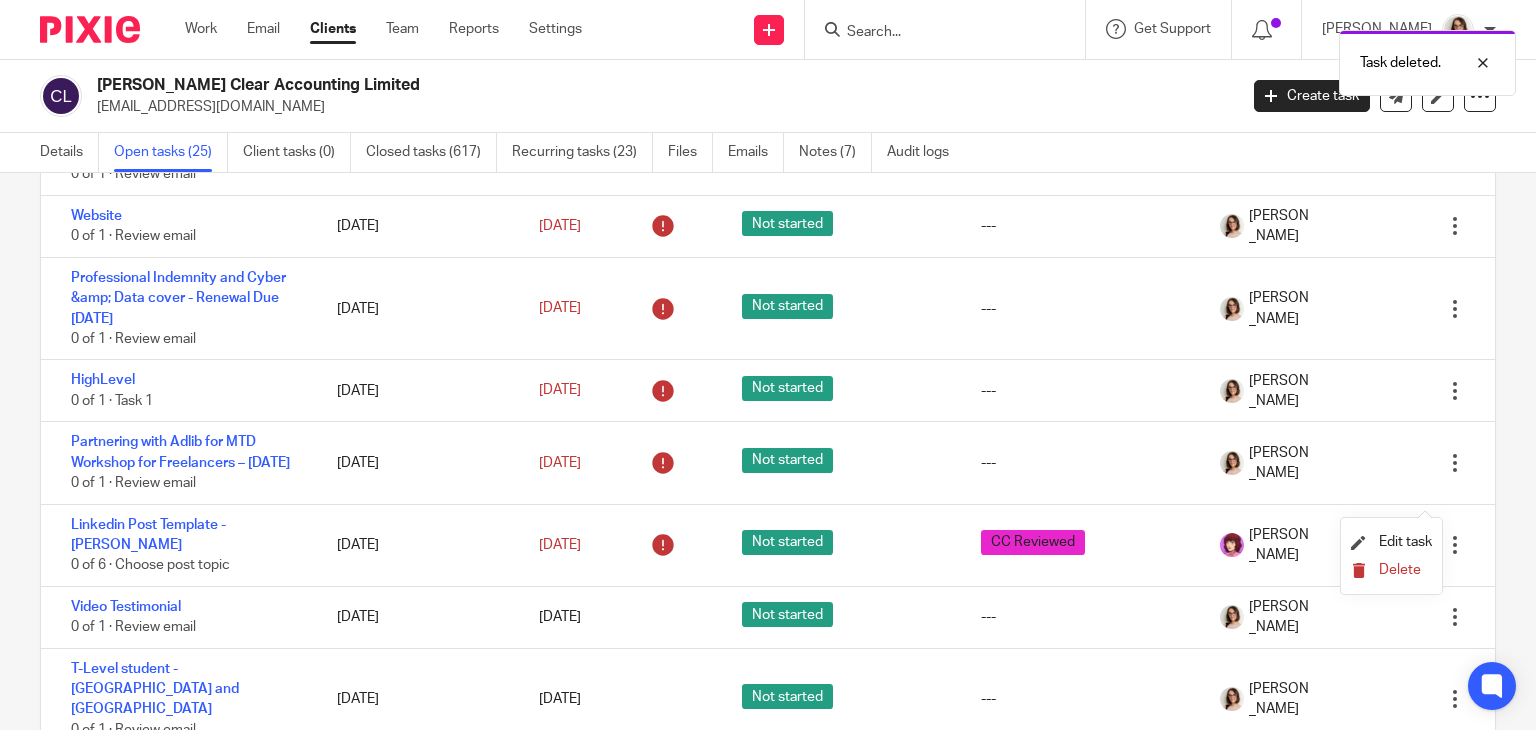 click on "Delete" at bounding box center [1391, 571] 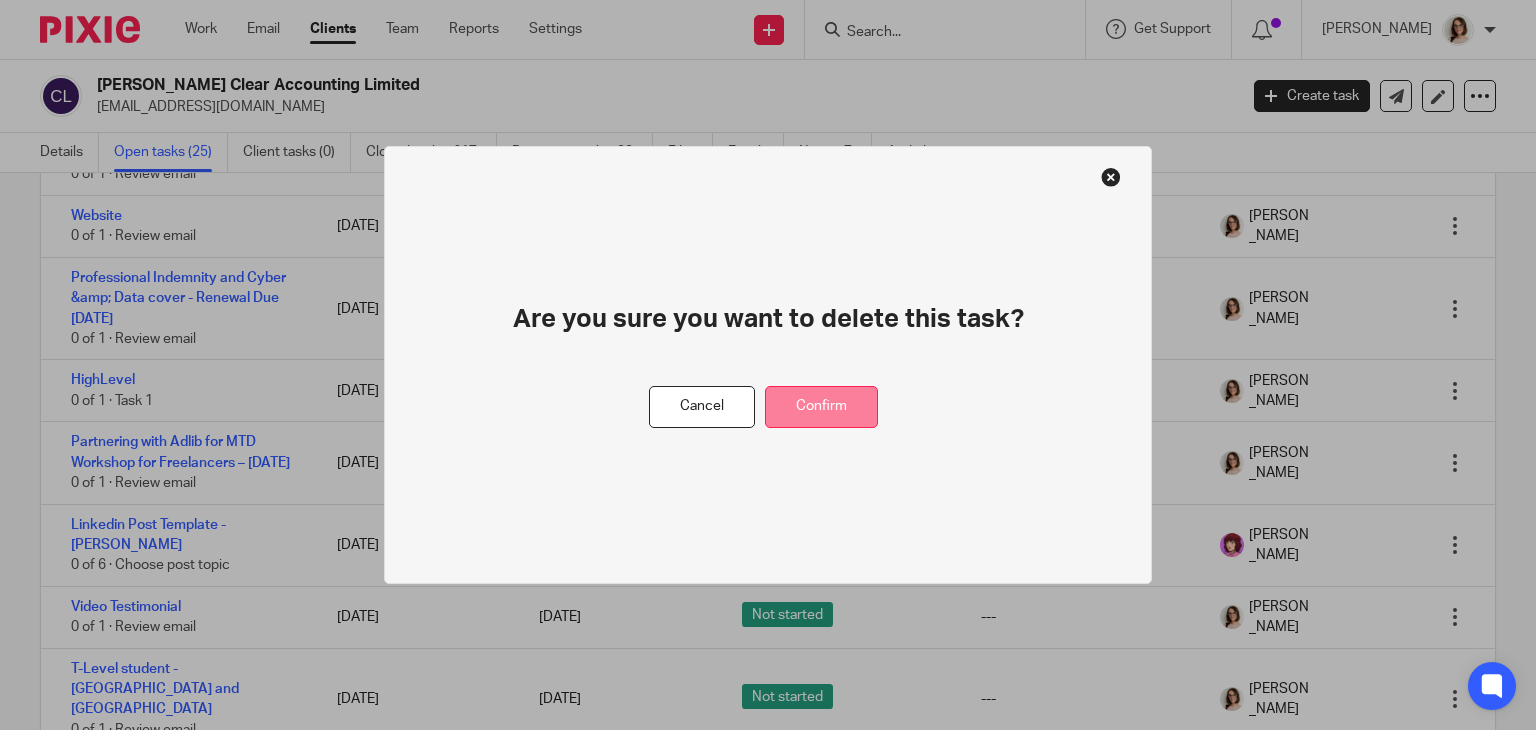 click on "Confirm" at bounding box center [821, 407] 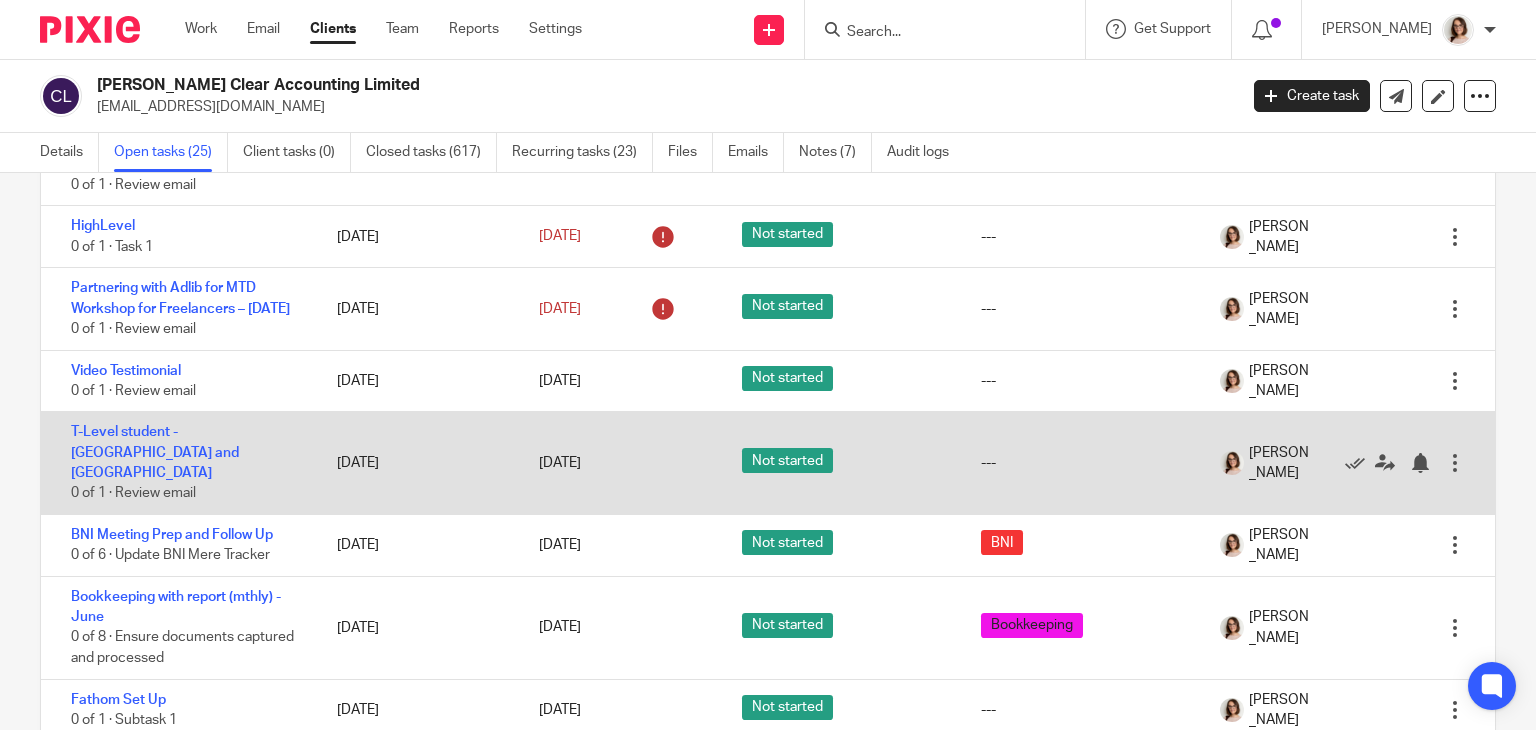 scroll, scrollTop: 1220, scrollLeft: 0, axis: vertical 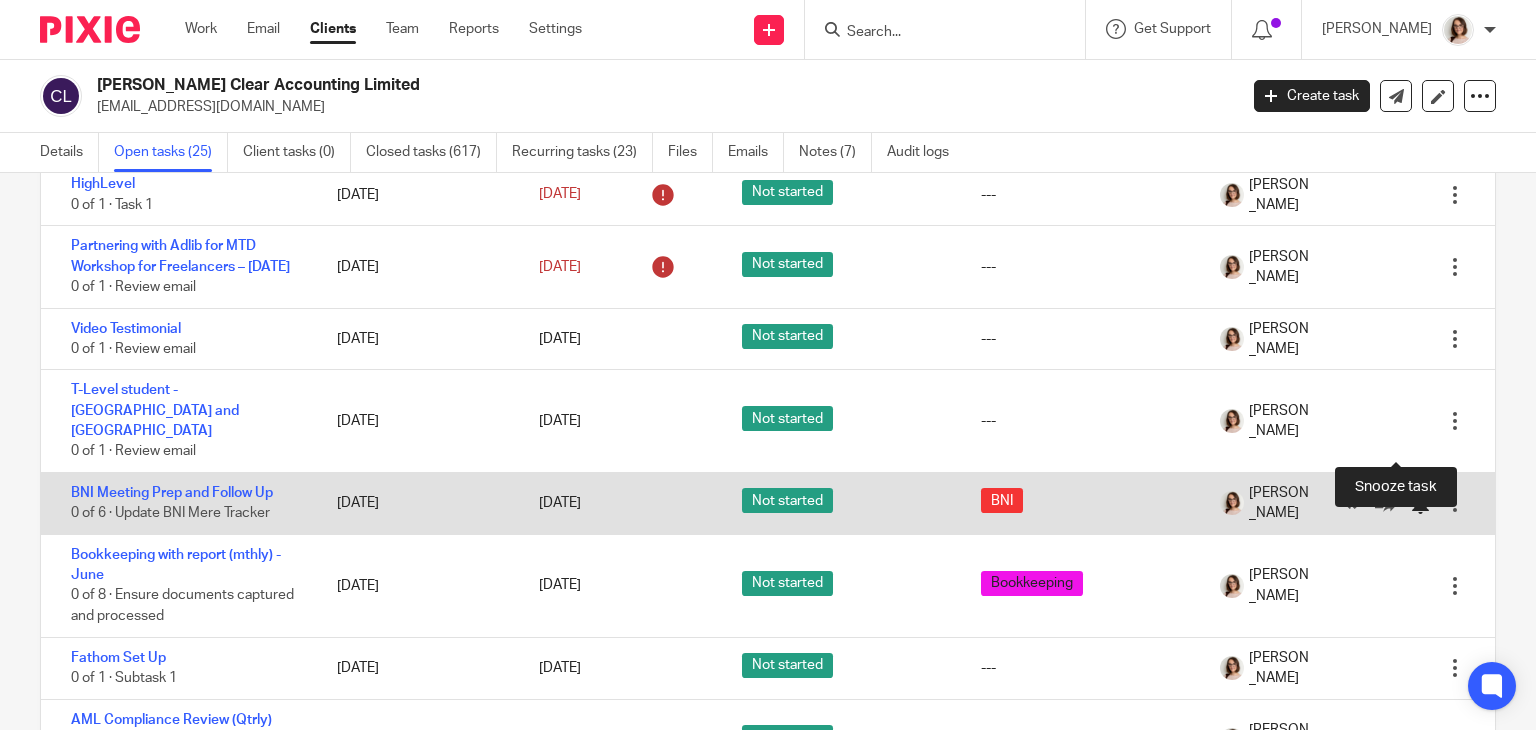 click at bounding box center (1420, 504) 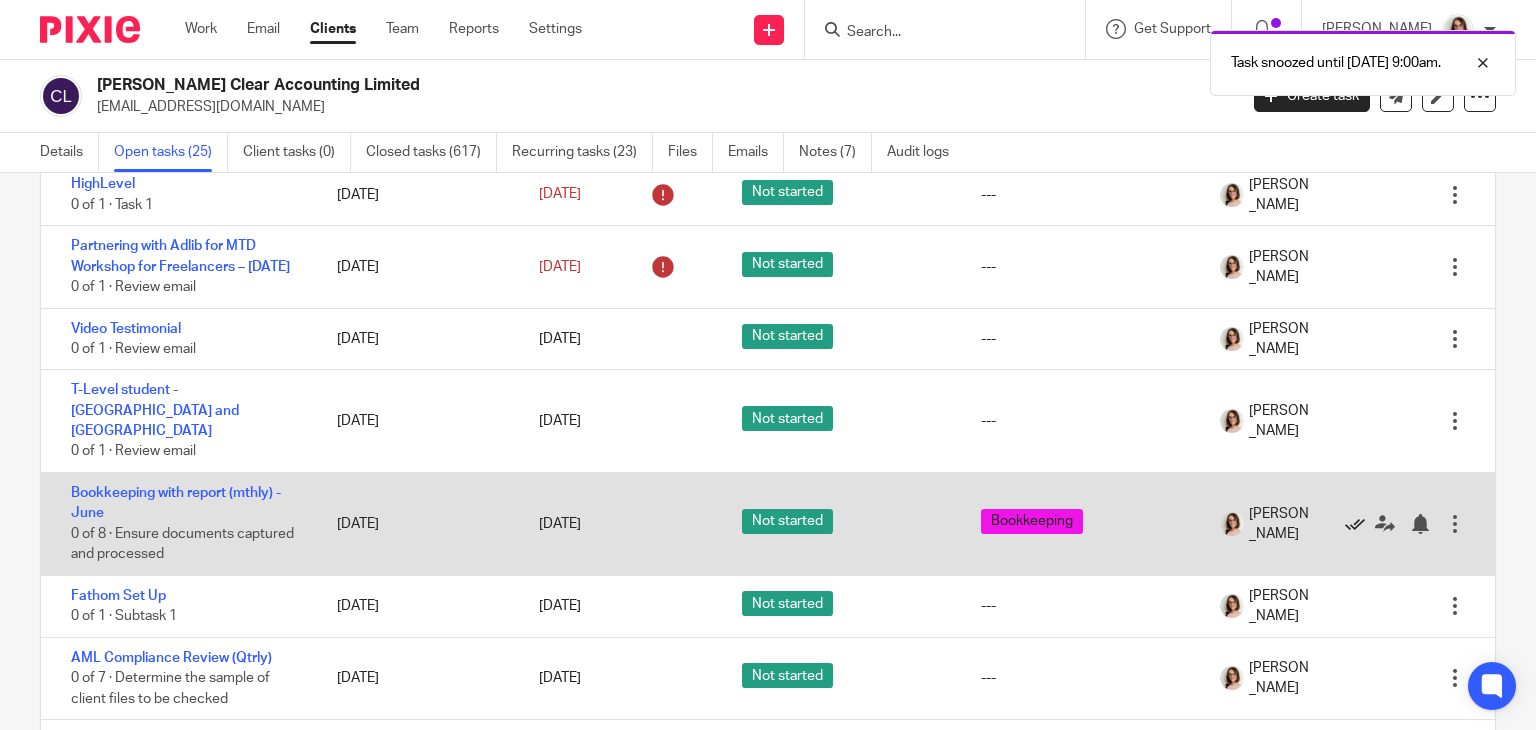click at bounding box center [1355, 524] 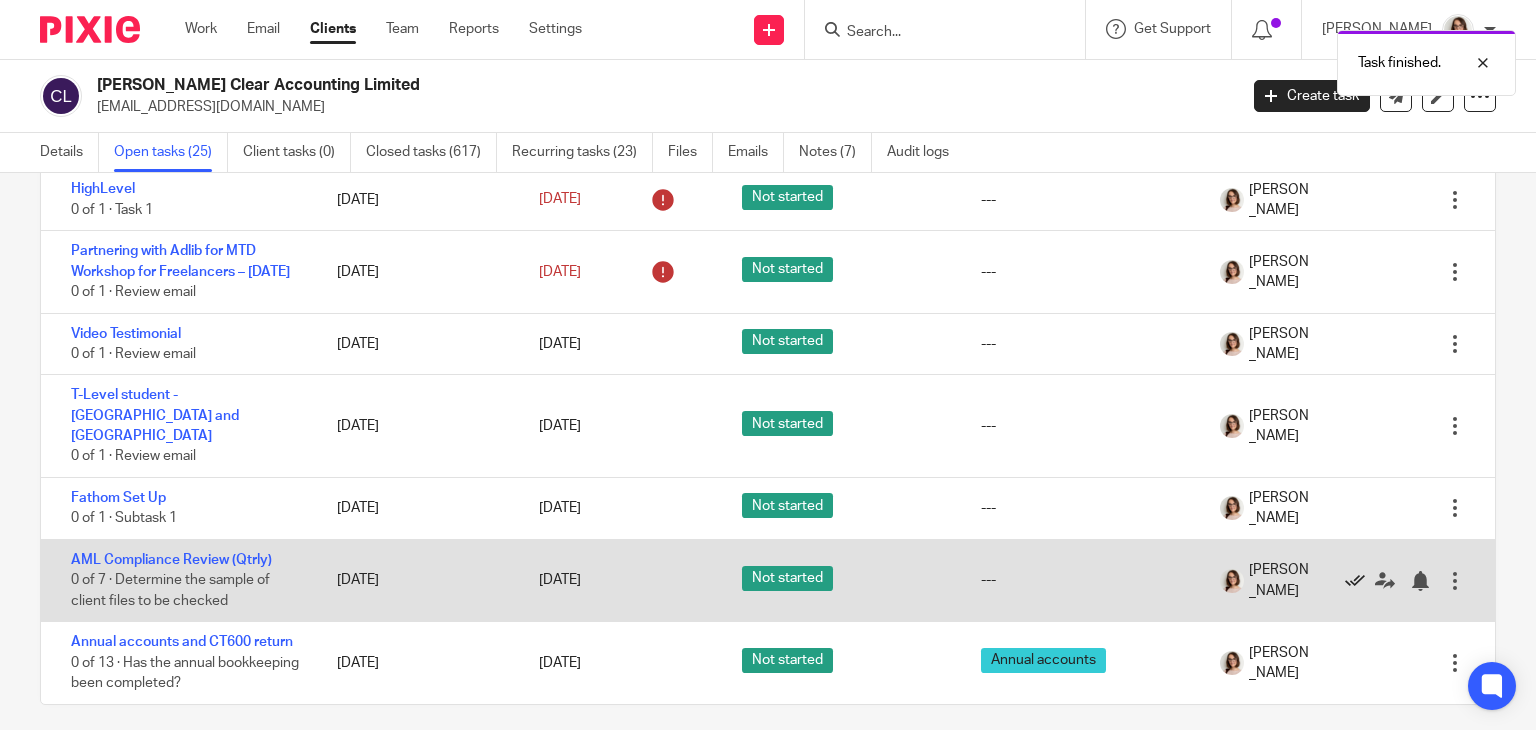 click at bounding box center (1355, 581) 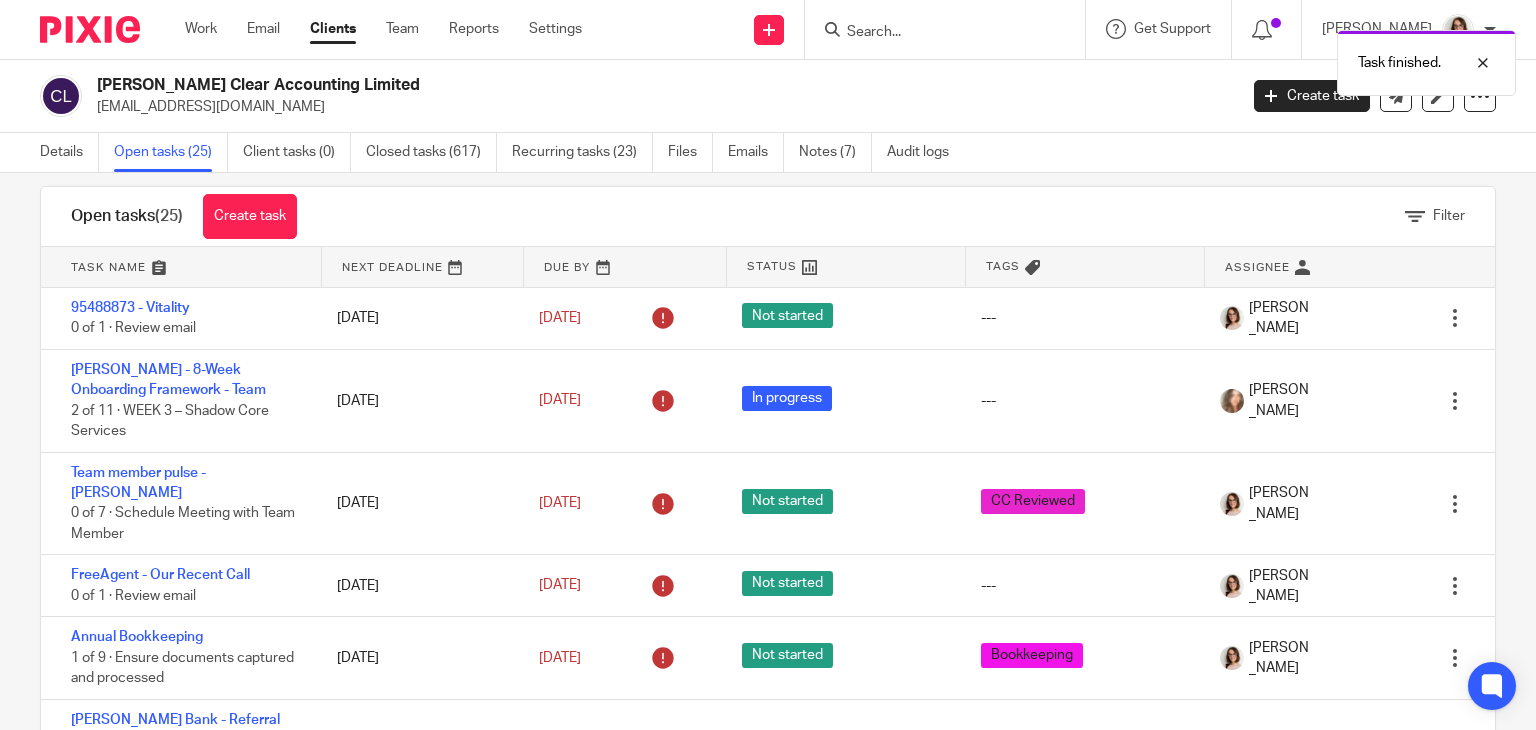 scroll, scrollTop: 0, scrollLeft: 0, axis: both 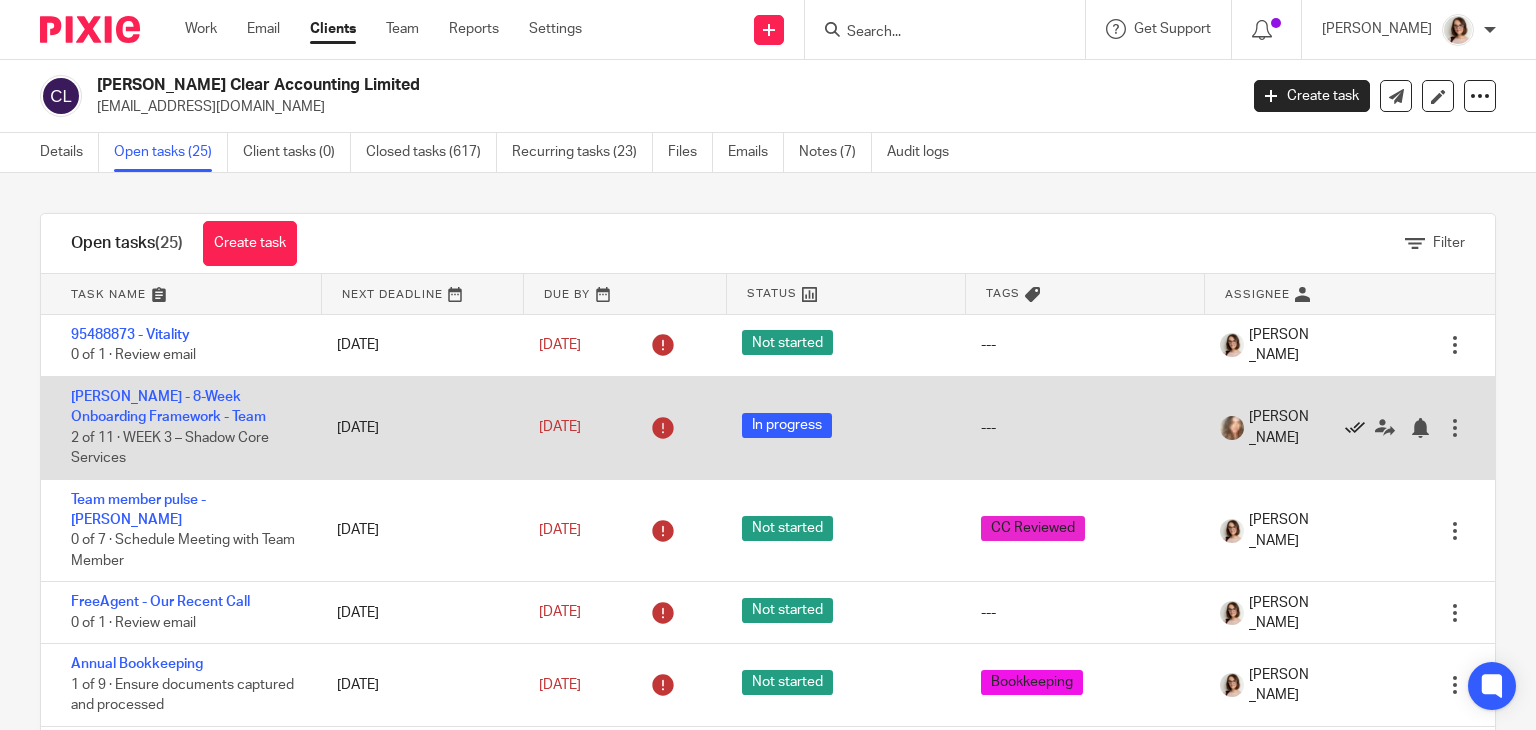 click at bounding box center (1355, 428) 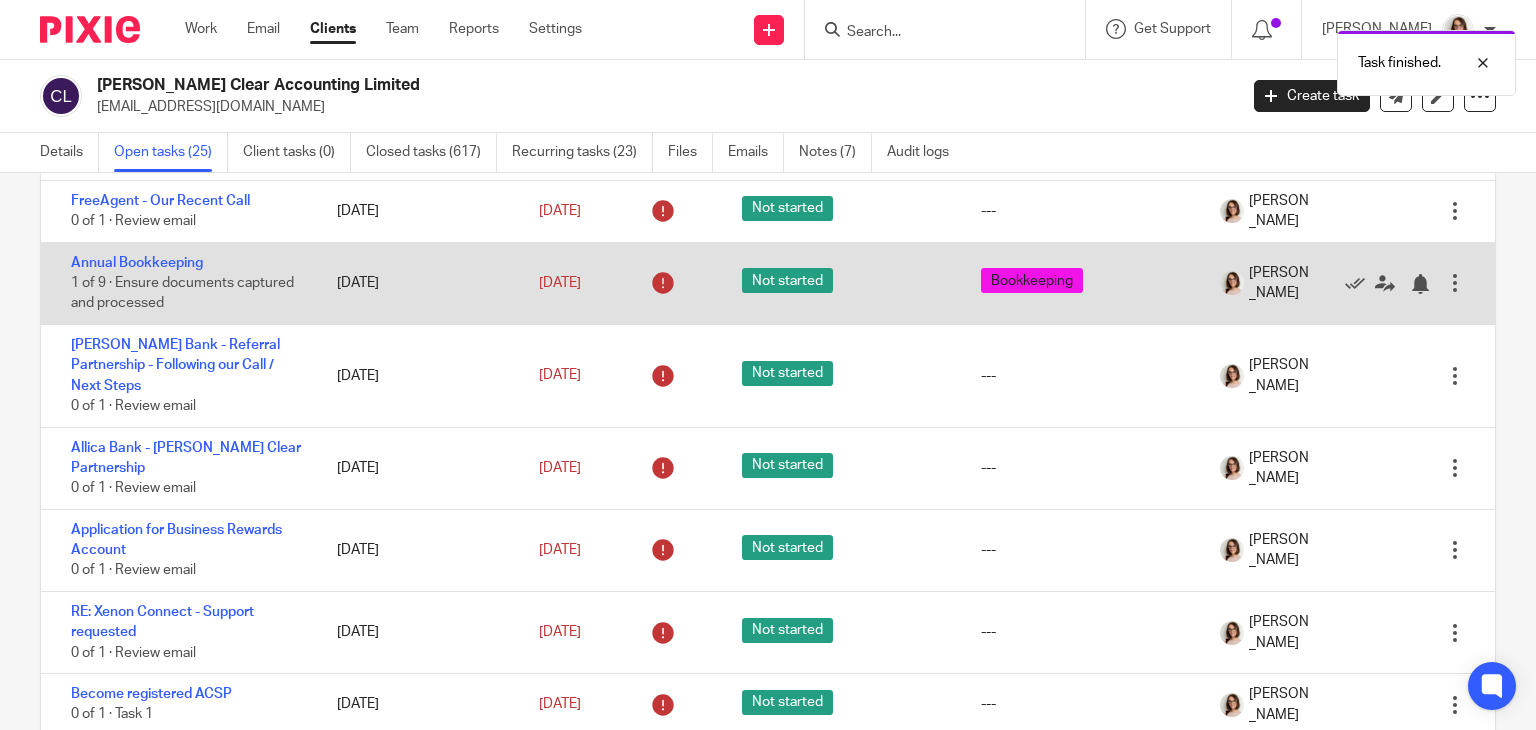 scroll, scrollTop: 0, scrollLeft: 0, axis: both 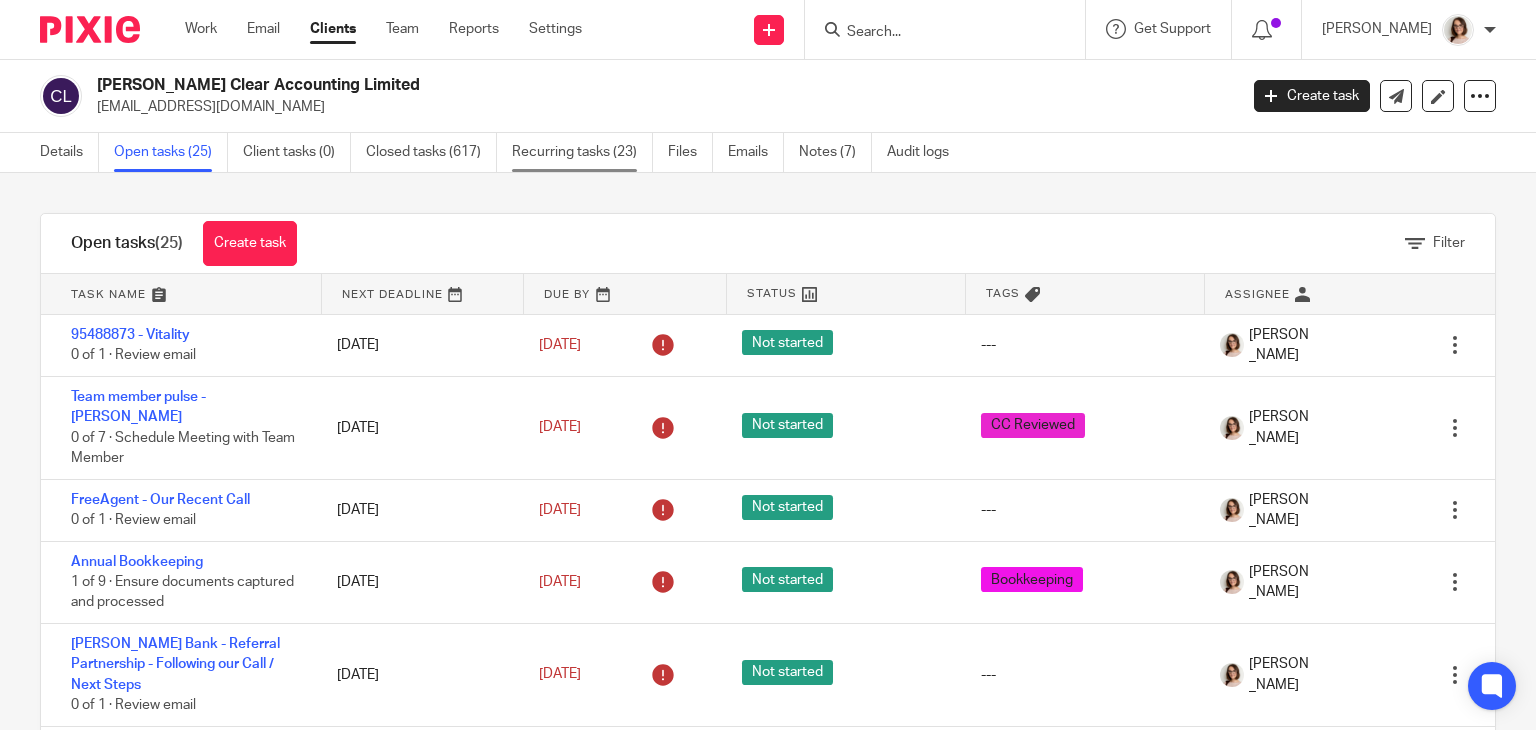 click on "Recurring tasks (23)" at bounding box center (582, 152) 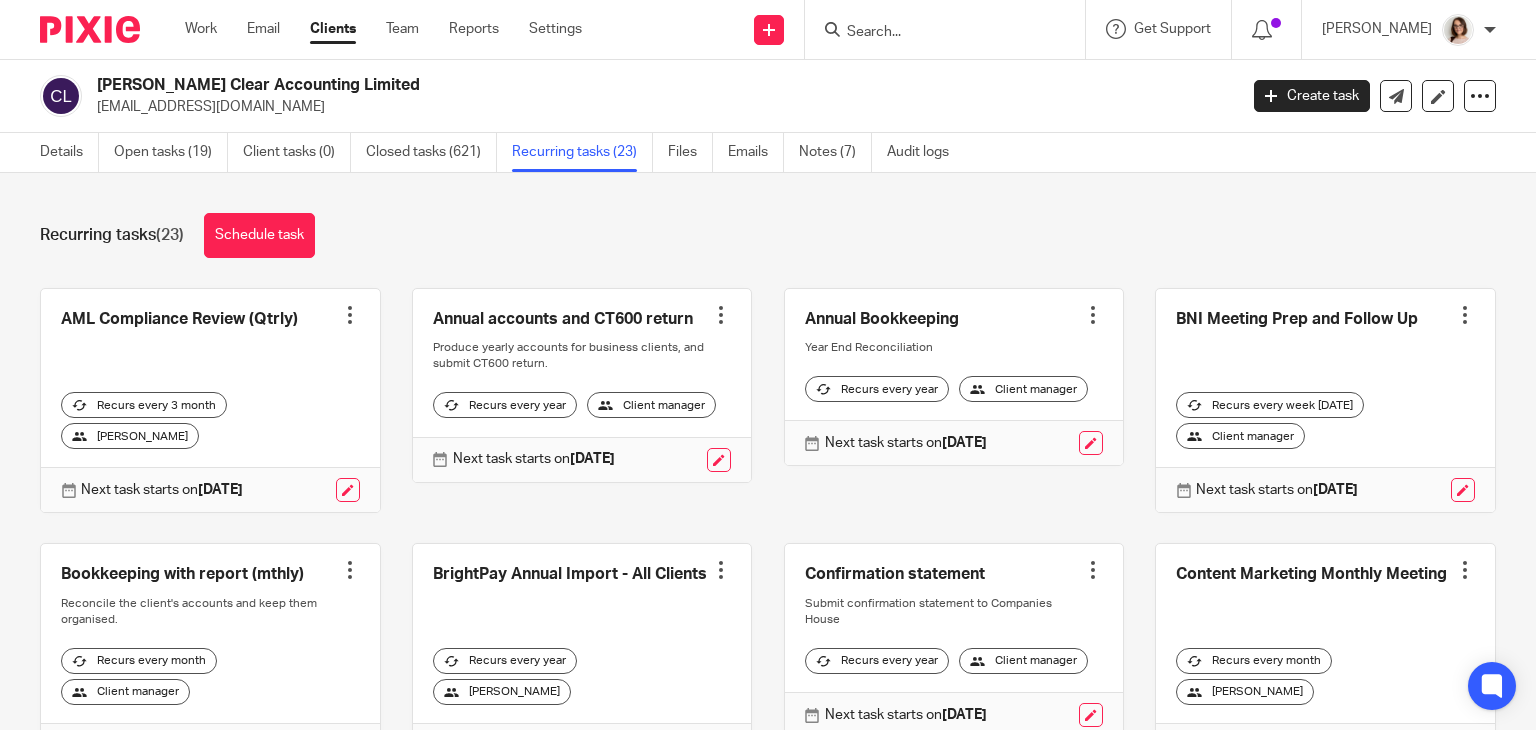 scroll, scrollTop: 0, scrollLeft: 0, axis: both 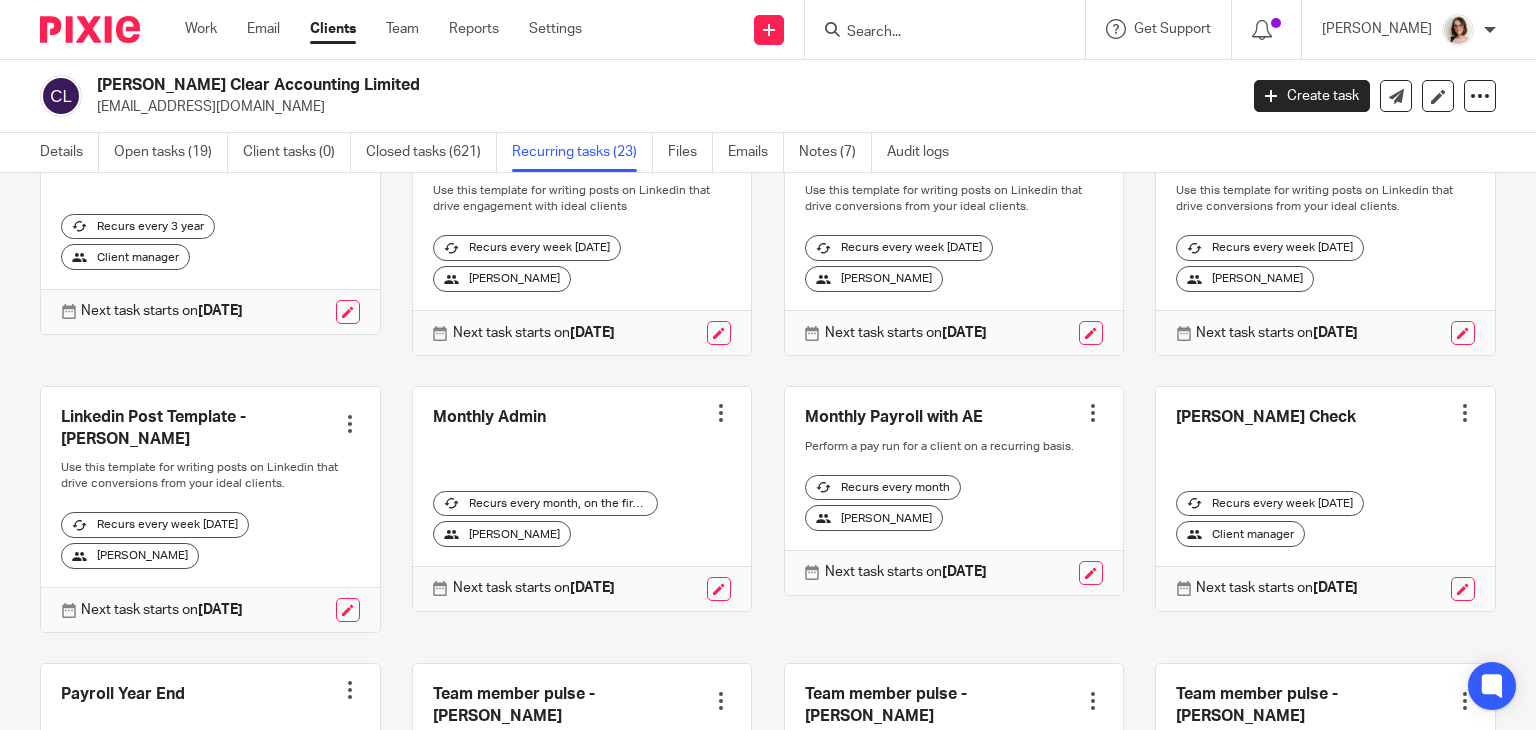 click at bounding box center (1465, 413) 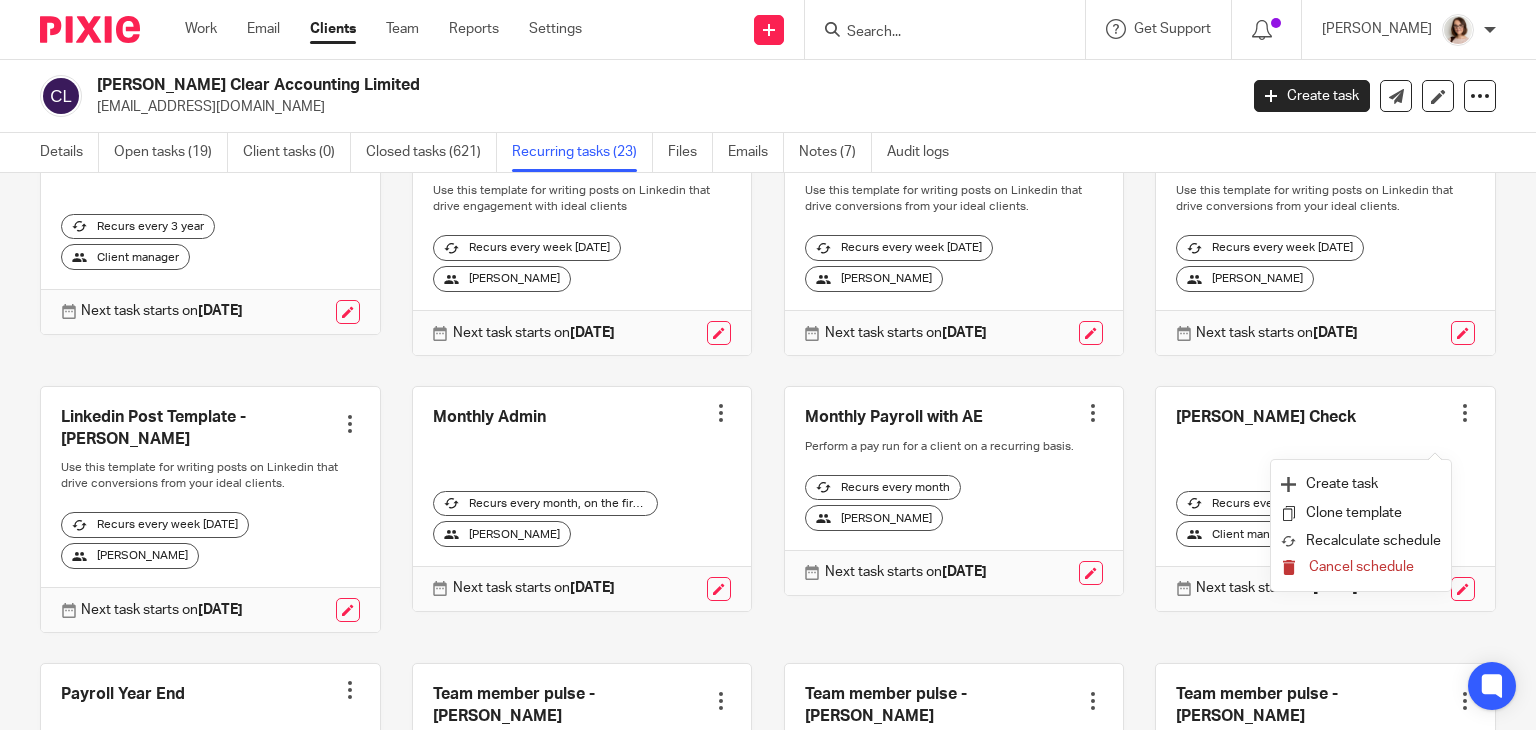 click on "Cancel schedule" at bounding box center (1361, 567) 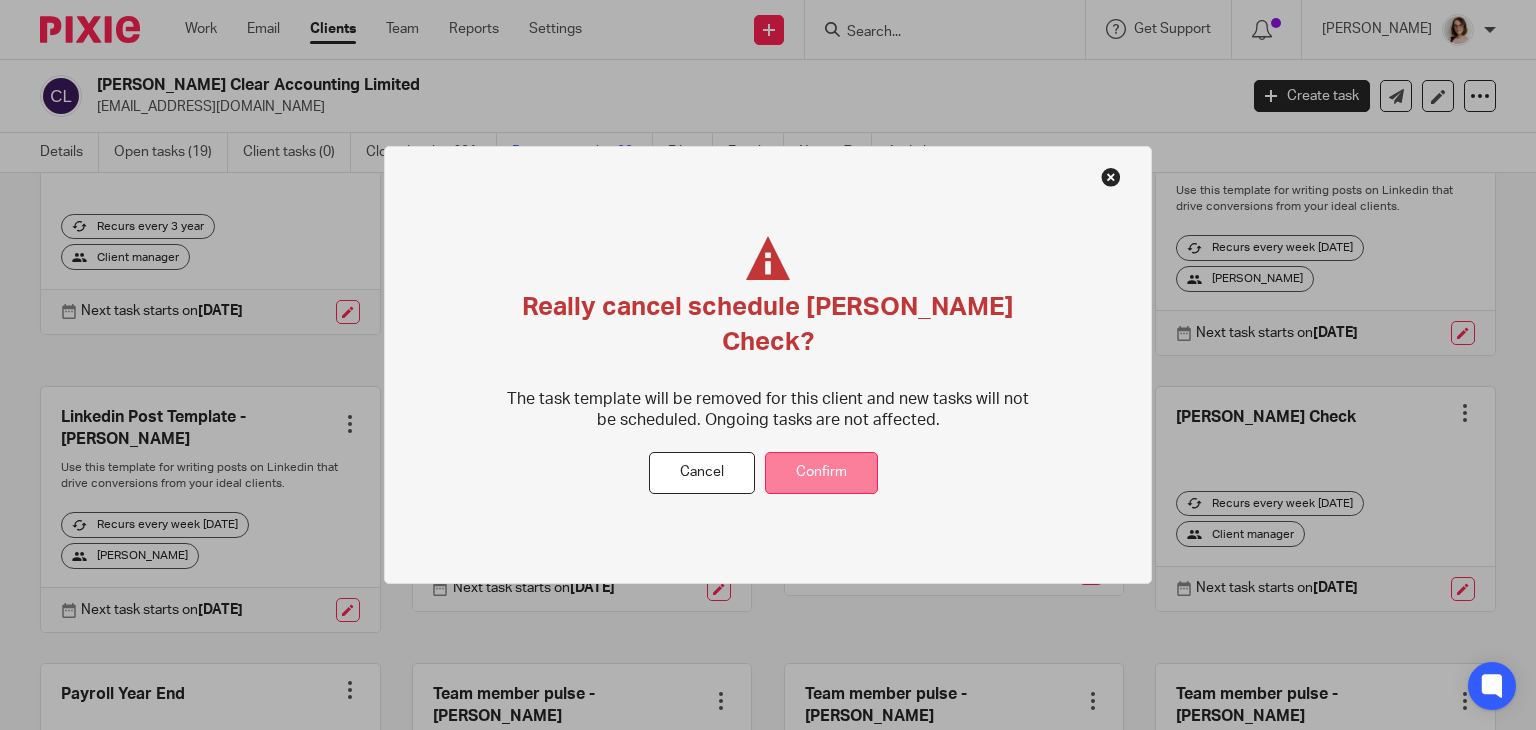click on "Confirm" at bounding box center (821, 473) 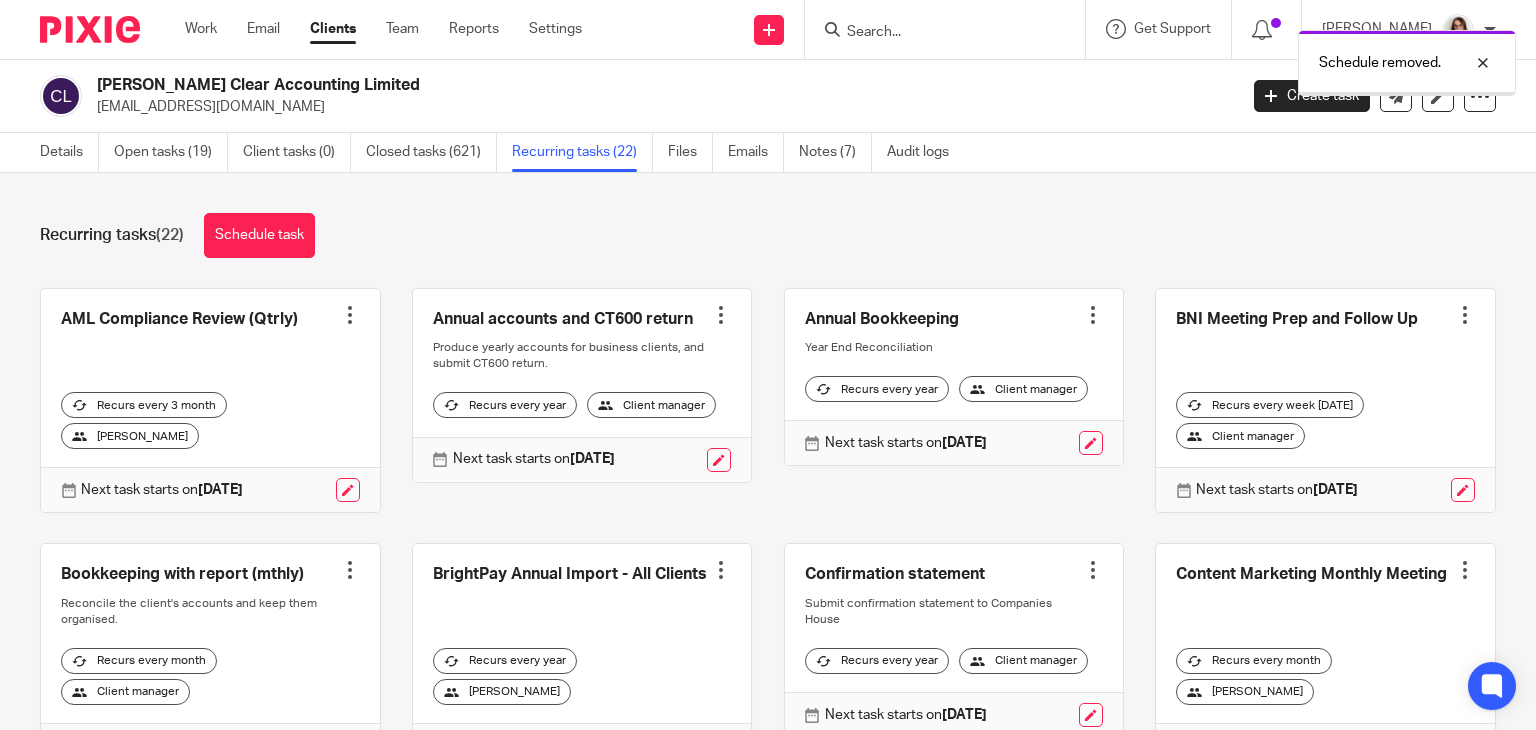 scroll, scrollTop: 0, scrollLeft: 0, axis: both 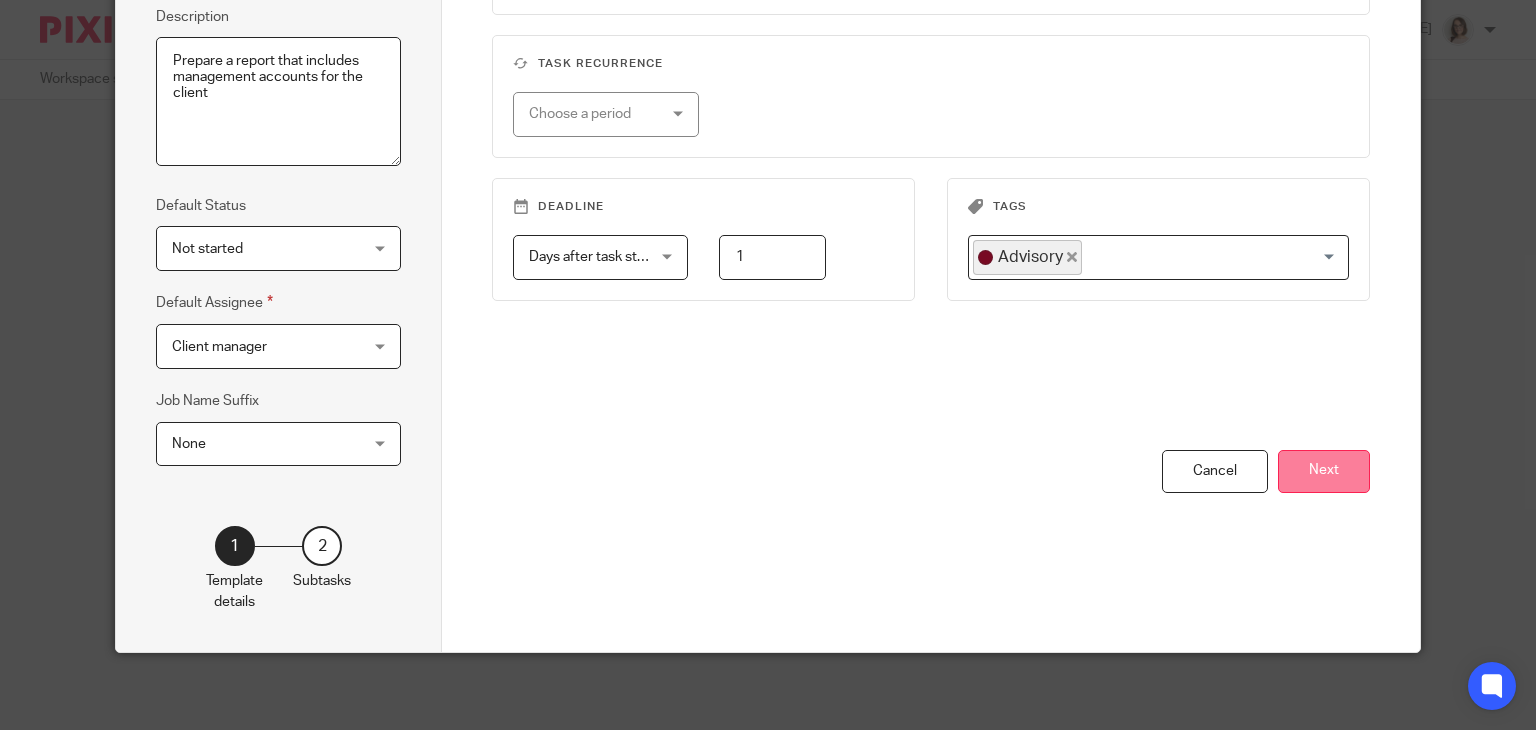 click on "Next" at bounding box center (1324, 471) 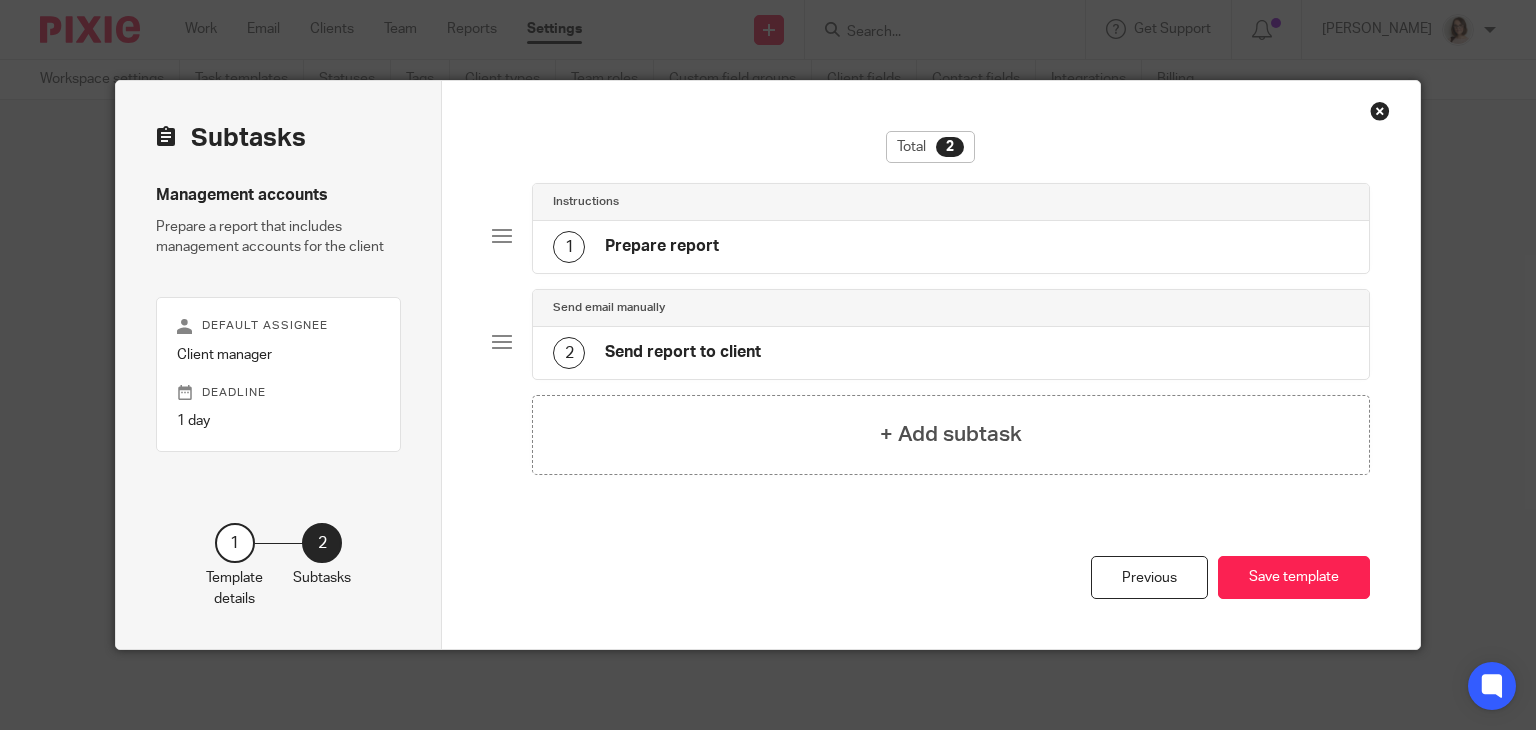 click at bounding box center [1380, 111] 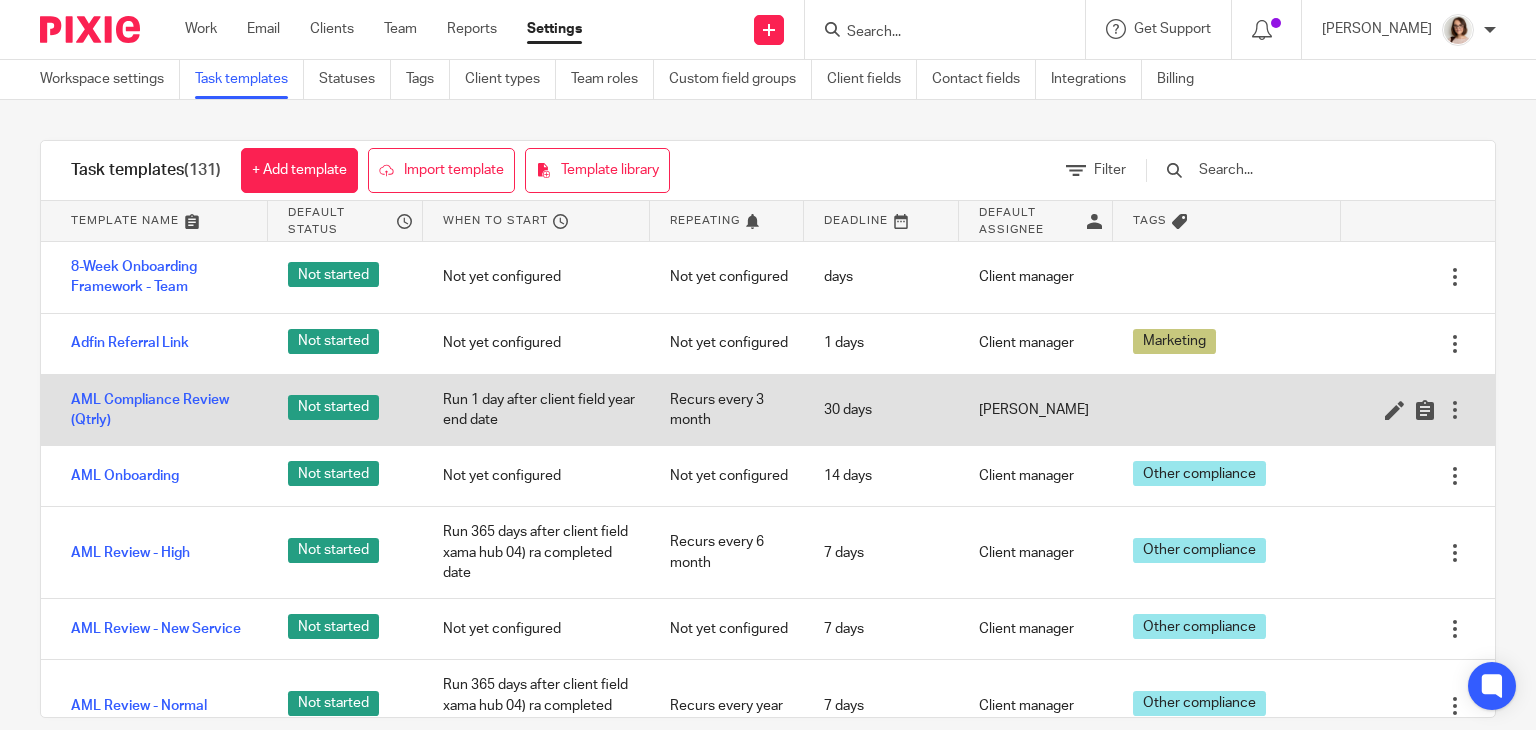 scroll, scrollTop: 0, scrollLeft: 0, axis: both 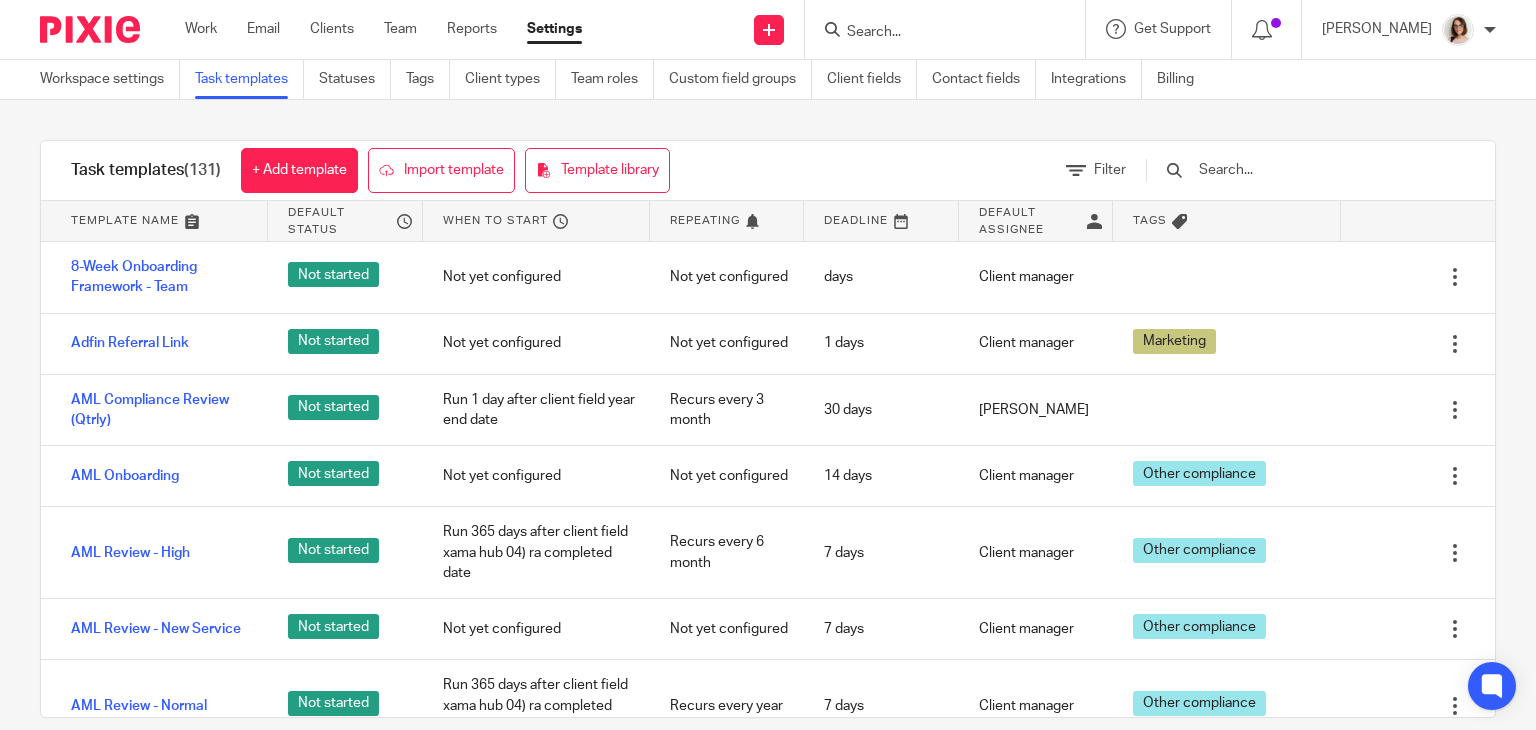 click at bounding box center [1305, 170] 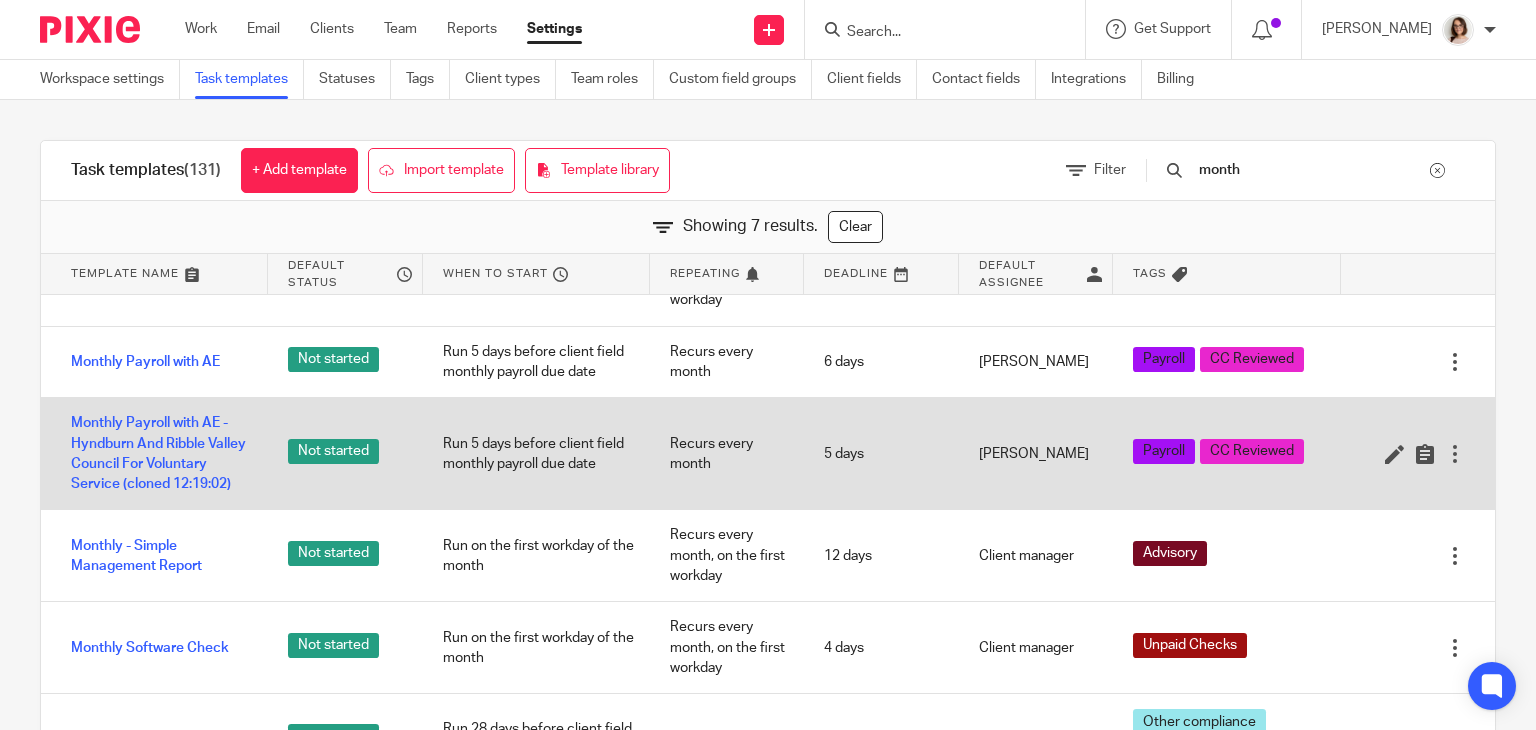 scroll, scrollTop: 166, scrollLeft: 0, axis: vertical 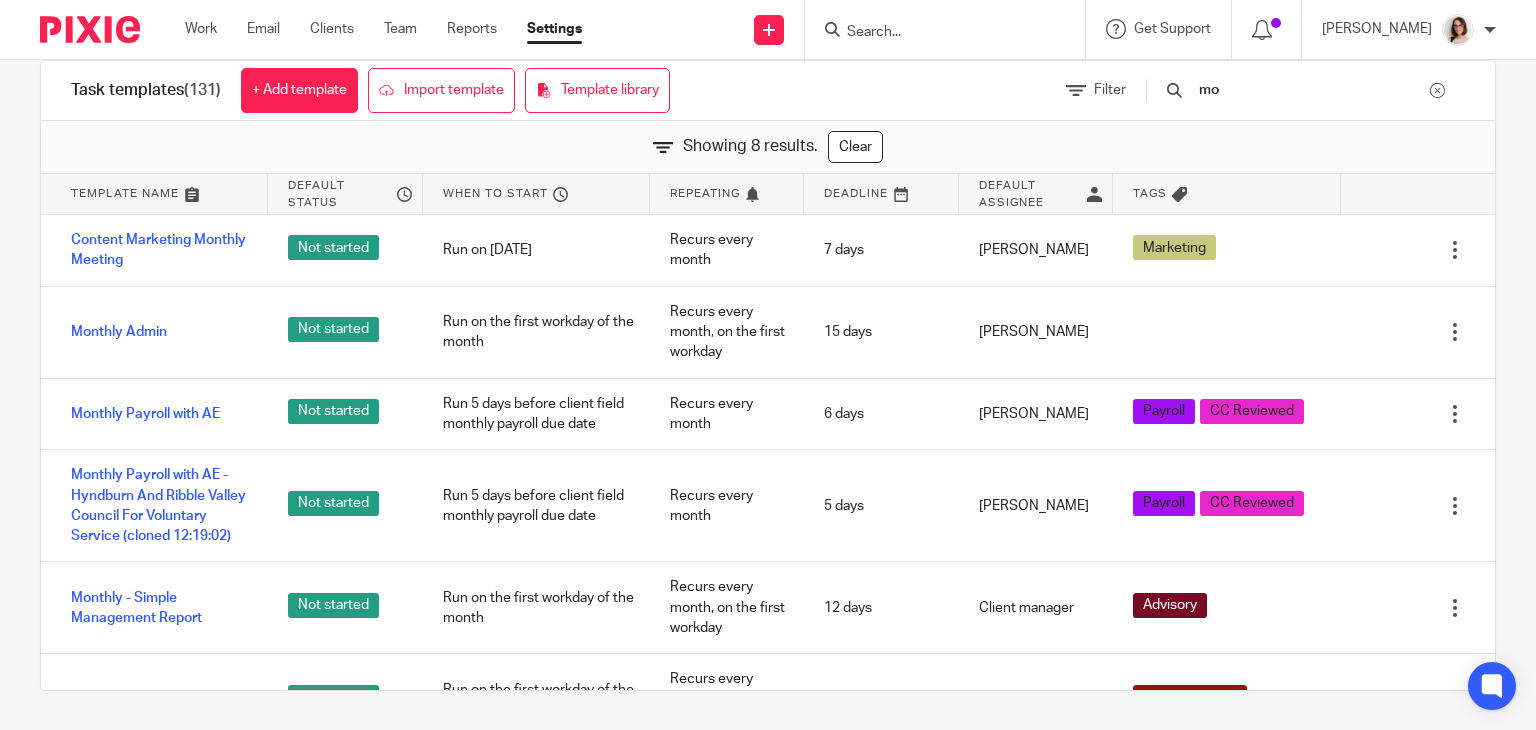type on "m" 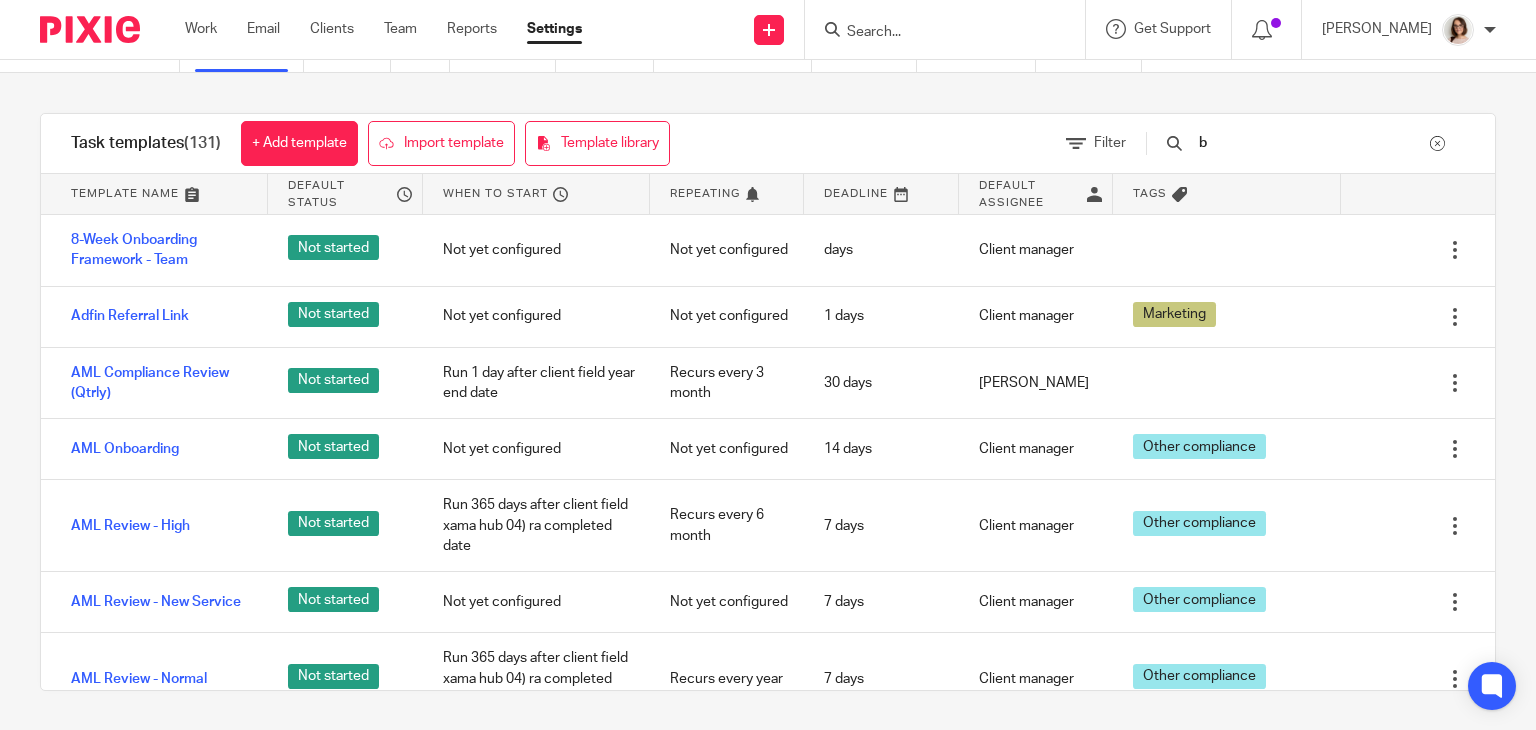 scroll, scrollTop: 80, scrollLeft: 0, axis: vertical 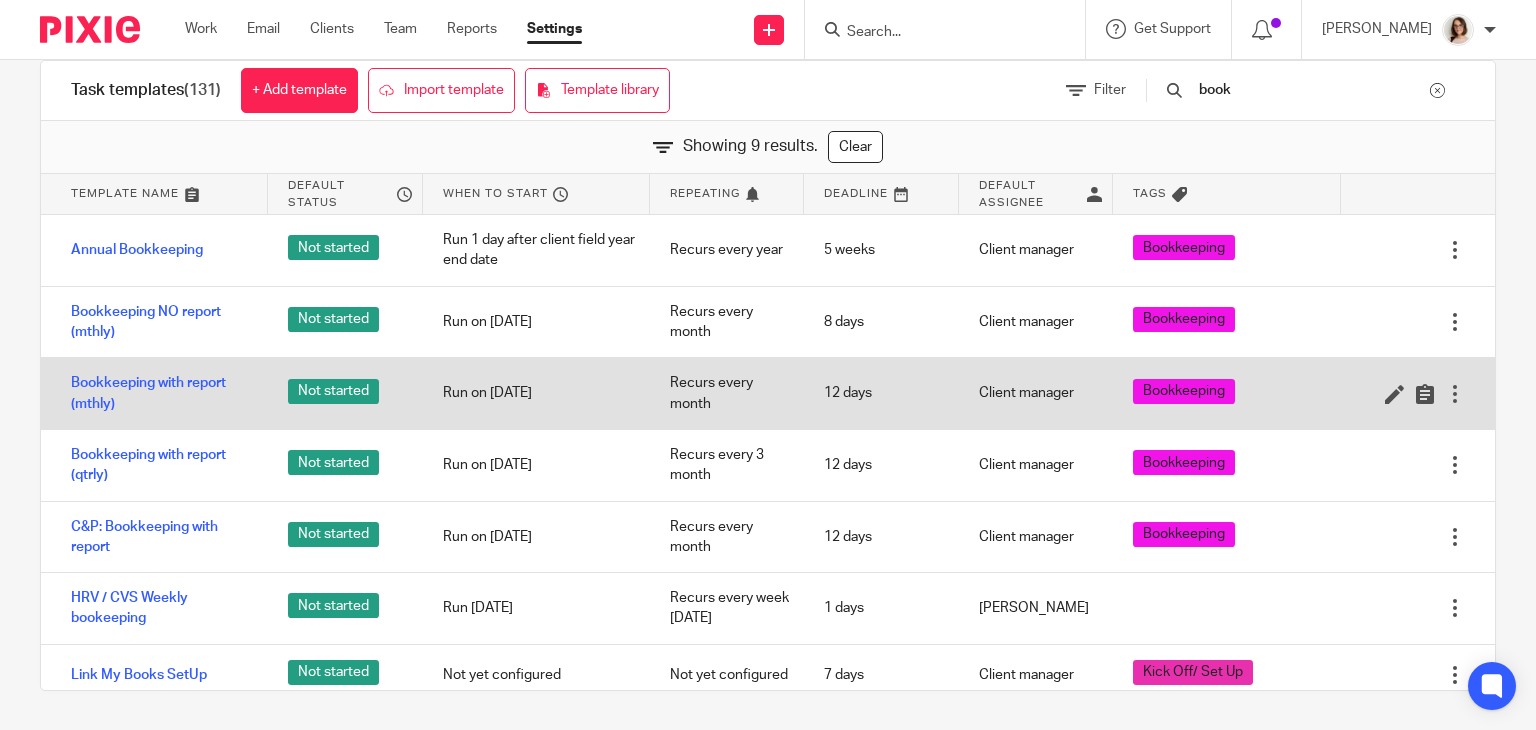 type on "book" 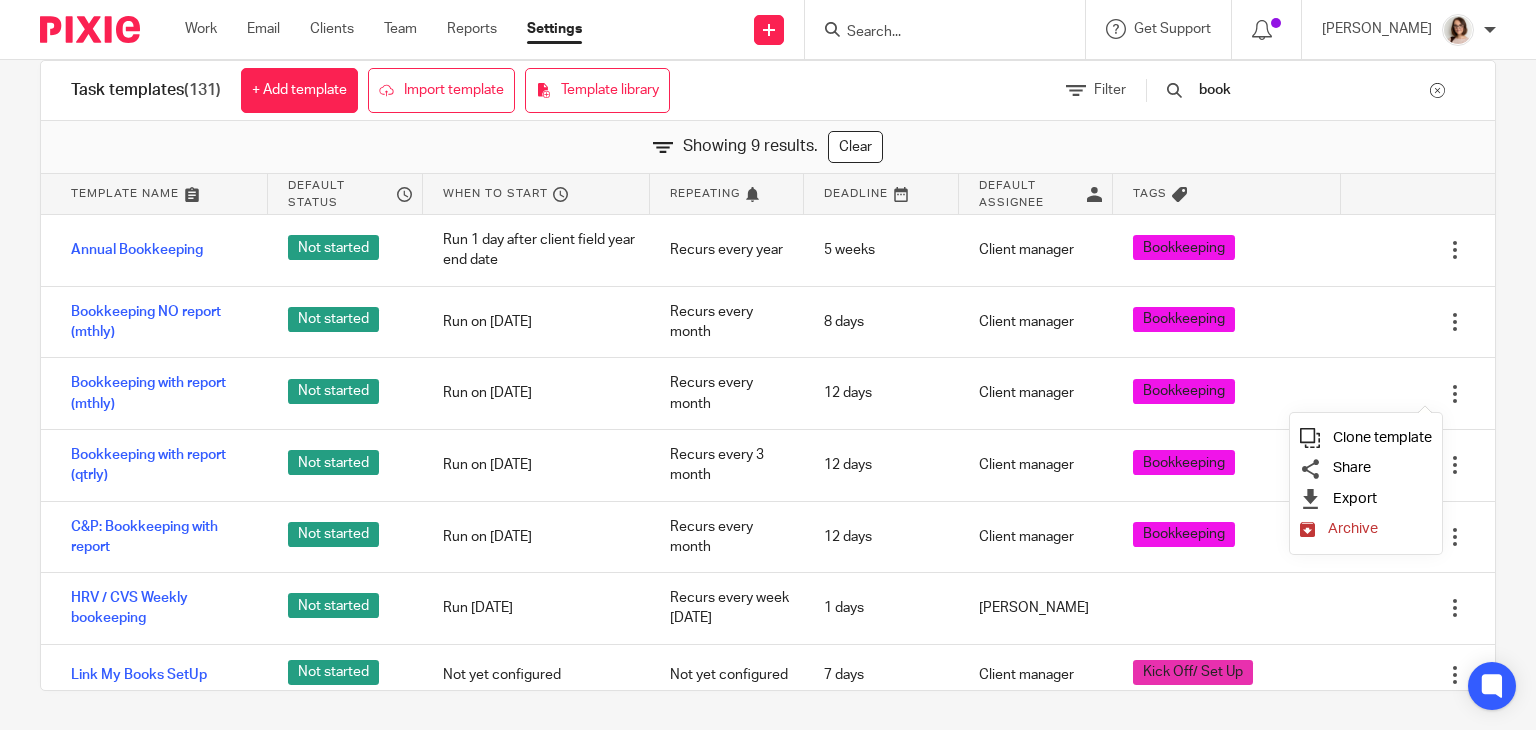 click on "Clone template" at bounding box center [1382, 437] 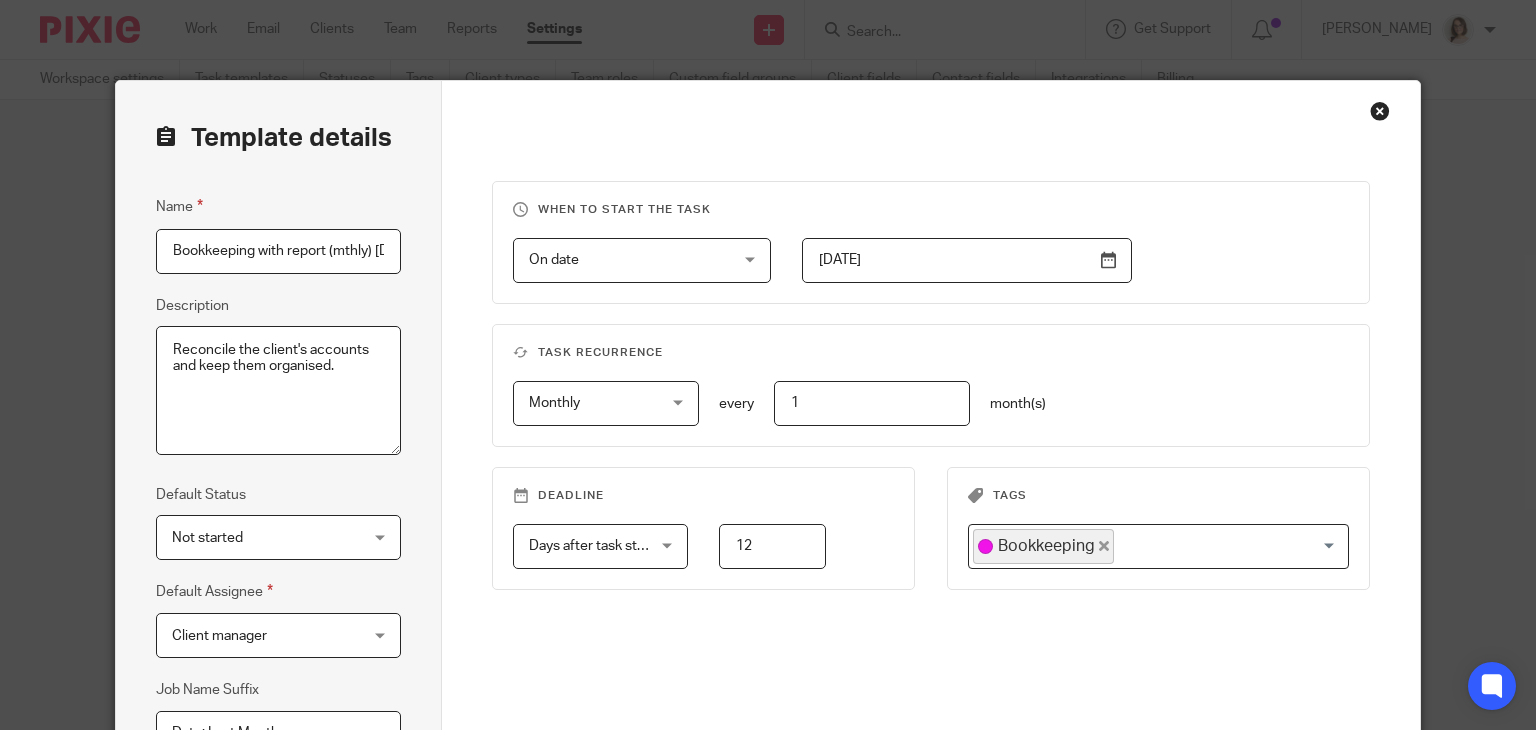 scroll, scrollTop: 0, scrollLeft: 0, axis: both 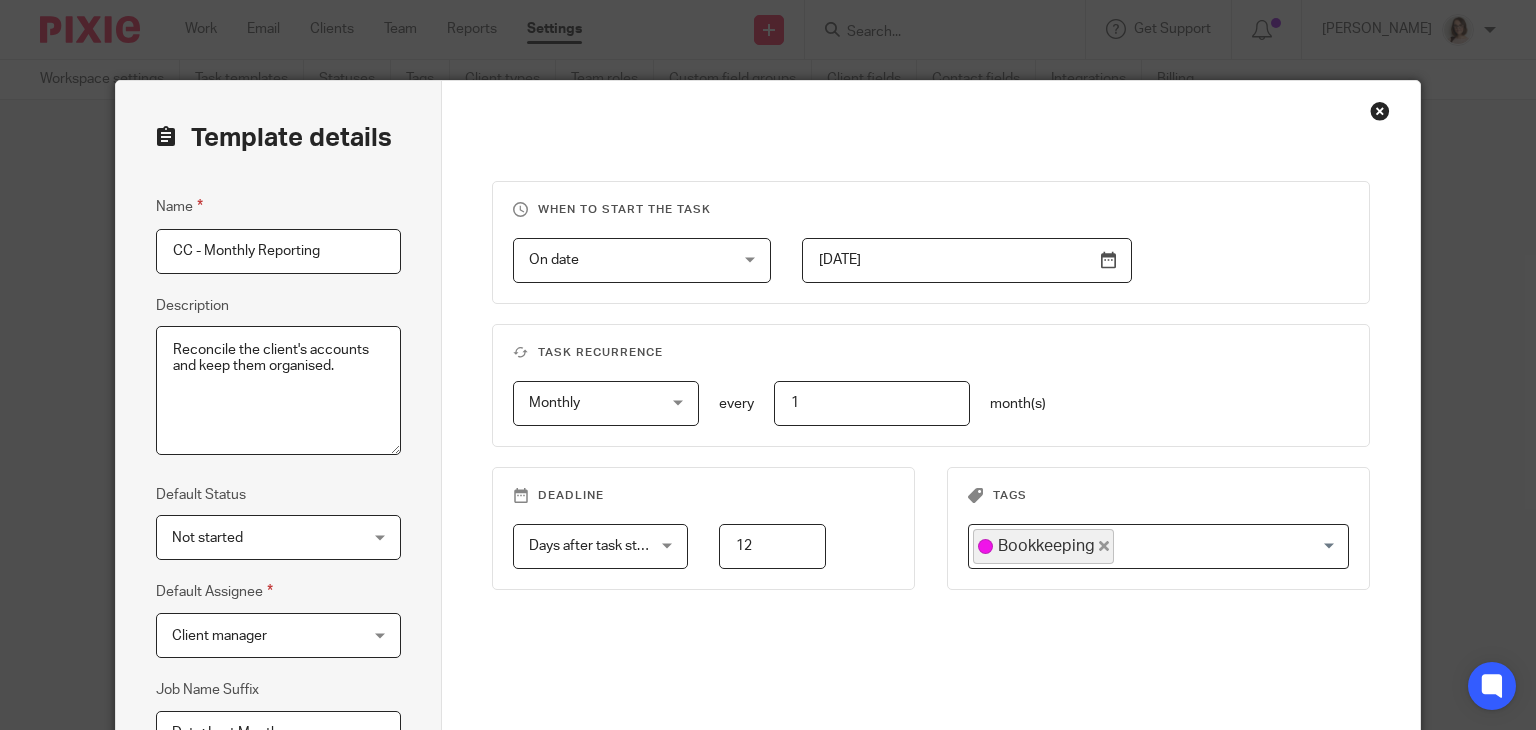 type on "CC - Monthly Reporting" 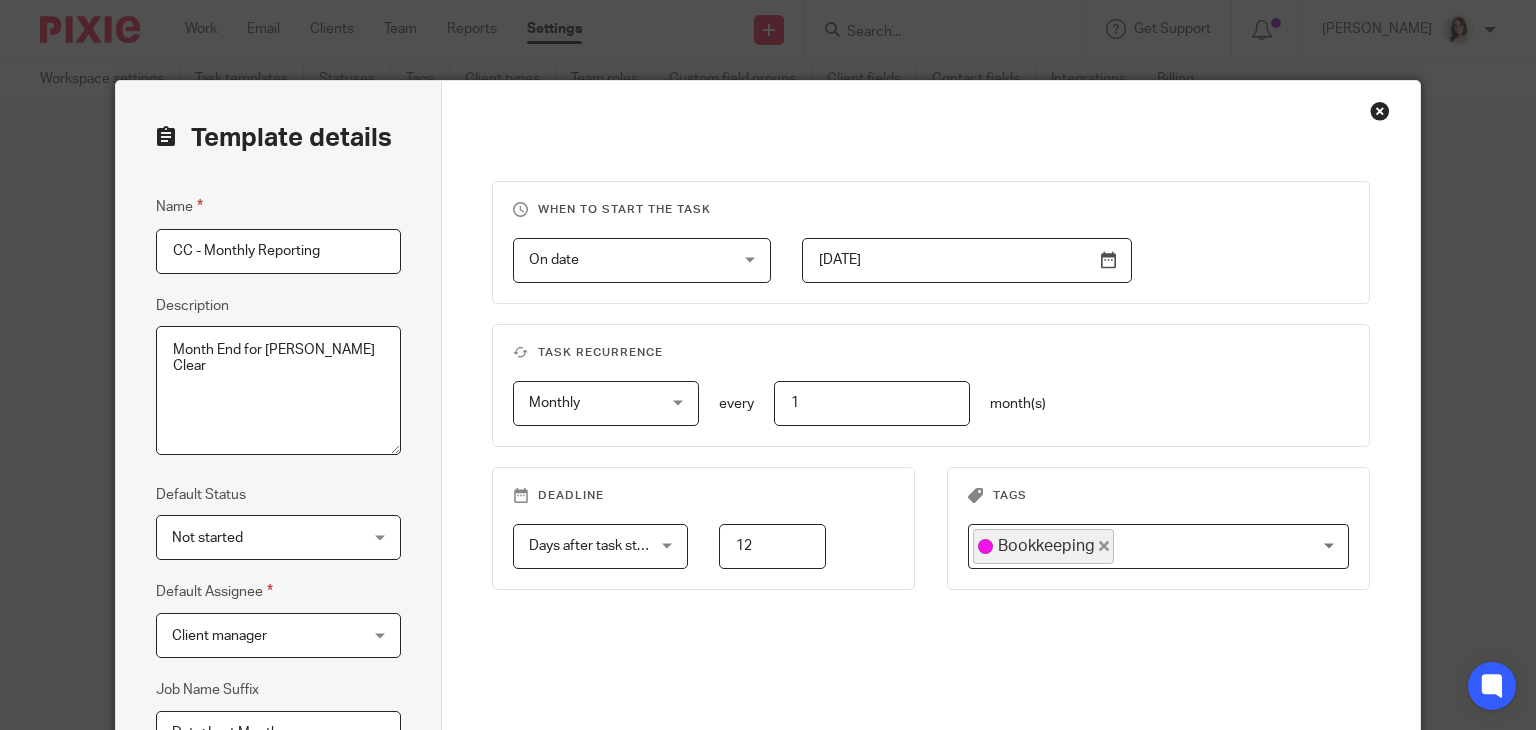 type on "Month End for [PERSON_NAME] Clear" 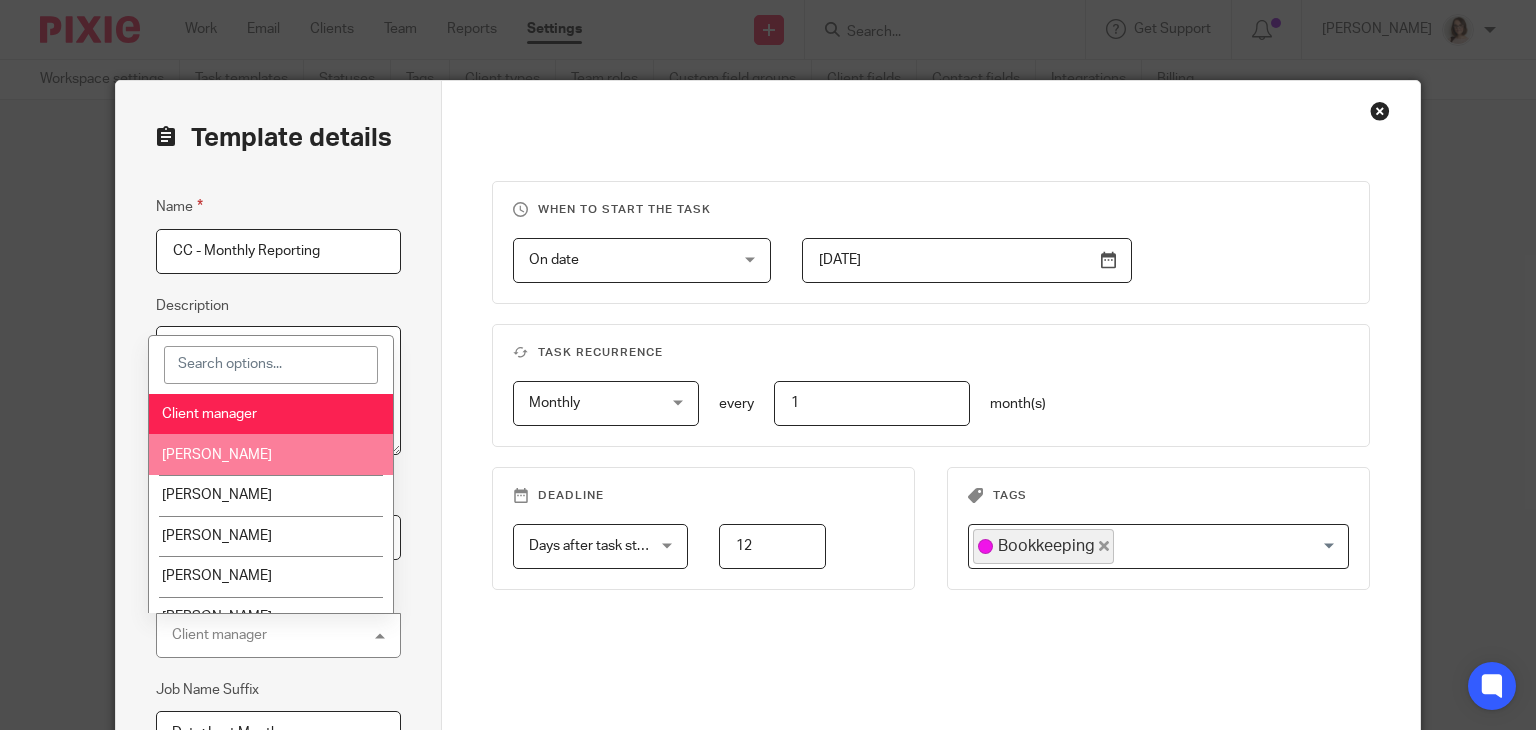 click on "[PERSON_NAME]" at bounding box center [270, 454] 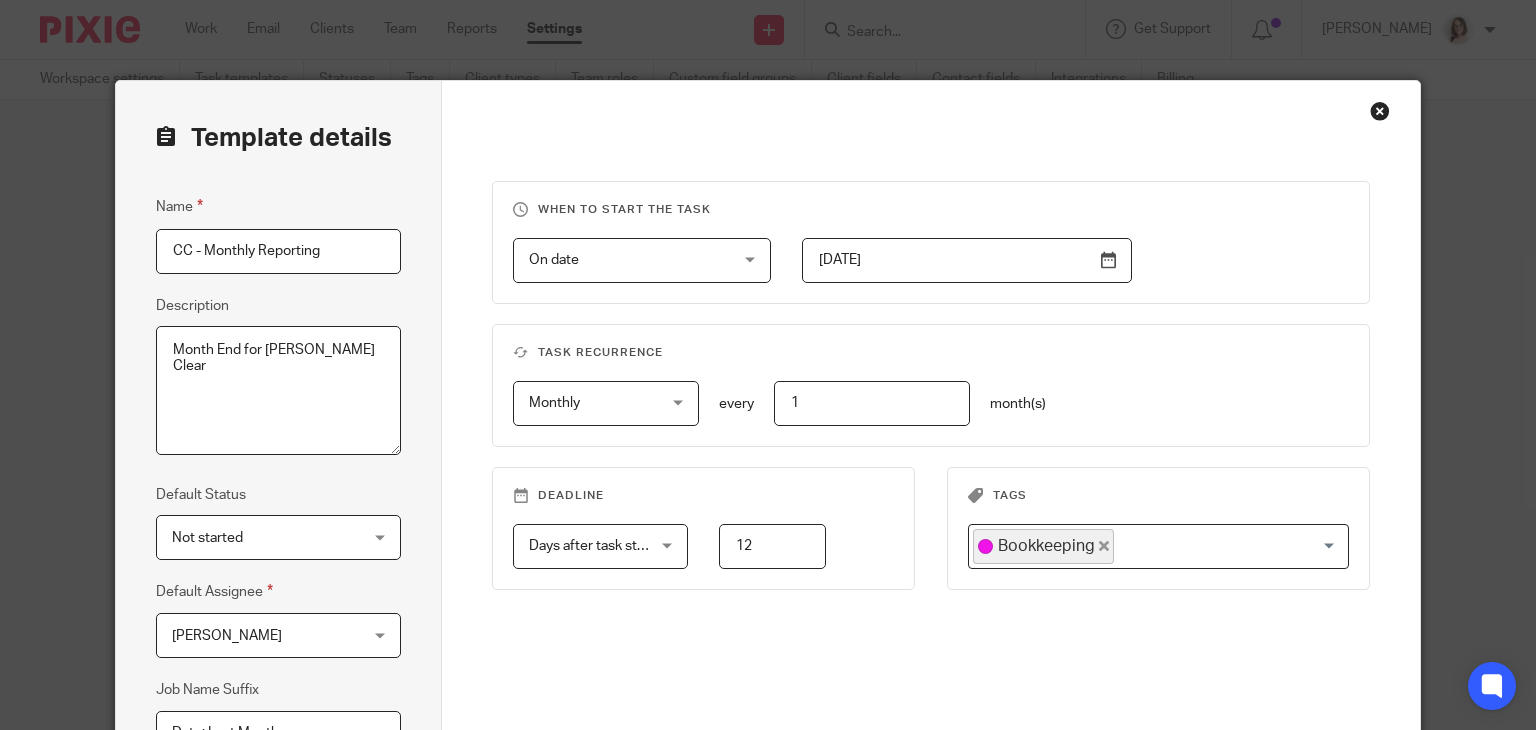 click 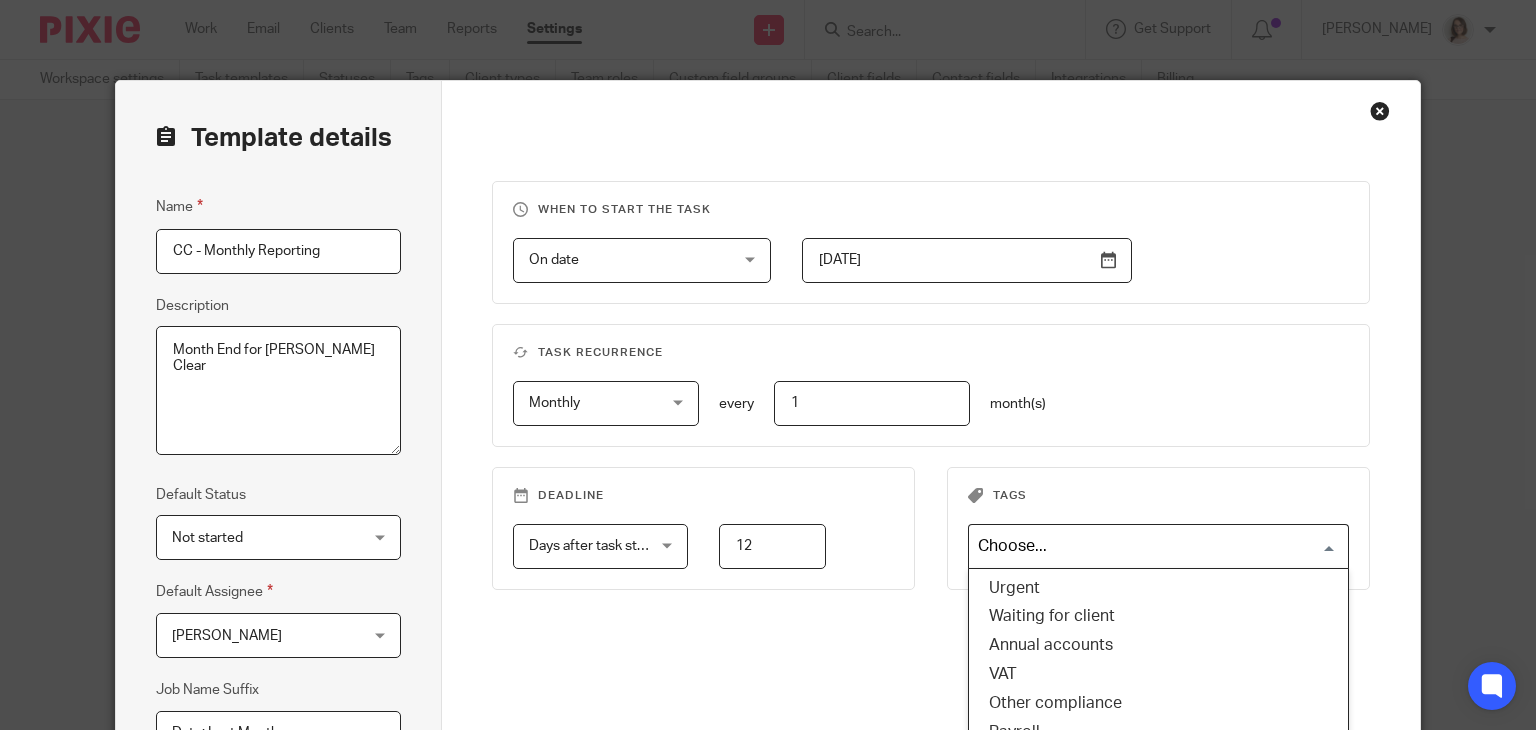 click at bounding box center (1154, 546) 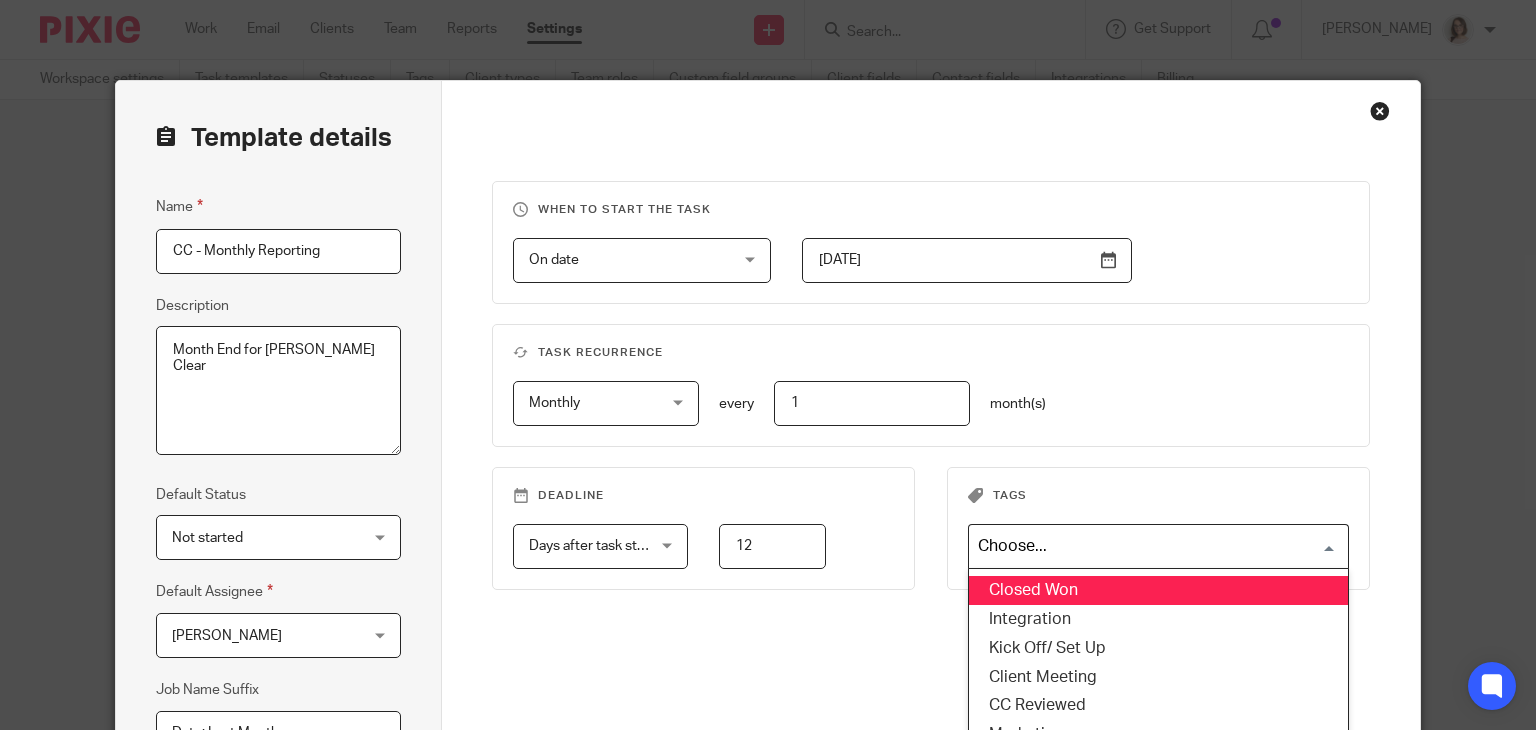 scroll, scrollTop: 468, scrollLeft: 0, axis: vertical 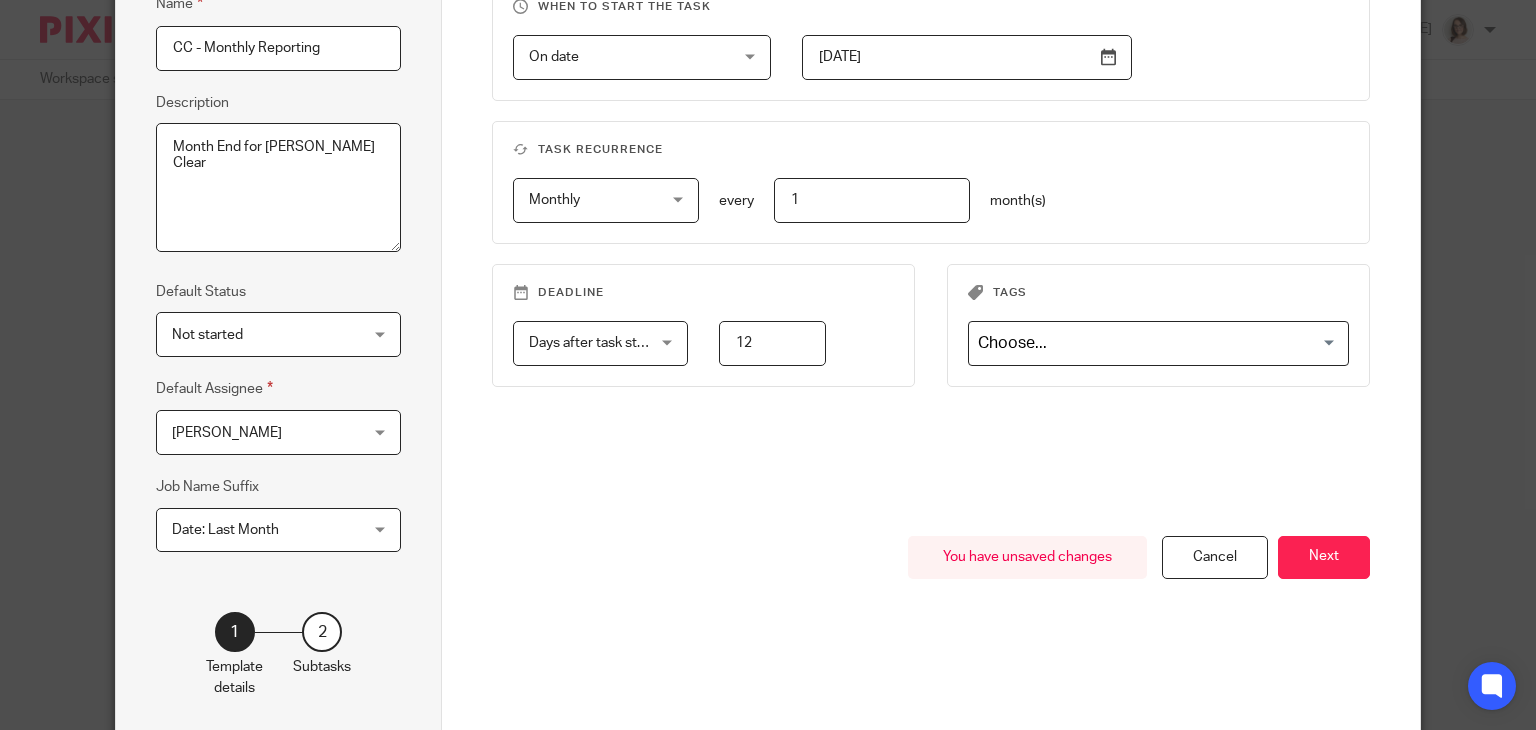 click on "You have unsaved changes
Cancel
Next" at bounding box center [931, 637] 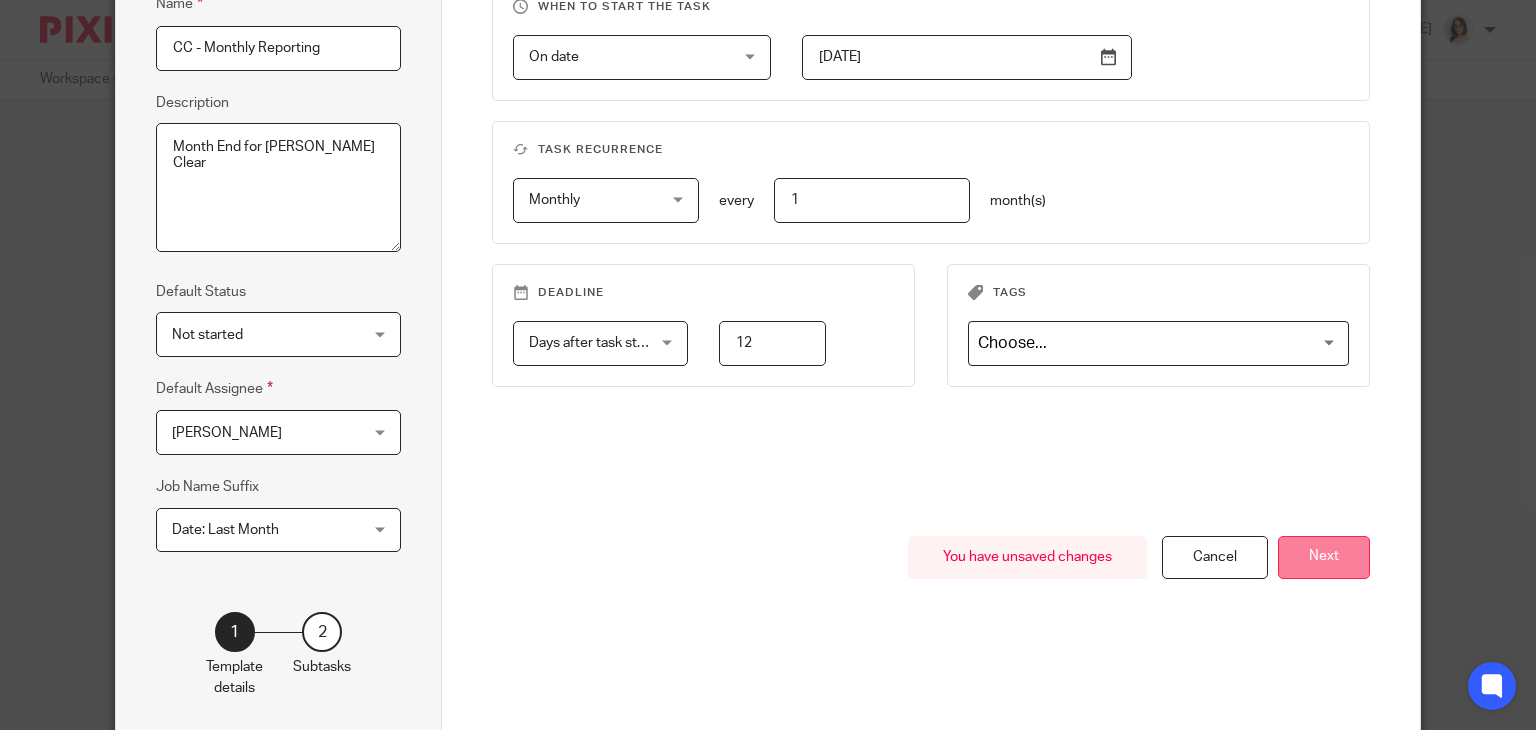 click on "Next" at bounding box center [1324, 557] 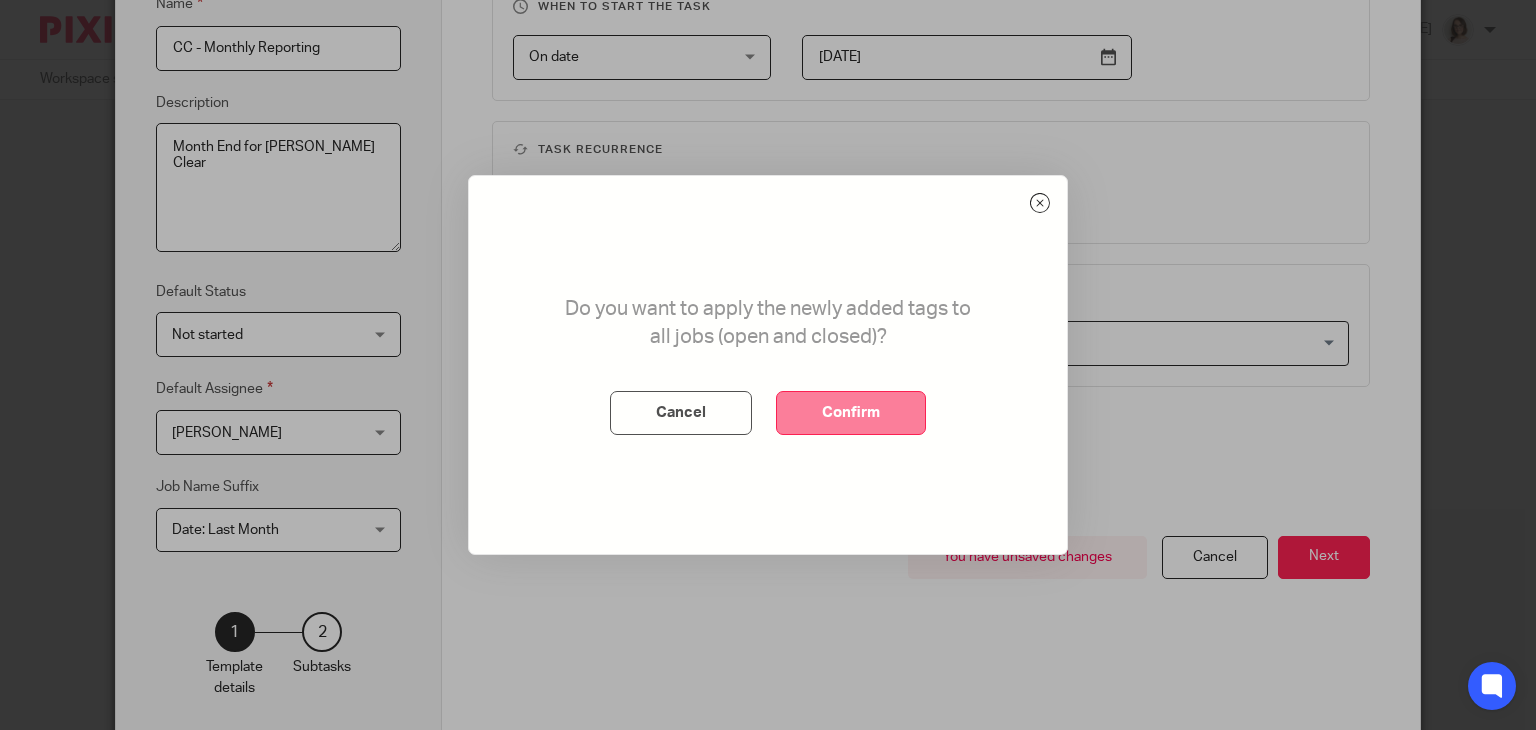 click on "Confirm" at bounding box center [851, 413] 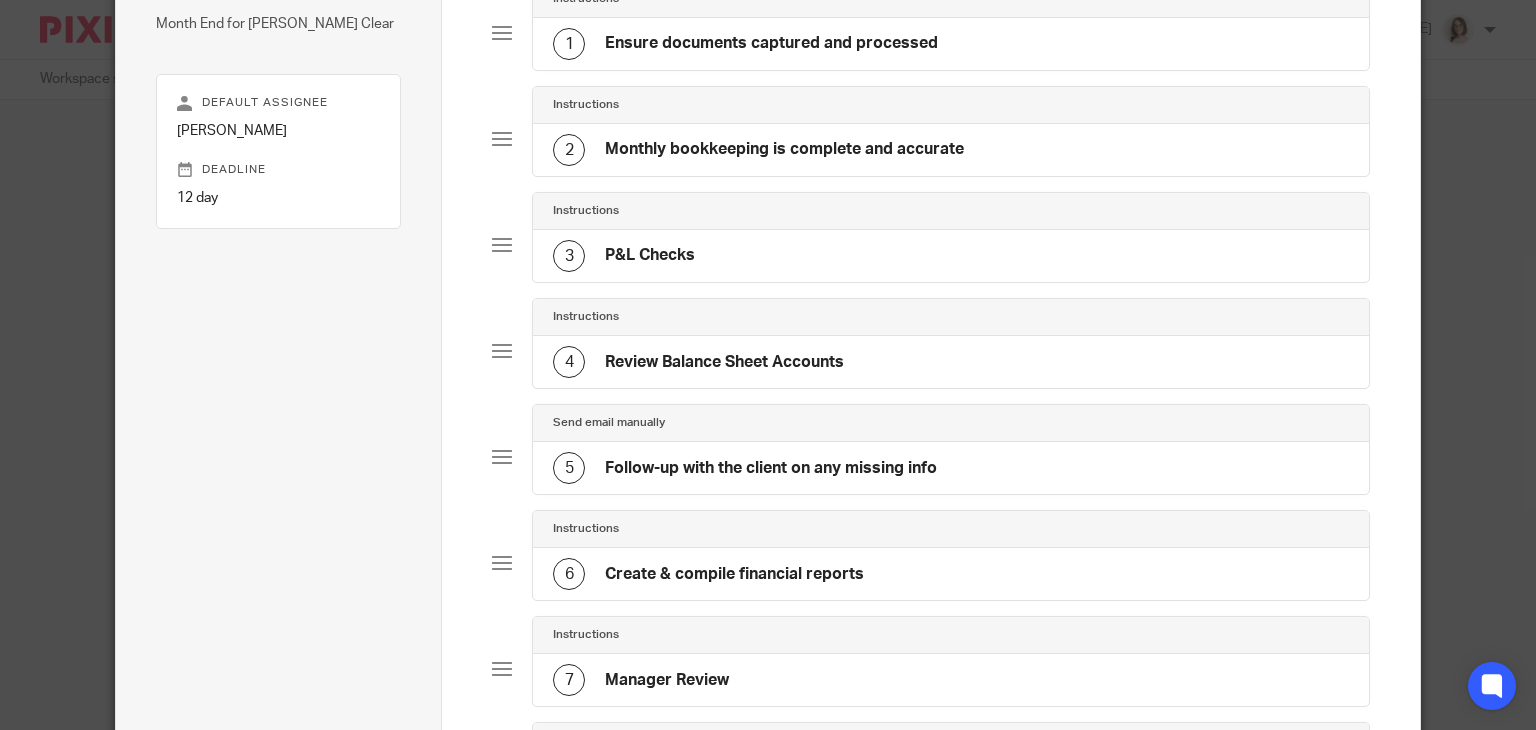scroll, scrollTop: 0, scrollLeft: 0, axis: both 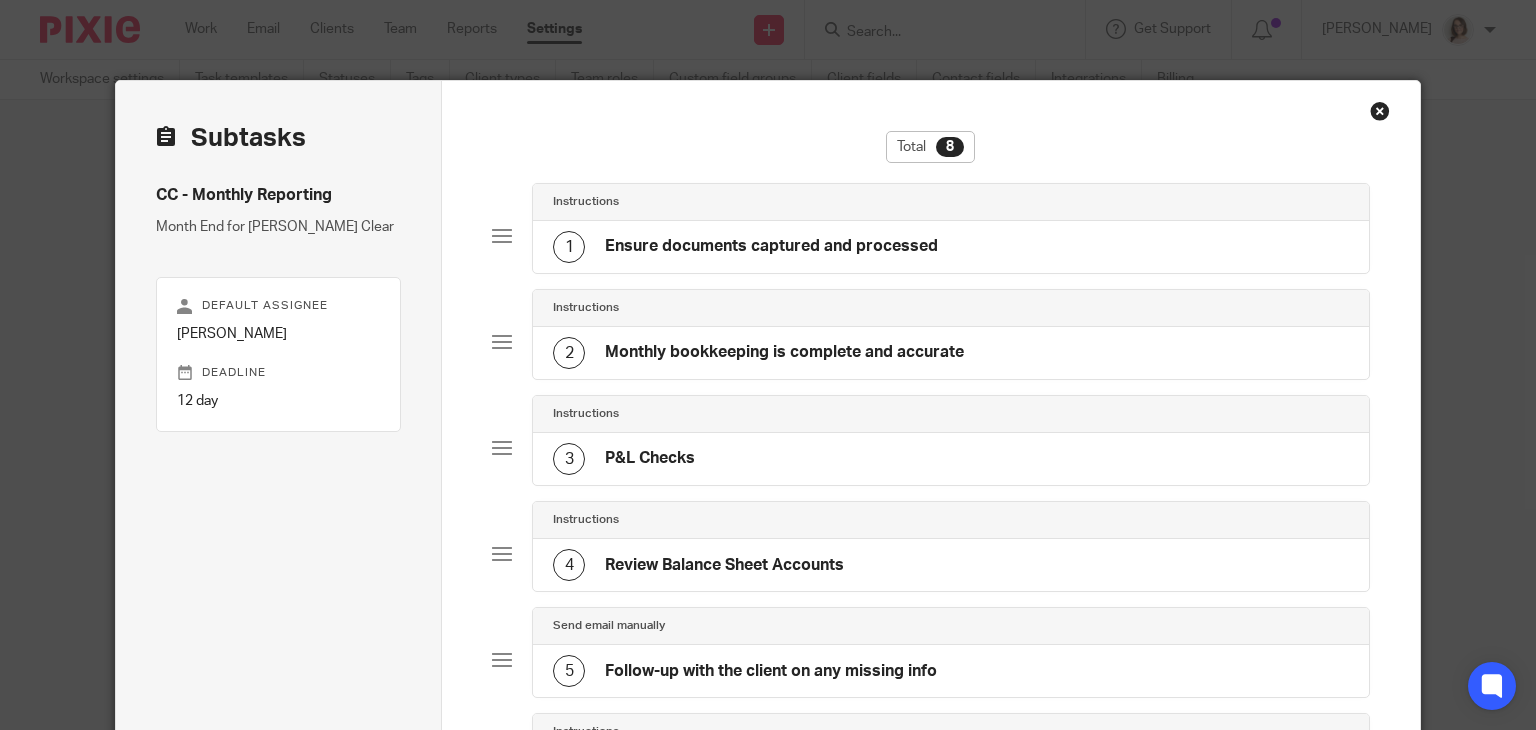 click on "Ensure documents captured and processed" 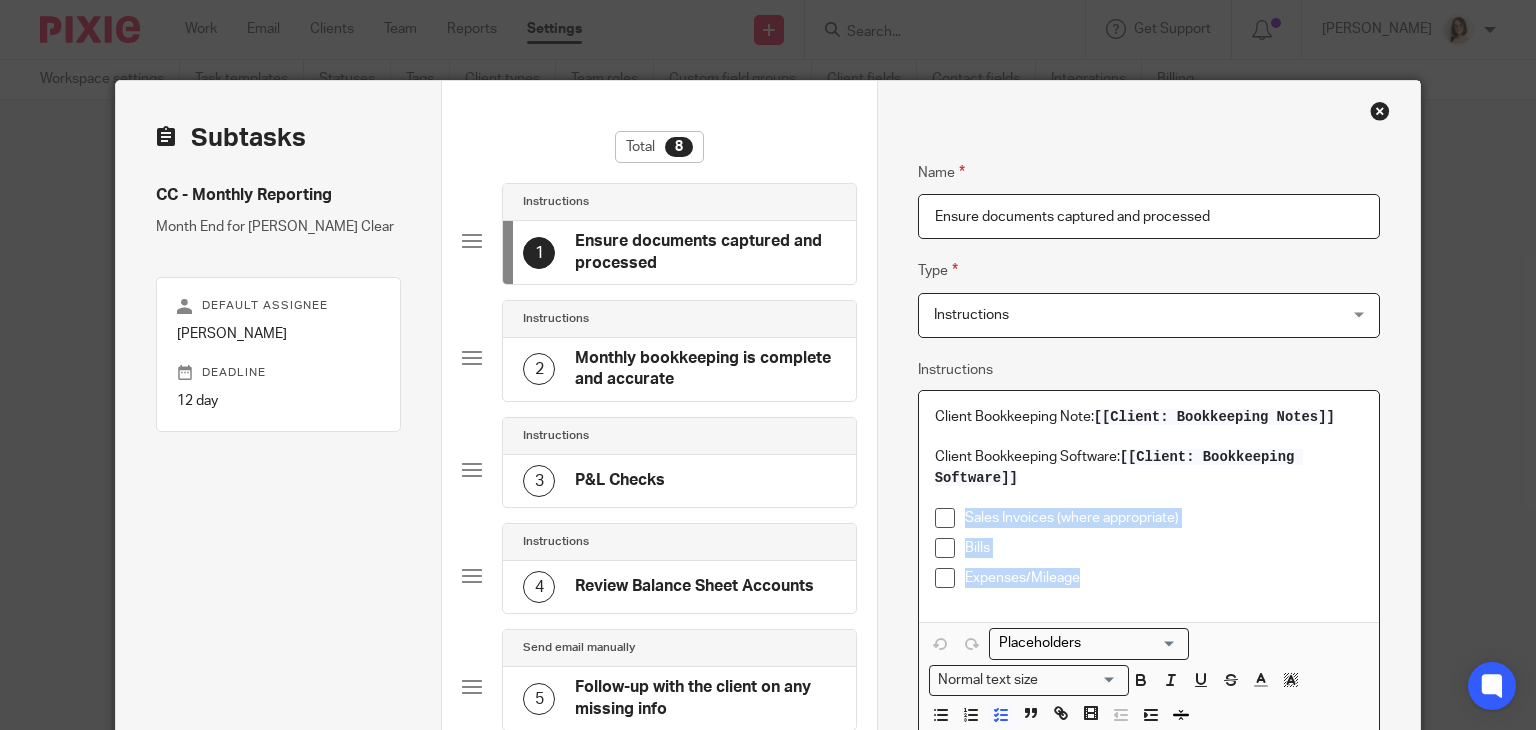 drag, startPoint x: 1076, startPoint y: 580, endPoint x: 921, endPoint y: 525, distance: 164.46884 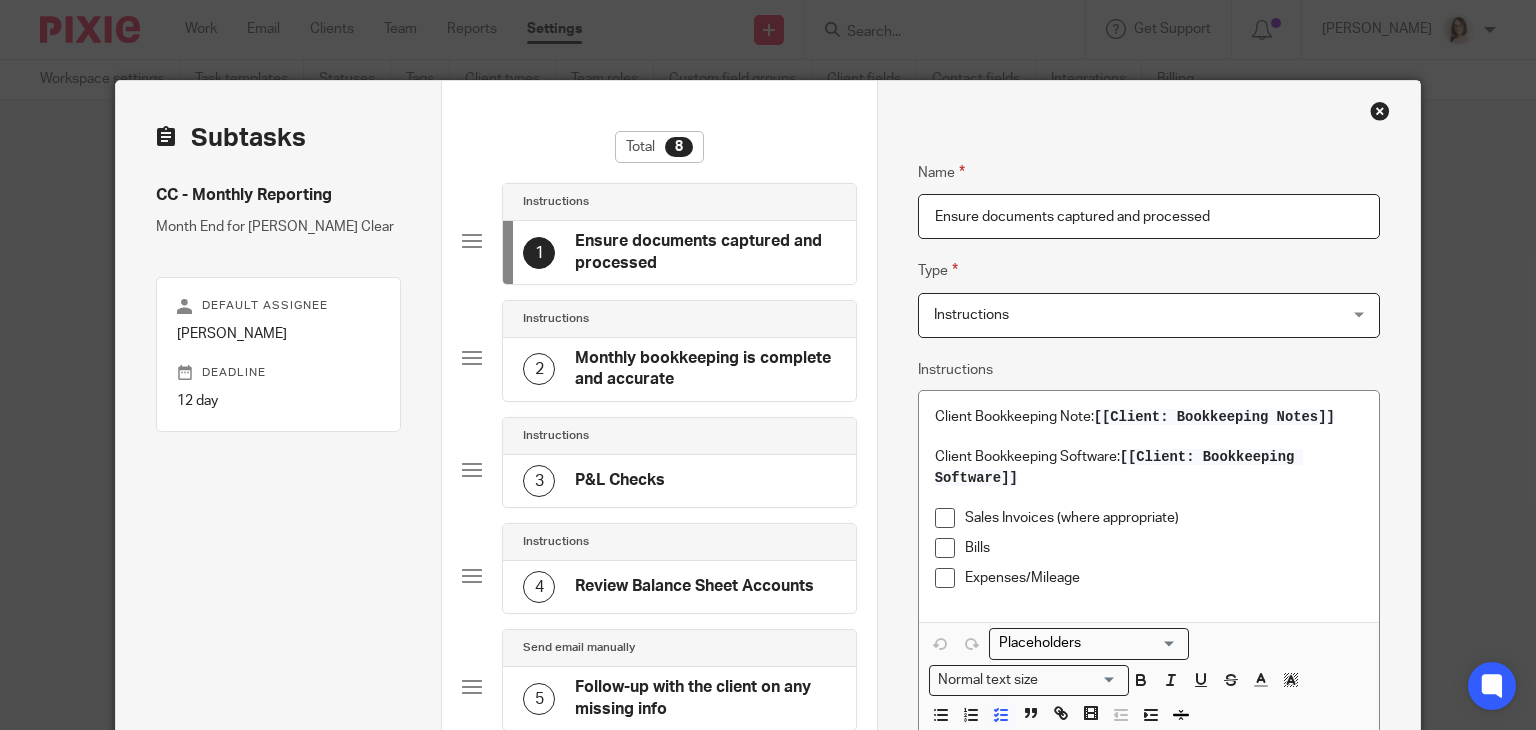 drag, startPoint x: 1235, startPoint y: 224, endPoint x: 892, endPoint y: 268, distance: 345.81064 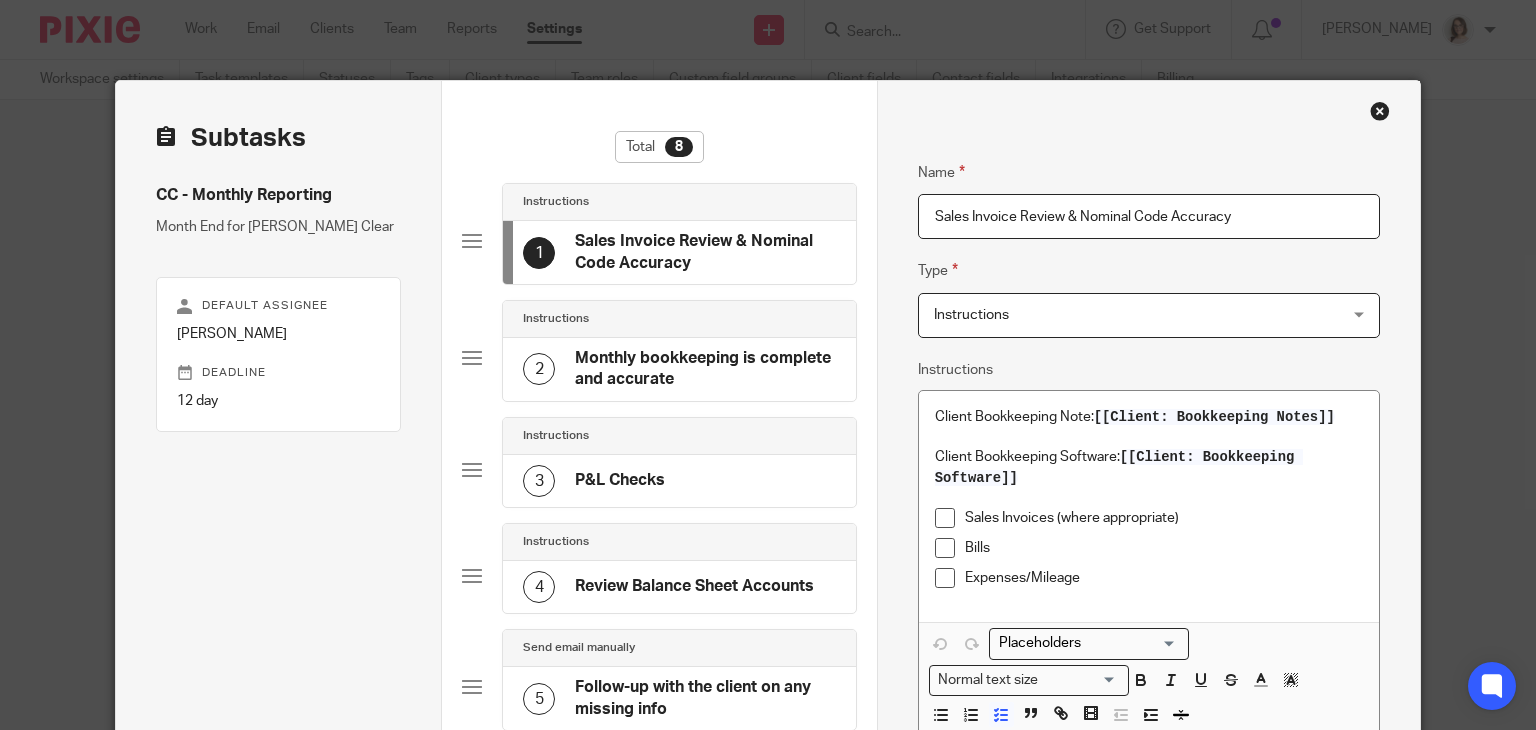 type on "Sales Invoice Review & Nominal Code Accuracy" 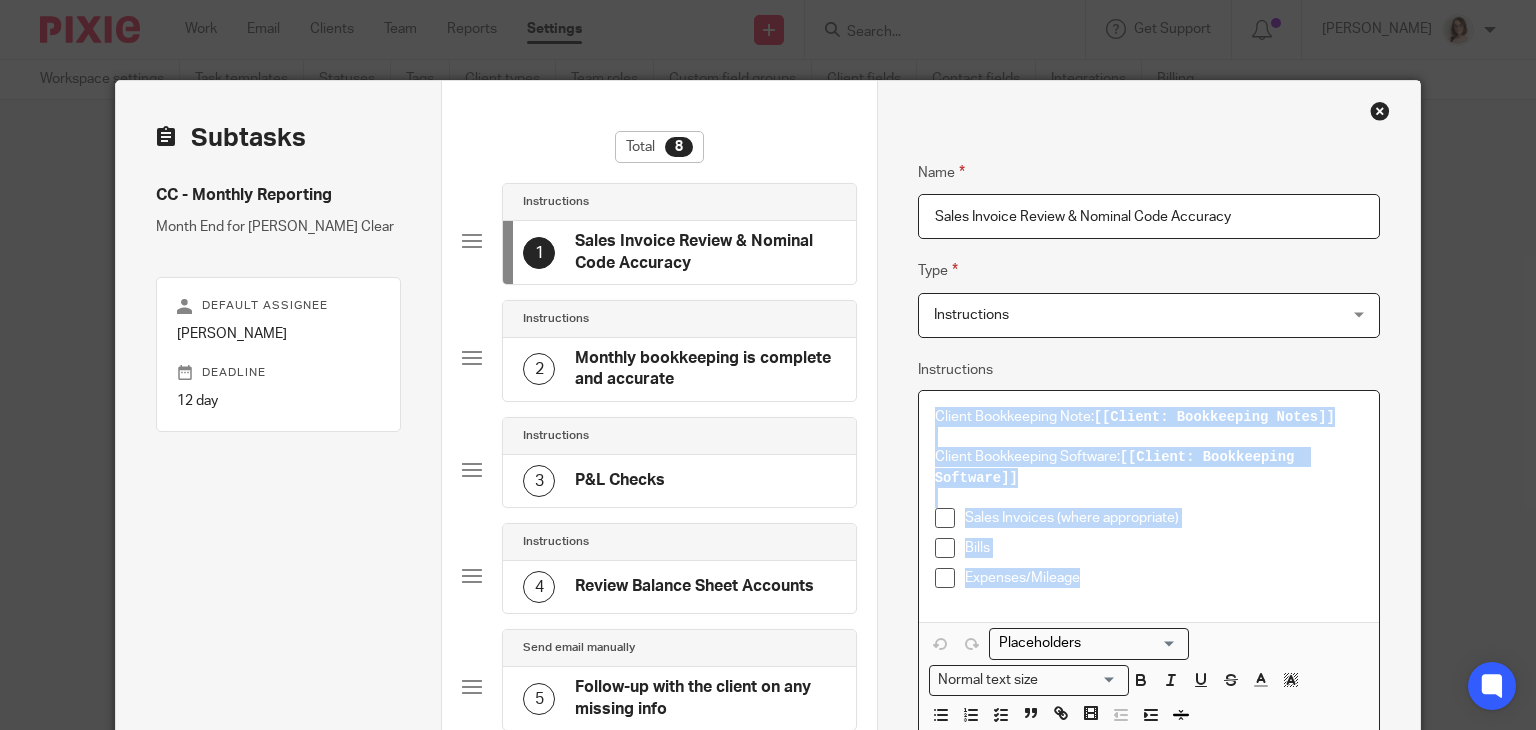 drag, startPoint x: 1106, startPoint y: 578, endPoint x: 863, endPoint y: 385, distance: 310.31918 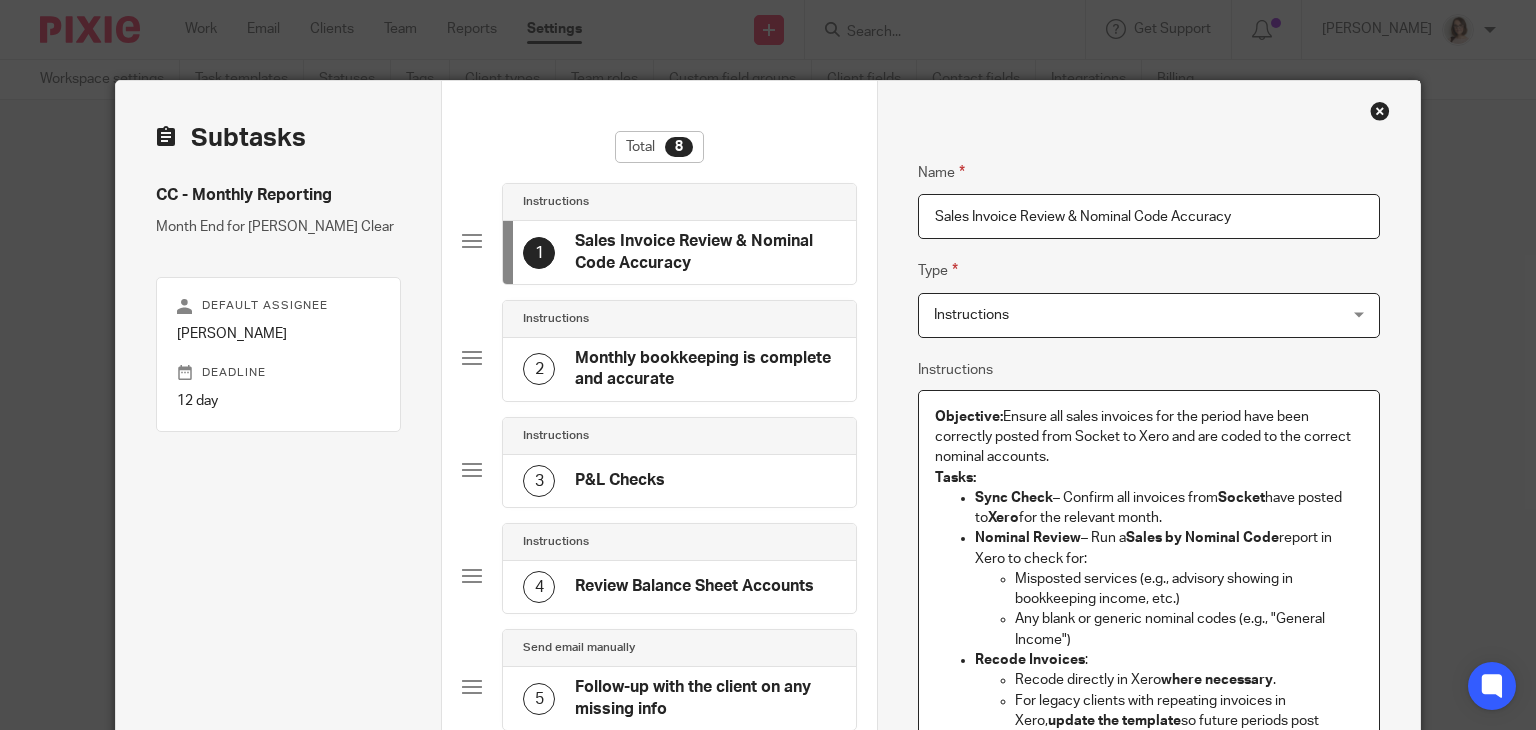 scroll, scrollTop: 103, scrollLeft: 0, axis: vertical 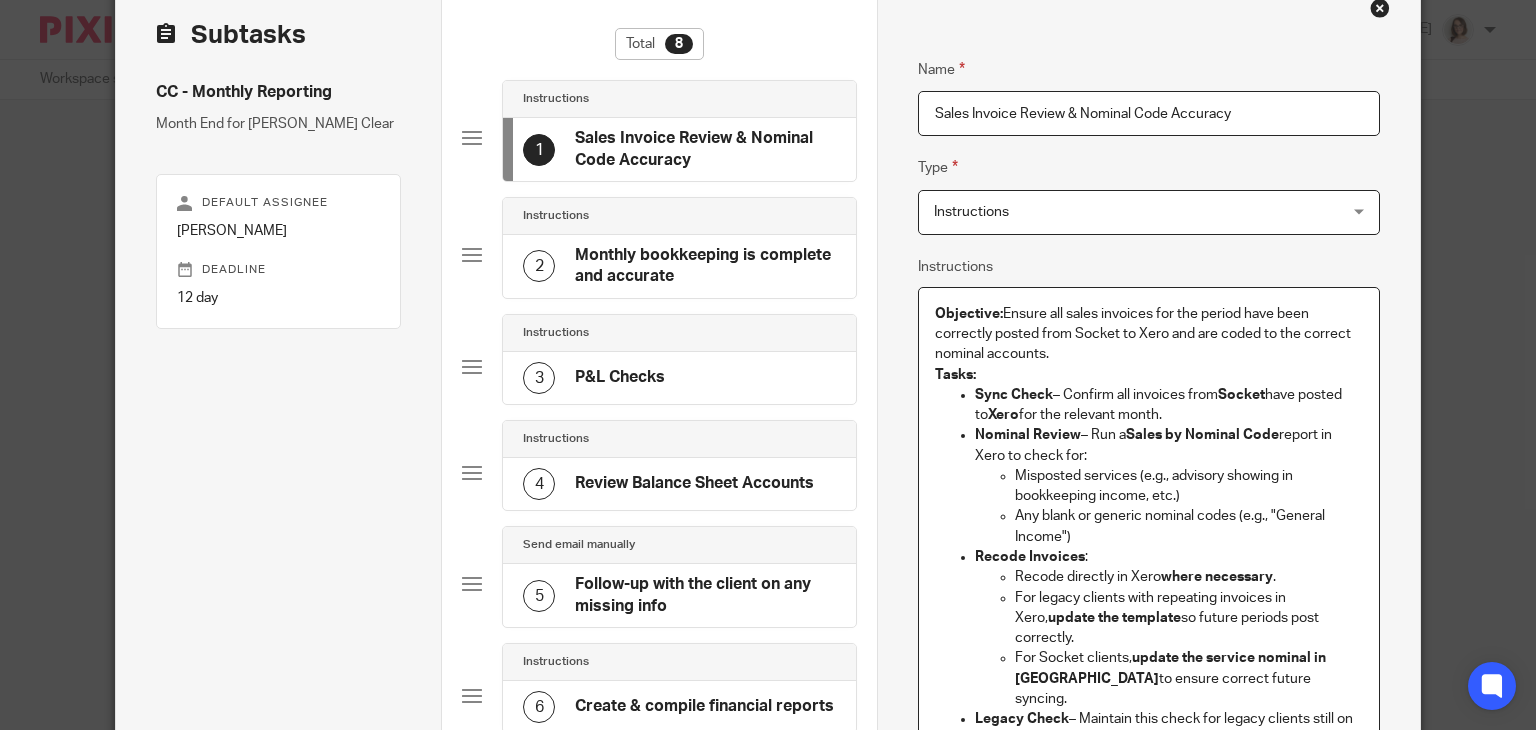 click on "Sync Check" at bounding box center (1014, 395) 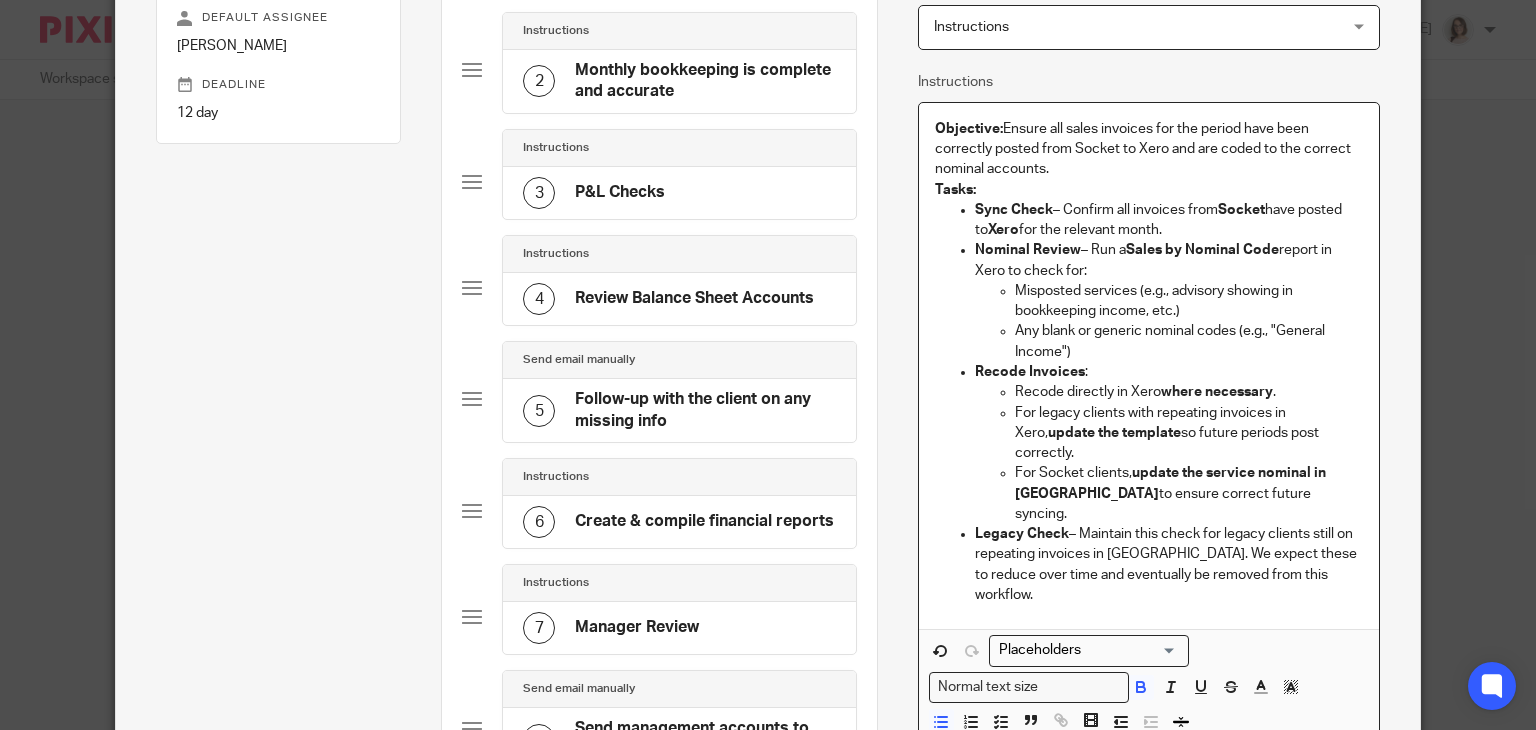 scroll, scrollTop: 294, scrollLeft: 0, axis: vertical 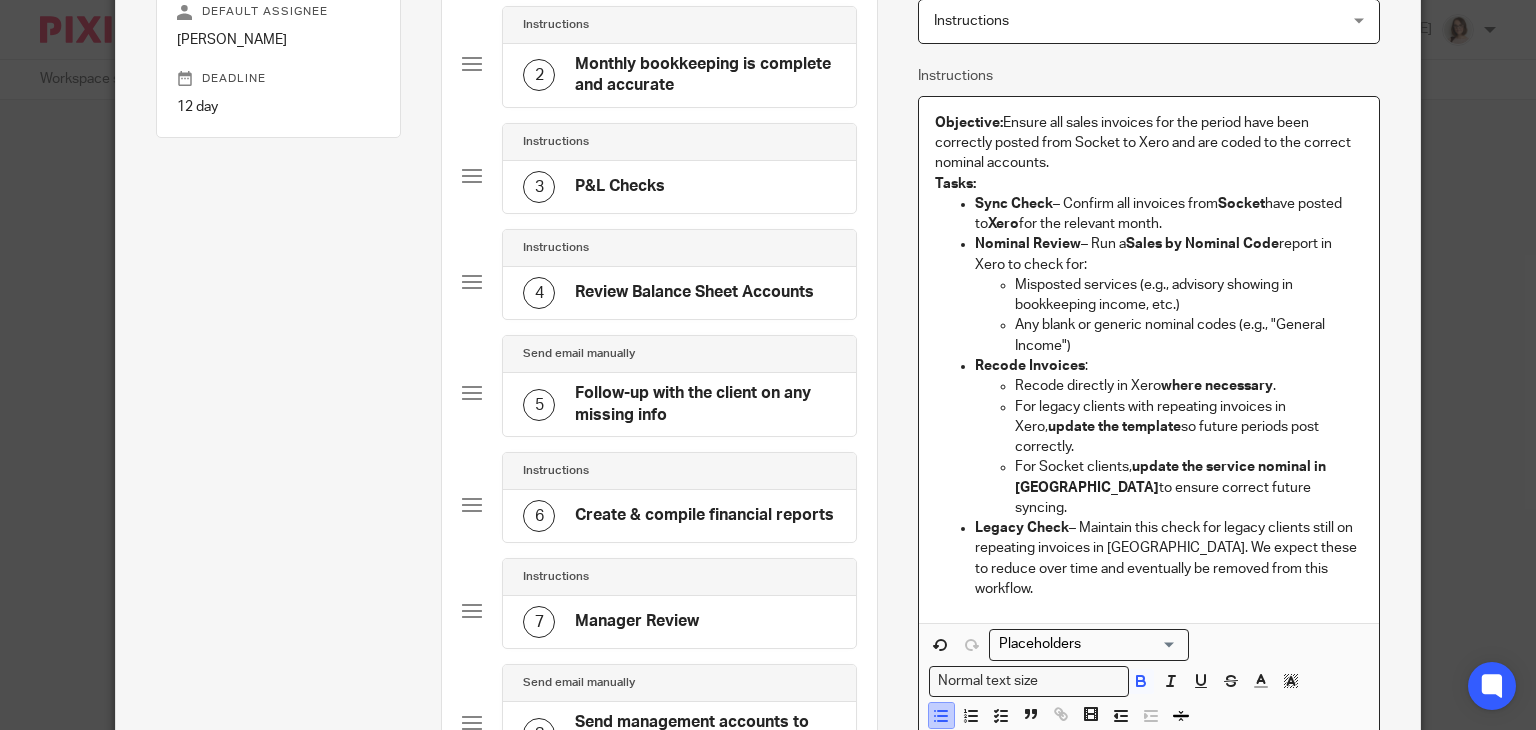 click at bounding box center [941, 715] 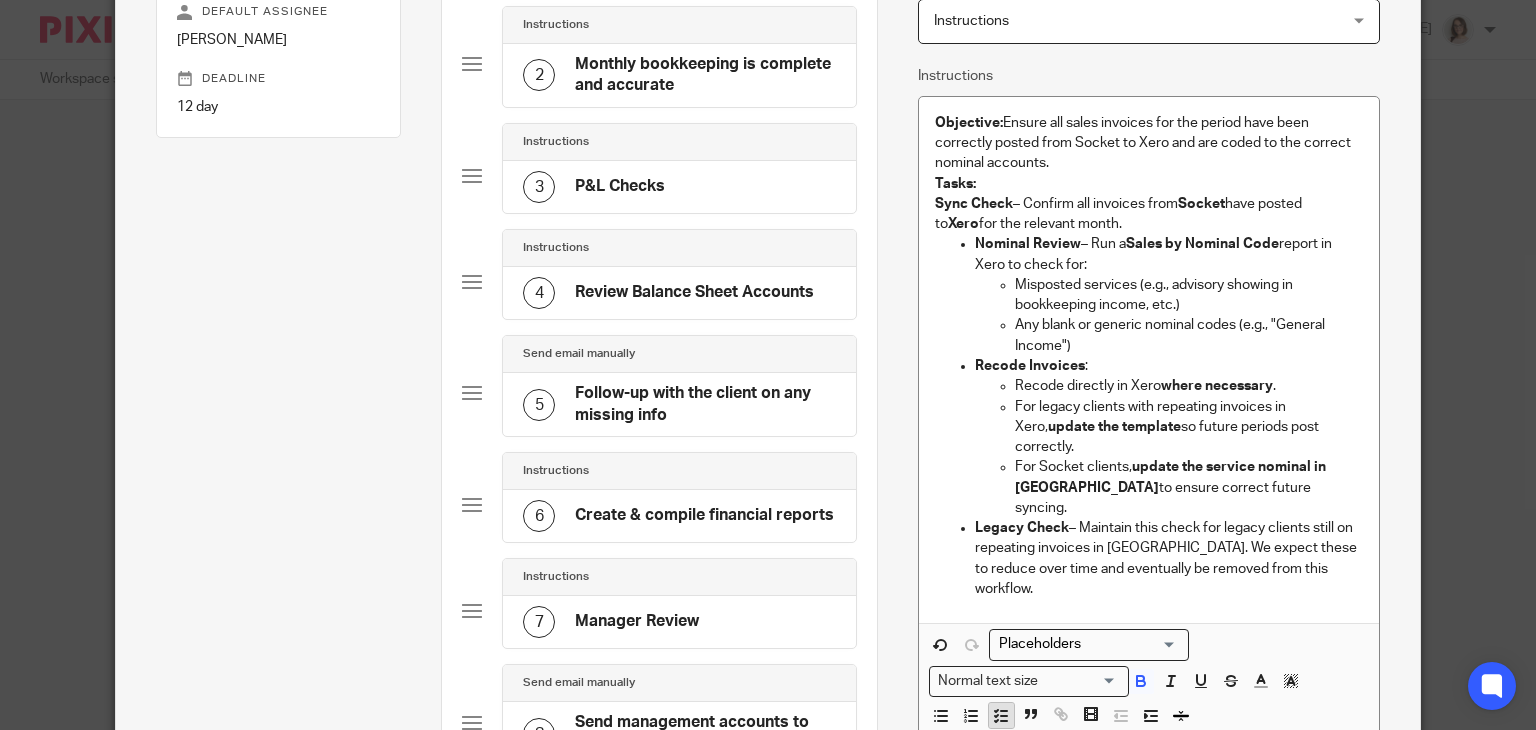 click 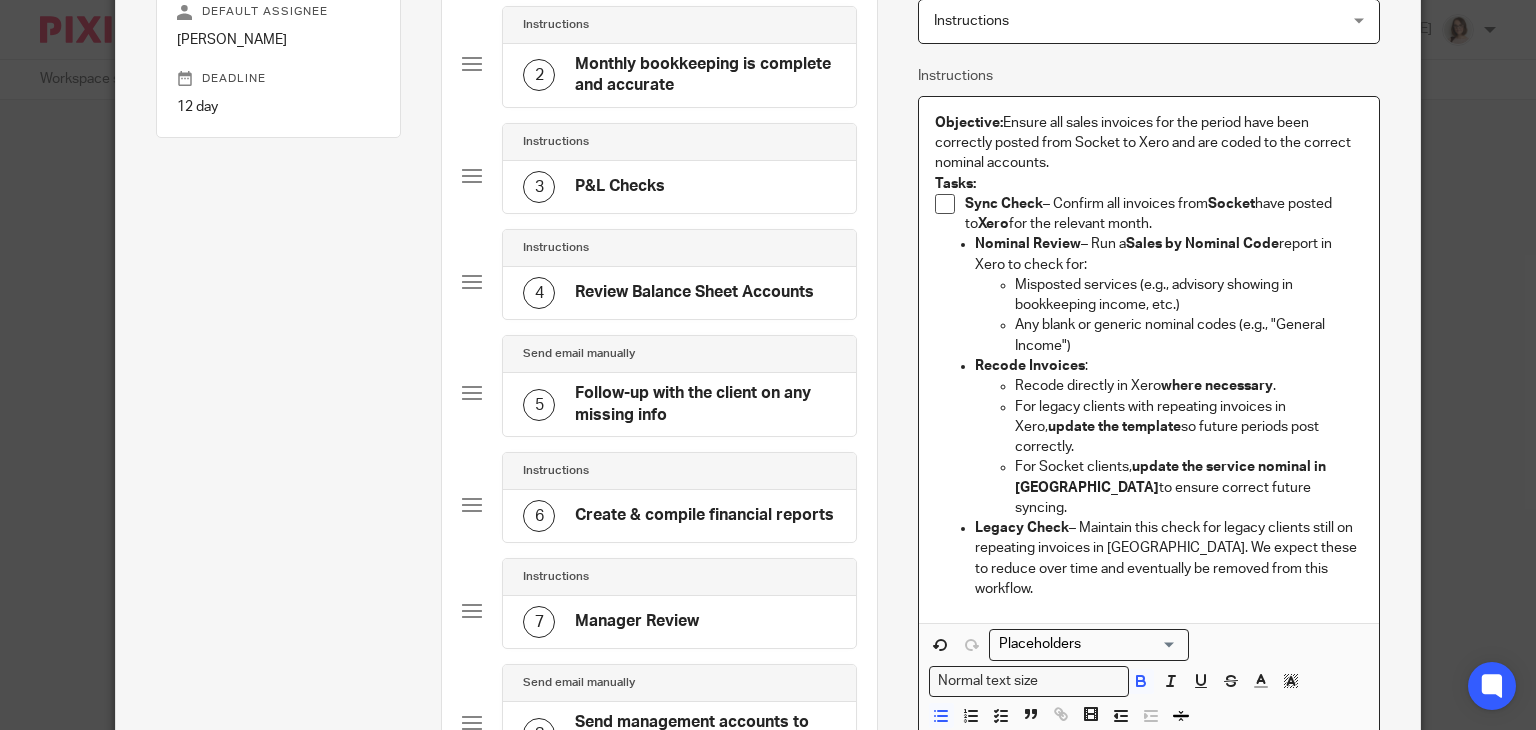 click on "Nominal Review" at bounding box center [1028, 244] 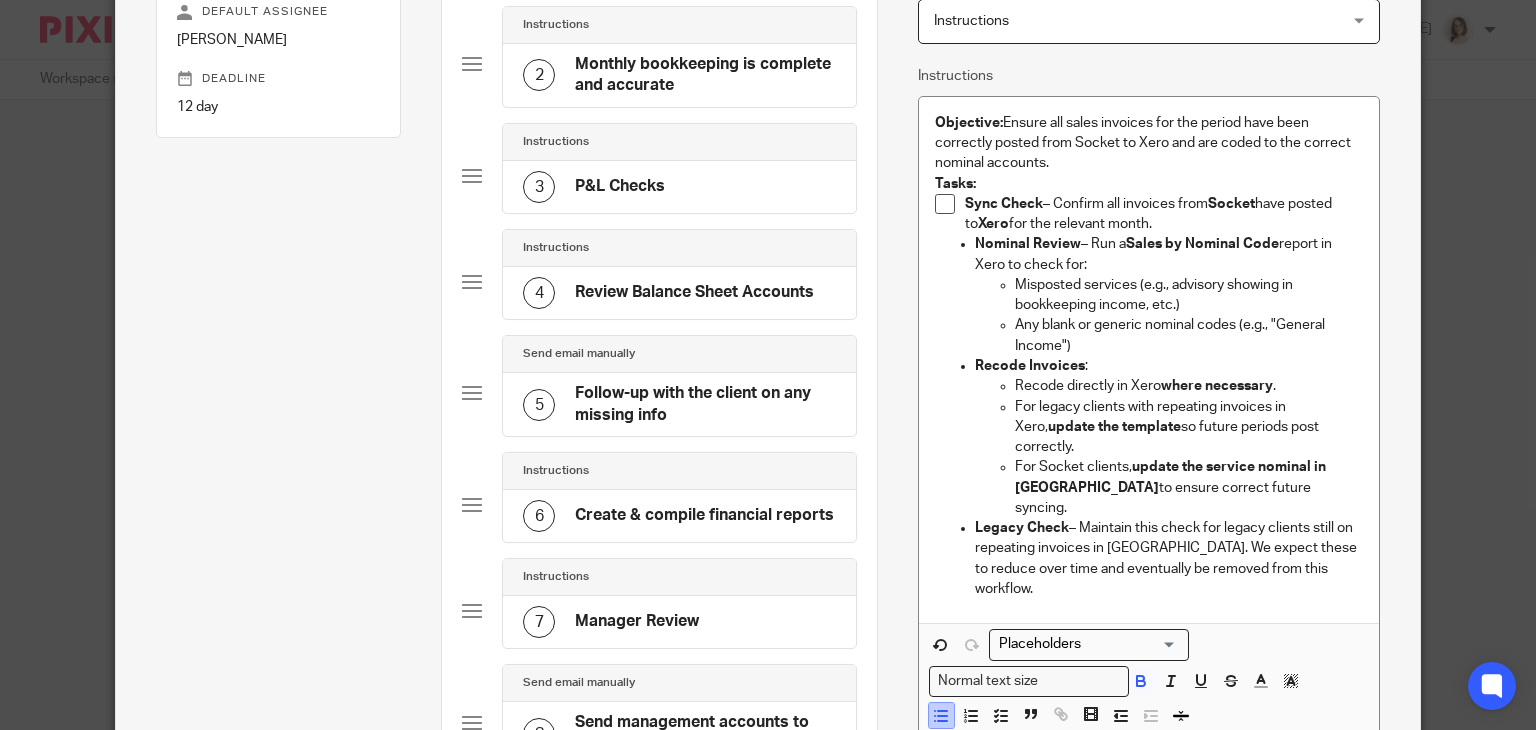 click 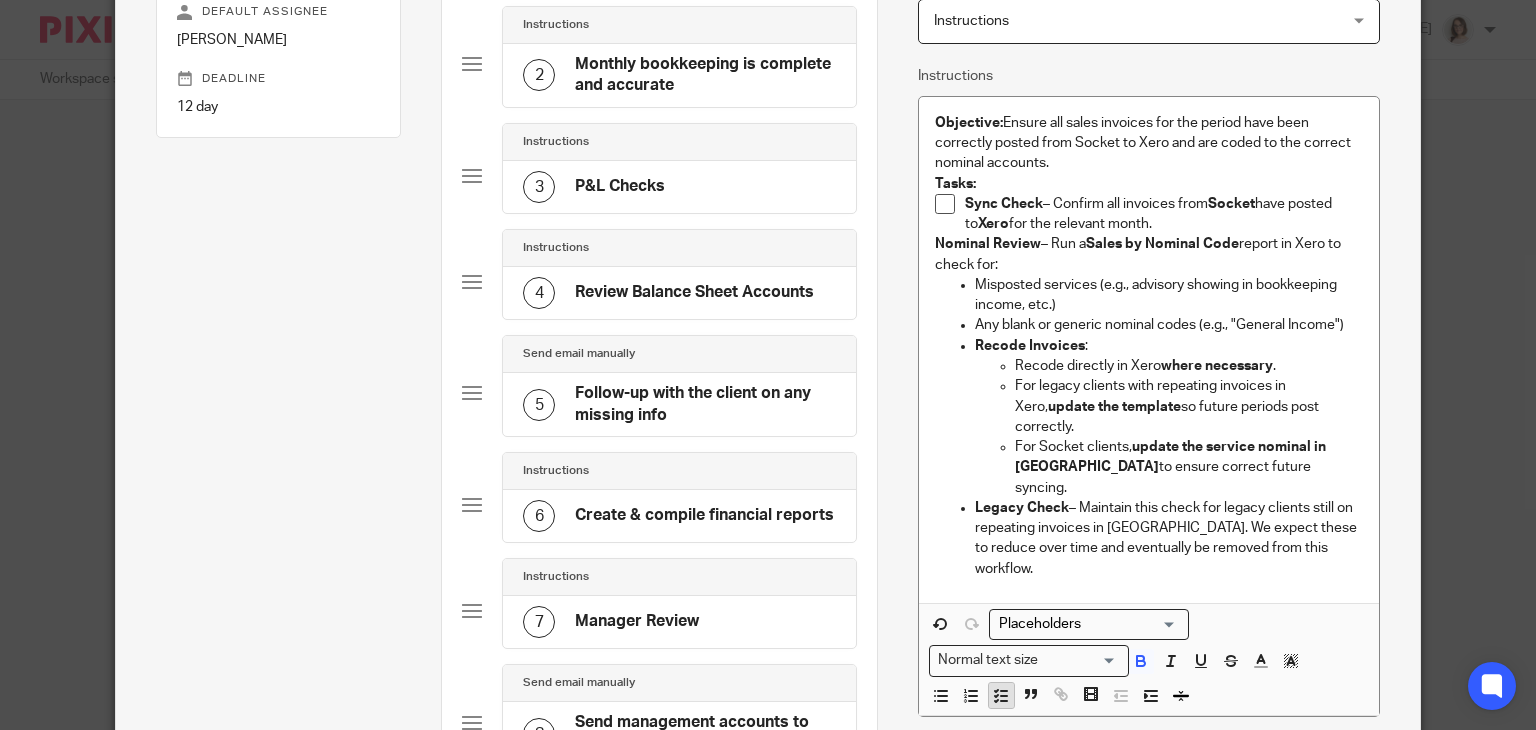 click 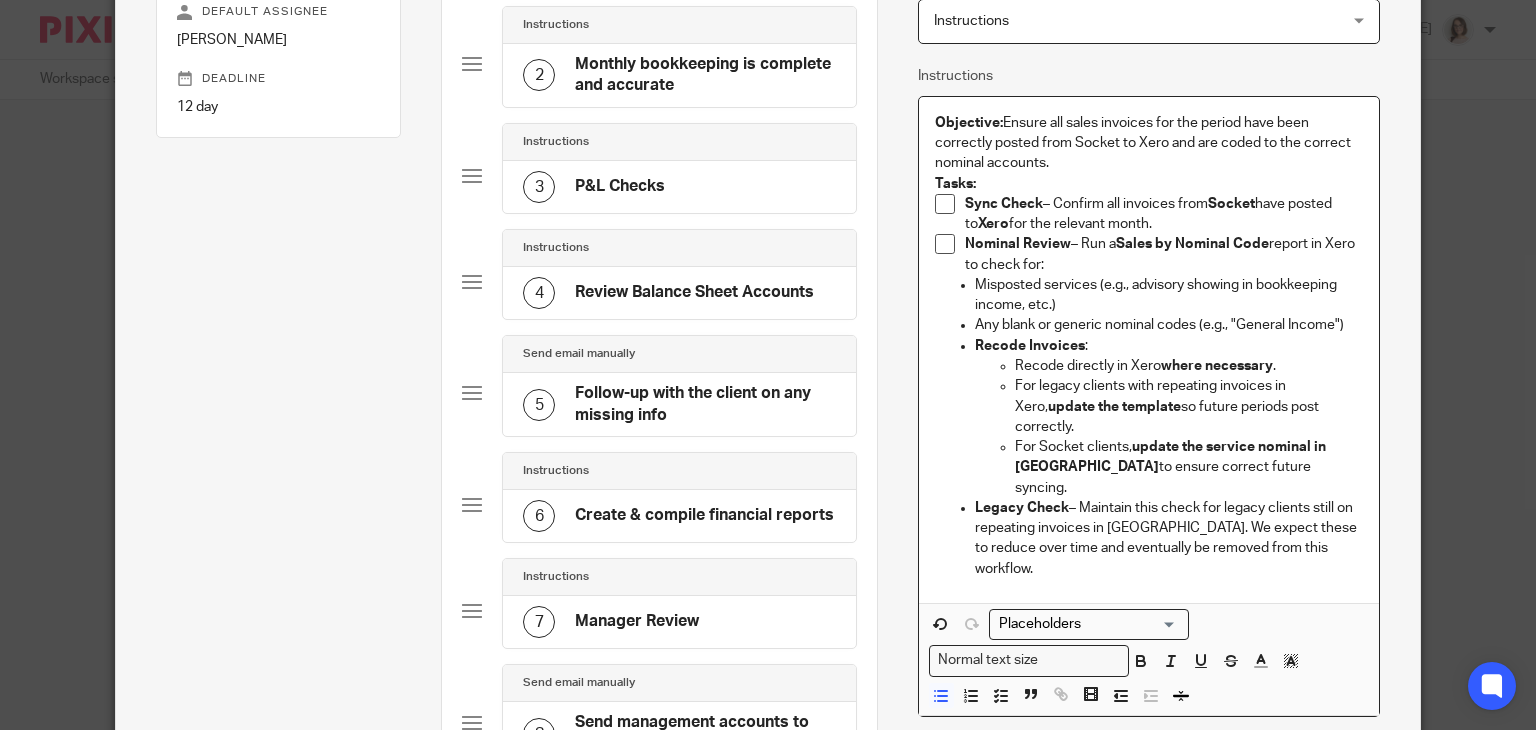 click on "Misposted services (e.g., advisory showing in bookkeeping income, etc.)" at bounding box center (1169, 295) 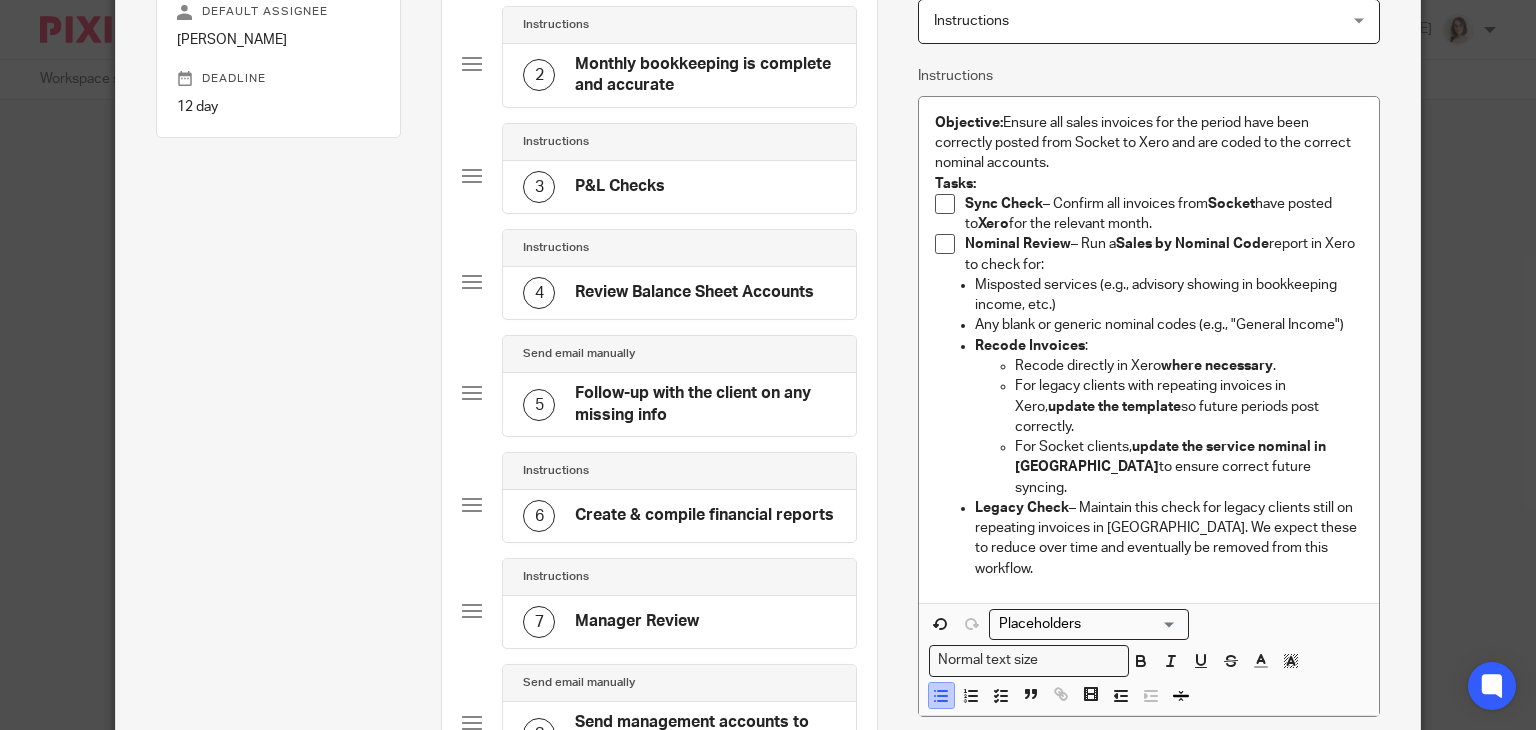 click 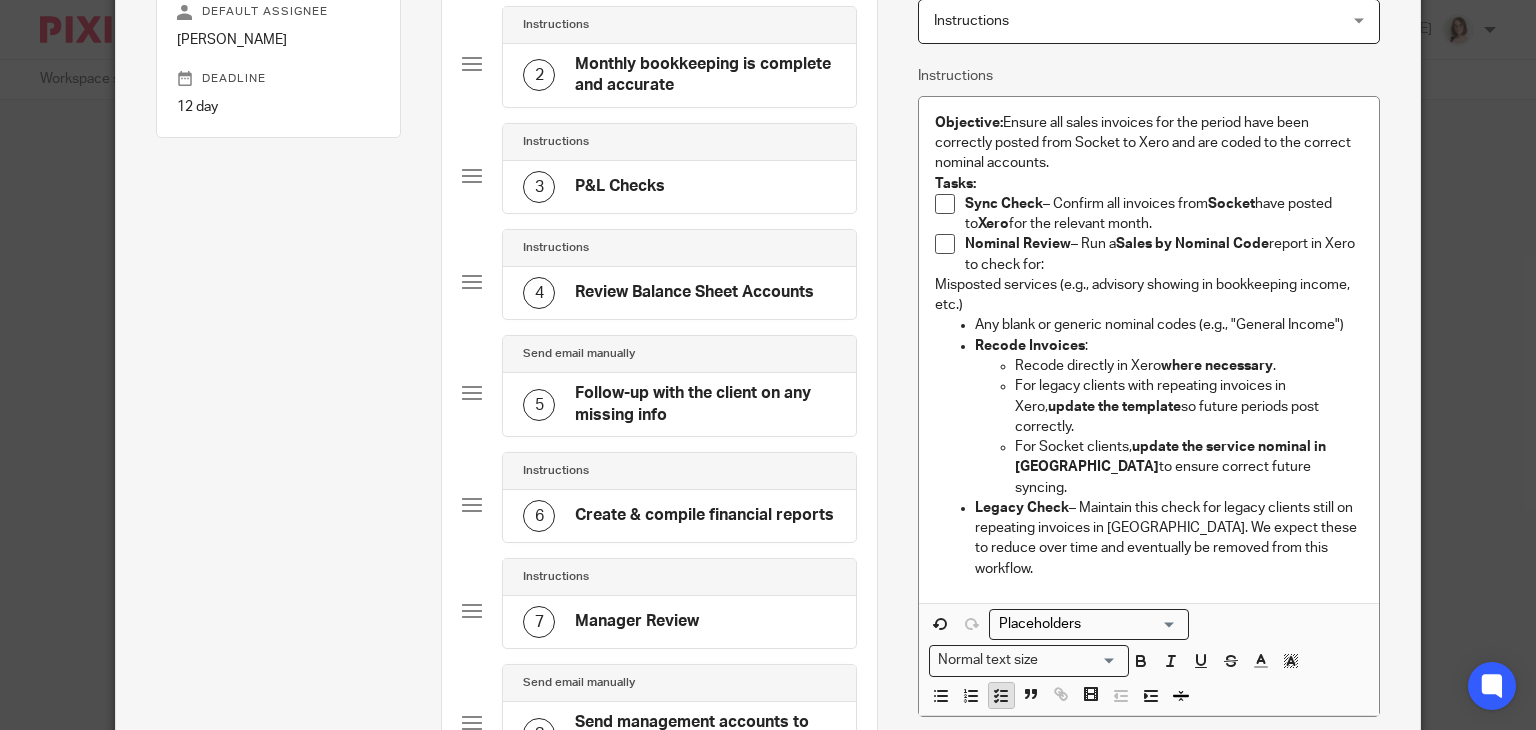 click 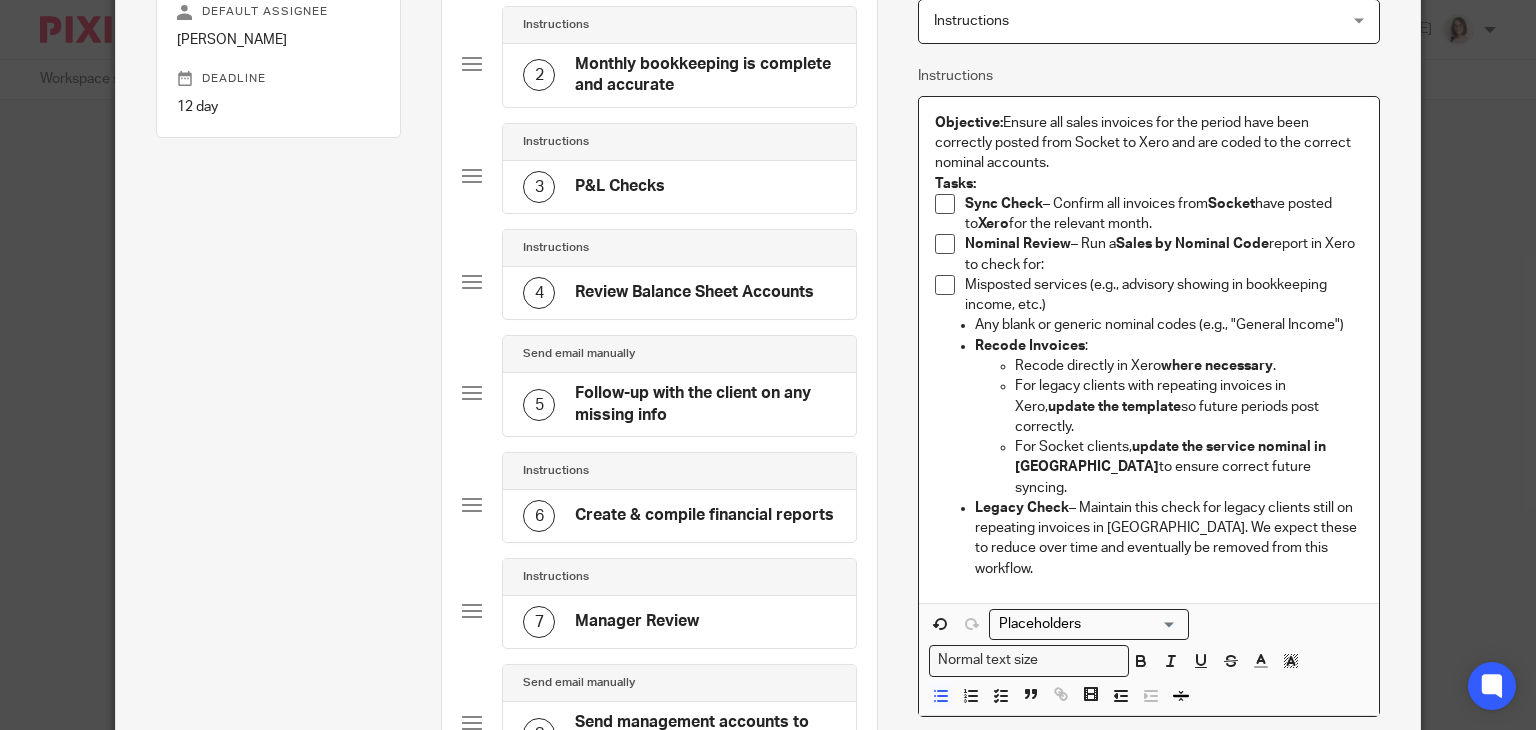 click on "Any blank or generic nominal codes (e.g., "General Income")" at bounding box center [1169, 325] 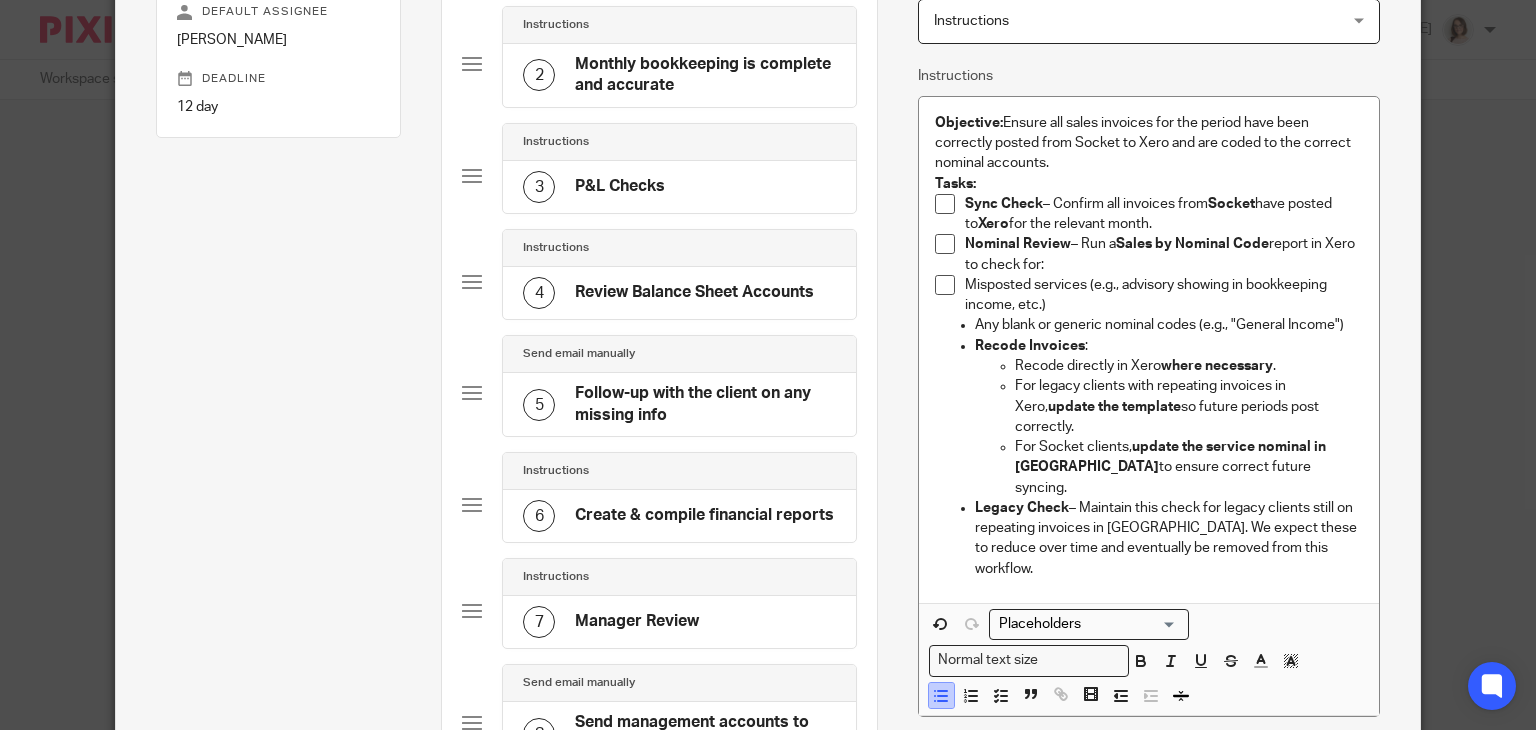 click 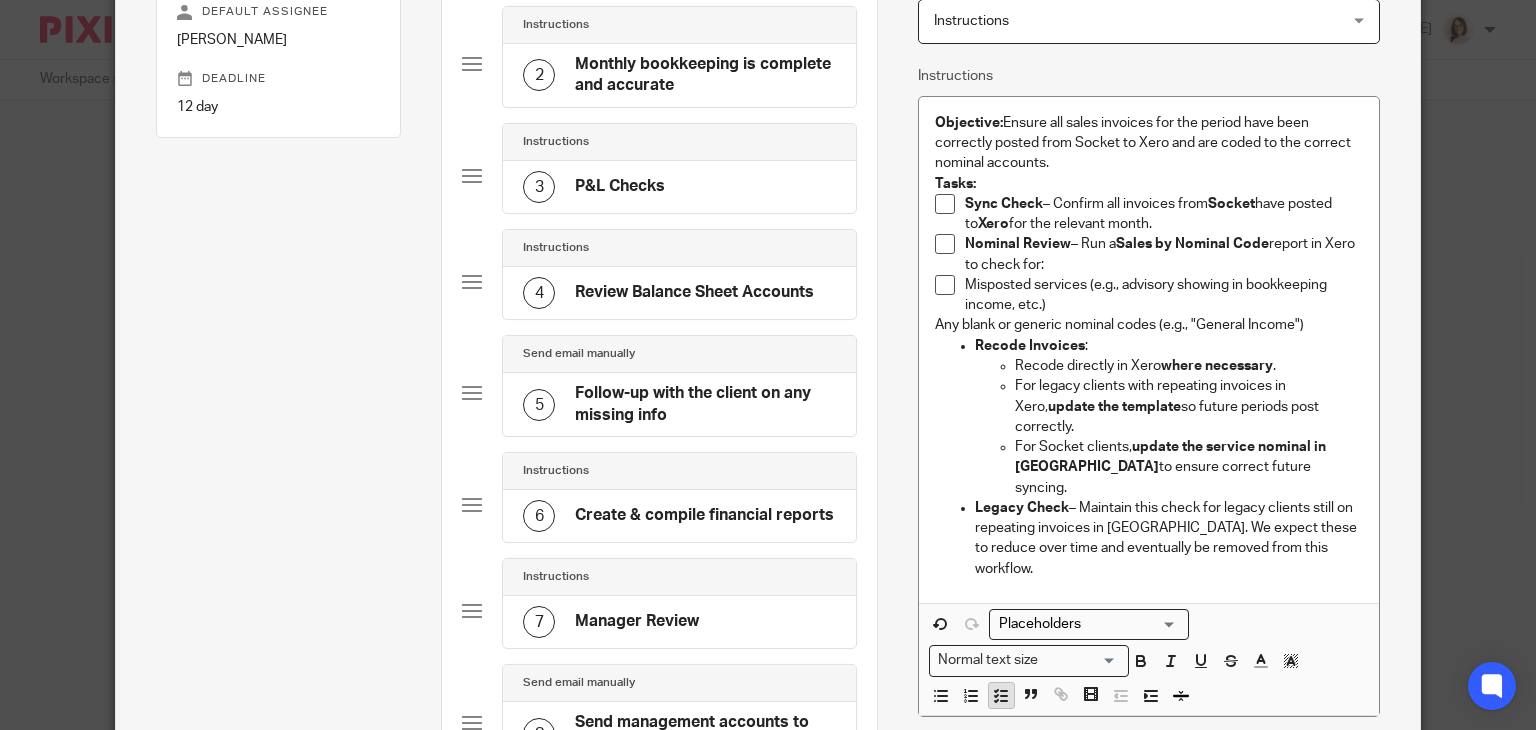 click 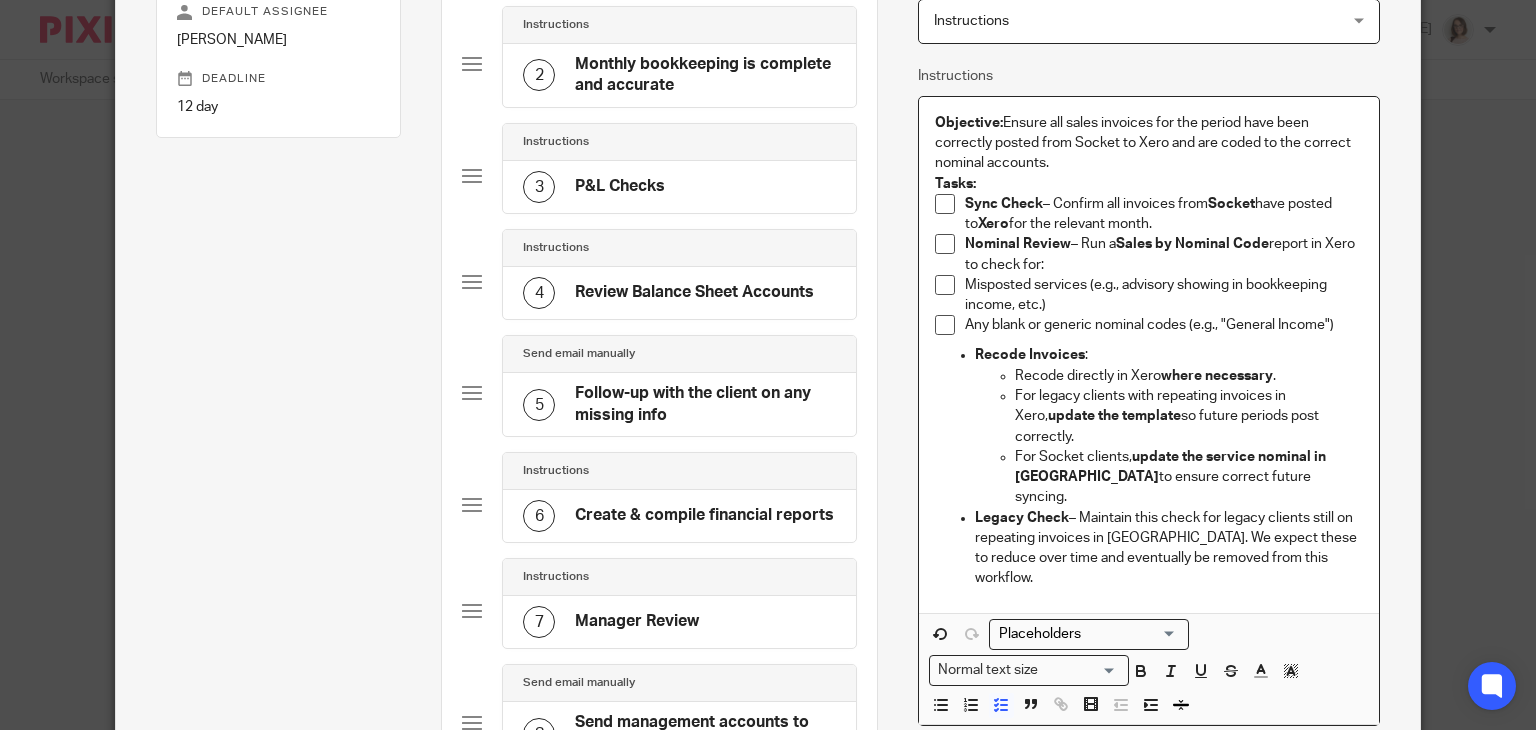 click on "Misposted services (e.g., advisory showing in bookkeeping income, etc.)" at bounding box center (1149, 295) 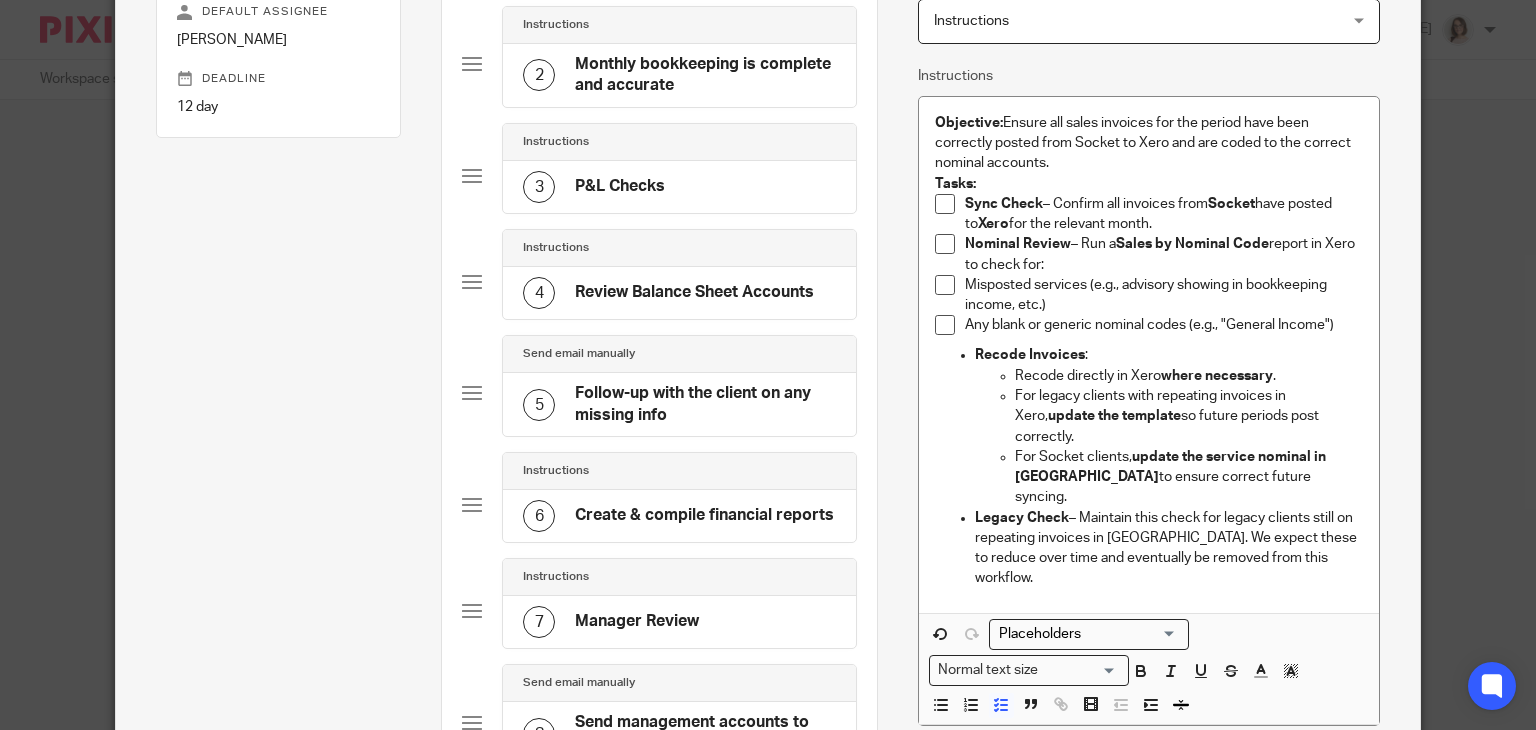 type 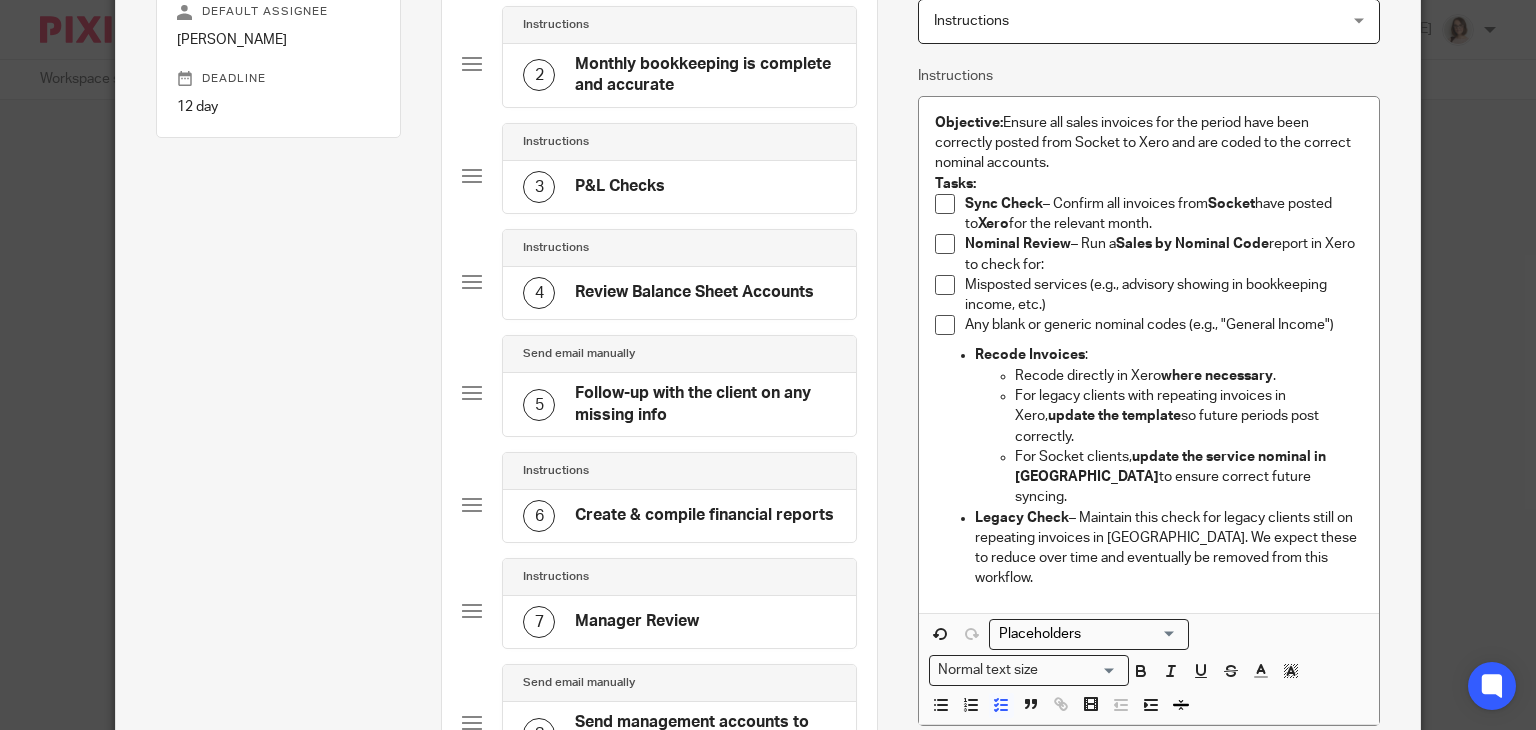 click on "Misposted services (e.g., advisory showing in bookkeeping income, etc.)" at bounding box center [1164, 295] 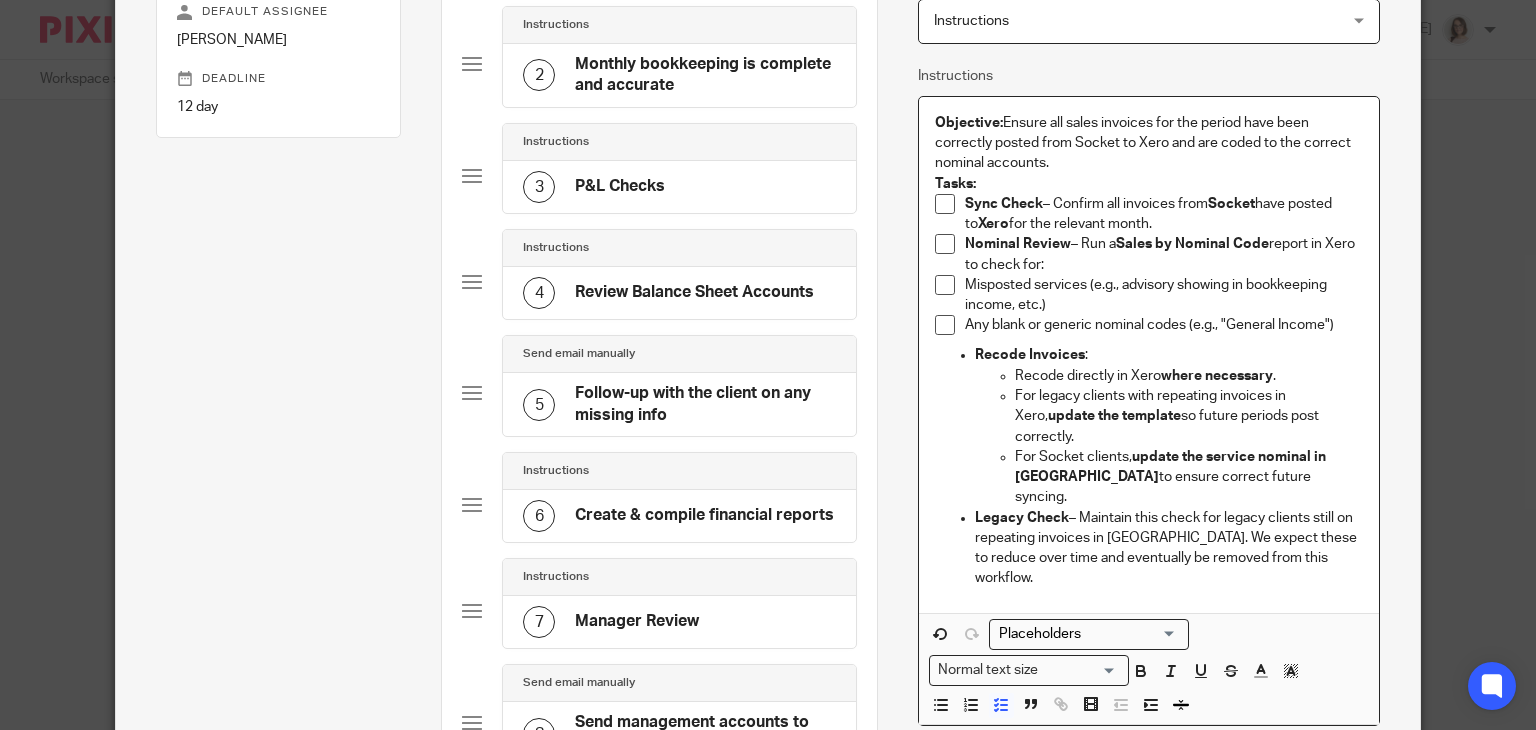 click on "Misposted services (e.g., advisory showing in bookkeeping income, etc.)" at bounding box center [1164, 295] 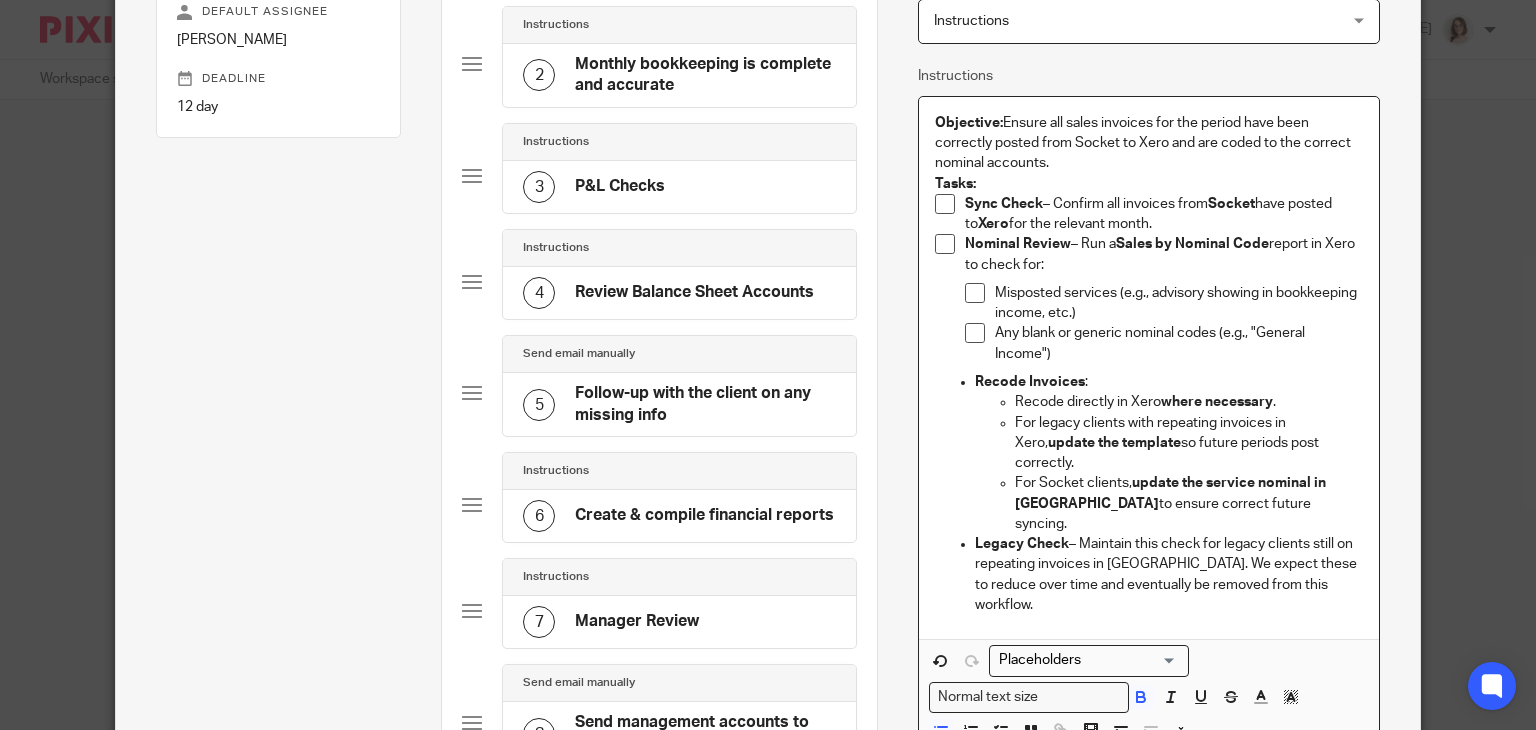 click on "Recode Invoices : Recode directly in Xero  where necessary . For legacy clients with repeating invoices in Xero,  update the template  so future periods post correctly. For Socket clients,  update the service nominal in Socket  to ensure correct future syncing. Legacy Check  – Maintain this check for legacy clients still on repeating invoices in Xero. We expect these to reduce over time and eventually be removed from this workflow." at bounding box center (1149, 493) 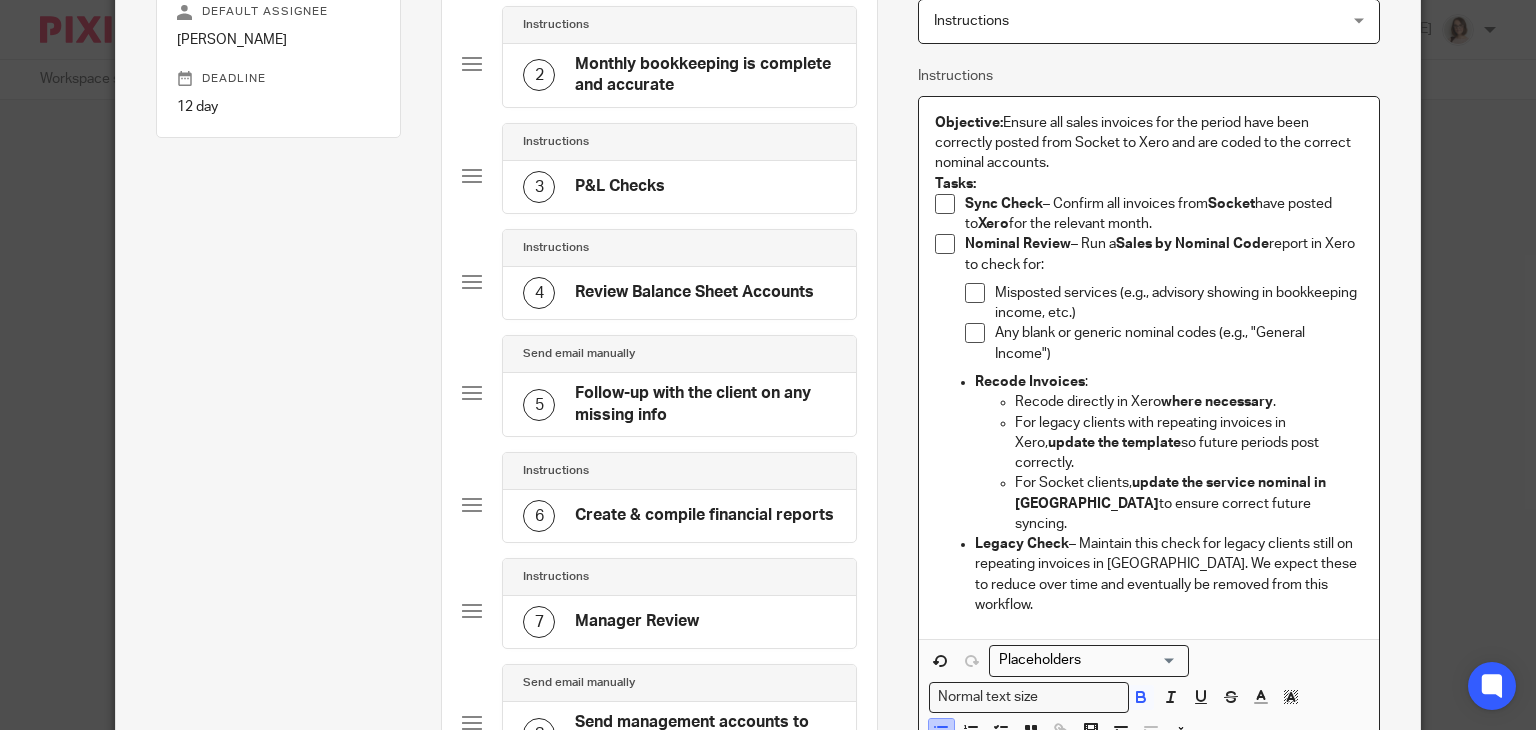 click 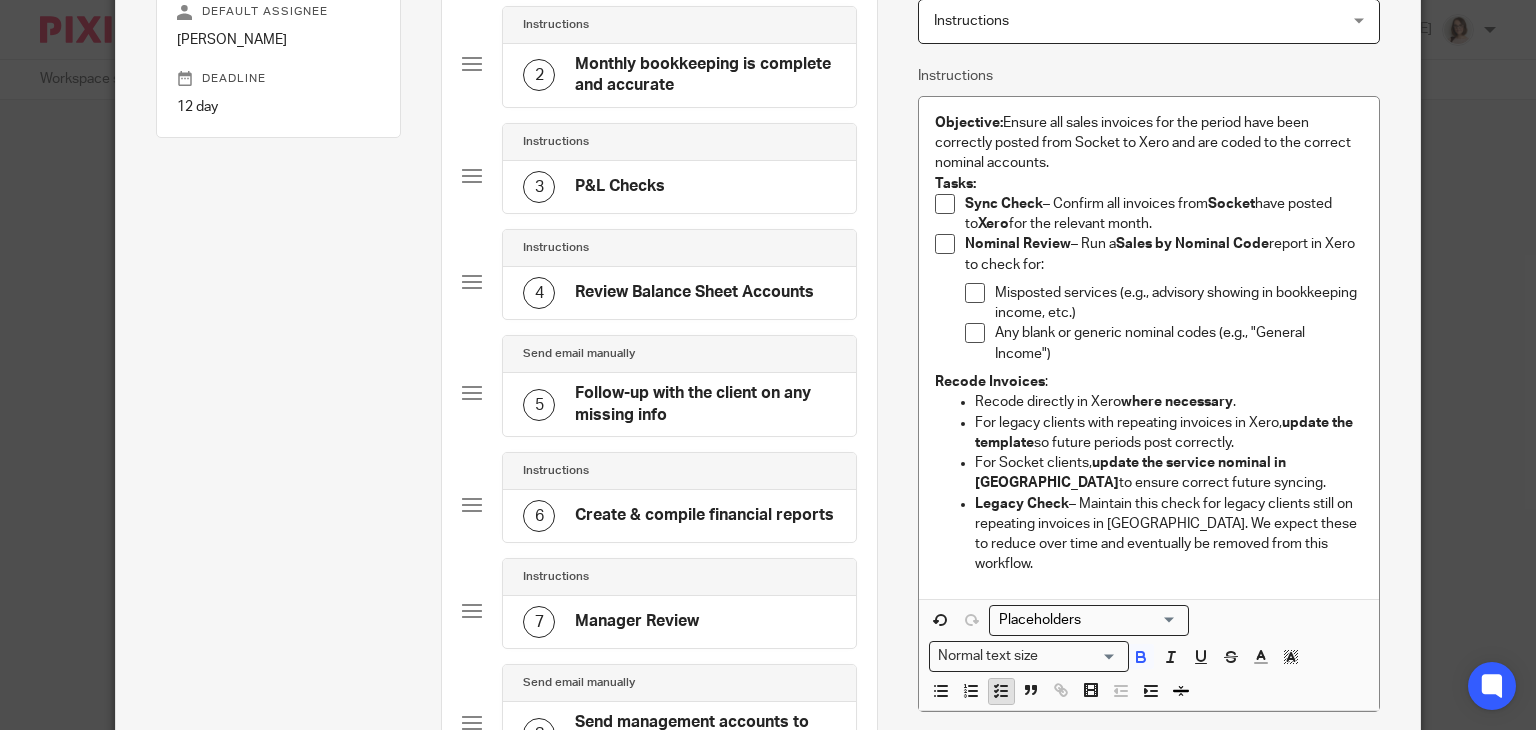 click 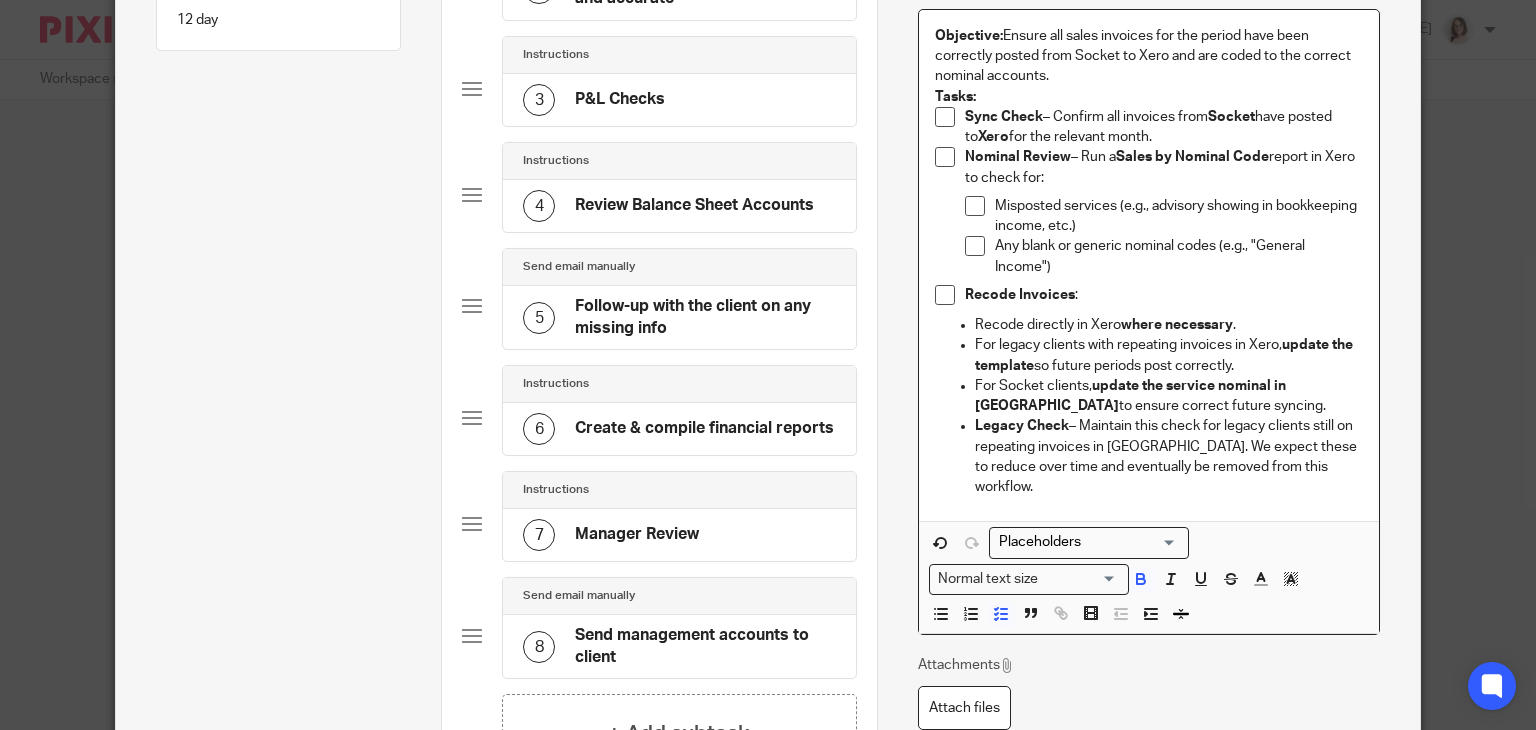 scroll, scrollTop: 382, scrollLeft: 0, axis: vertical 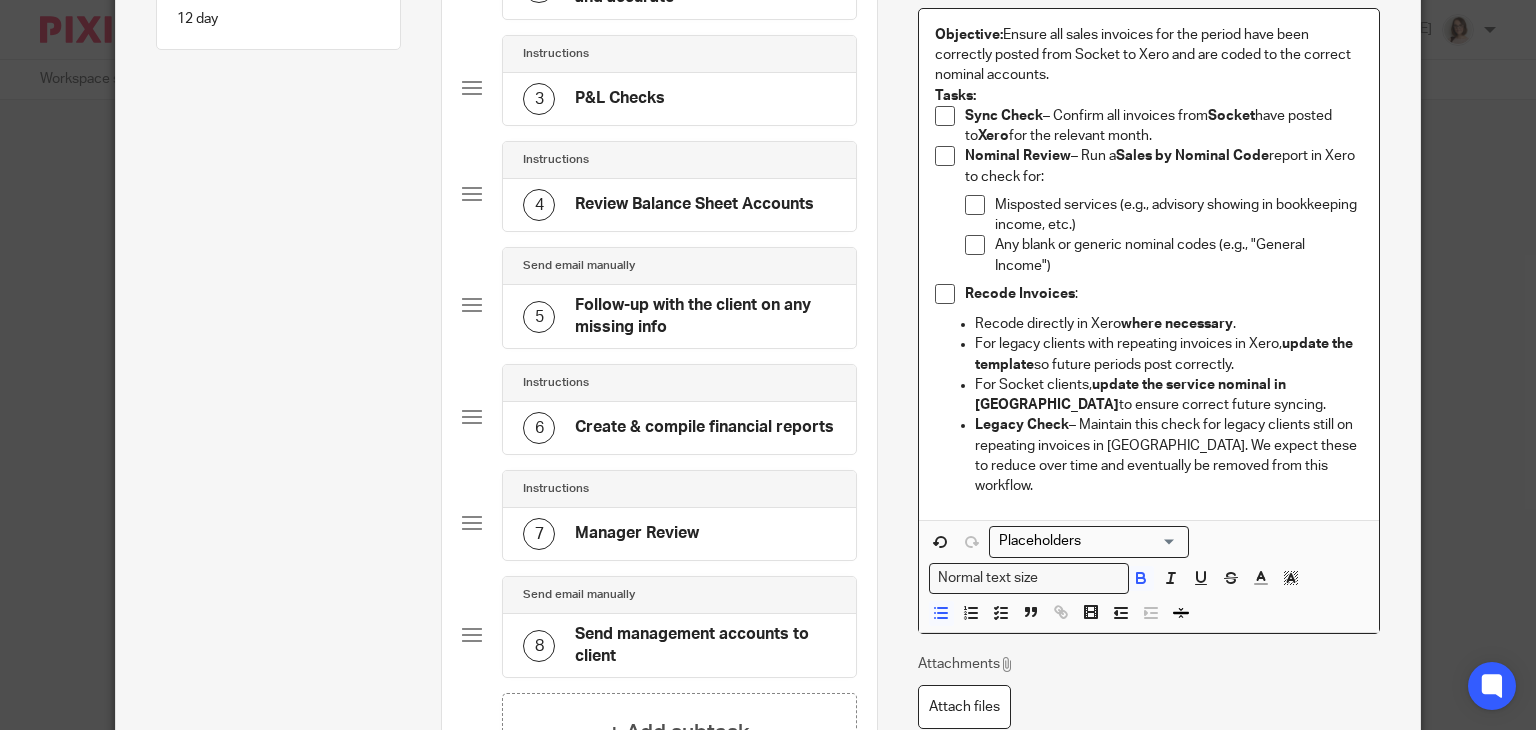 click on "Legacy Check  – Maintain this check for legacy clients still on repeating invoices in Xero. We expect these to reduce over time and eventually be removed from this workflow." at bounding box center (1149, 455) 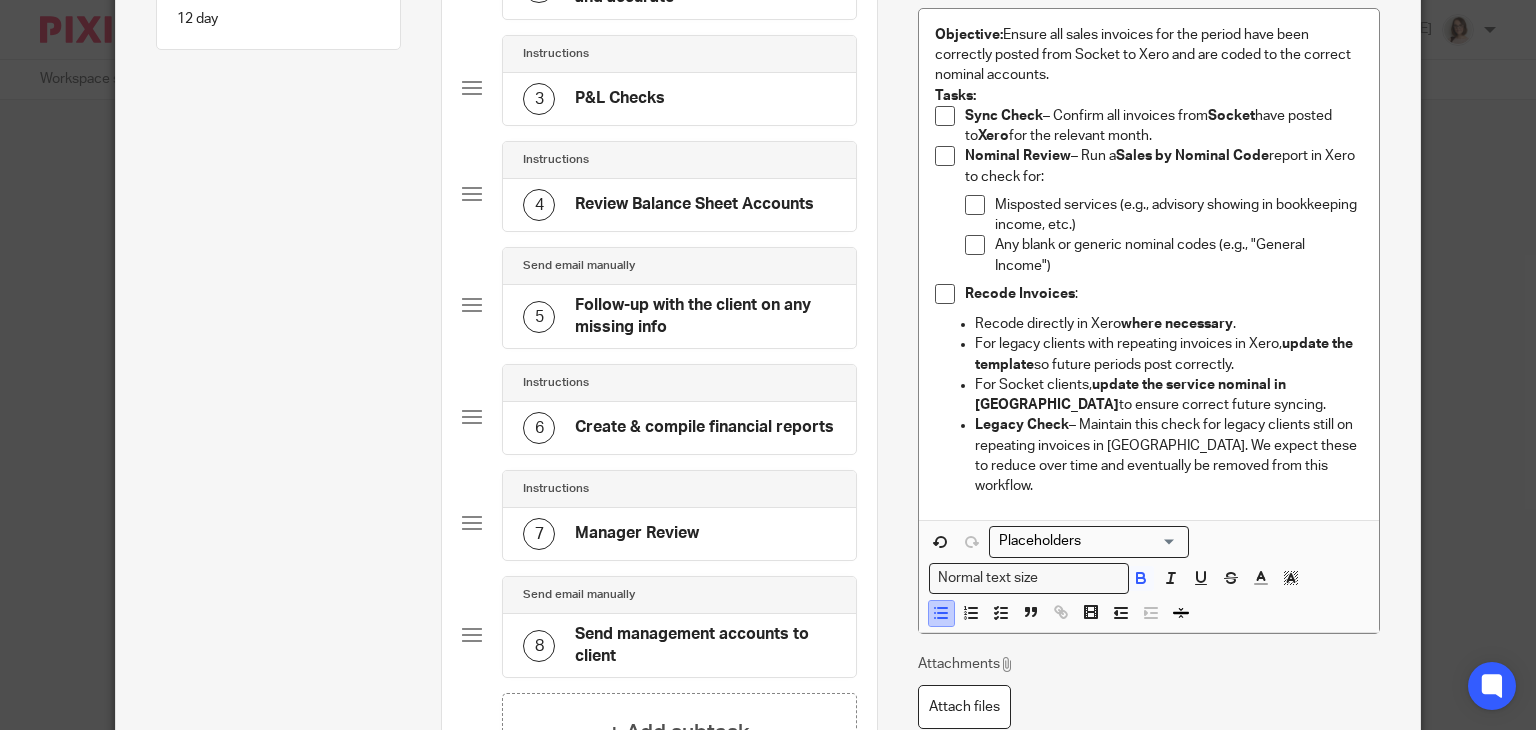 click 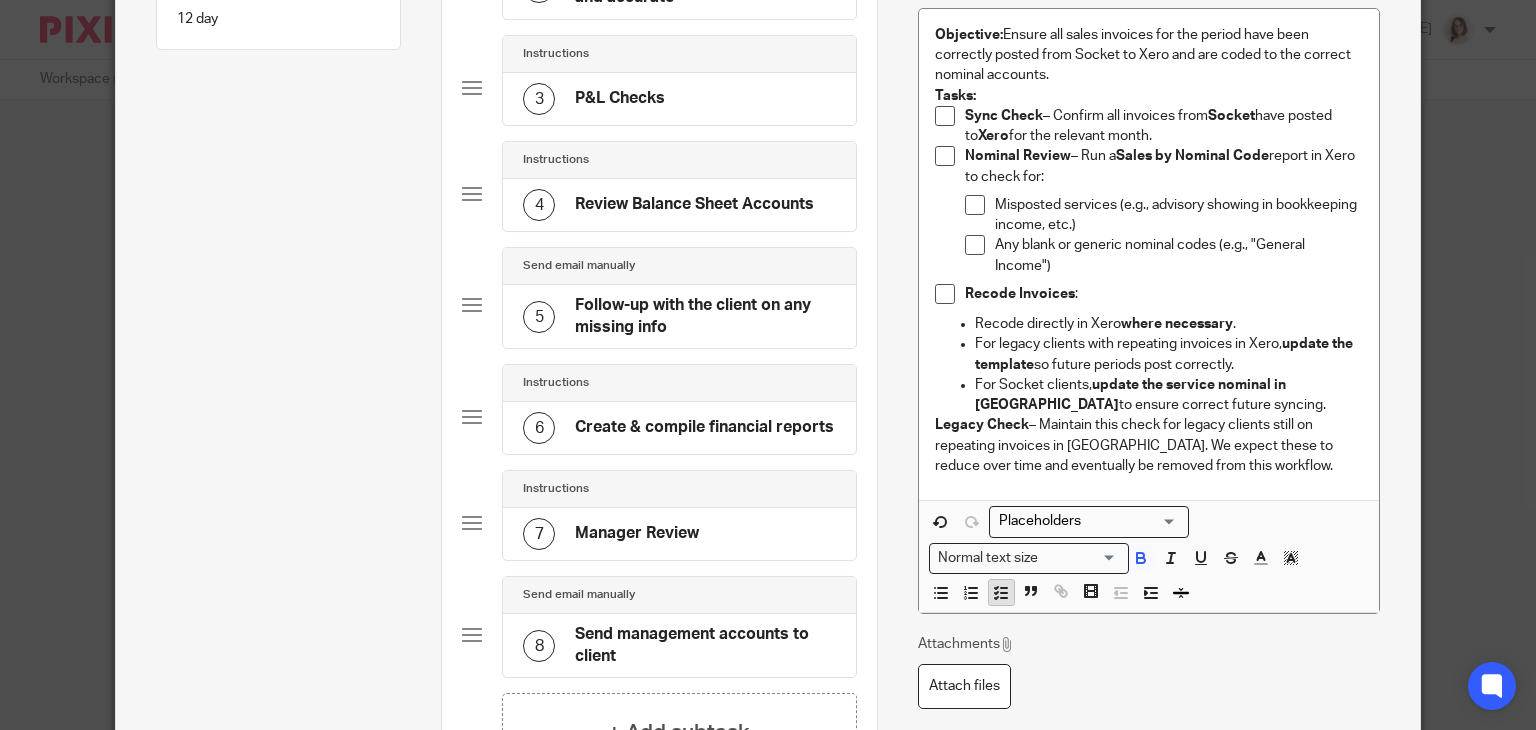 click 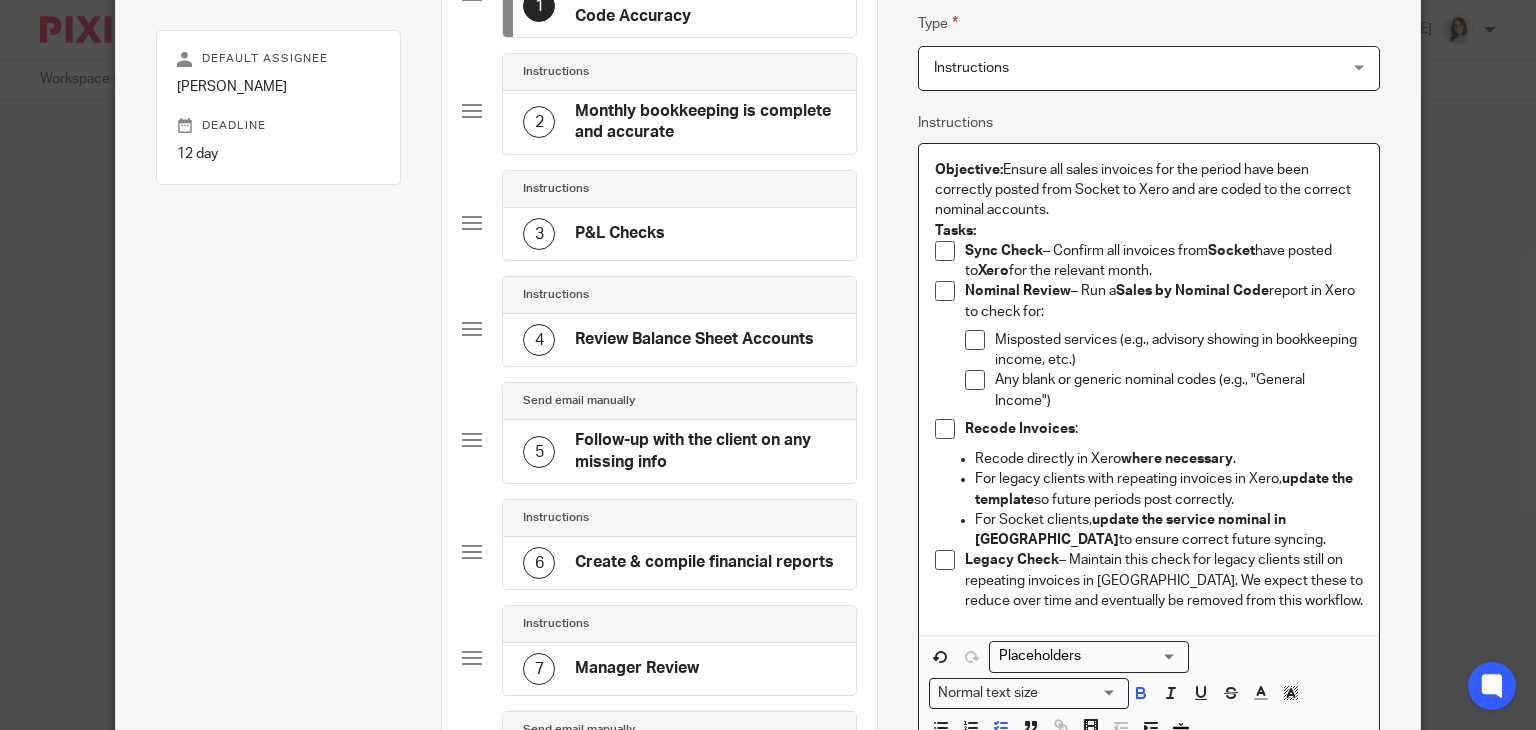 scroll, scrollTop: 246, scrollLeft: 0, axis: vertical 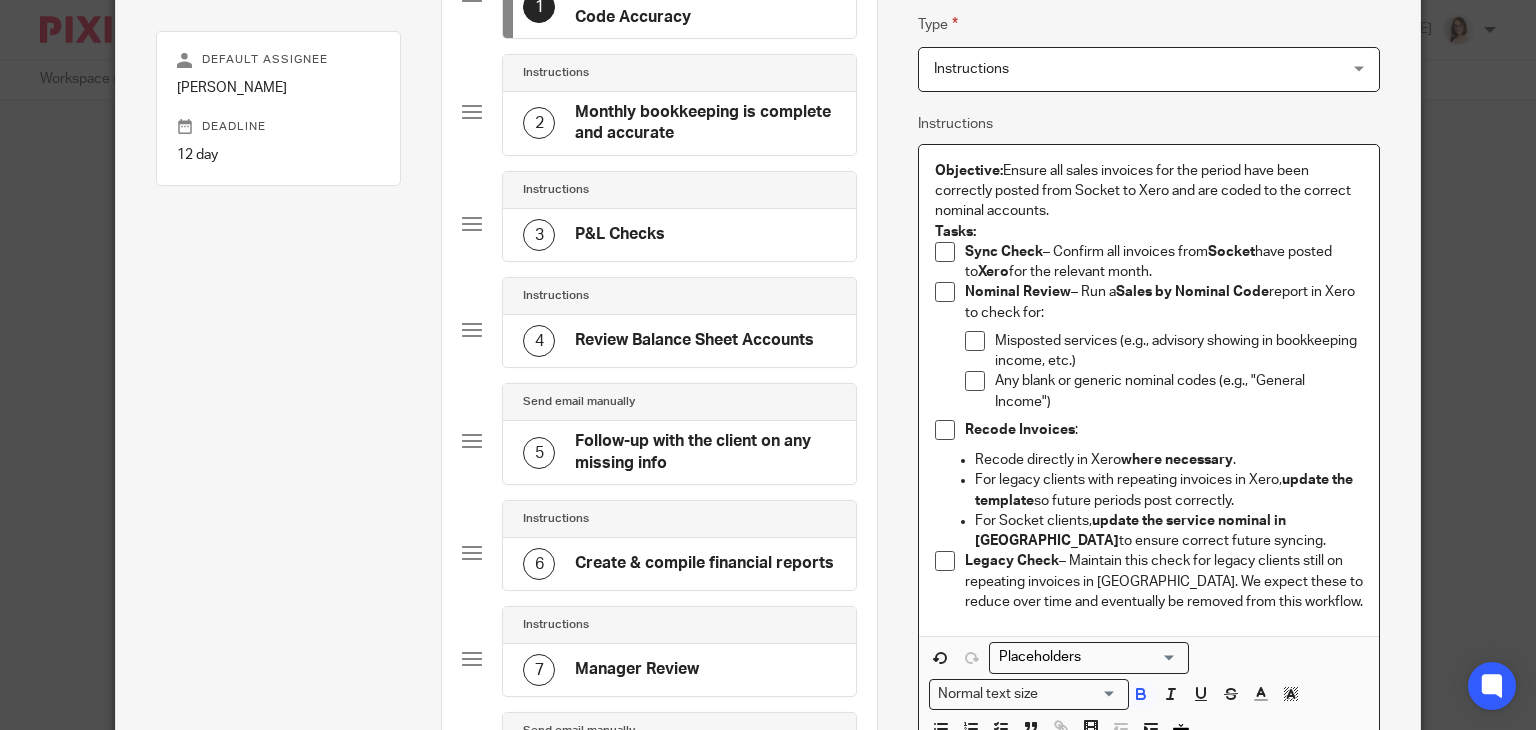click on "Objective: Ensure all sales invoices for the period have been correctly posted from Socket to Xero and are coded to the correct nominal accounts." at bounding box center [1149, 191] 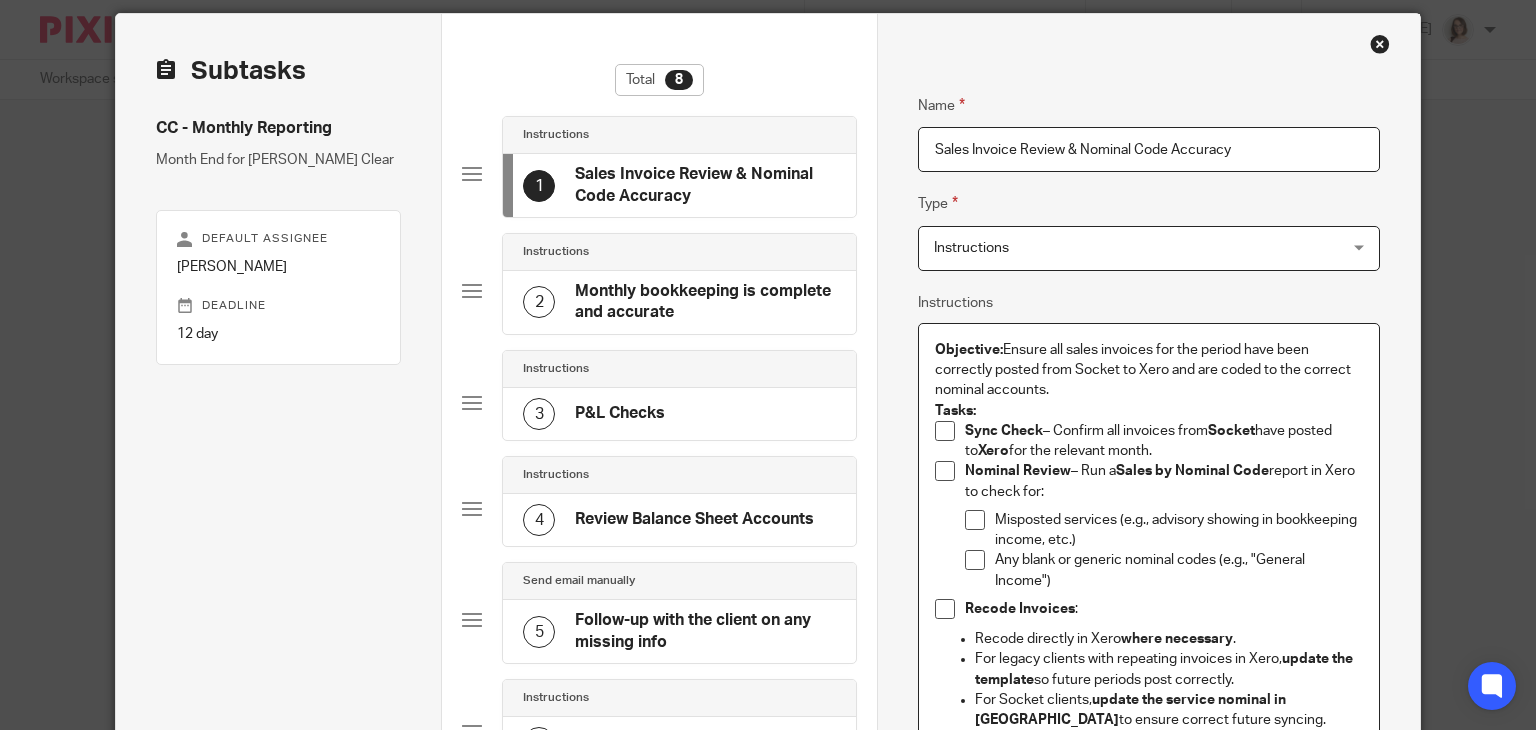 scroll, scrollTop: 0, scrollLeft: 0, axis: both 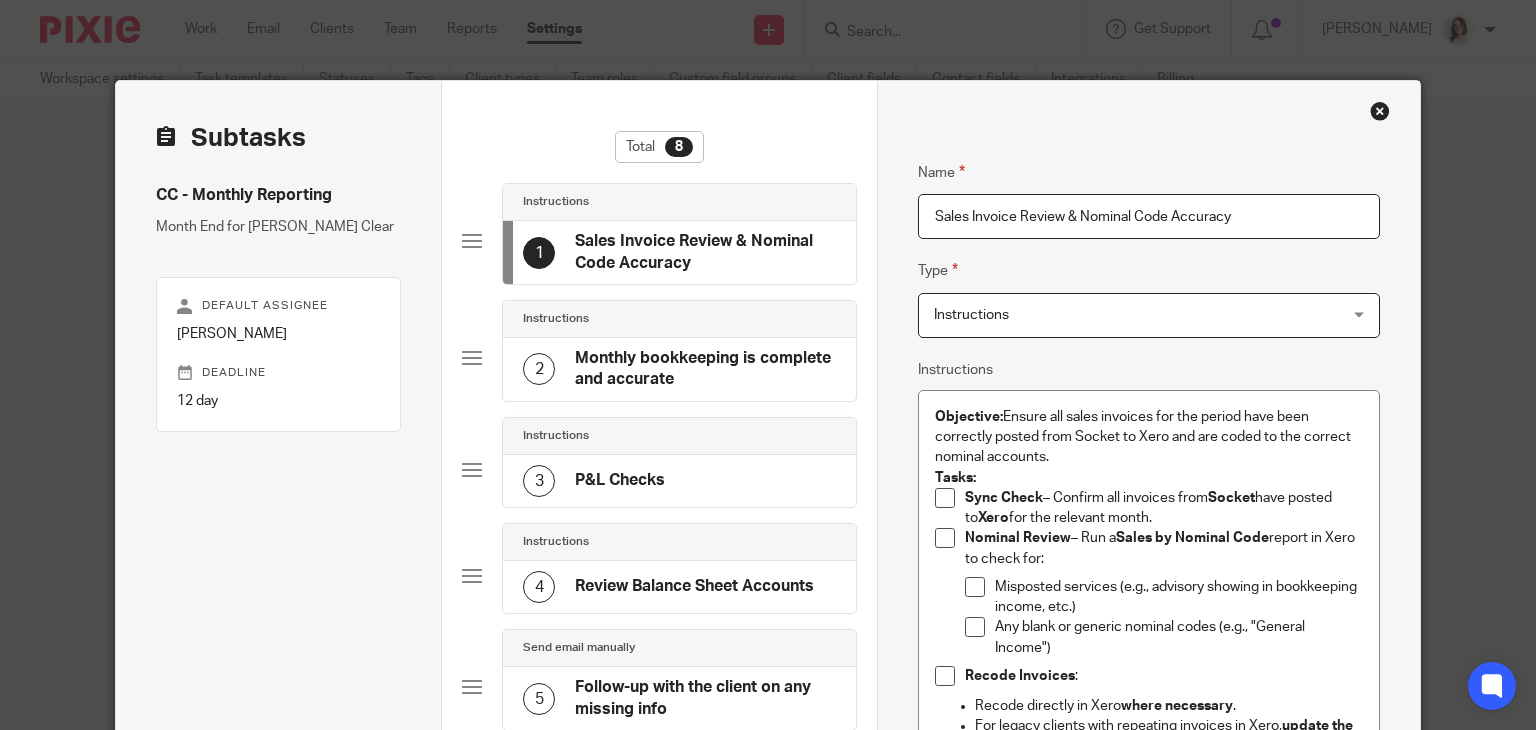 click on "Monthly bookkeeping is complete and accurate" 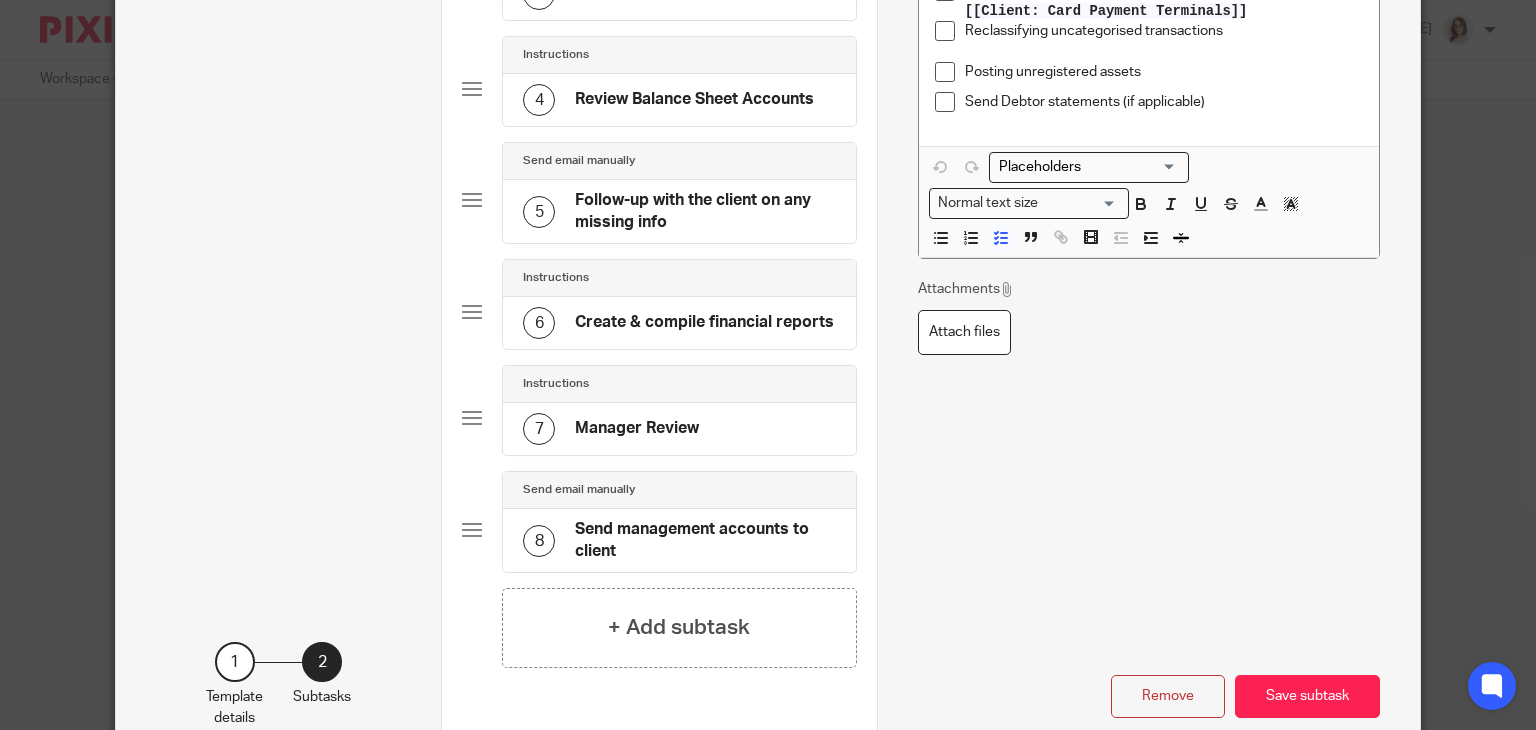 scroll, scrollTop: 601, scrollLeft: 0, axis: vertical 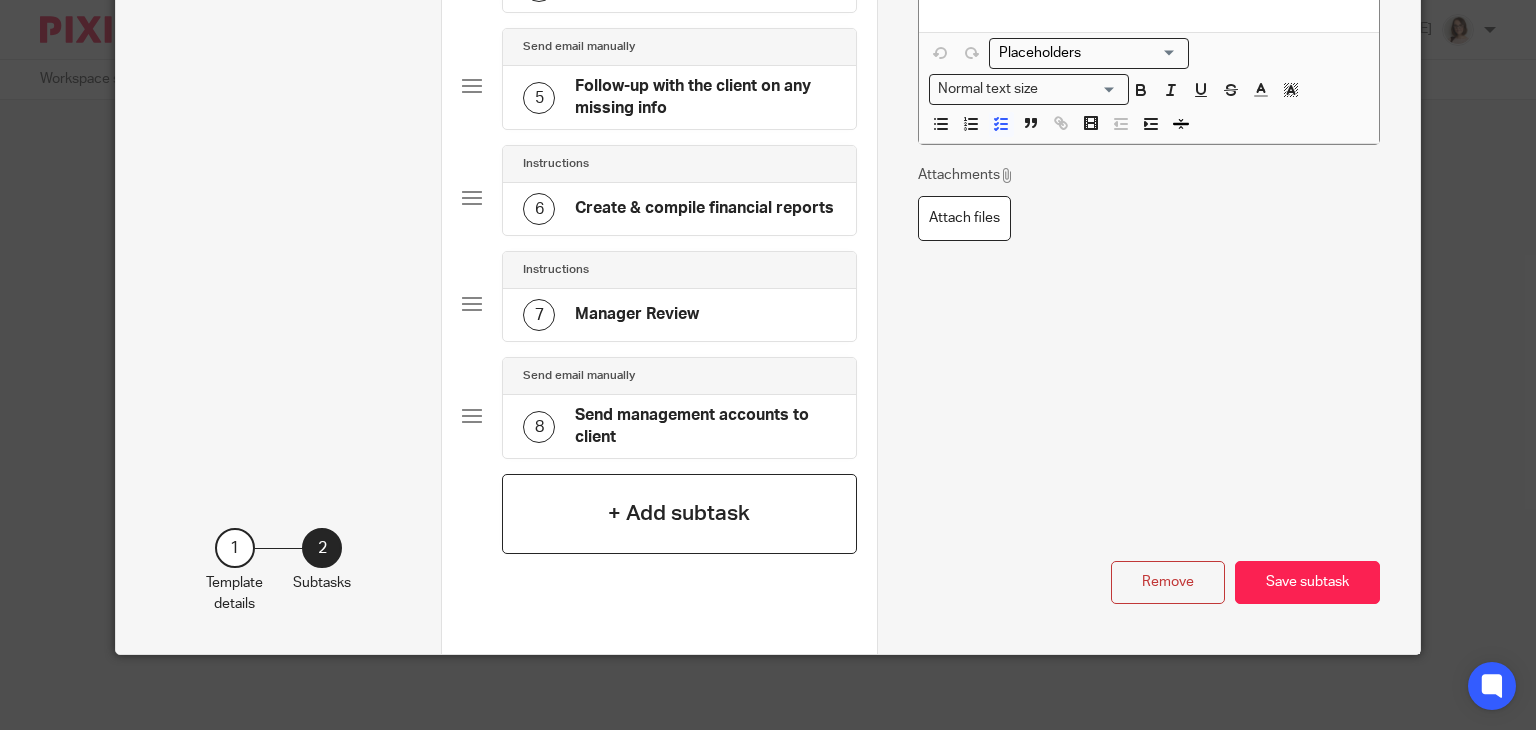 click on "+ Add subtask" 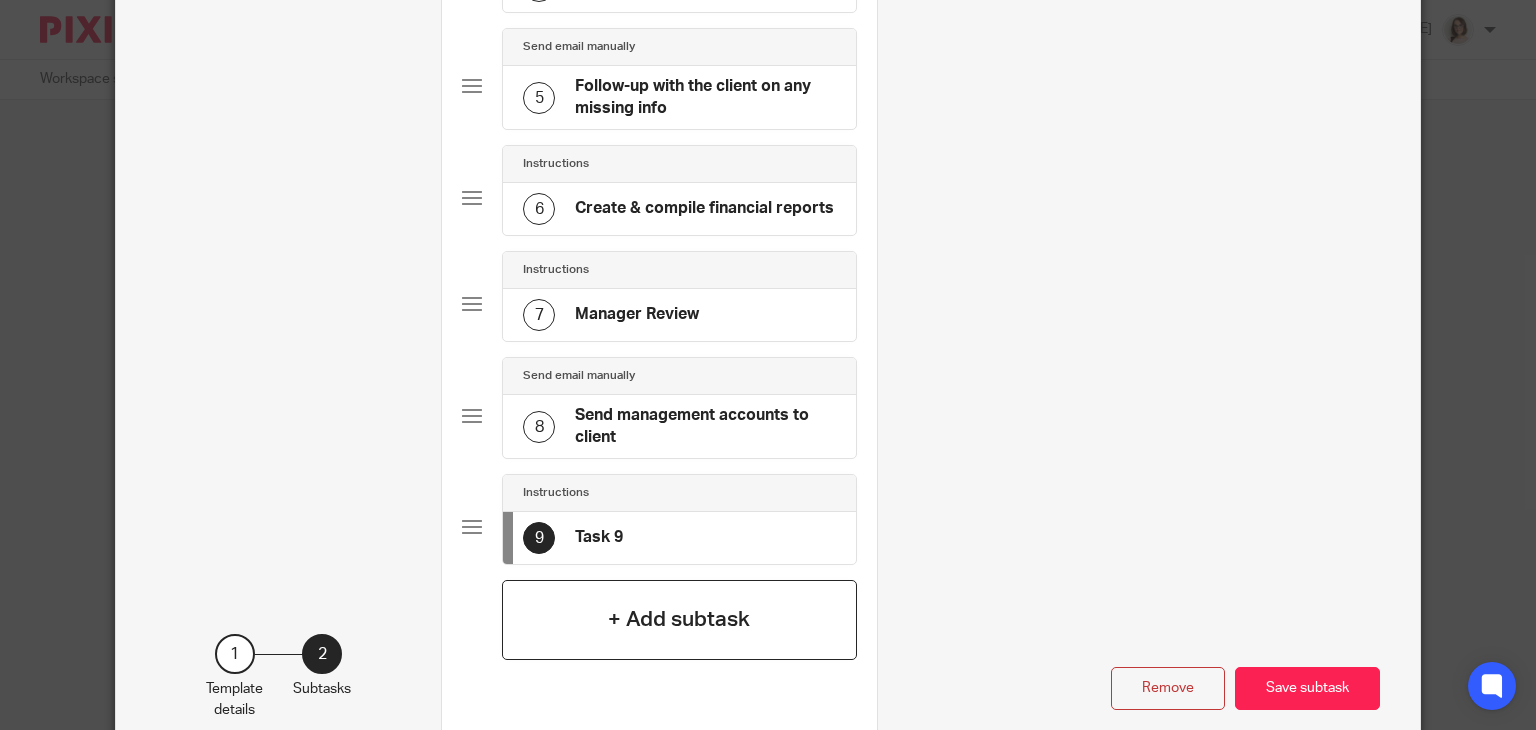 scroll, scrollTop: 0, scrollLeft: 0, axis: both 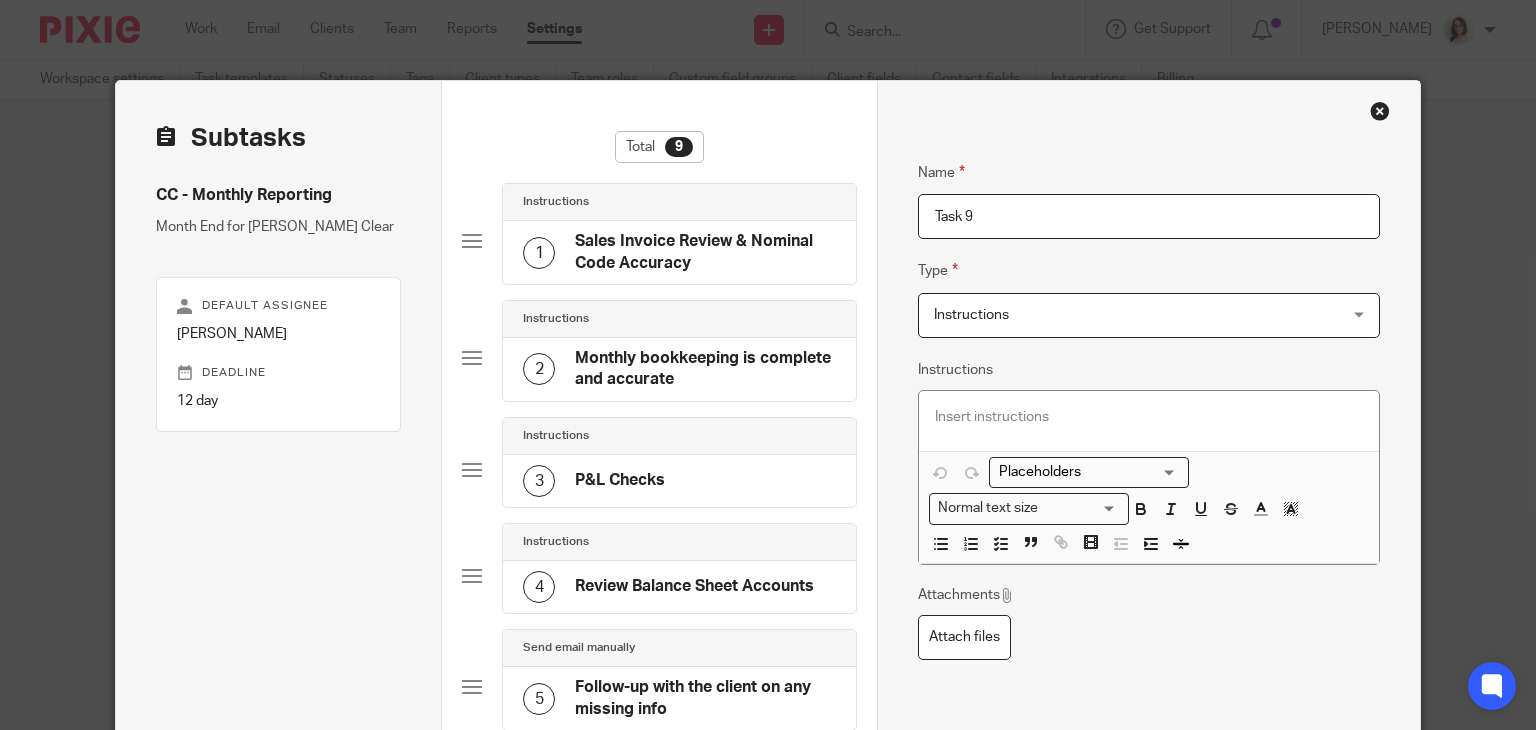 drag, startPoint x: 982, startPoint y: 212, endPoint x: 844, endPoint y: 246, distance: 142.12671 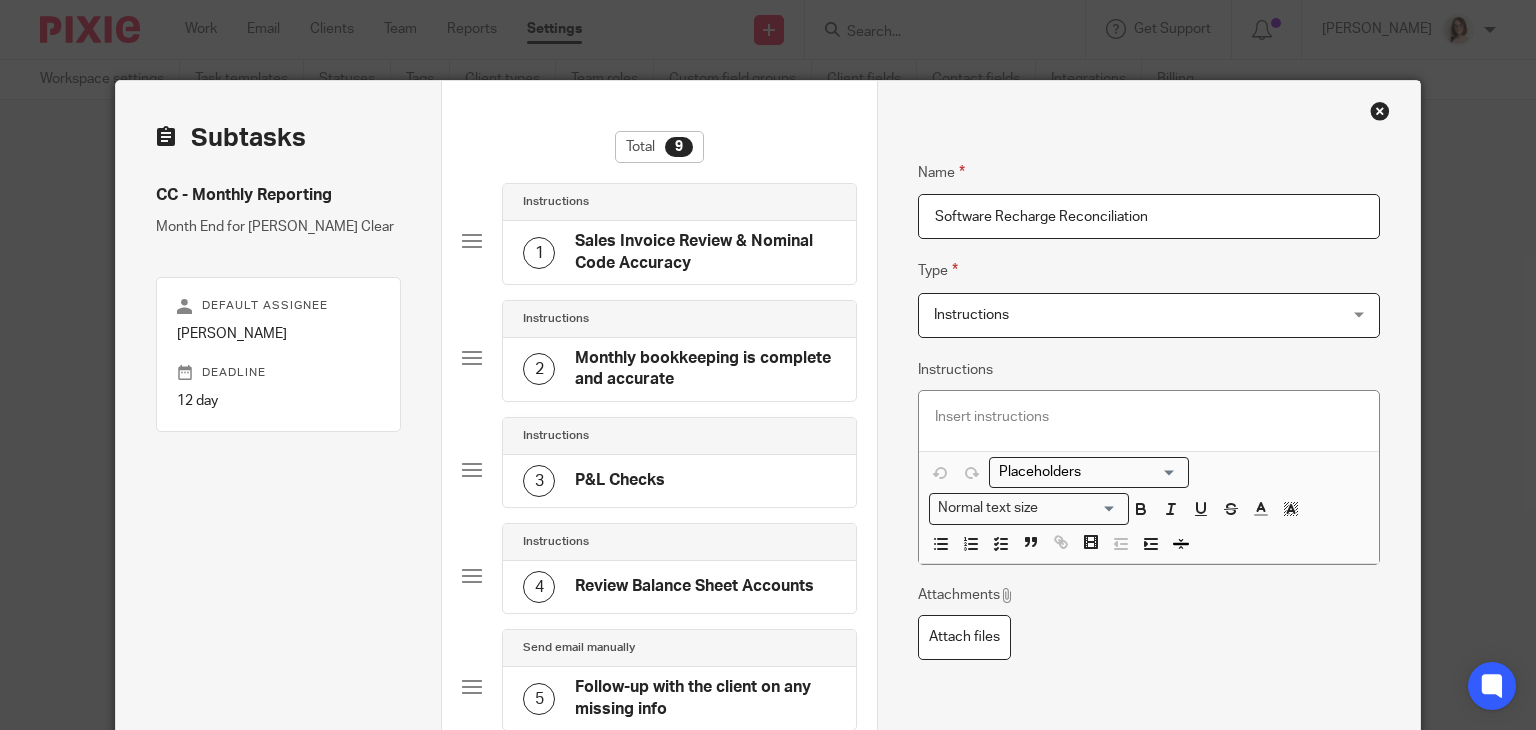 click on "Software Recharge Reconciliation" at bounding box center [1149, 216] 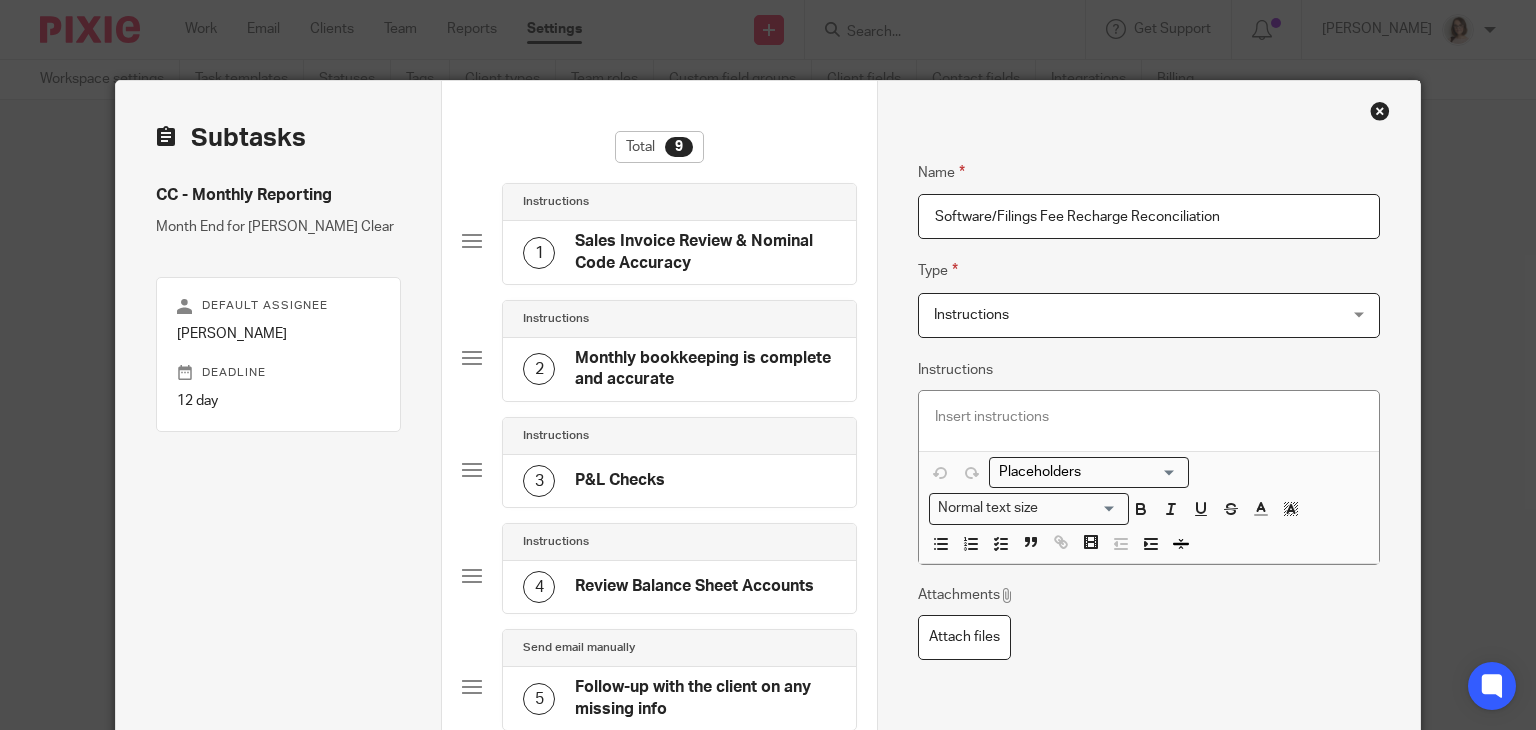 type on "Software/Filings Fee Recharge Reconciliation" 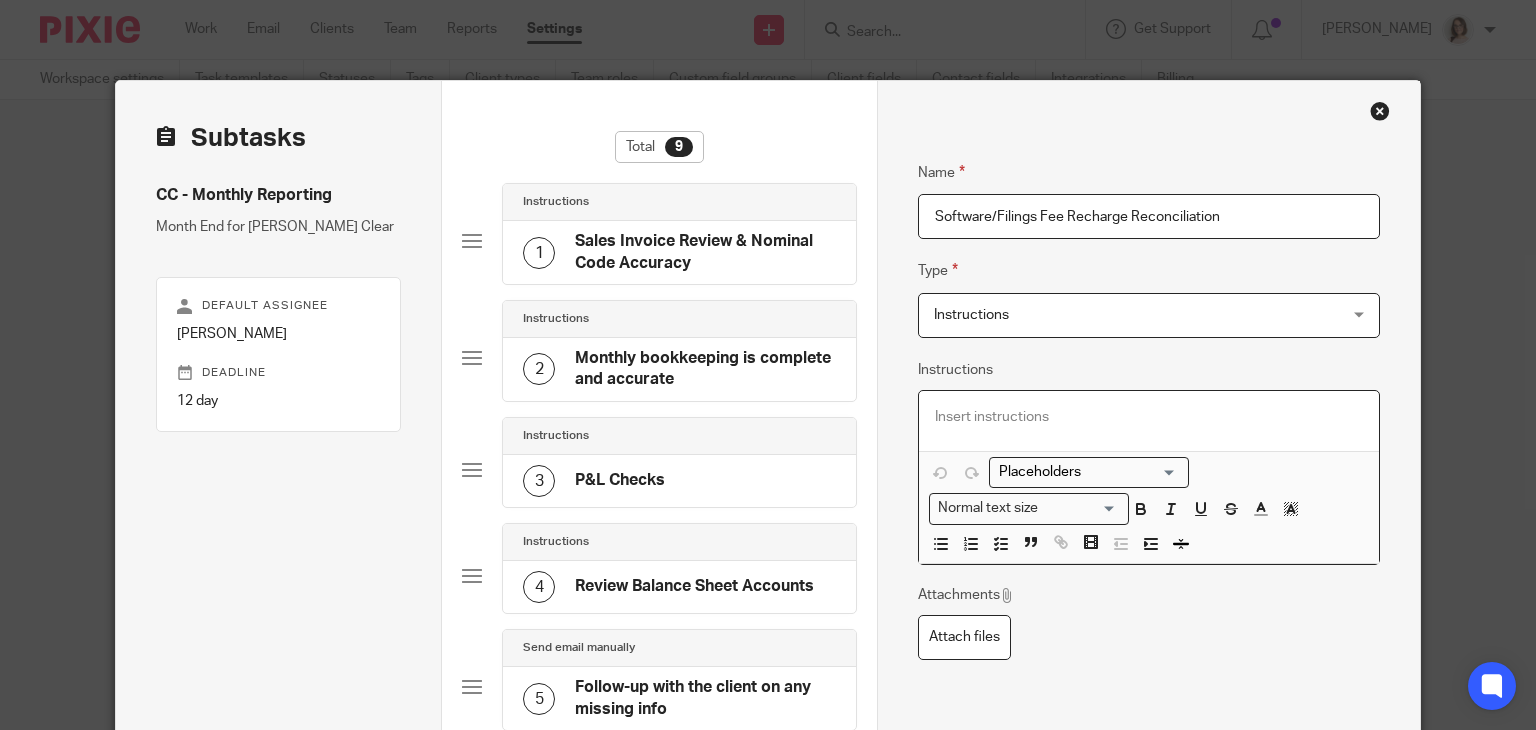 click at bounding box center [1149, 421] 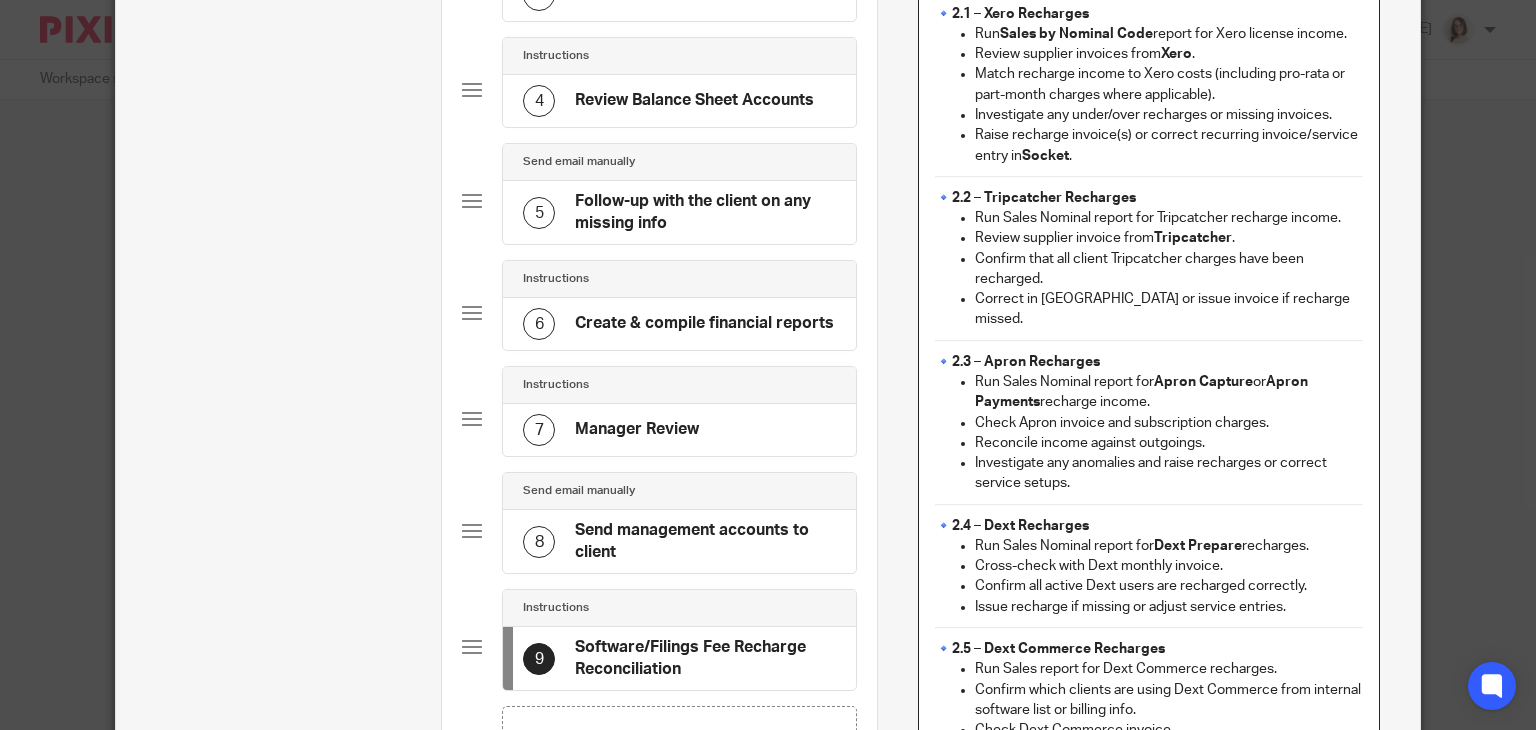scroll, scrollTop: 487, scrollLeft: 0, axis: vertical 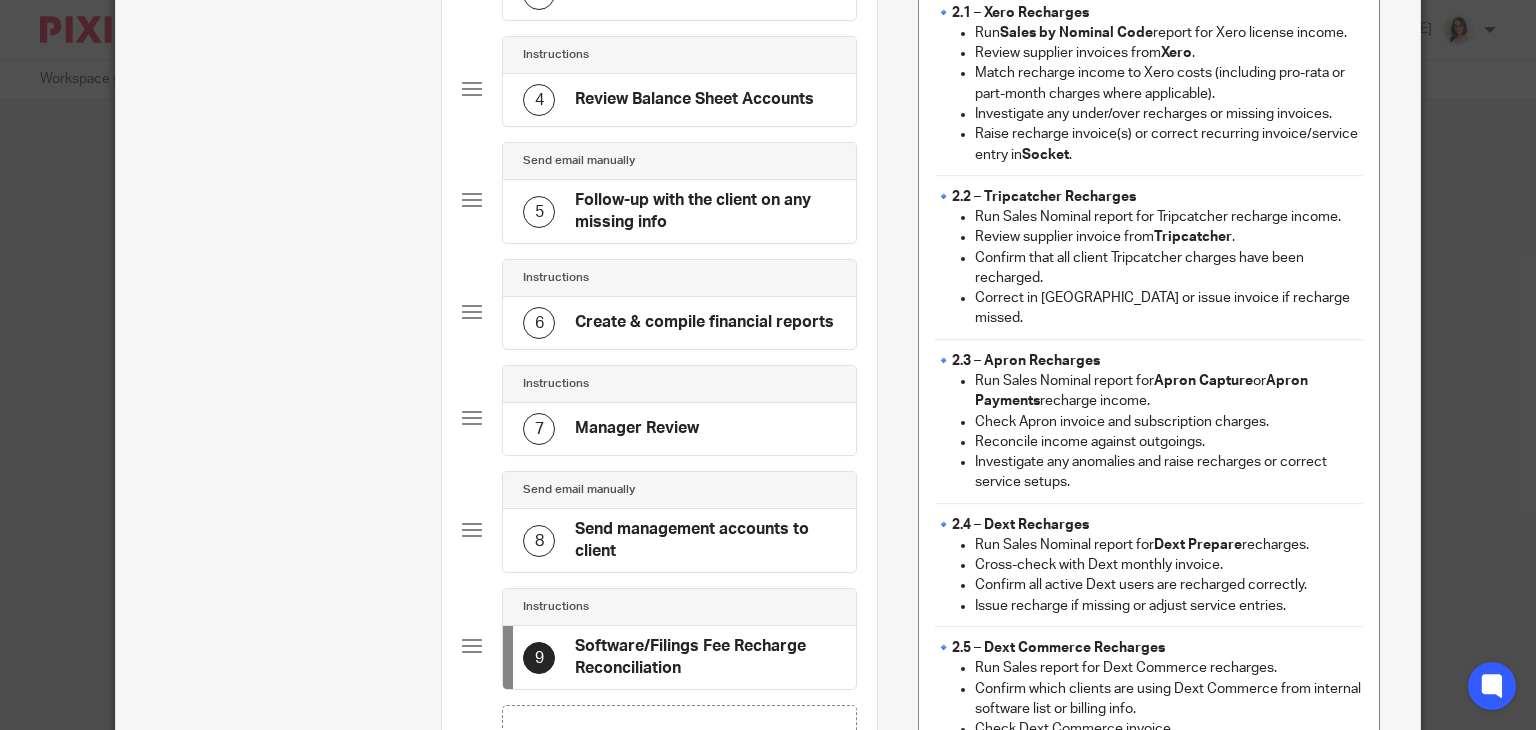 type 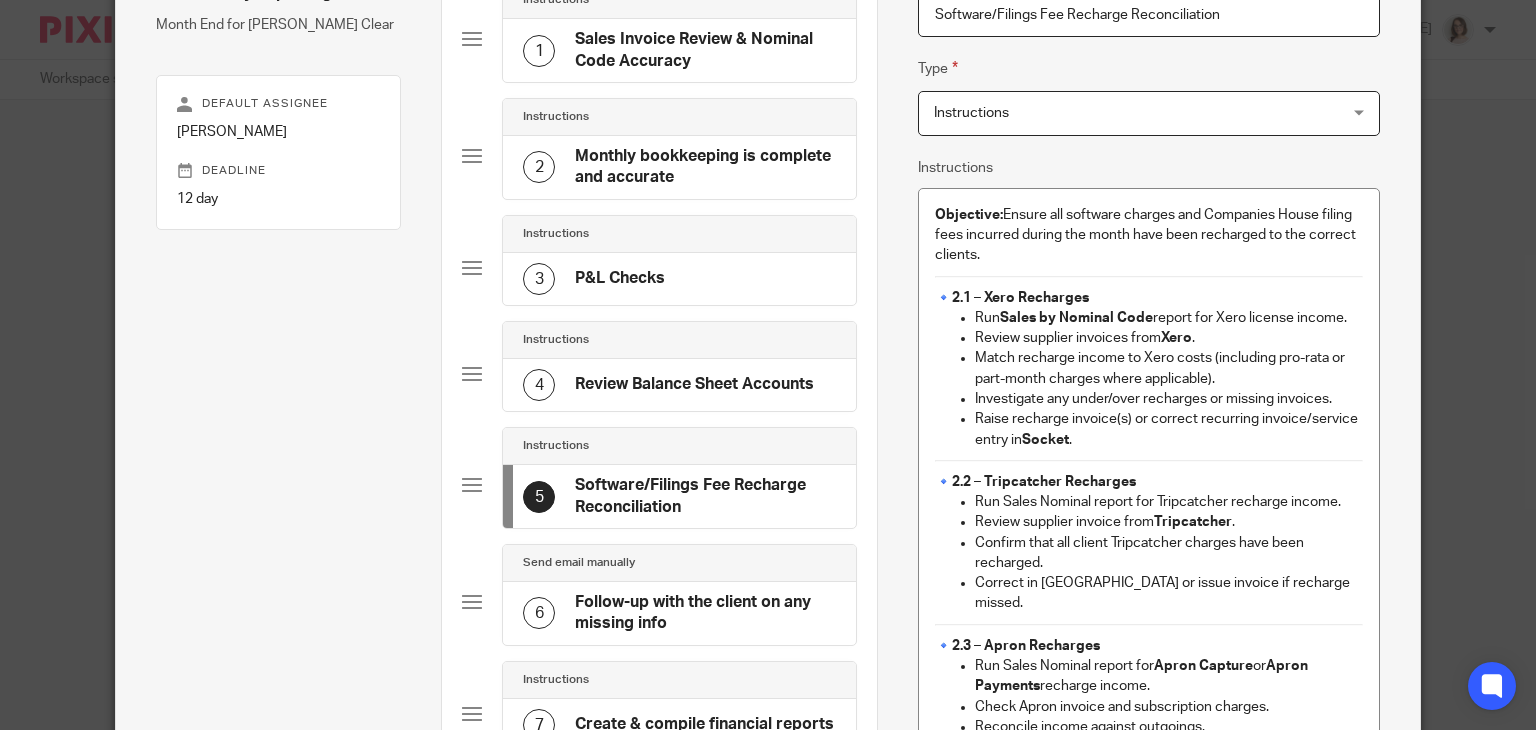 scroll, scrollTop: 202, scrollLeft: 0, axis: vertical 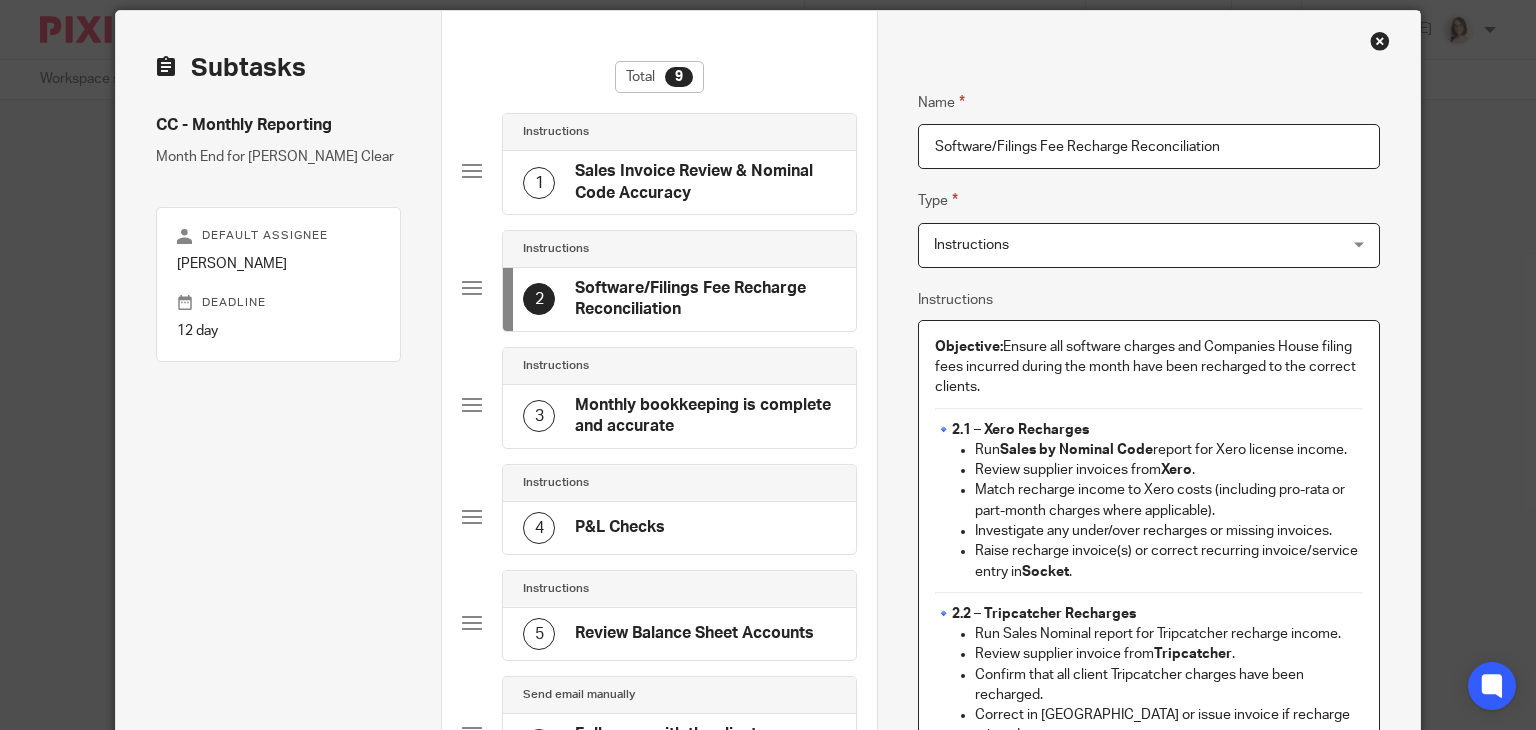 click on "2.1 – Xero Recharges" at bounding box center [1020, 430] 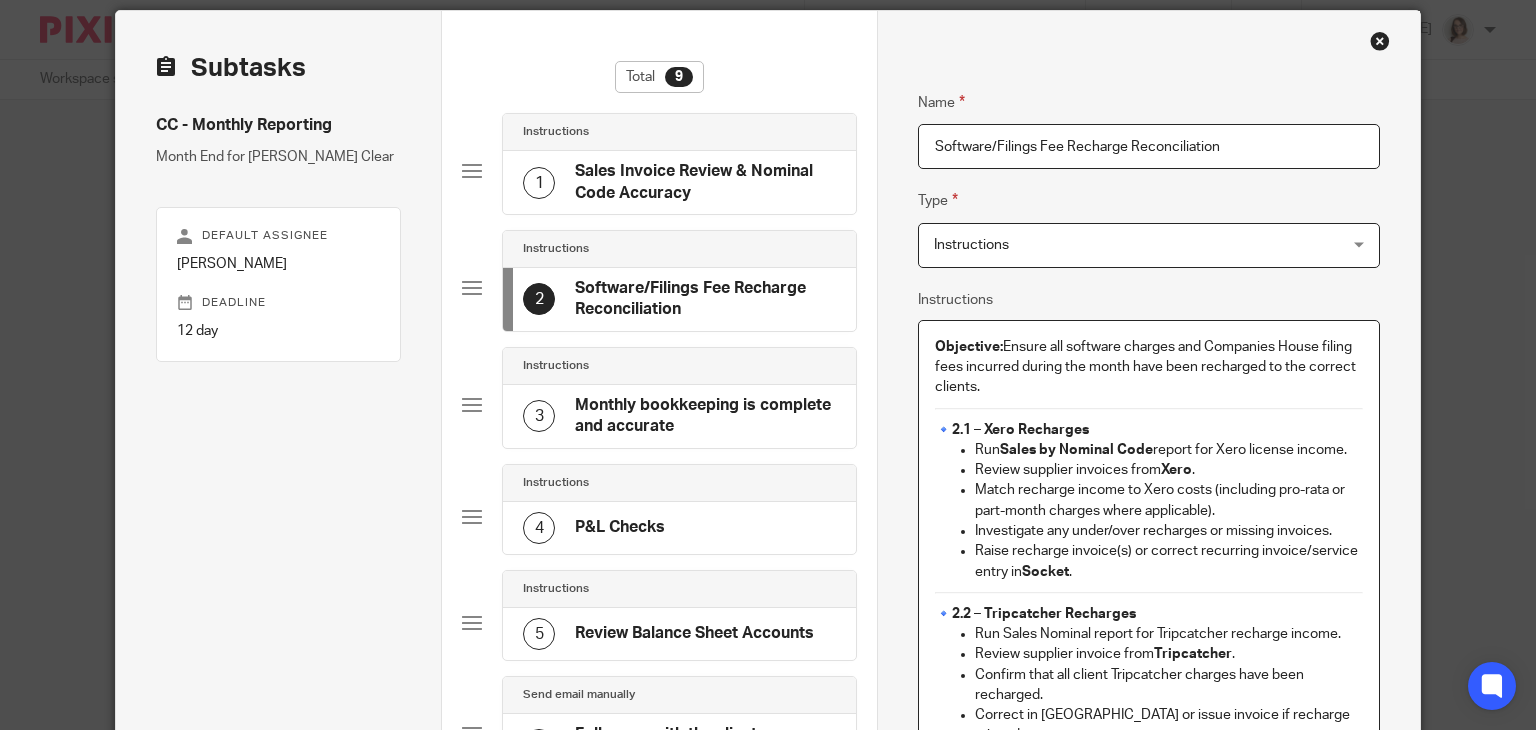 type 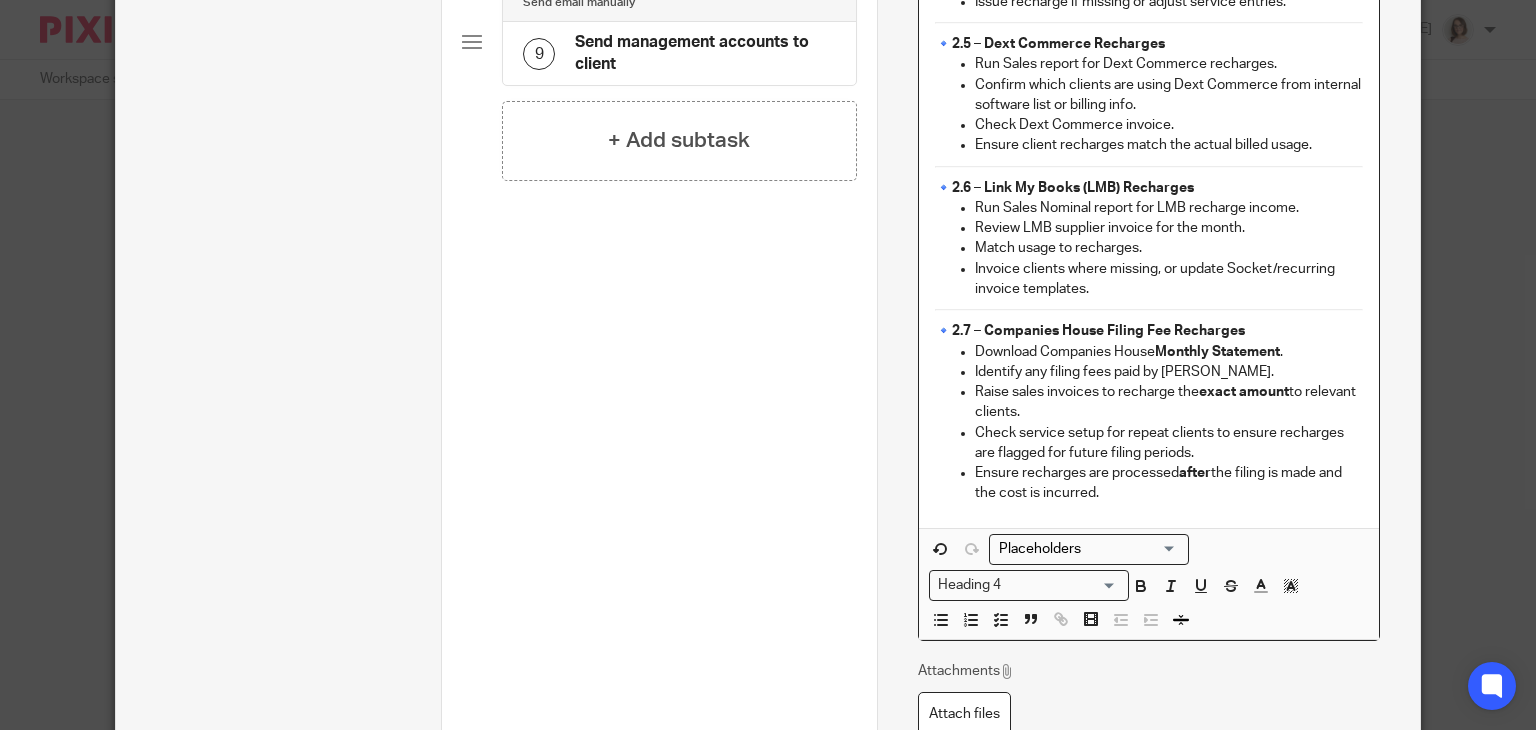 scroll, scrollTop: 1092, scrollLeft: 0, axis: vertical 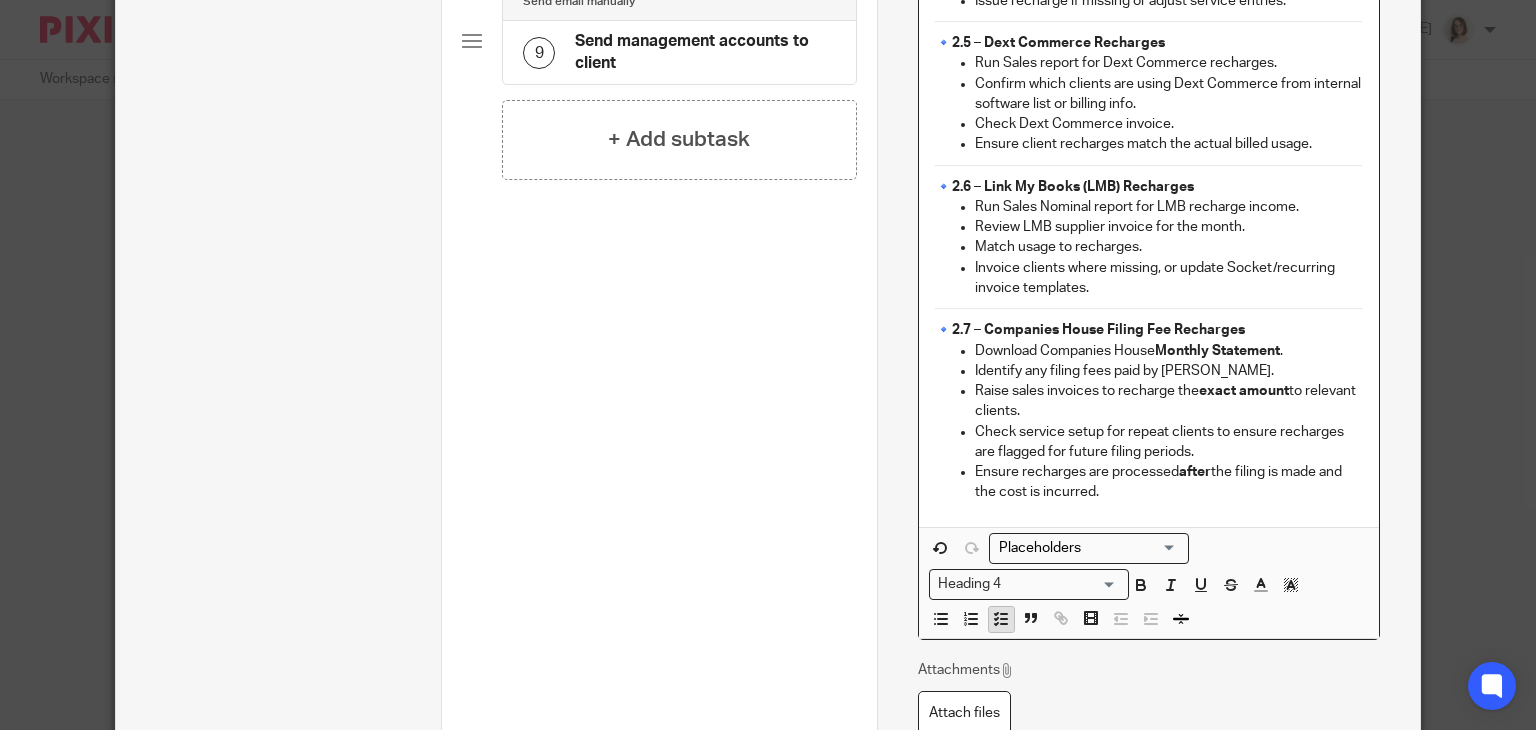 click 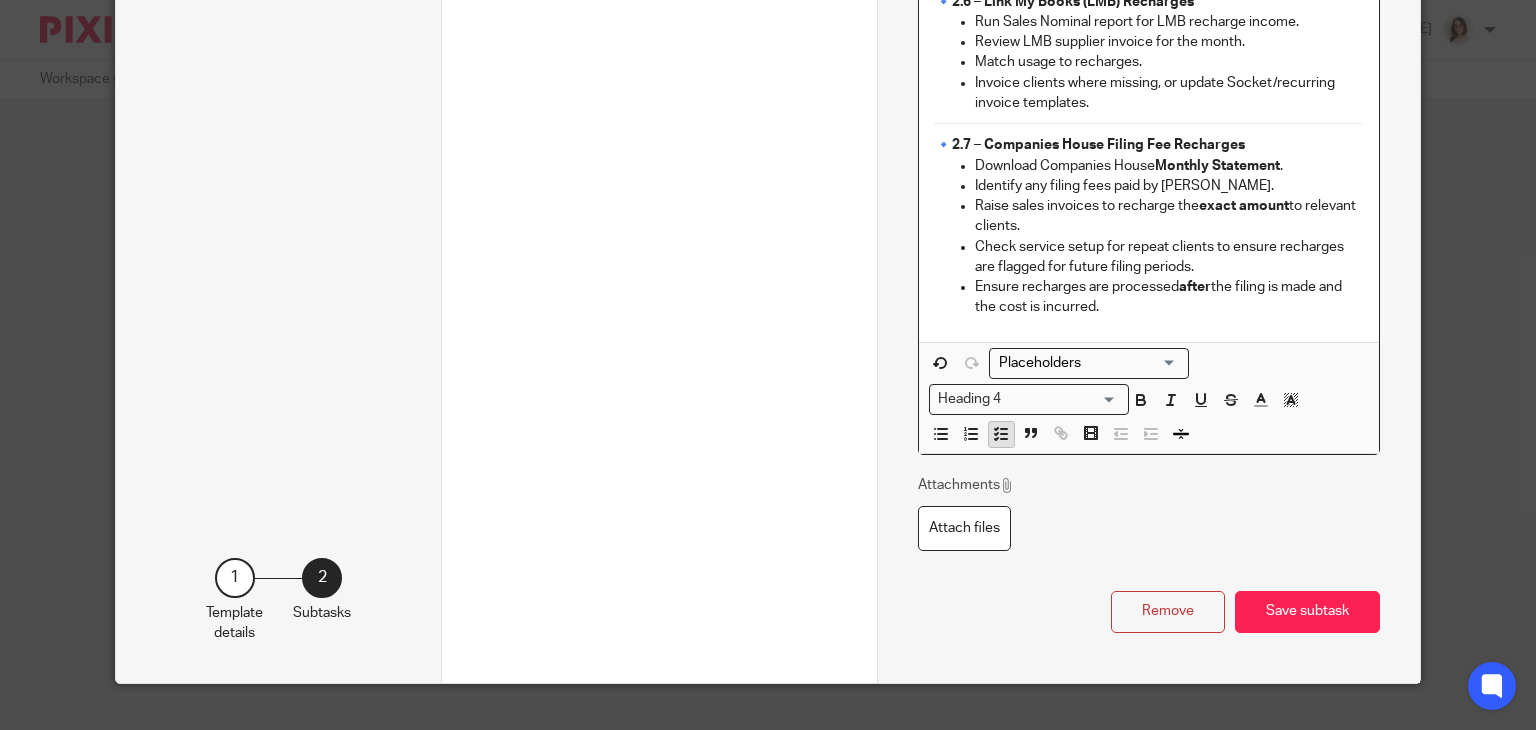 scroll, scrollTop: 1284, scrollLeft: 0, axis: vertical 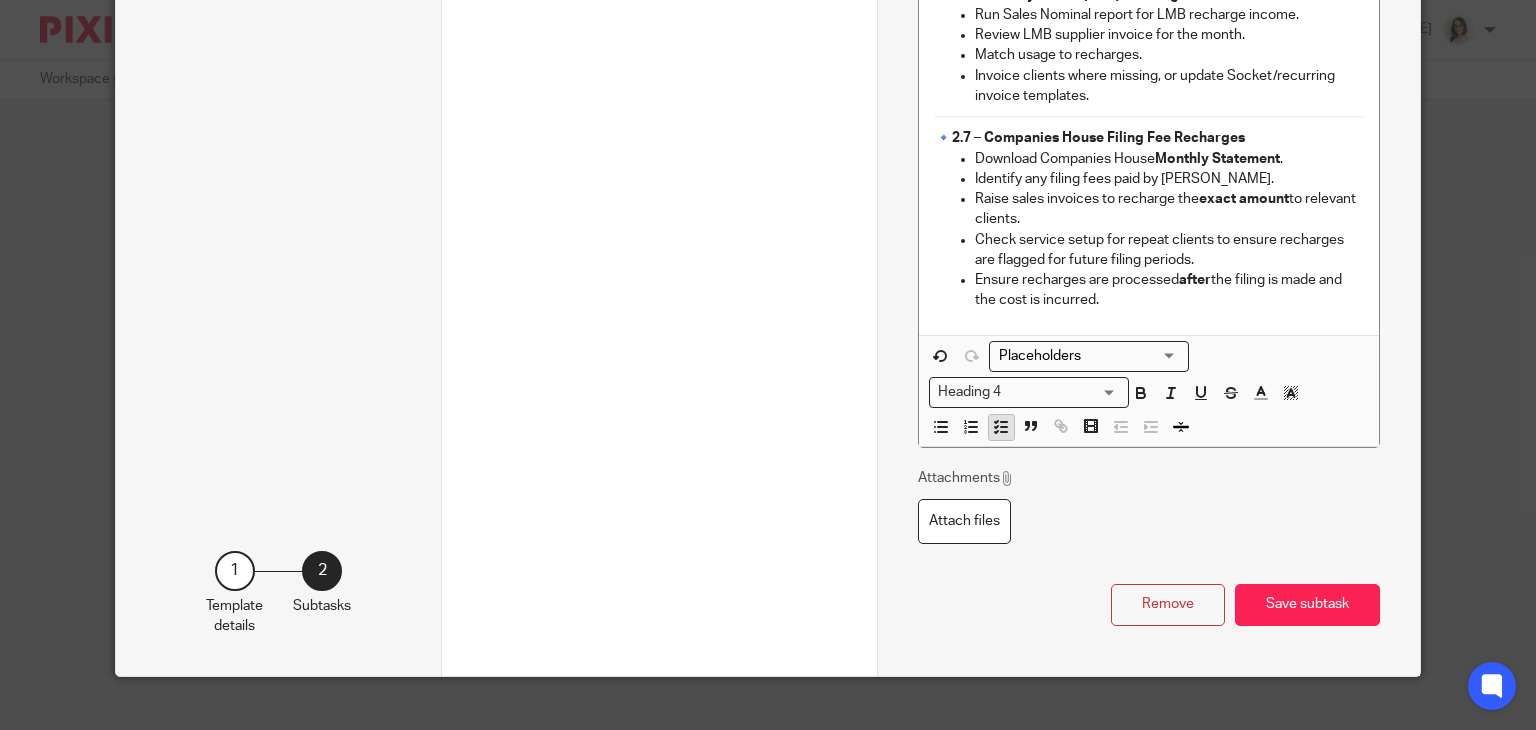 click 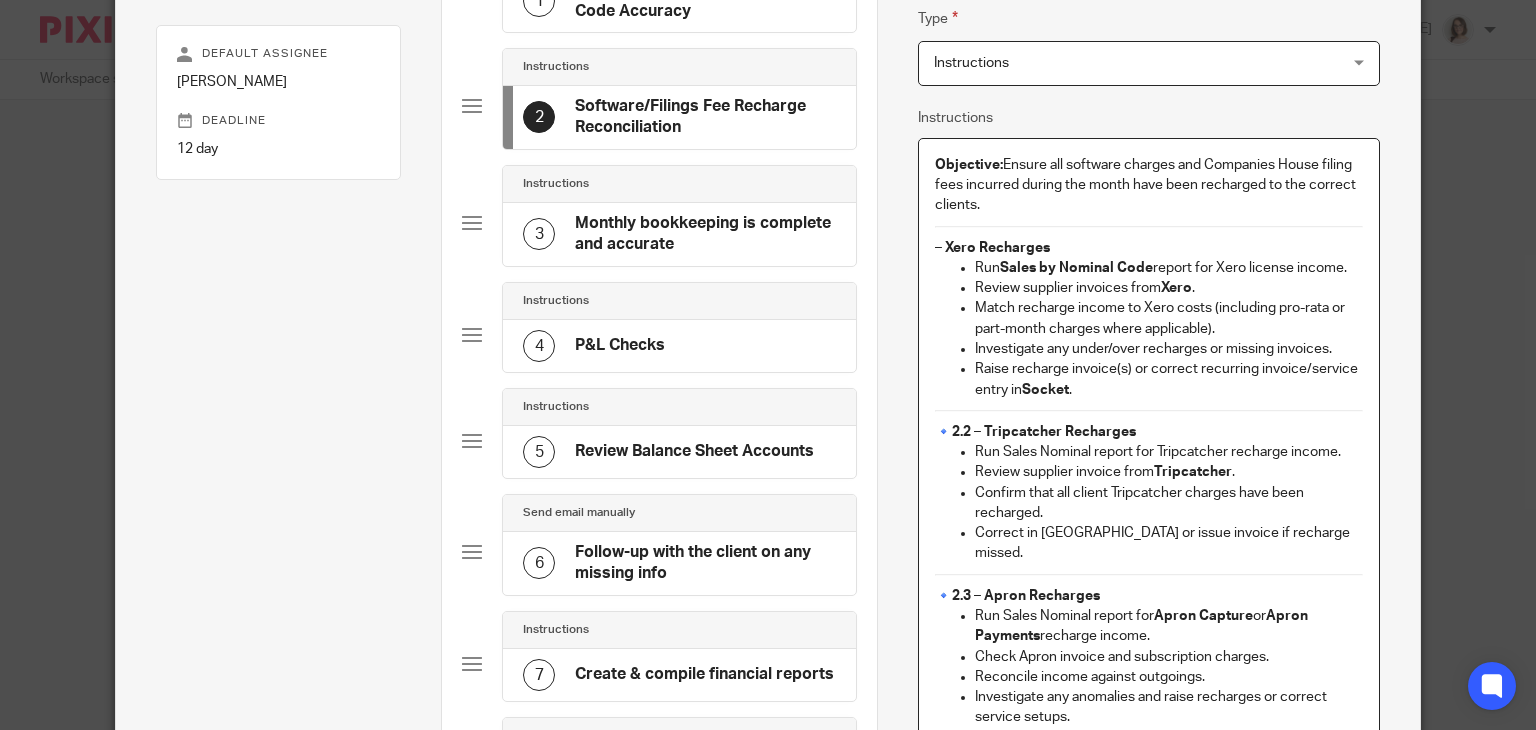 scroll, scrollTop: 169, scrollLeft: 0, axis: vertical 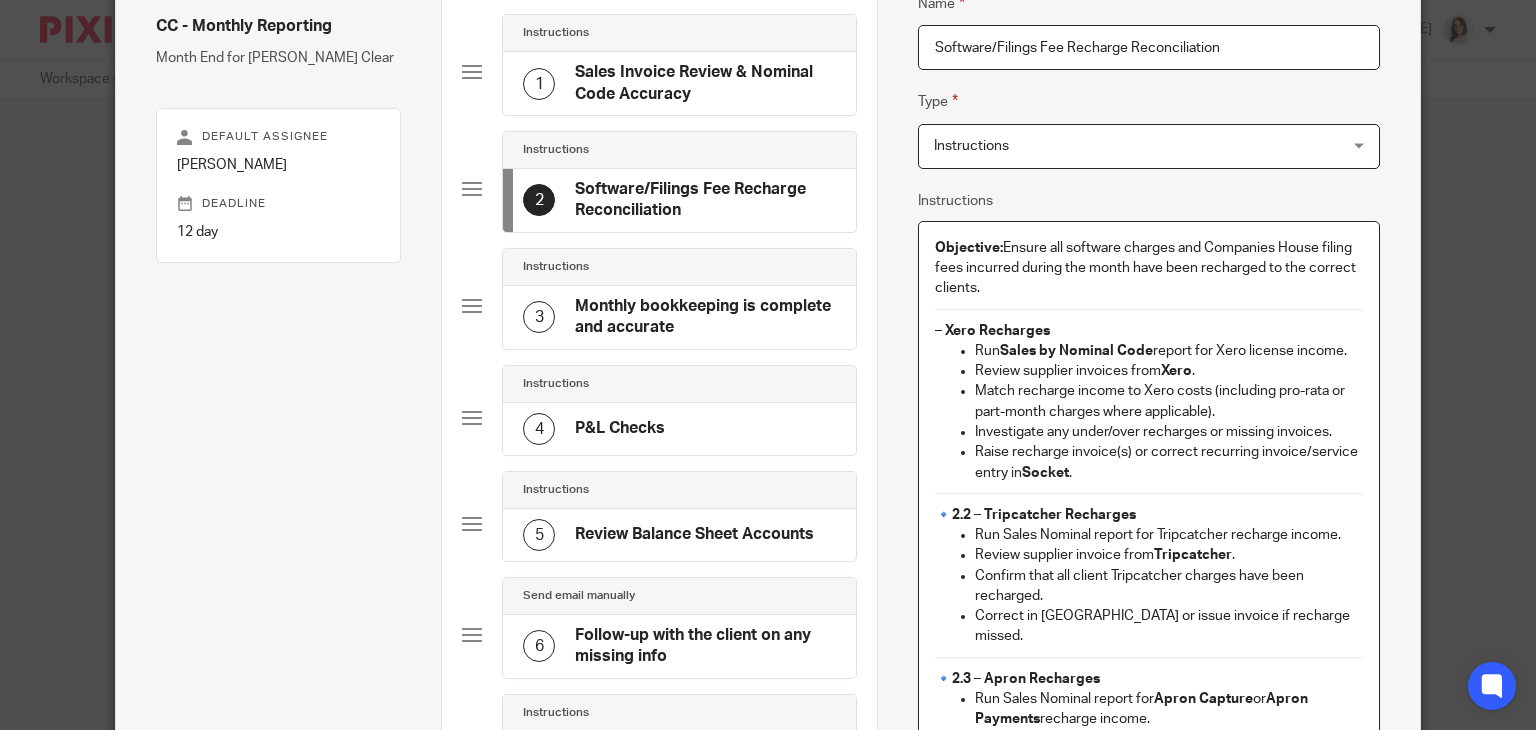 click on "– Xero Recharges" at bounding box center [992, 331] 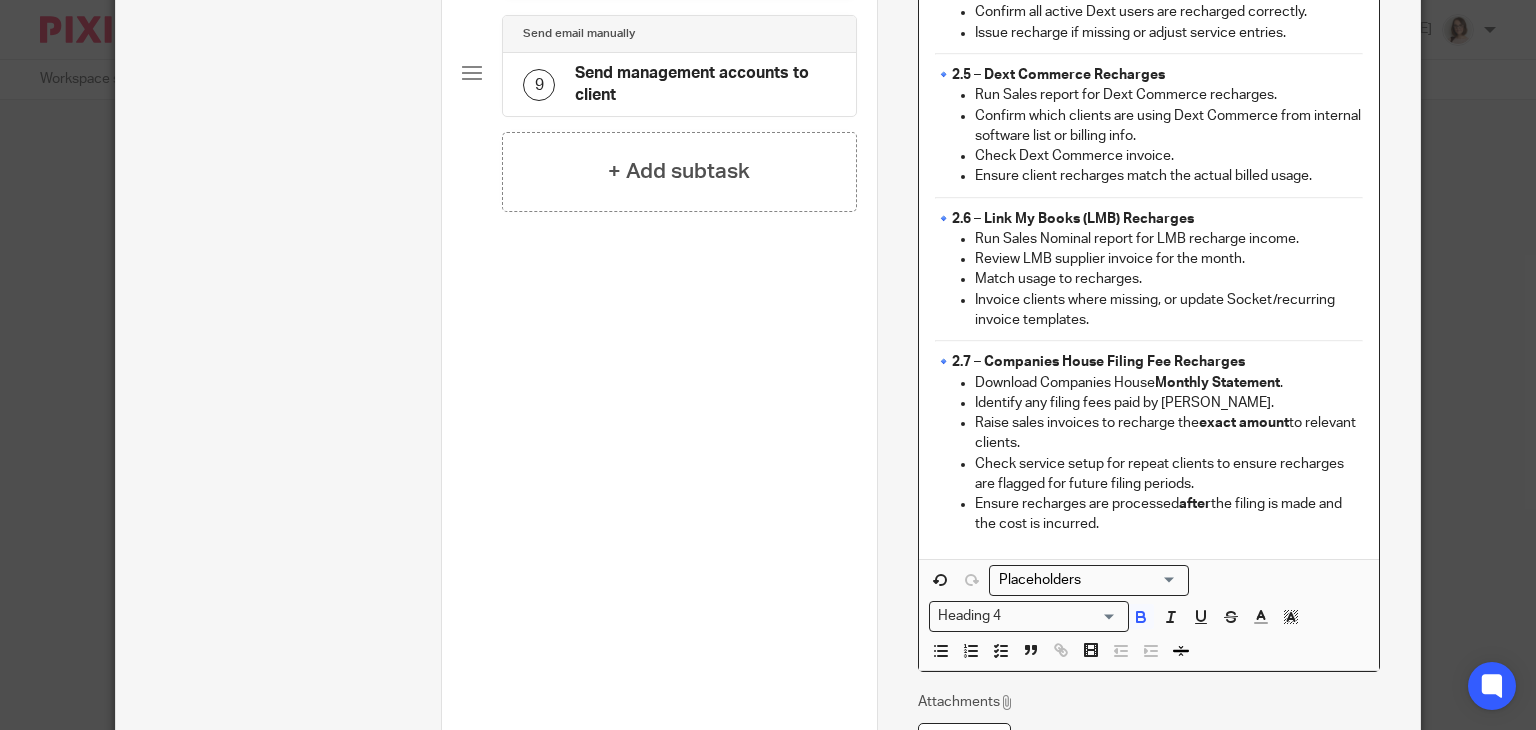 scroll, scrollTop: 1067, scrollLeft: 0, axis: vertical 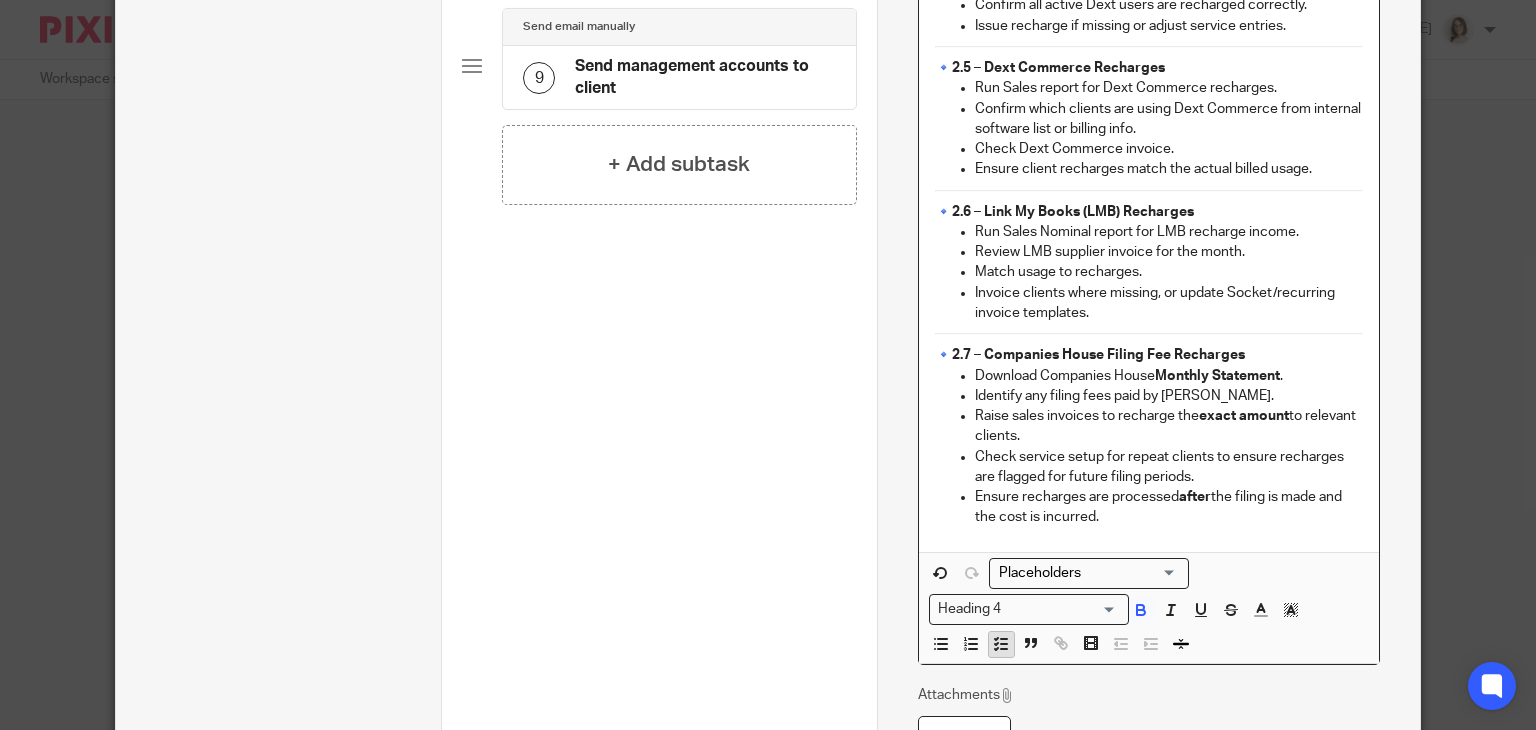 click 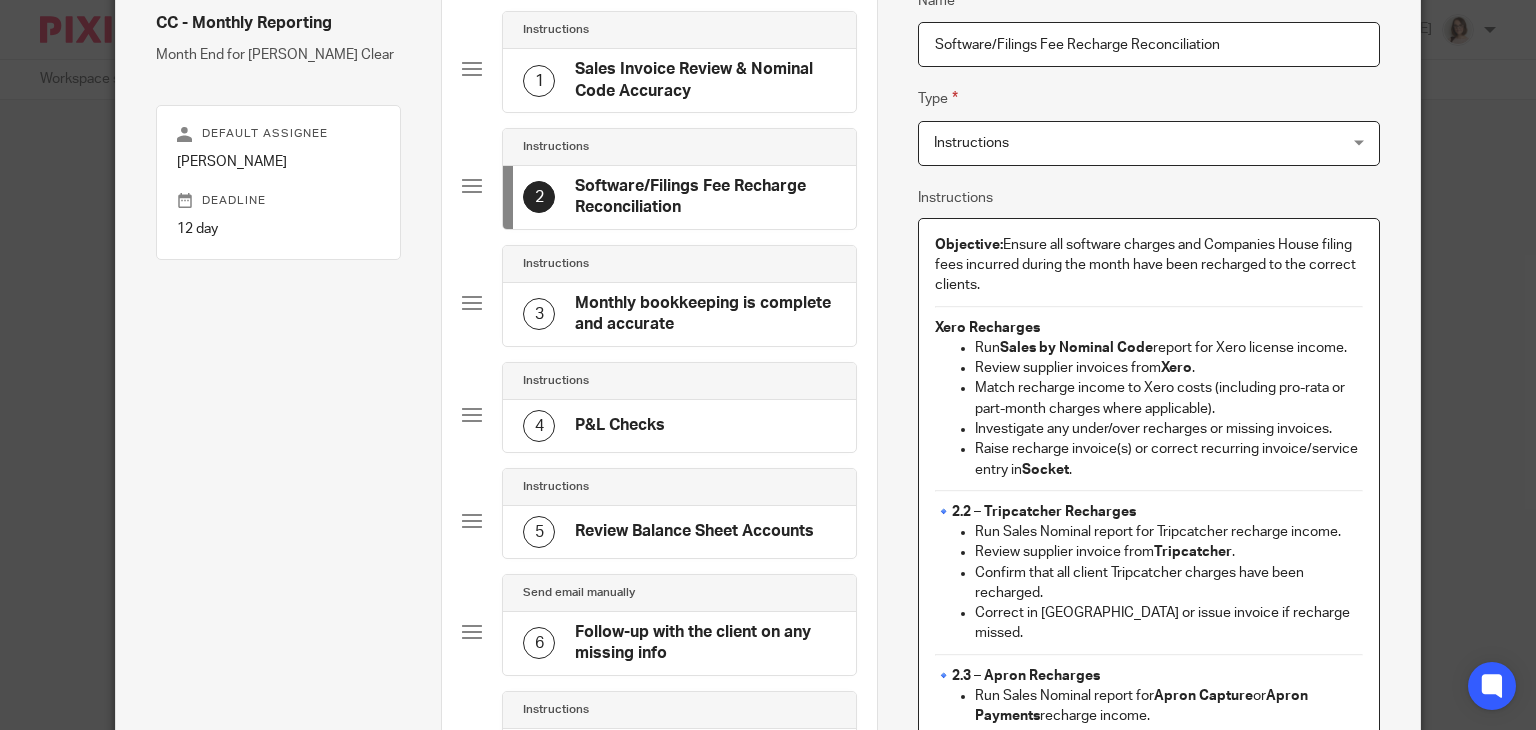 scroll, scrollTop: 164, scrollLeft: 0, axis: vertical 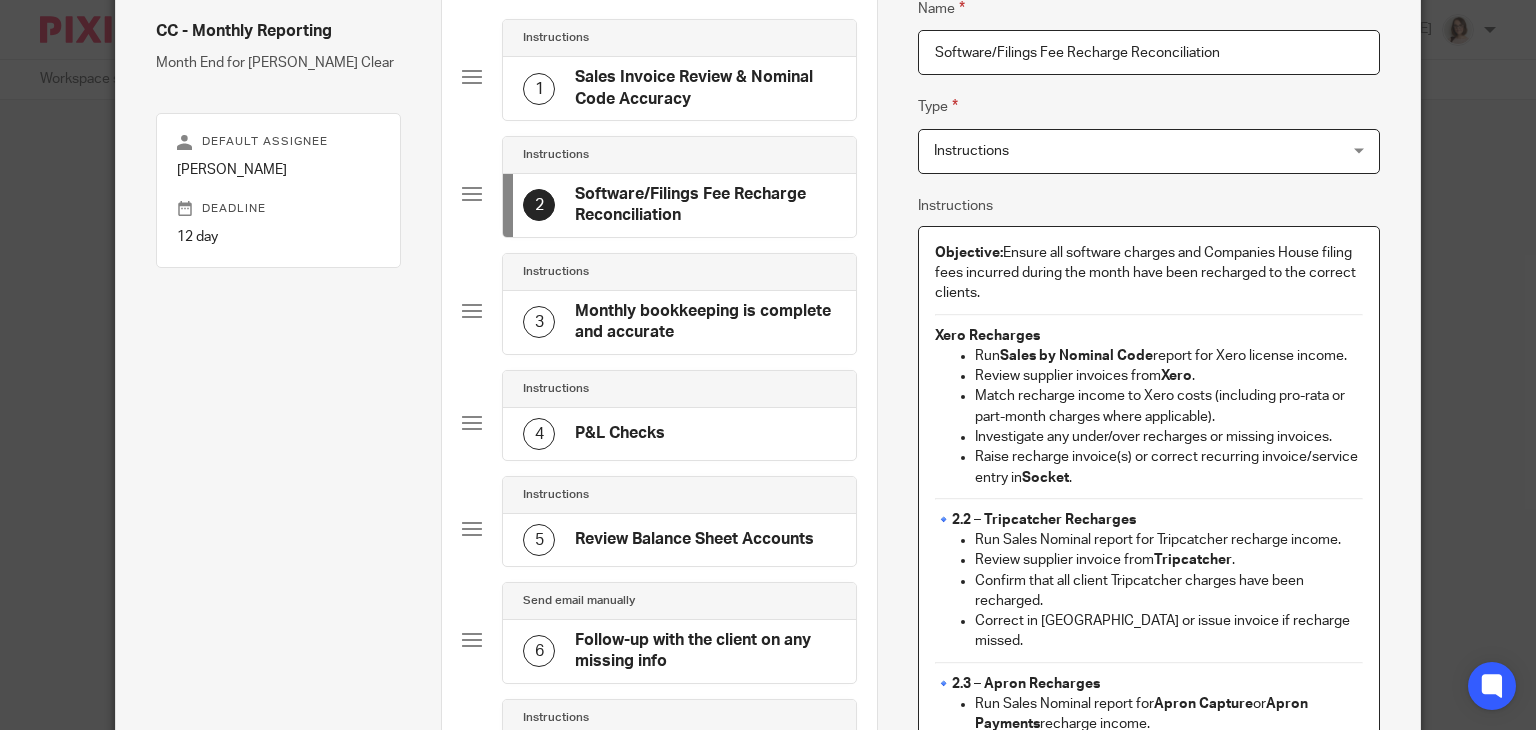 click on "Xero Recharges" at bounding box center [1149, 336] 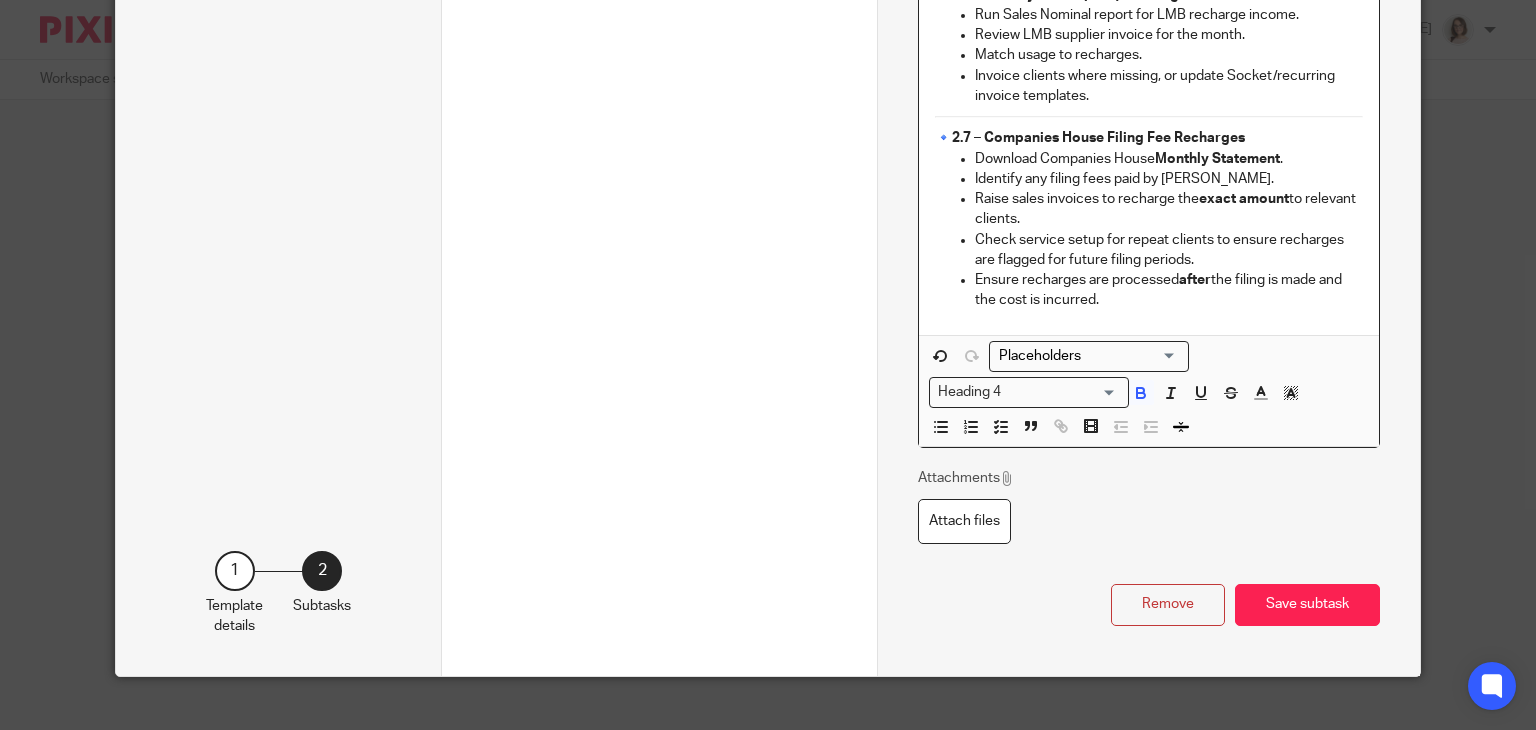 scroll, scrollTop: 1284, scrollLeft: 0, axis: vertical 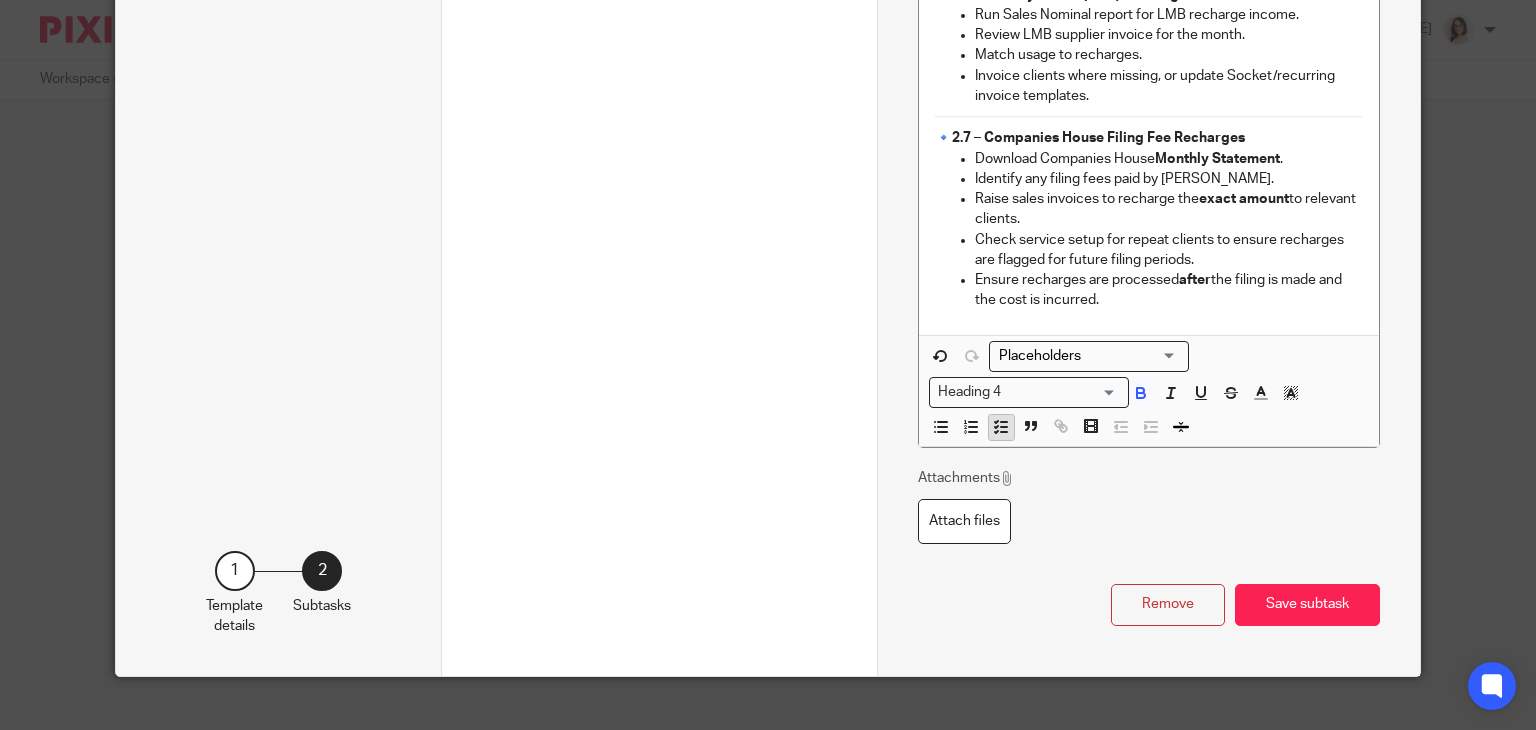 click 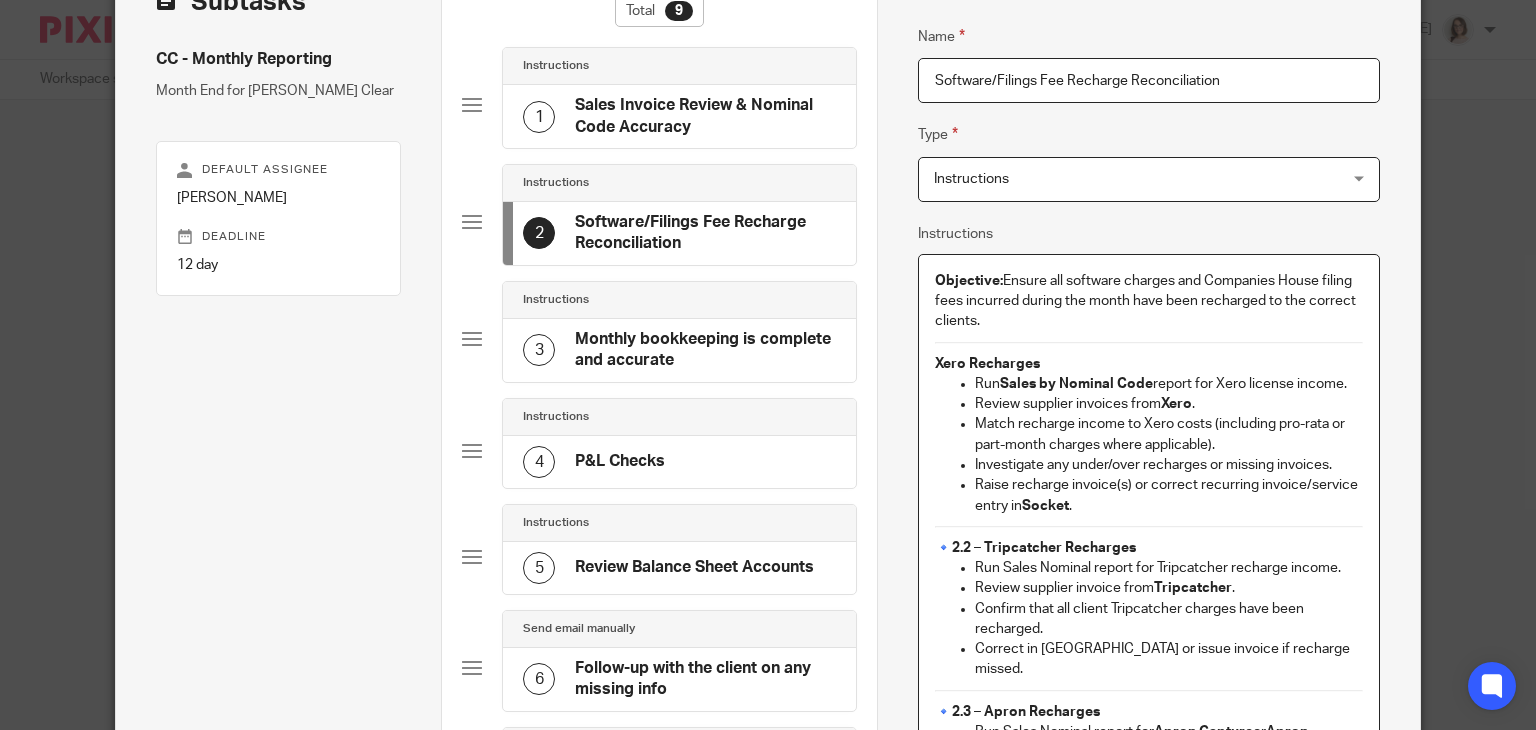 scroll, scrollTop: 132, scrollLeft: 0, axis: vertical 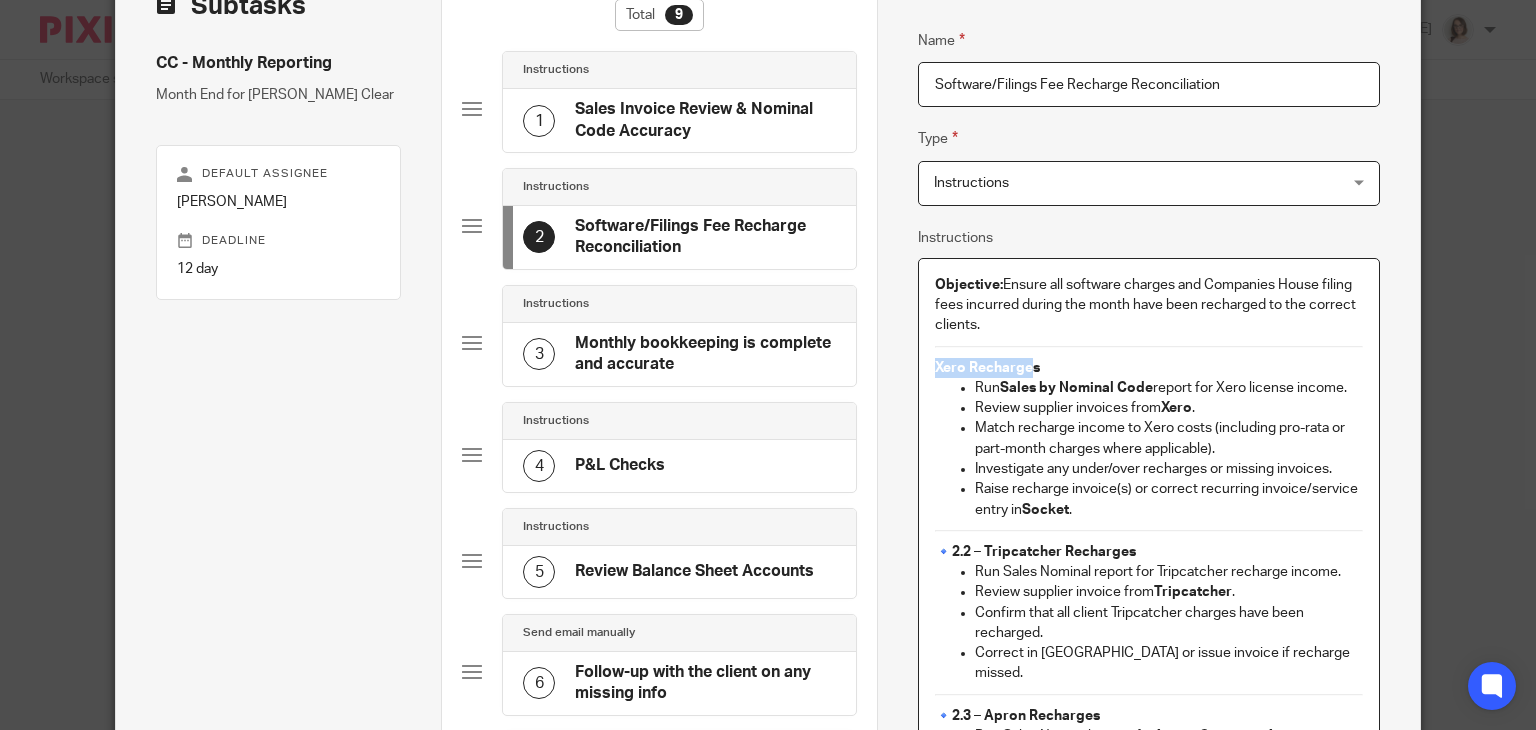 drag, startPoint x: 1025, startPoint y: 367, endPoint x: 922, endPoint y: 370, distance: 103.04368 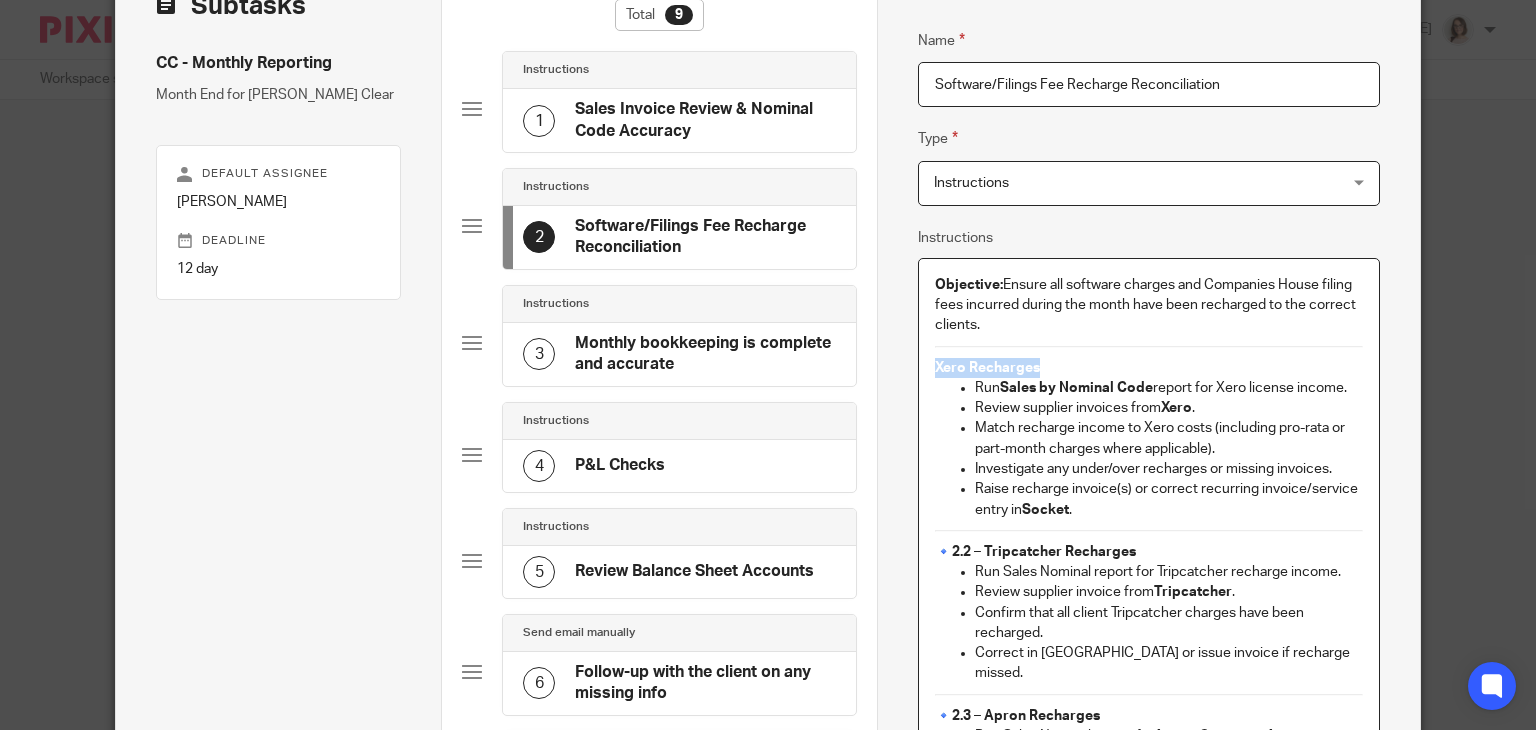 drag, startPoint x: 1054, startPoint y: 365, endPoint x: 900, endPoint y: 363, distance: 154.01299 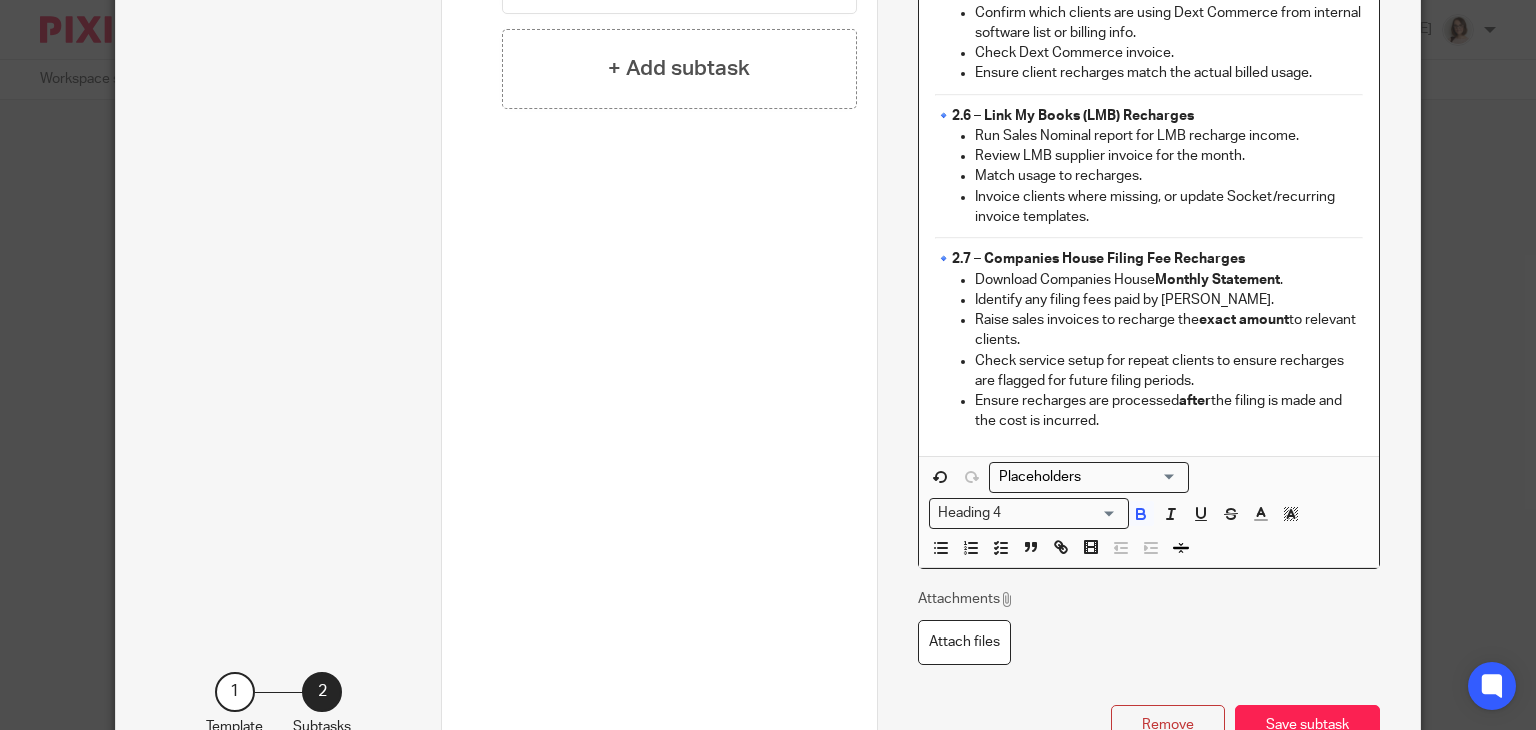 scroll, scrollTop: 1164, scrollLeft: 0, axis: vertical 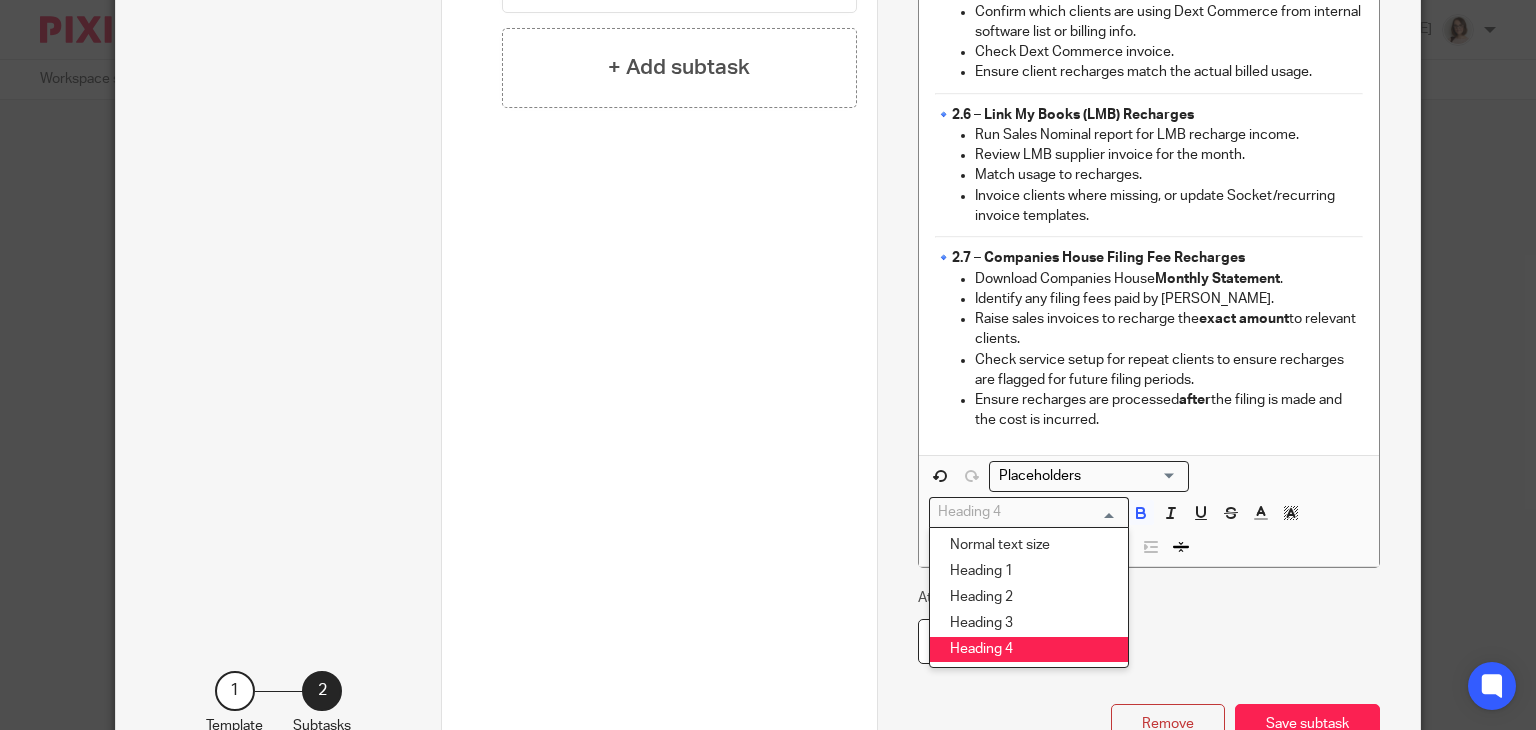 click at bounding box center (1024, 512) 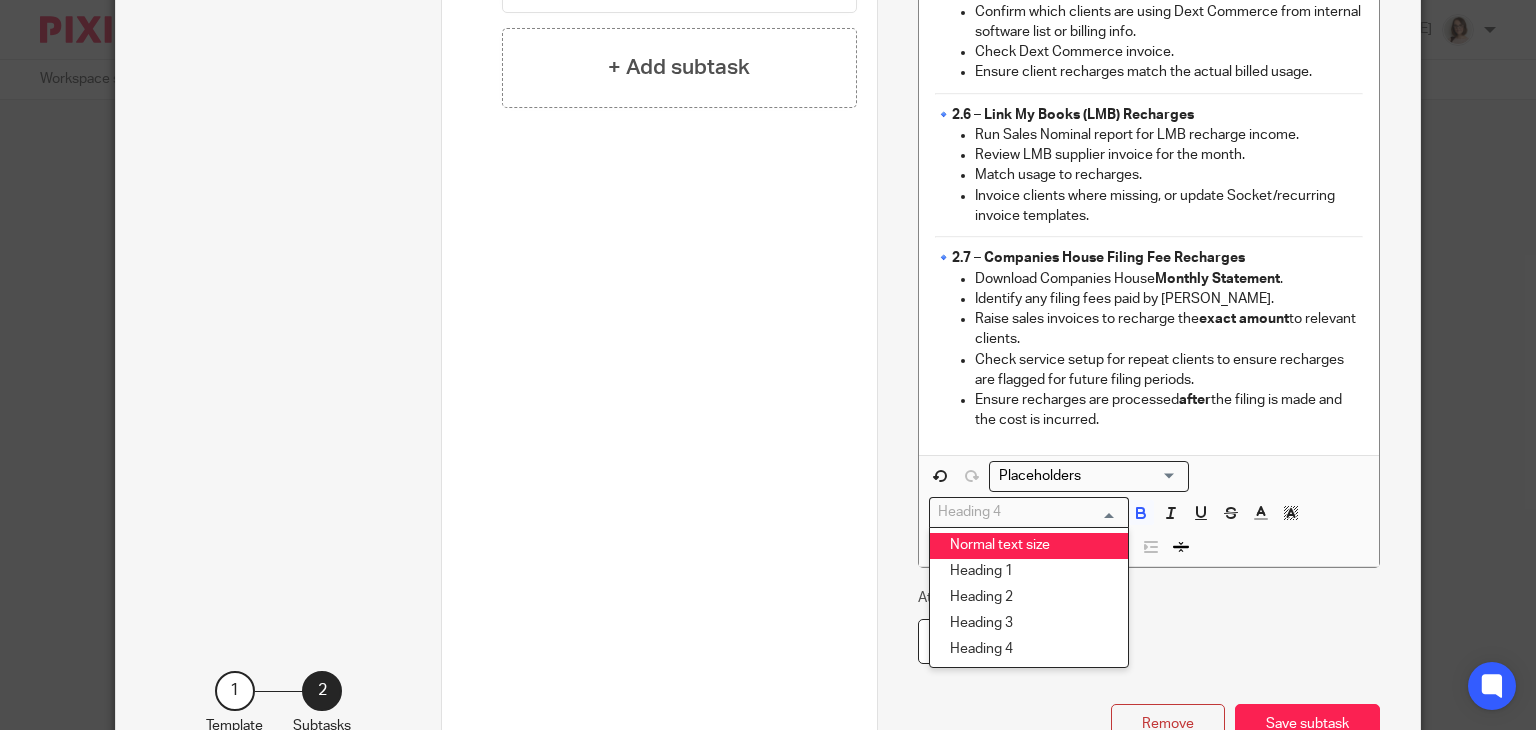 click on "Normal text size" at bounding box center [1029, 546] 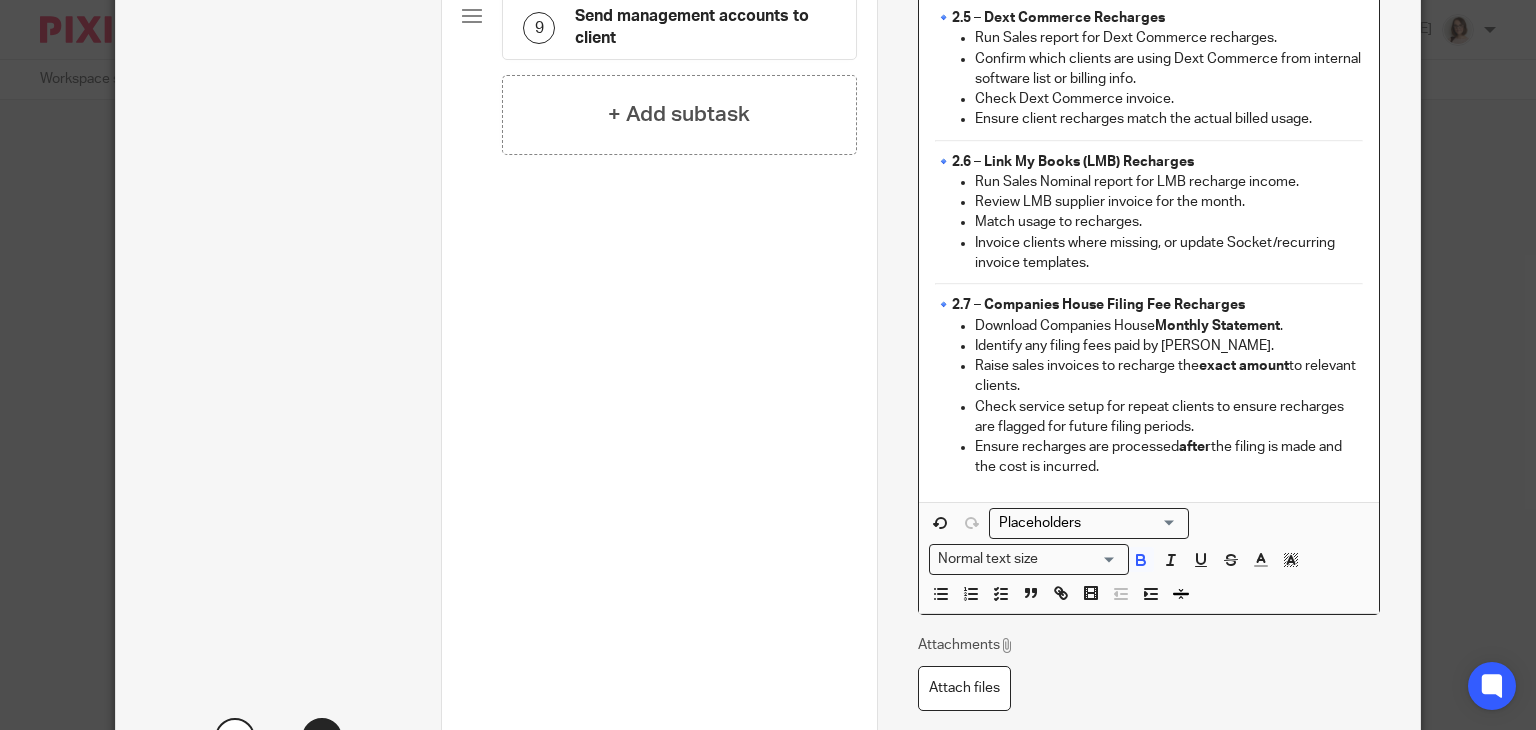 scroll, scrollTop: 1118, scrollLeft: 0, axis: vertical 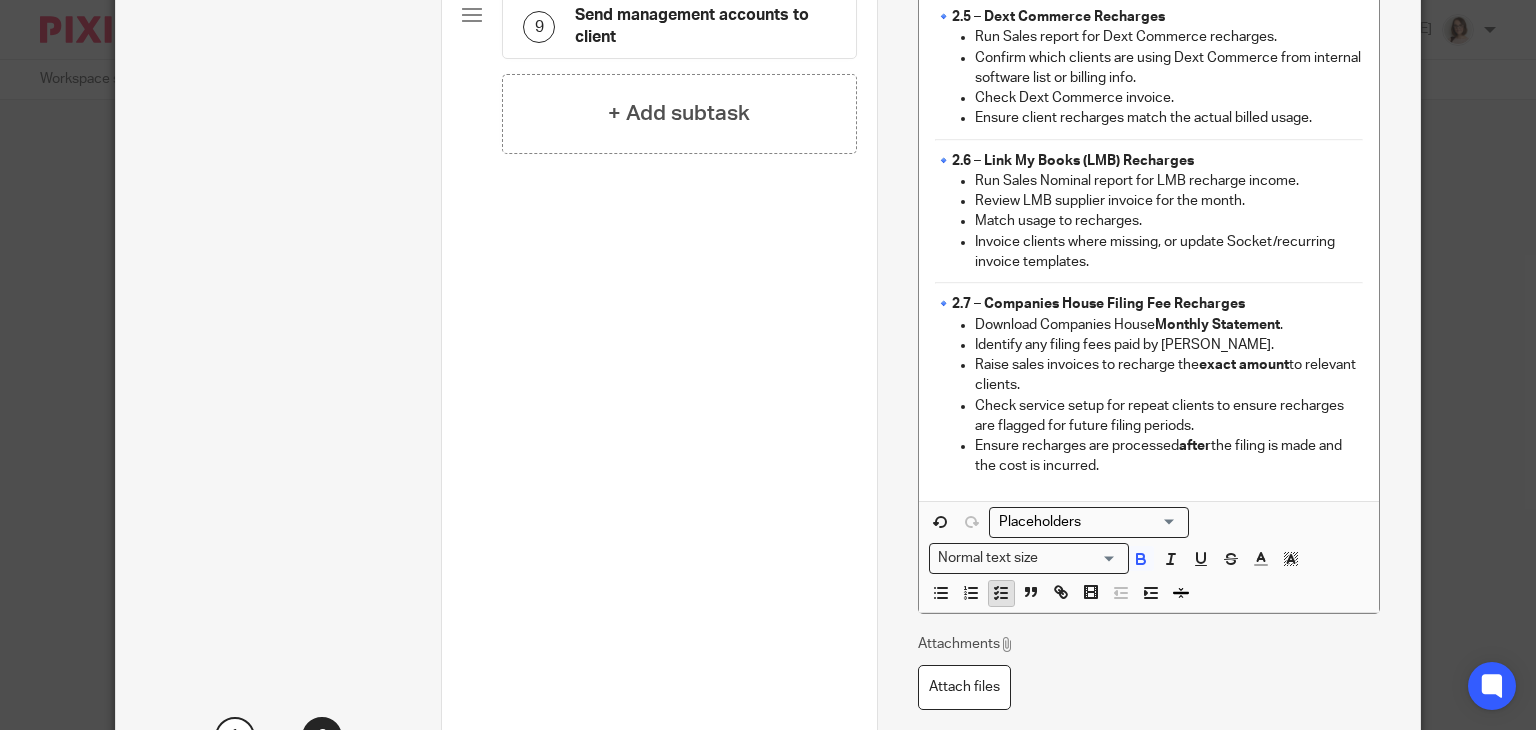 click 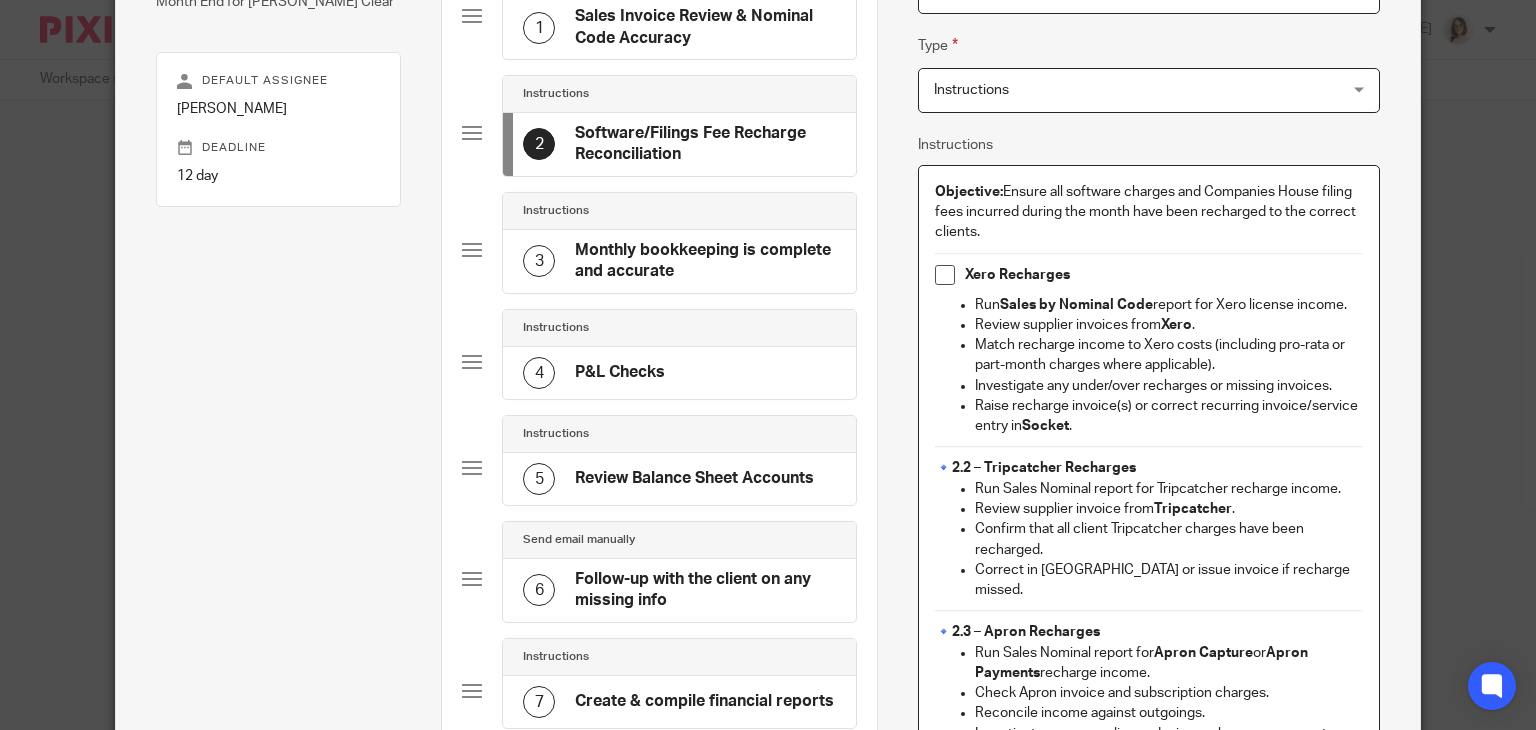 scroll, scrollTop: 224, scrollLeft: 0, axis: vertical 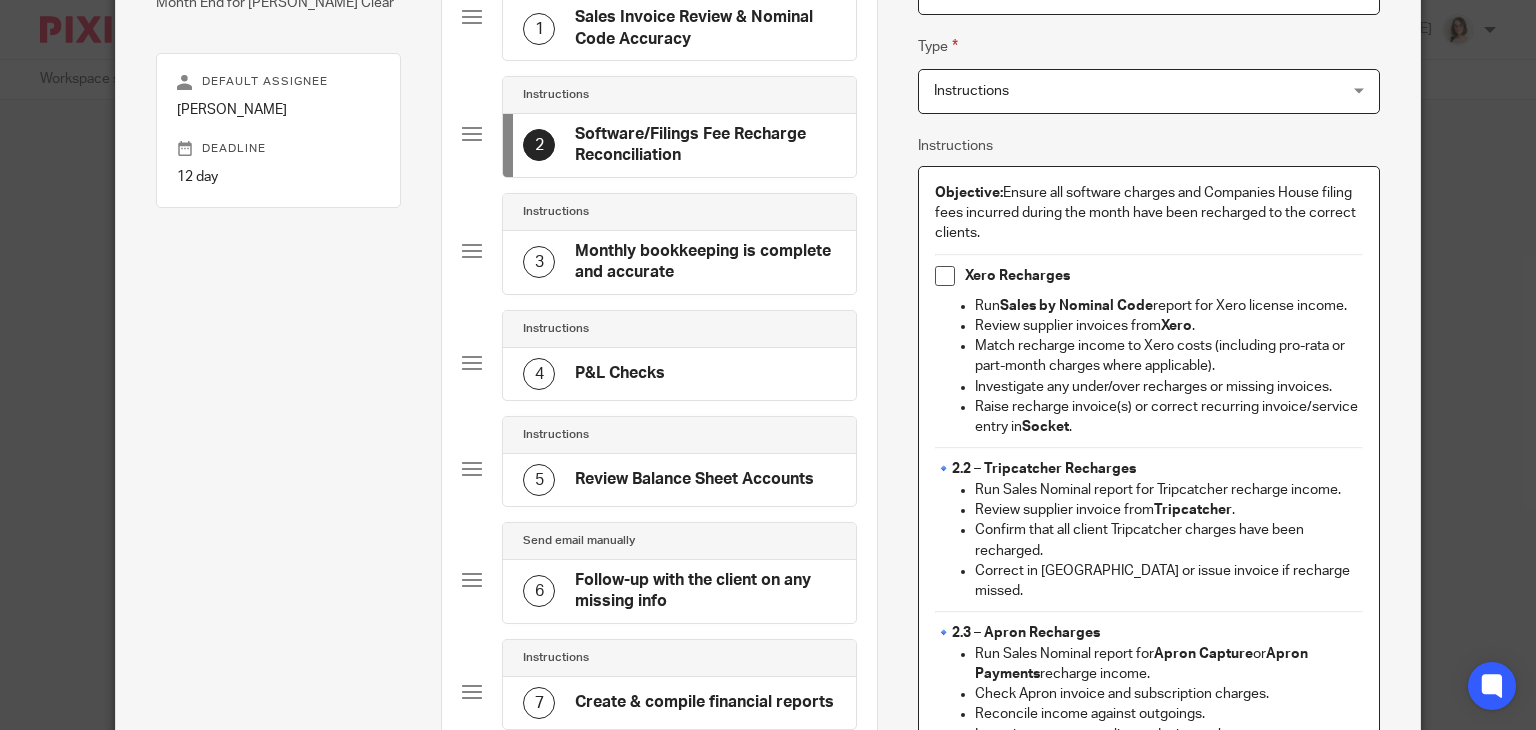 click on "2.2 – Tripcatcher Recharges" at bounding box center [1044, 469] 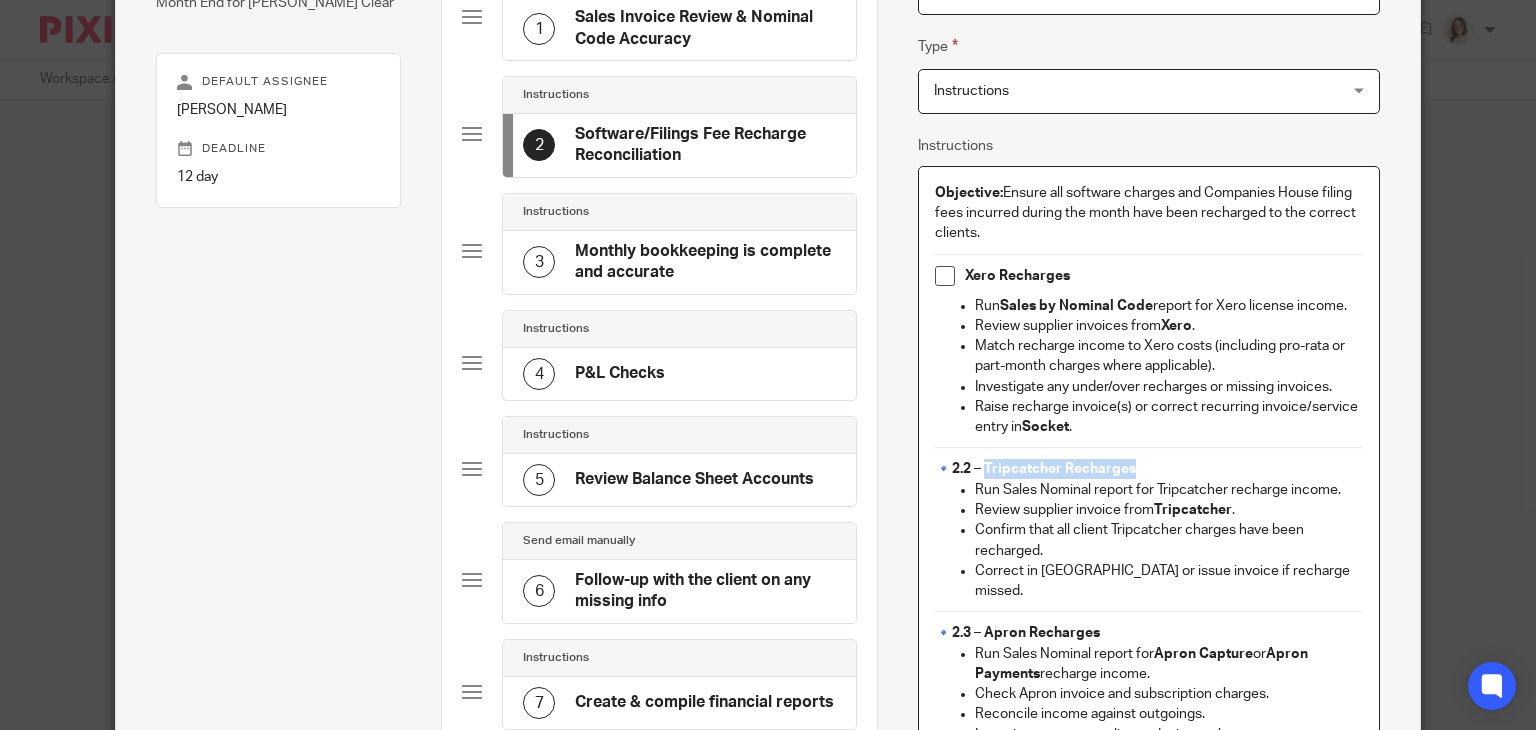 drag, startPoint x: 1130, startPoint y: 469, endPoint x: 981, endPoint y: 472, distance: 149.0302 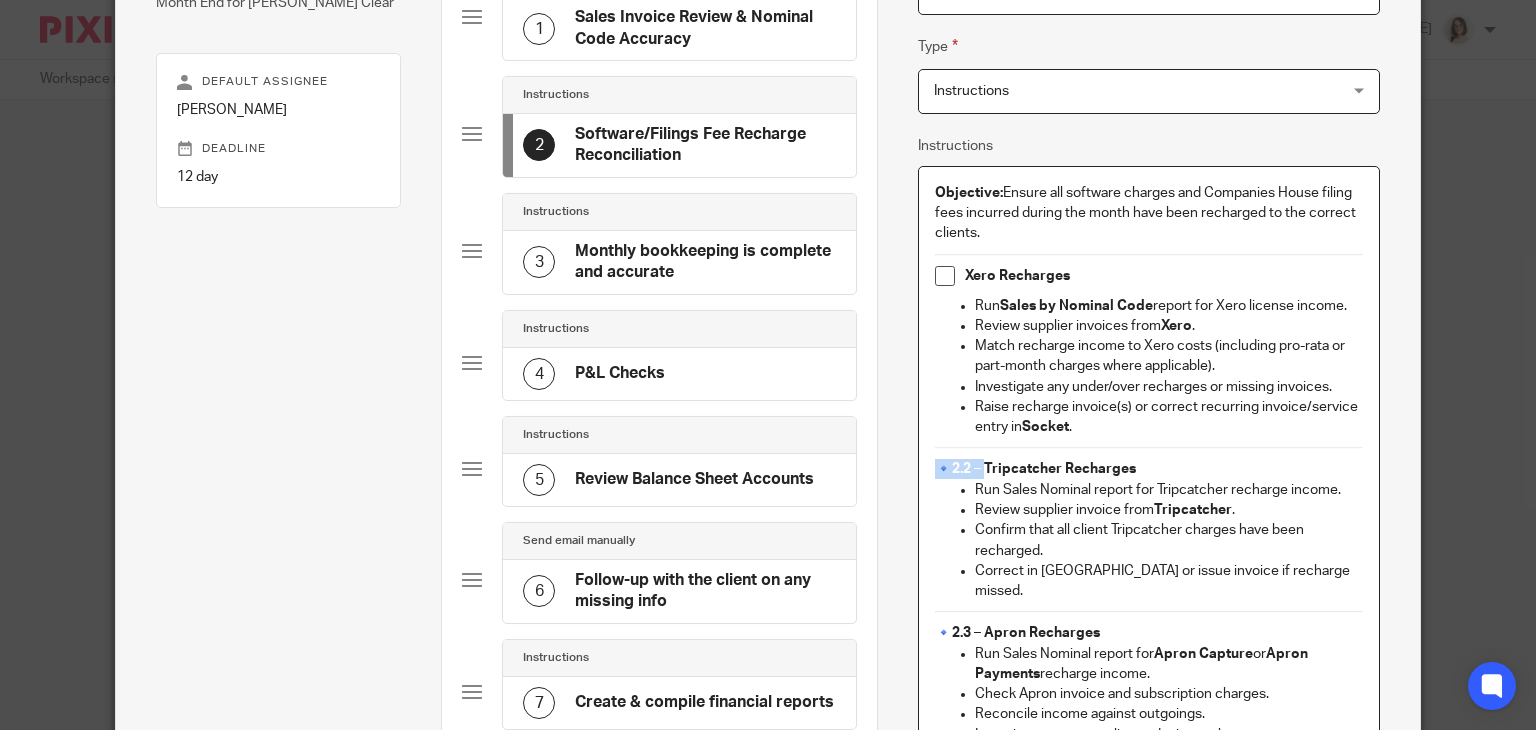 drag, startPoint x: 981, startPoint y: 472, endPoint x: 916, endPoint y: 474, distance: 65.03076 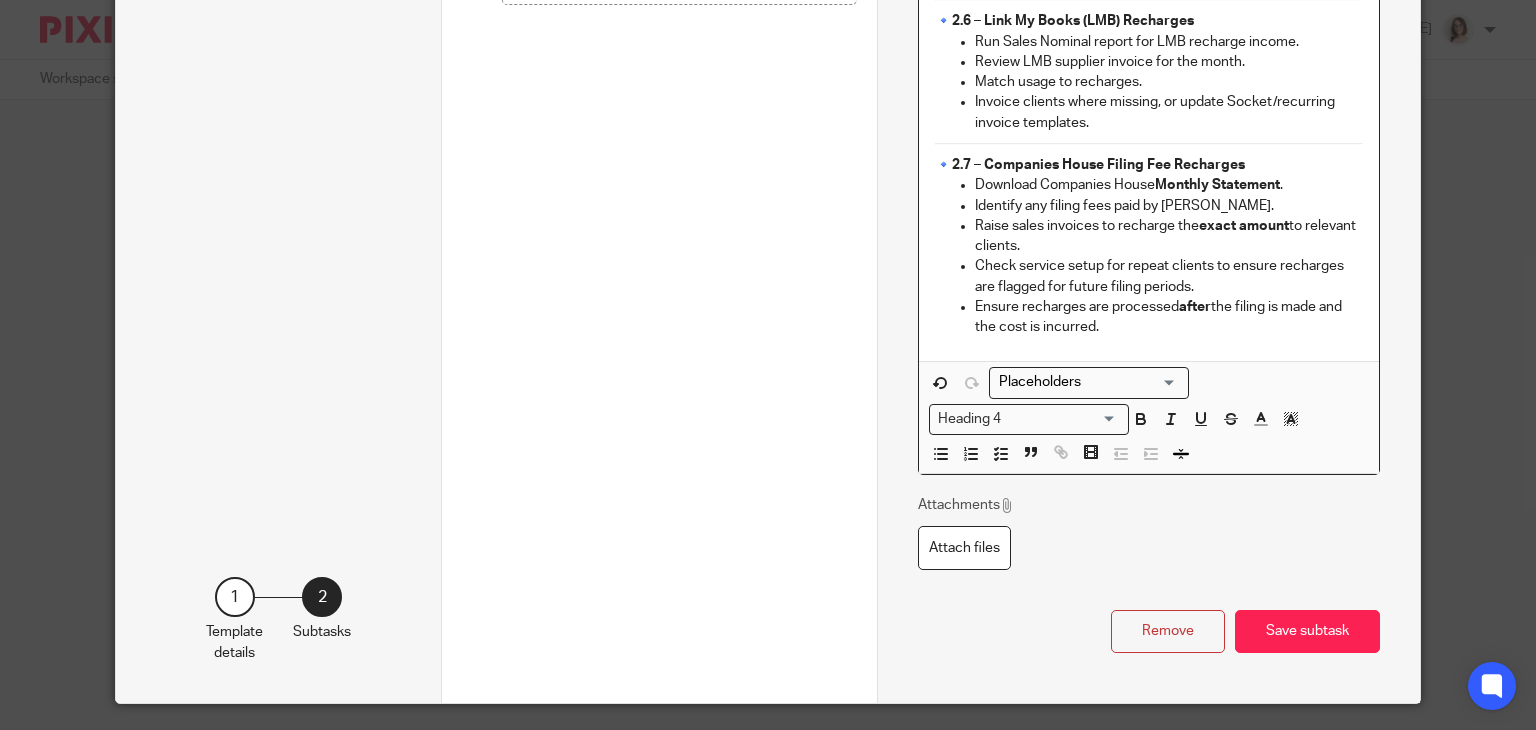 scroll, scrollTop: 1294, scrollLeft: 0, axis: vertical 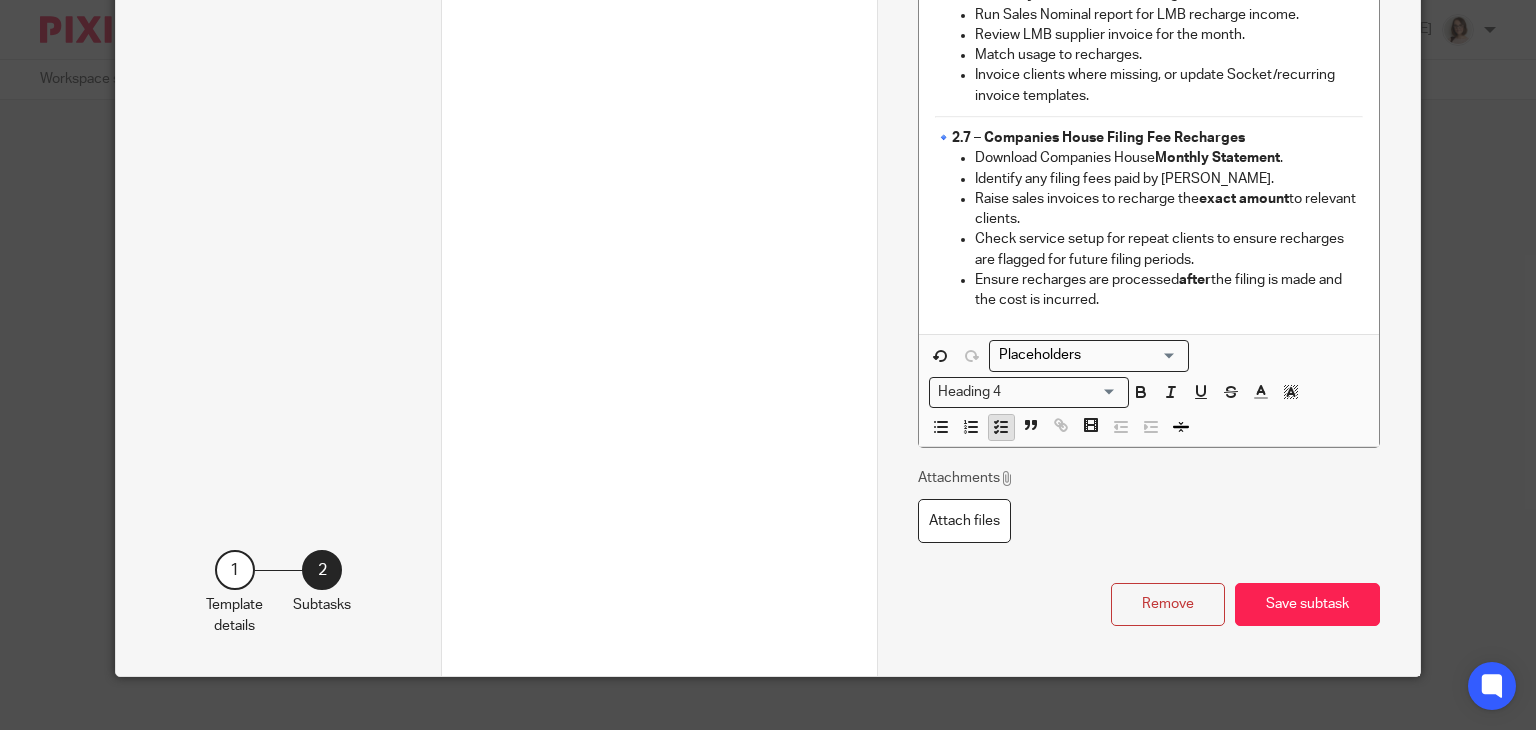 click 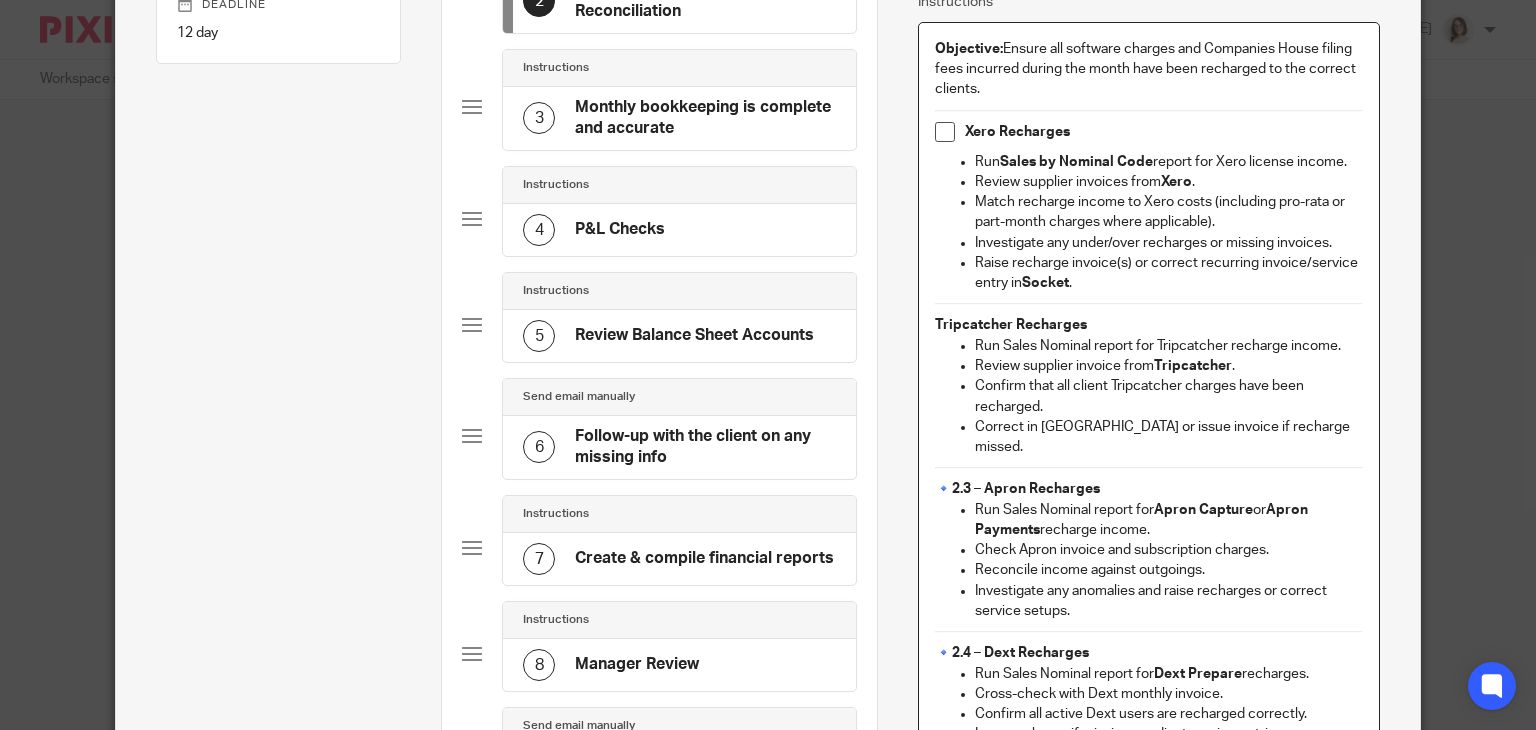 scroll, scrollTop: 367, scrollLeft: 0, axis: vertical 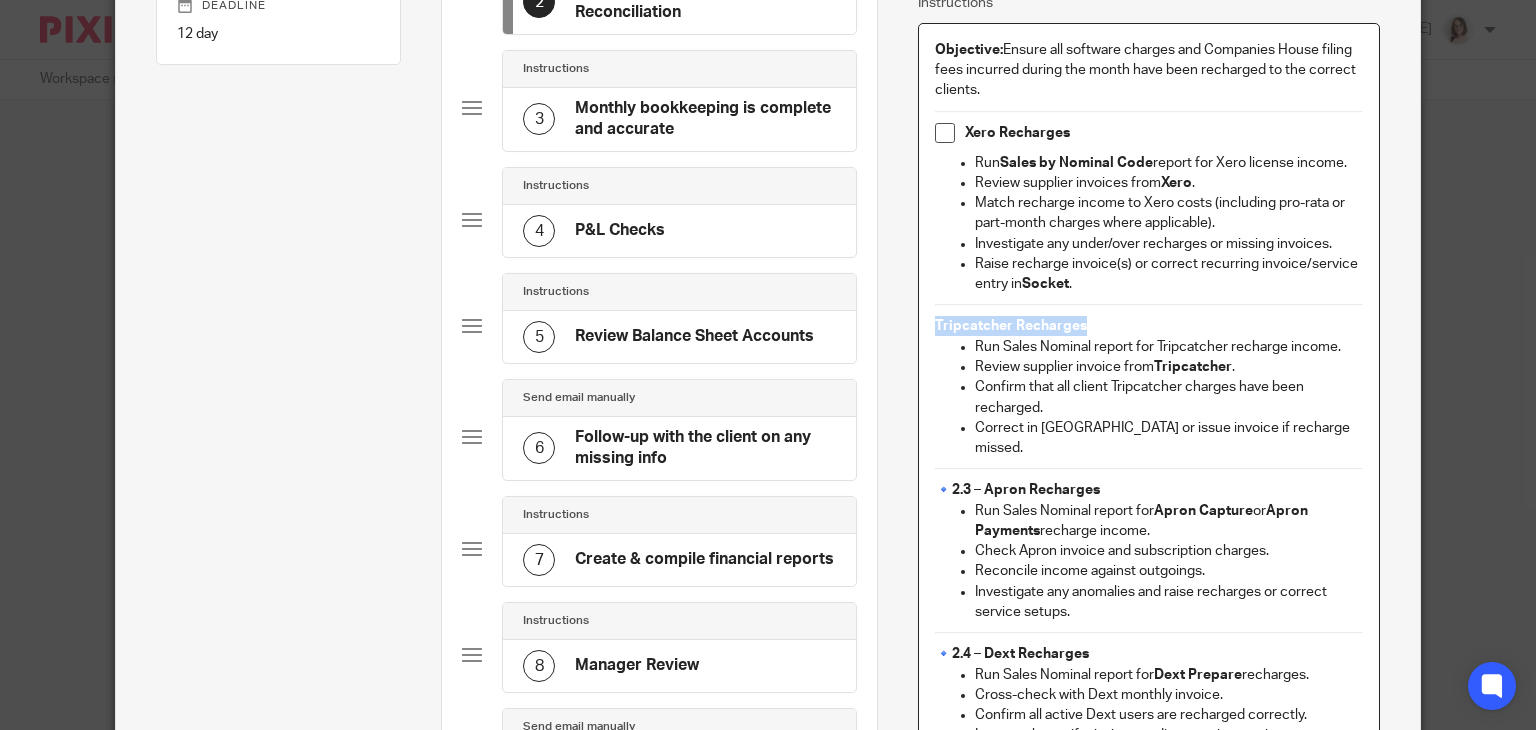 drag, startPoint x: 1091, startPoint y: 323, endPoint x: 926, endPoint y: 333, distance: 165.30275 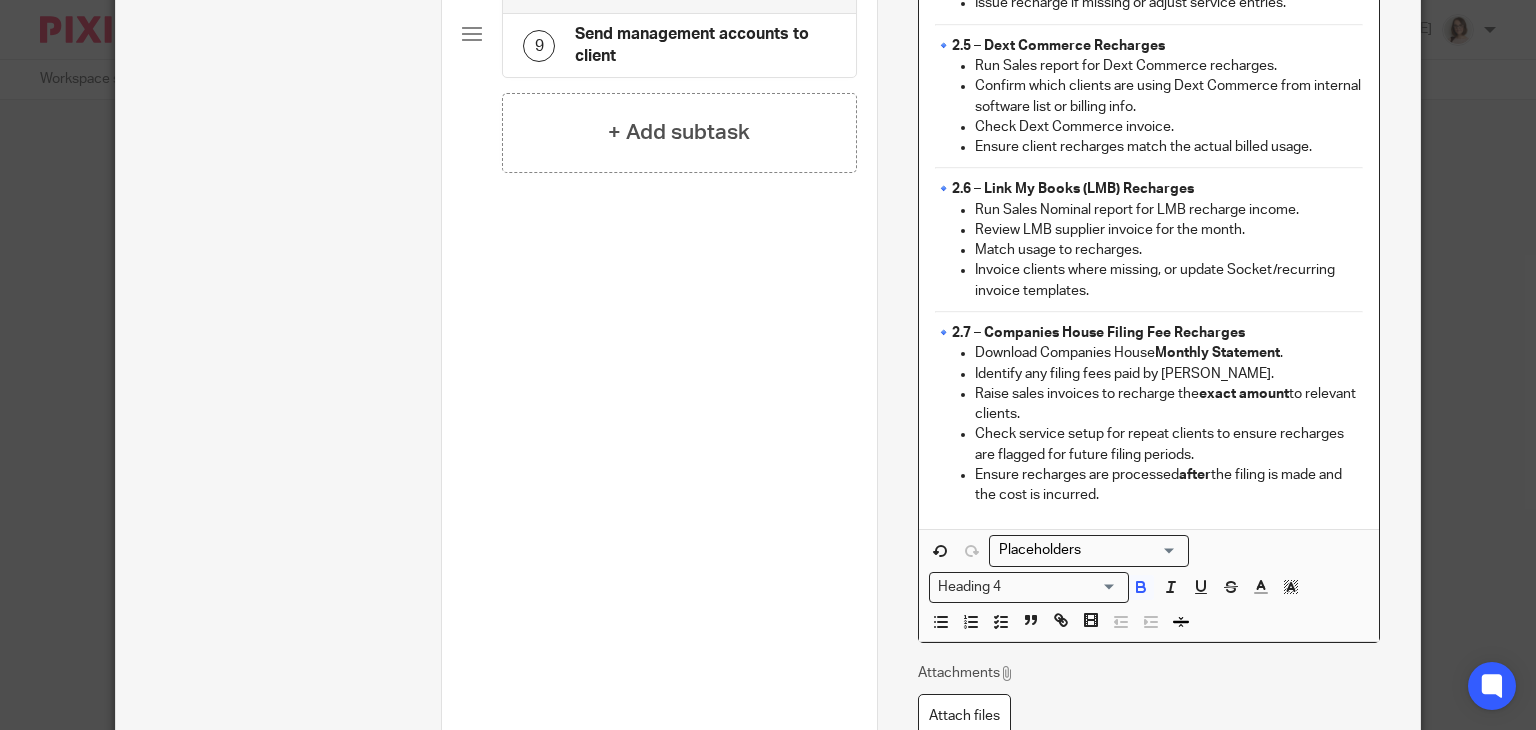 scroll, scrollTop: 1133, scrollLeft: 0, axis: vertical 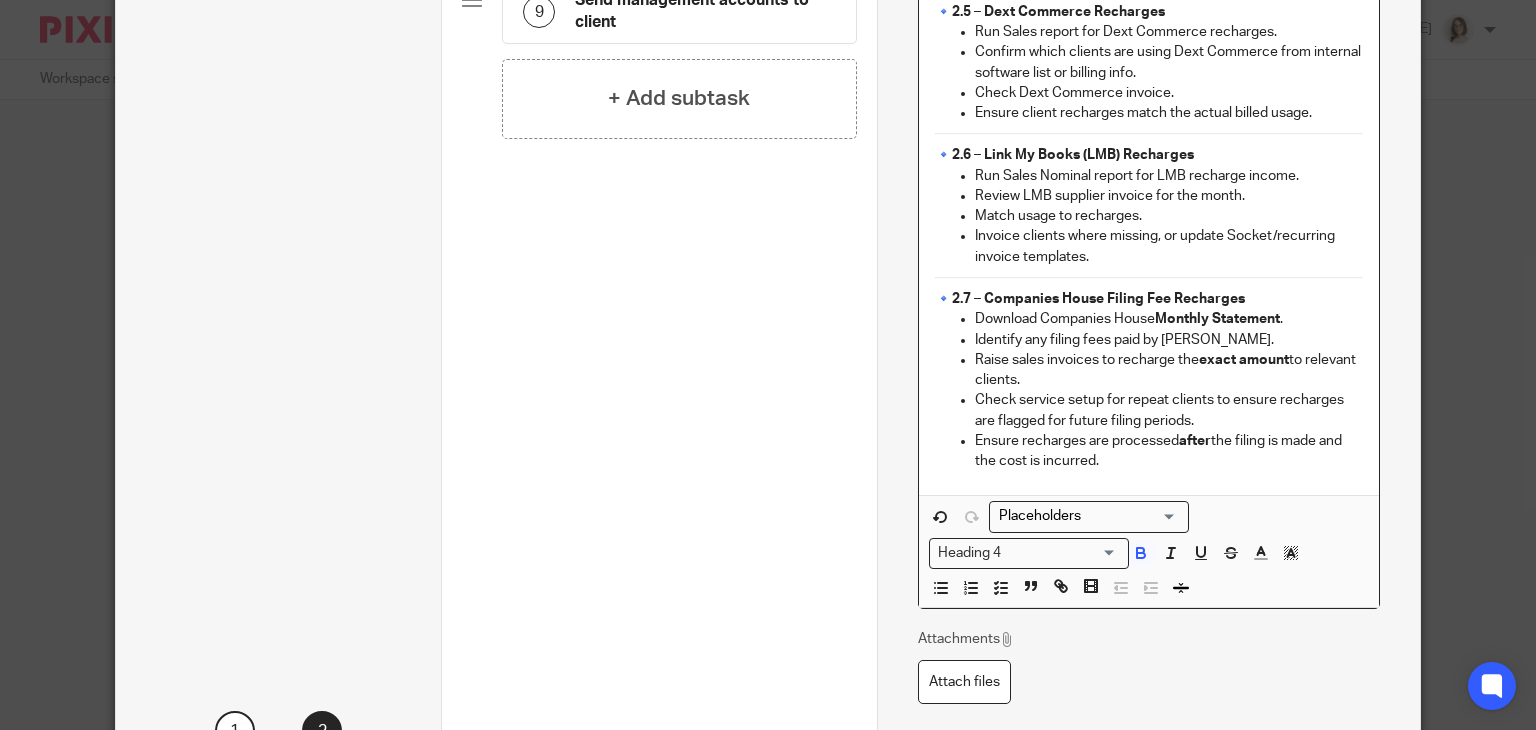 click at bounding box center (1062, 553) 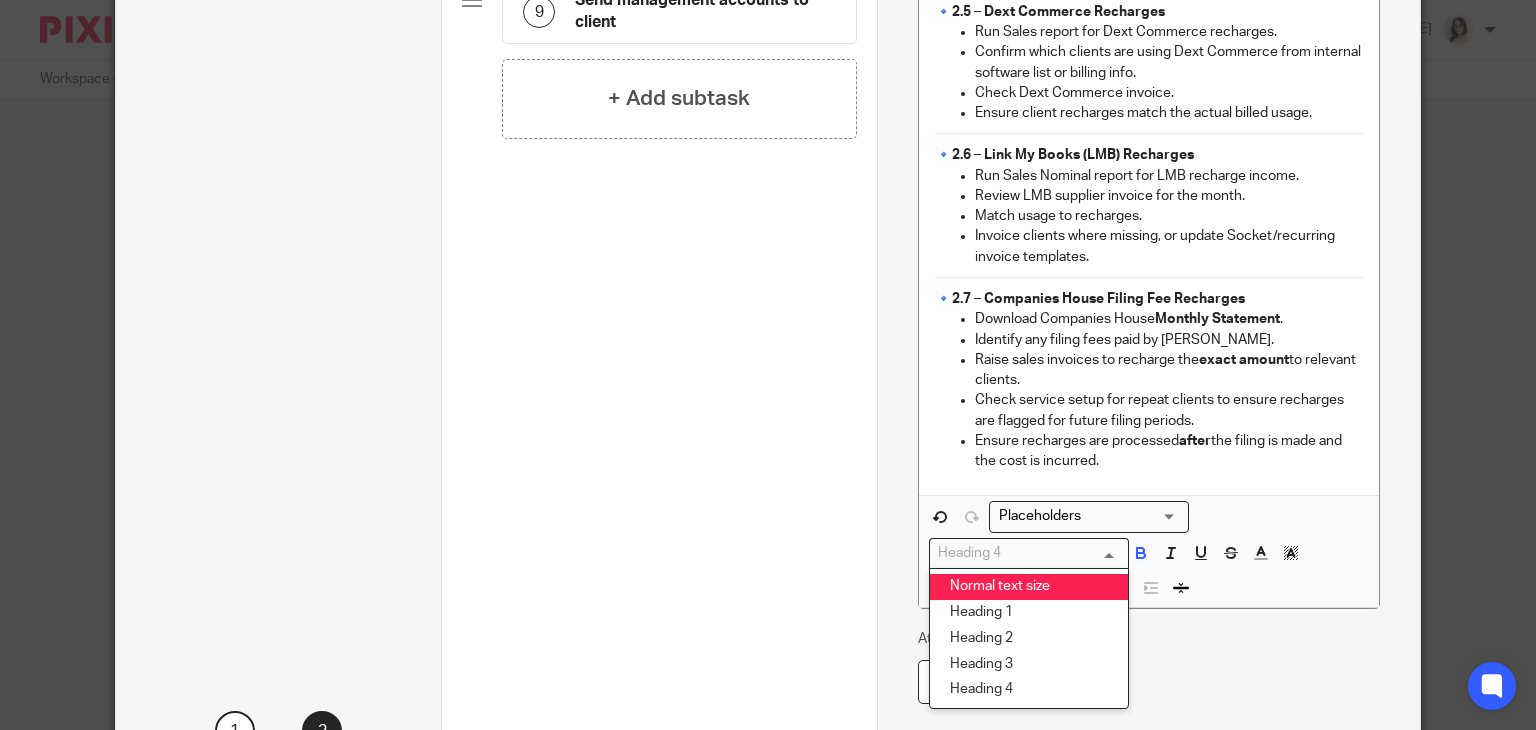 click on "Normal text size" at bounding box center [1029, 587] 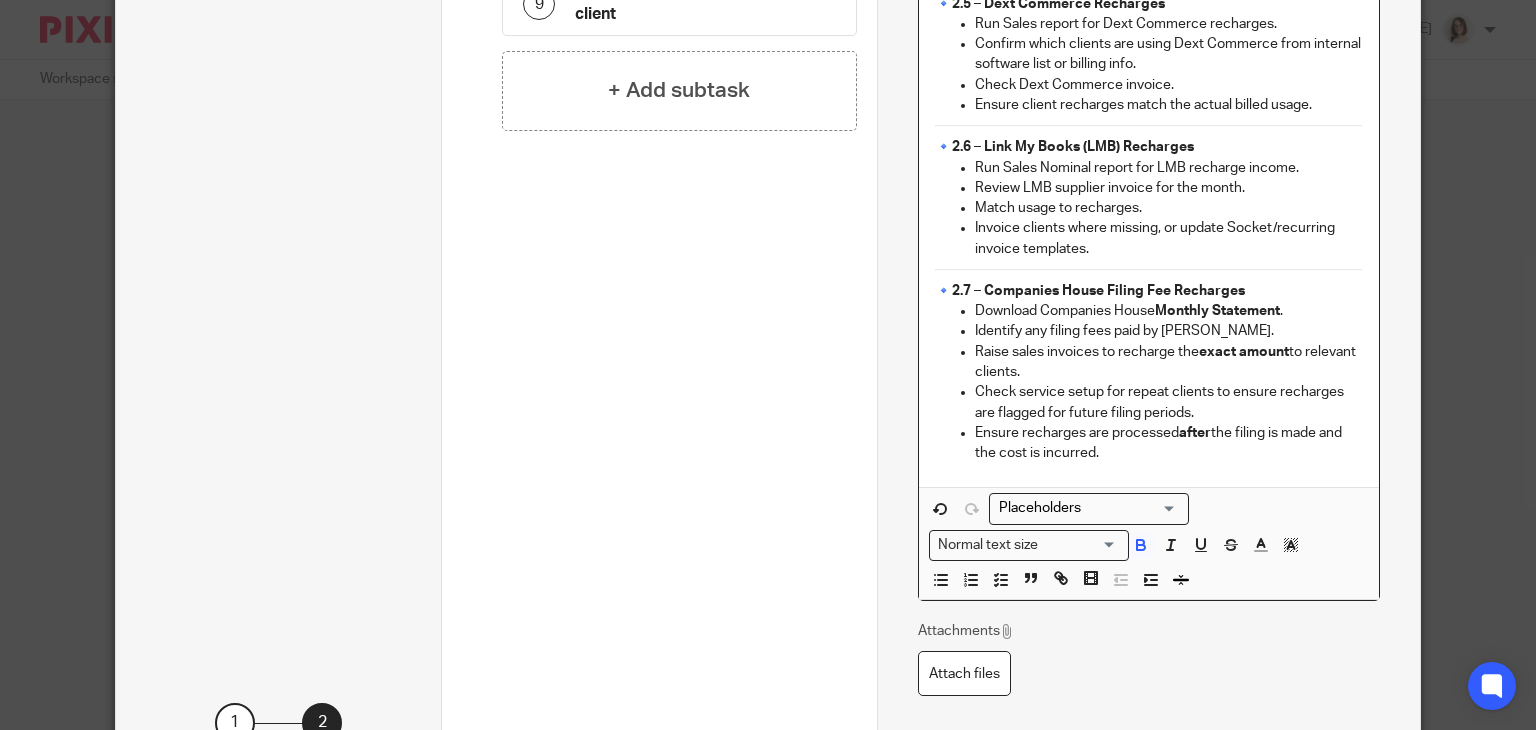 scroll, scrollTop: 1152, scrollLeft: 0, axis: vertical 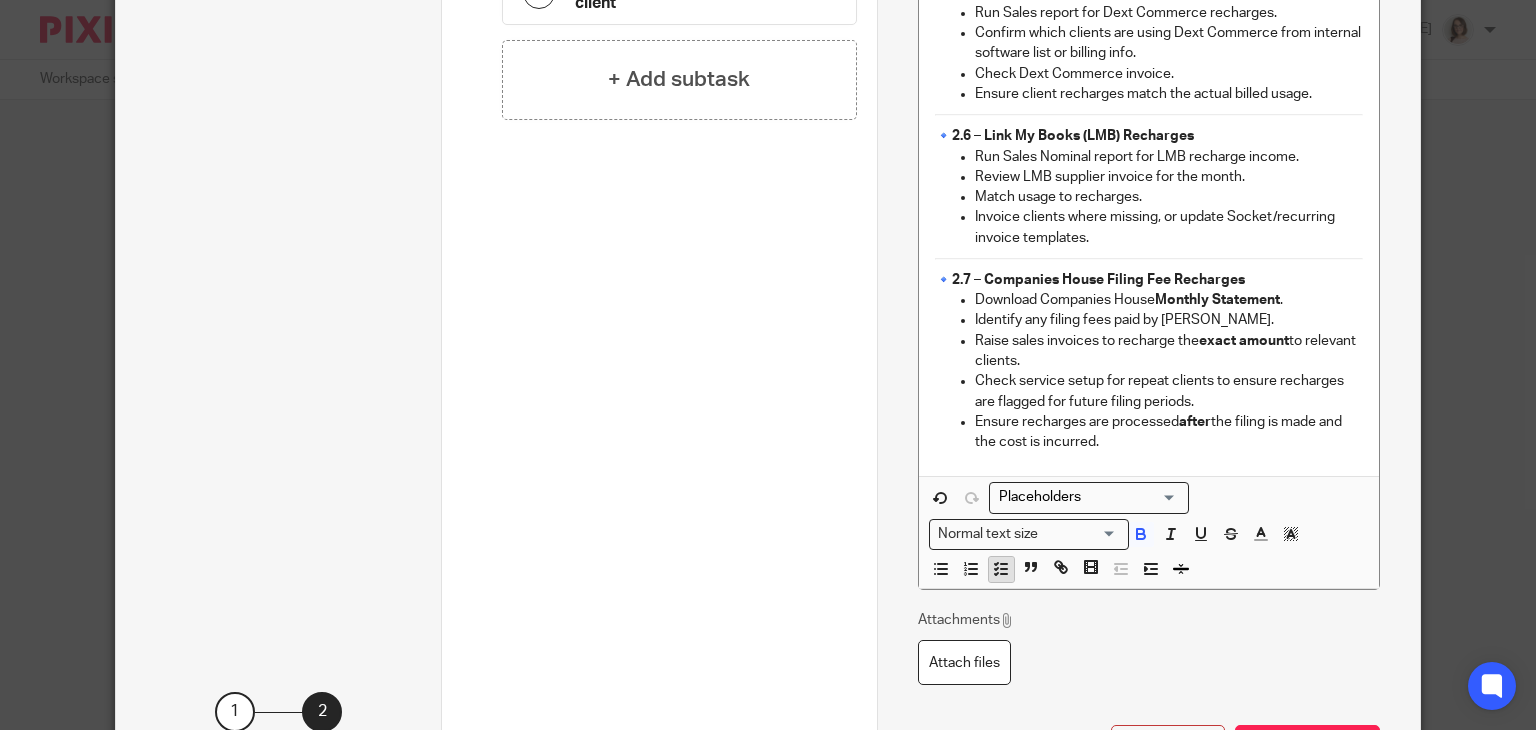 click 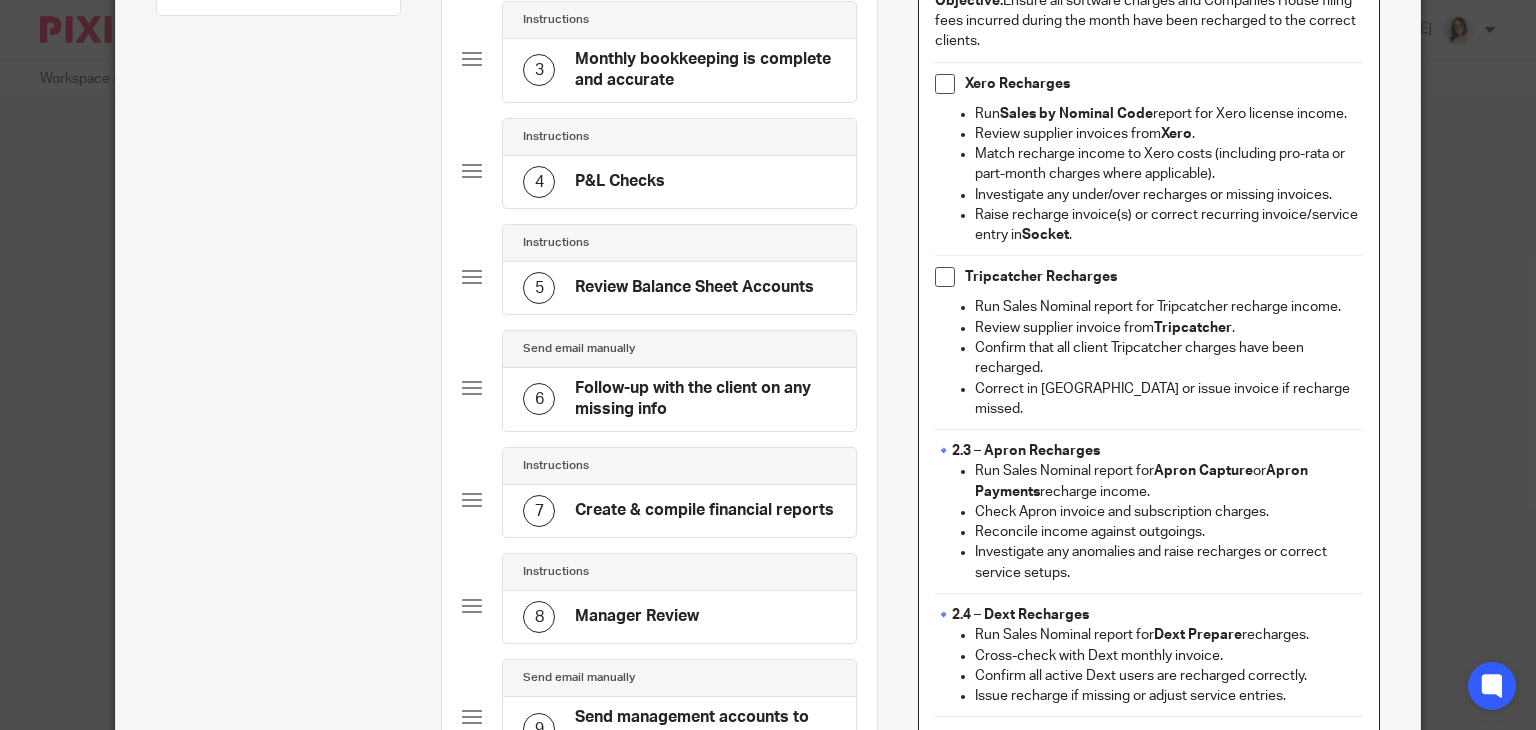 scroll, scrollTop: 407, scrollLeft: 0, axis: vertical 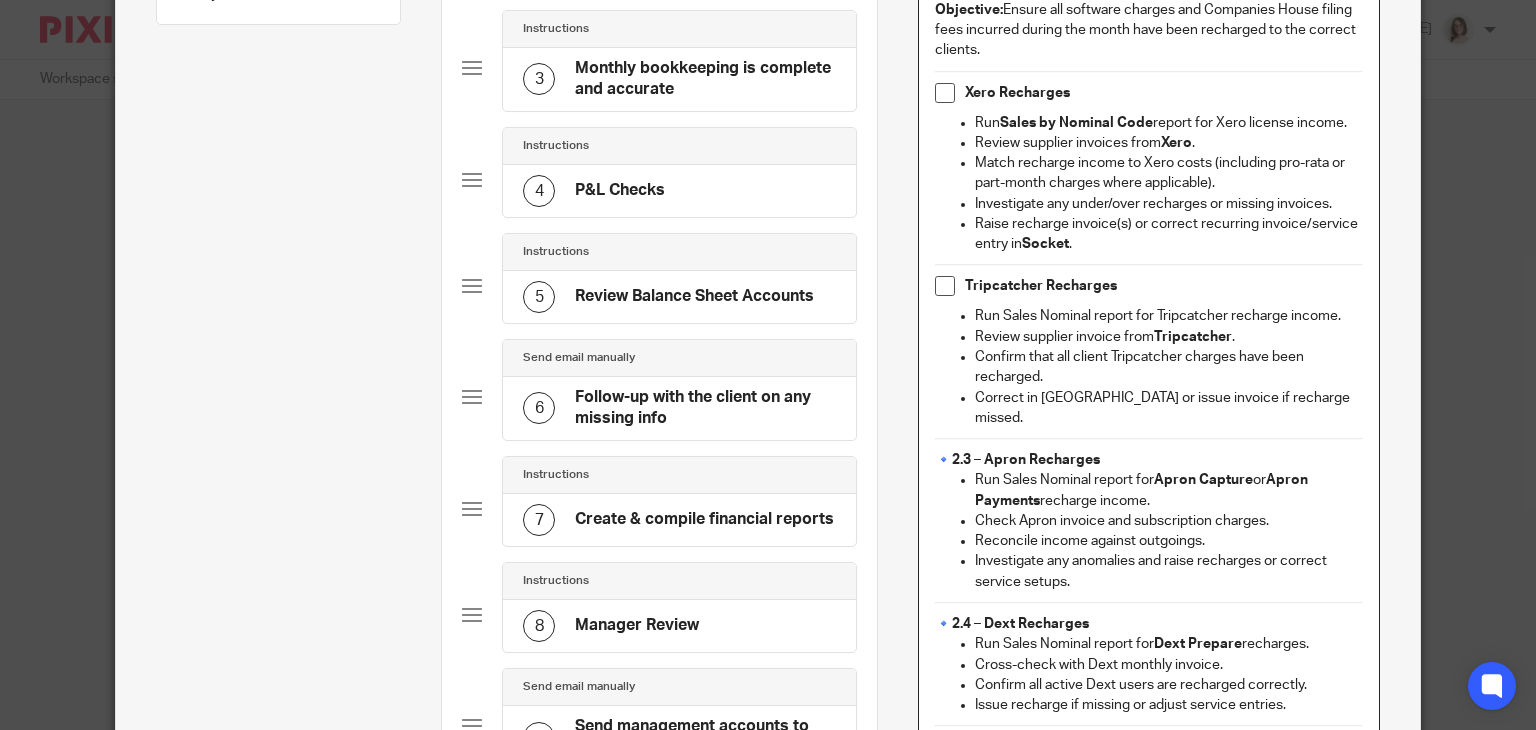 click on "🔹  2.3 – Apron Recharges" at bounding box center [1149, 460] 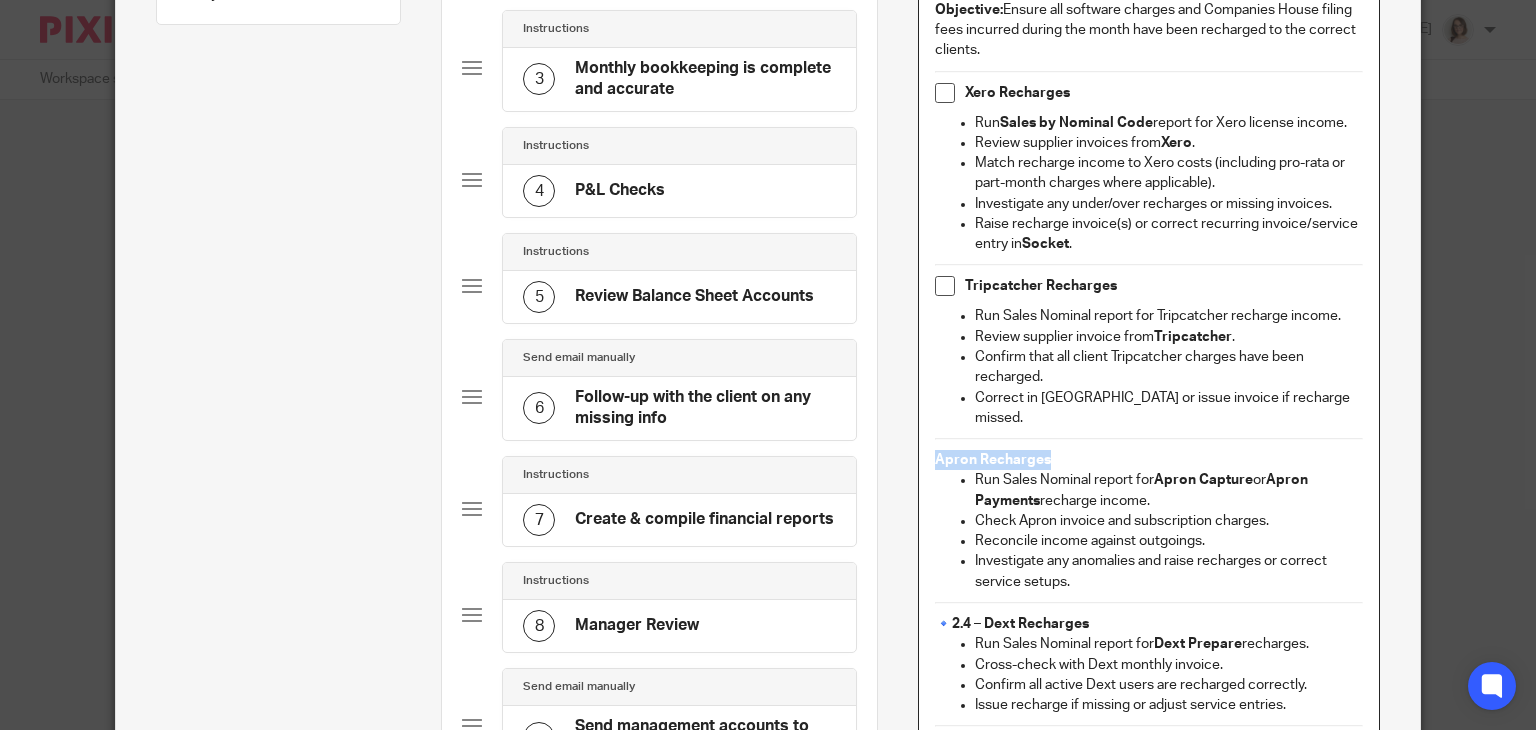 drag, startPoint x: 1044, startPoint y: 440, endPoint x: 922, endPoint y: 436, distance: 122.06556 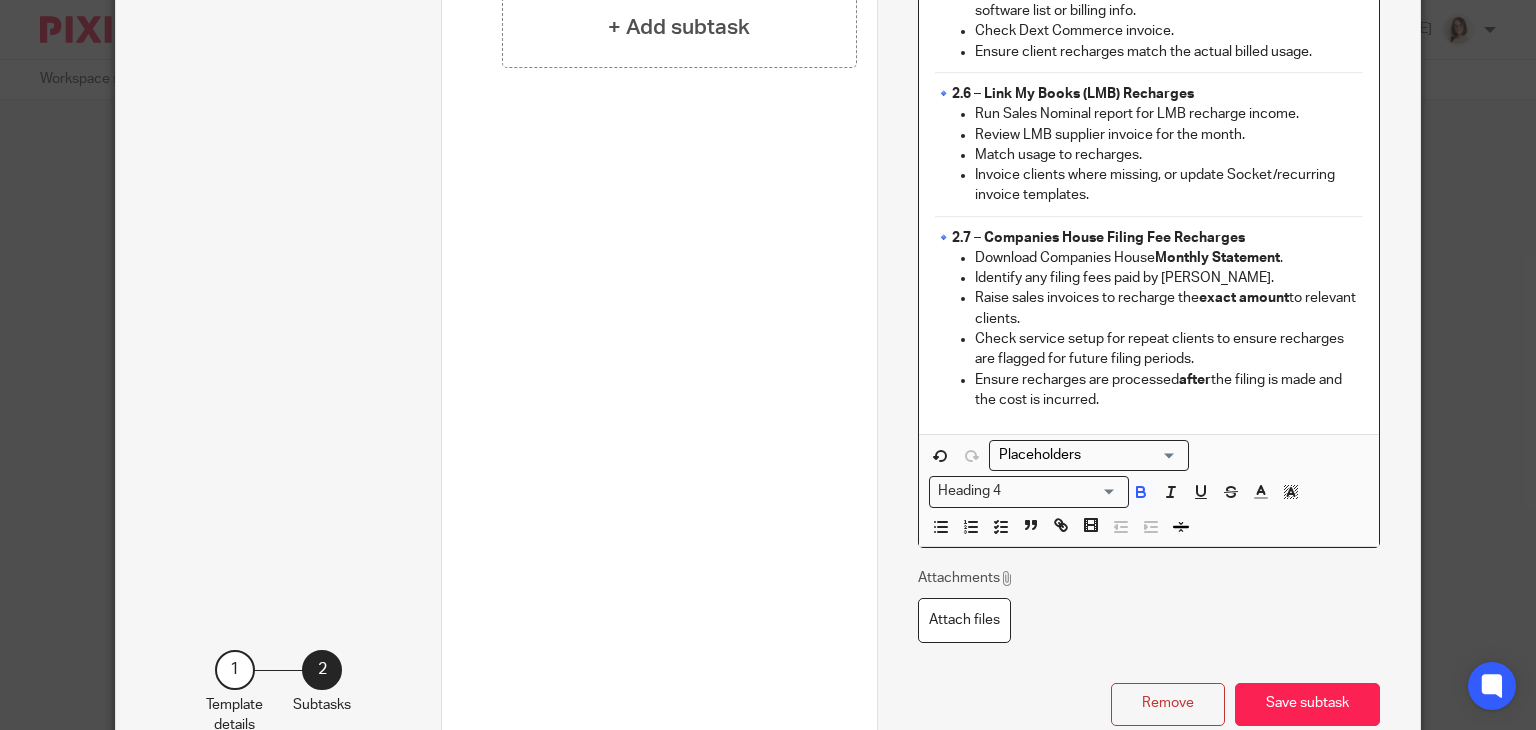 scroll, scrollTop: 1232, scrollLeft: 0, axis: vertical 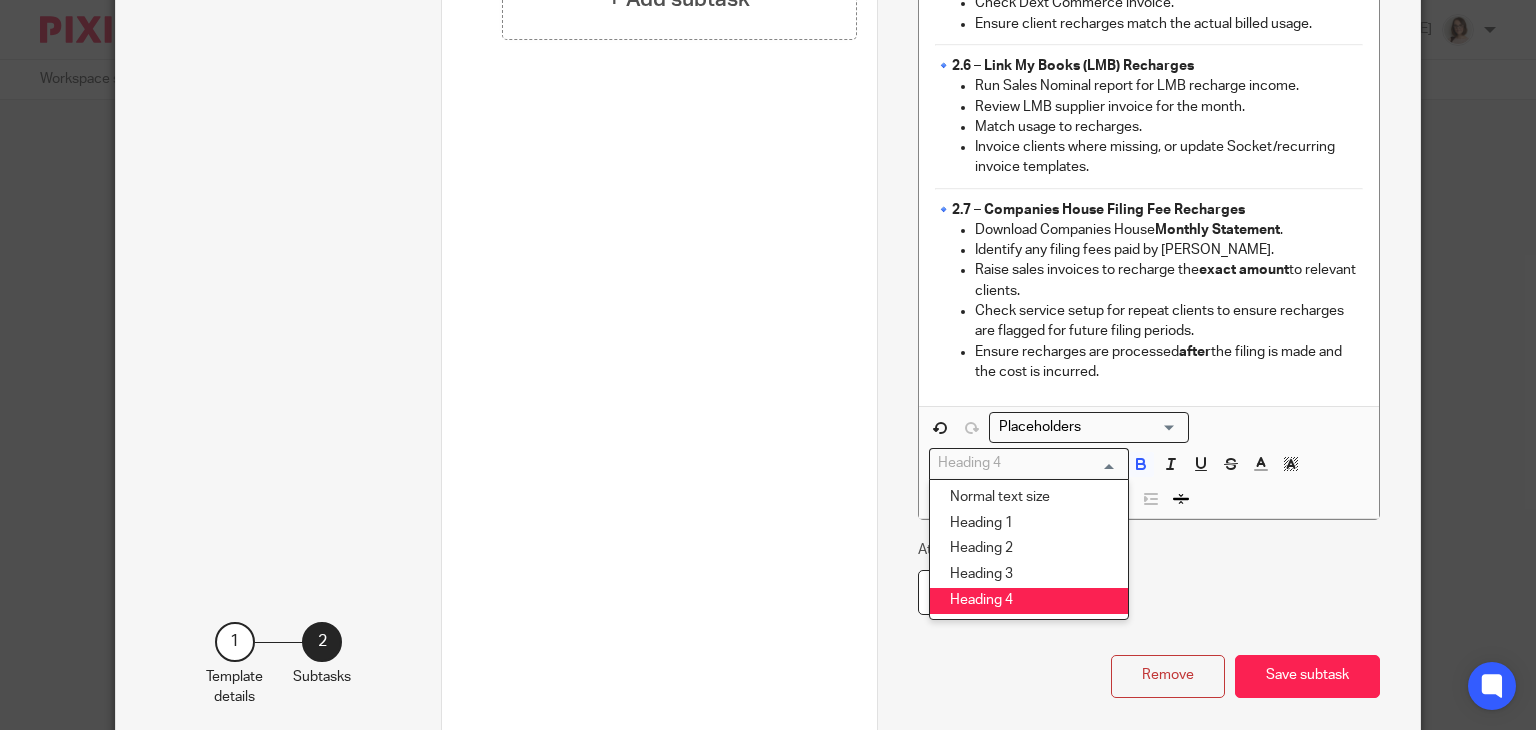 click at bounding box center [1024, 463] 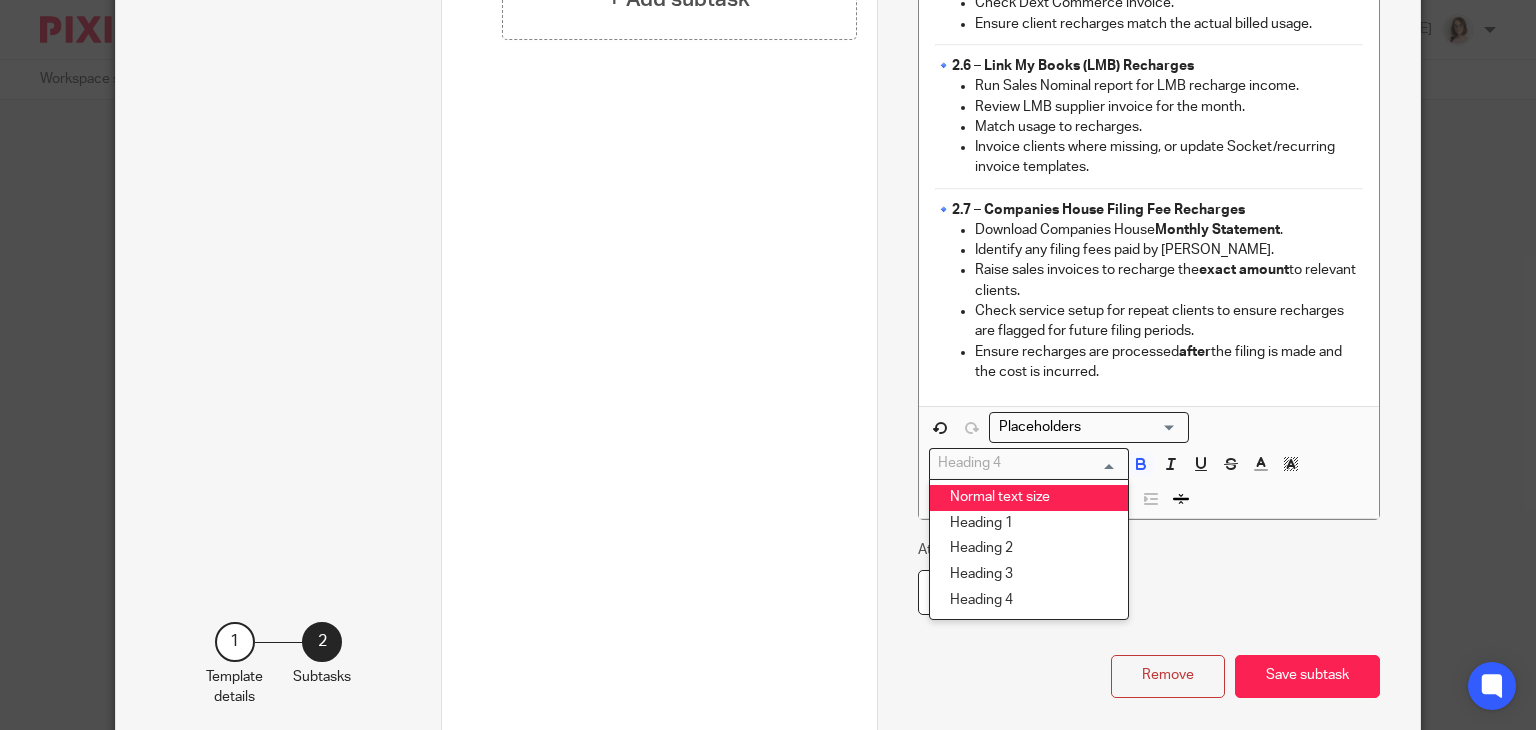click on "Normal text size" at bounding box center (1029, 498) 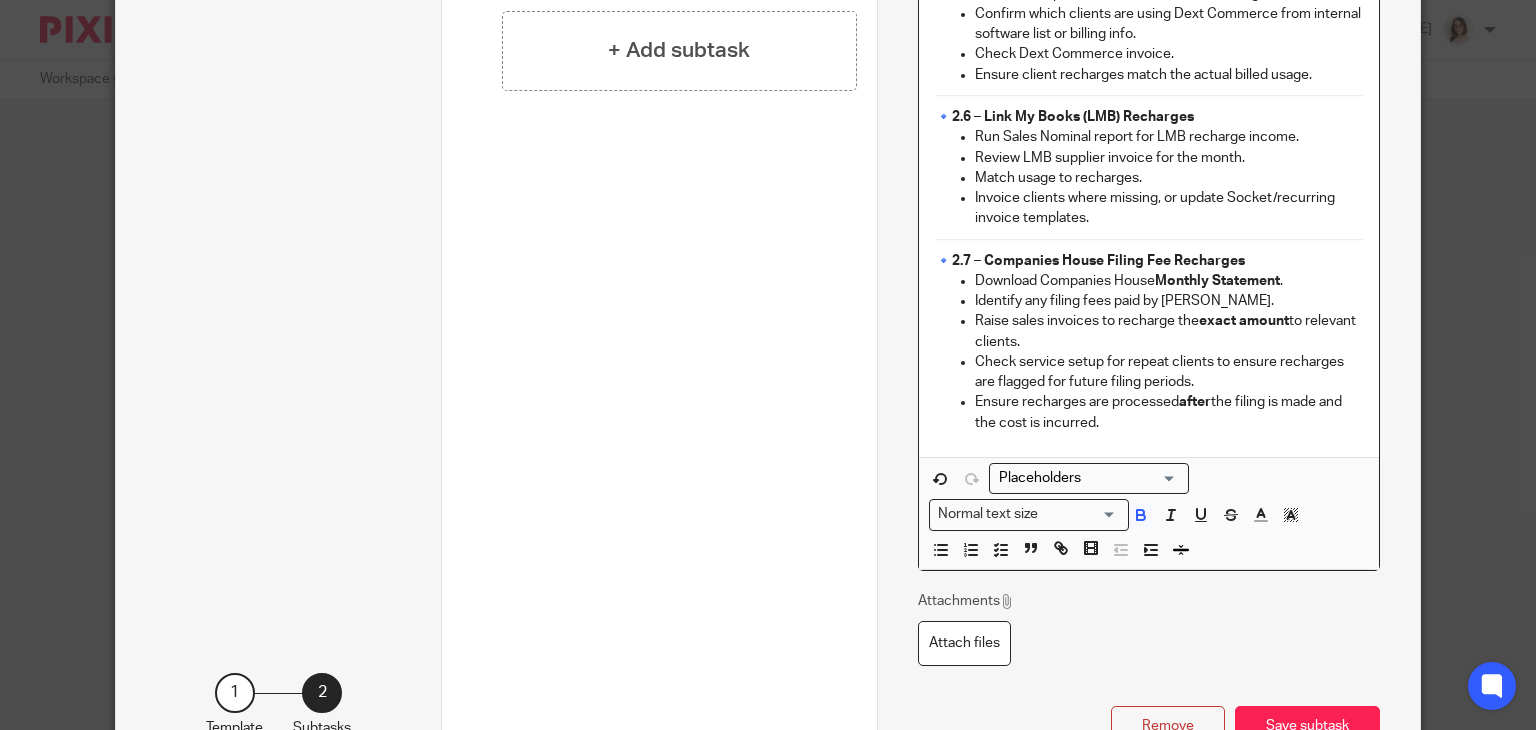 scroll, scrollTop: 1182, scrollLeft: 0, axis: vertical 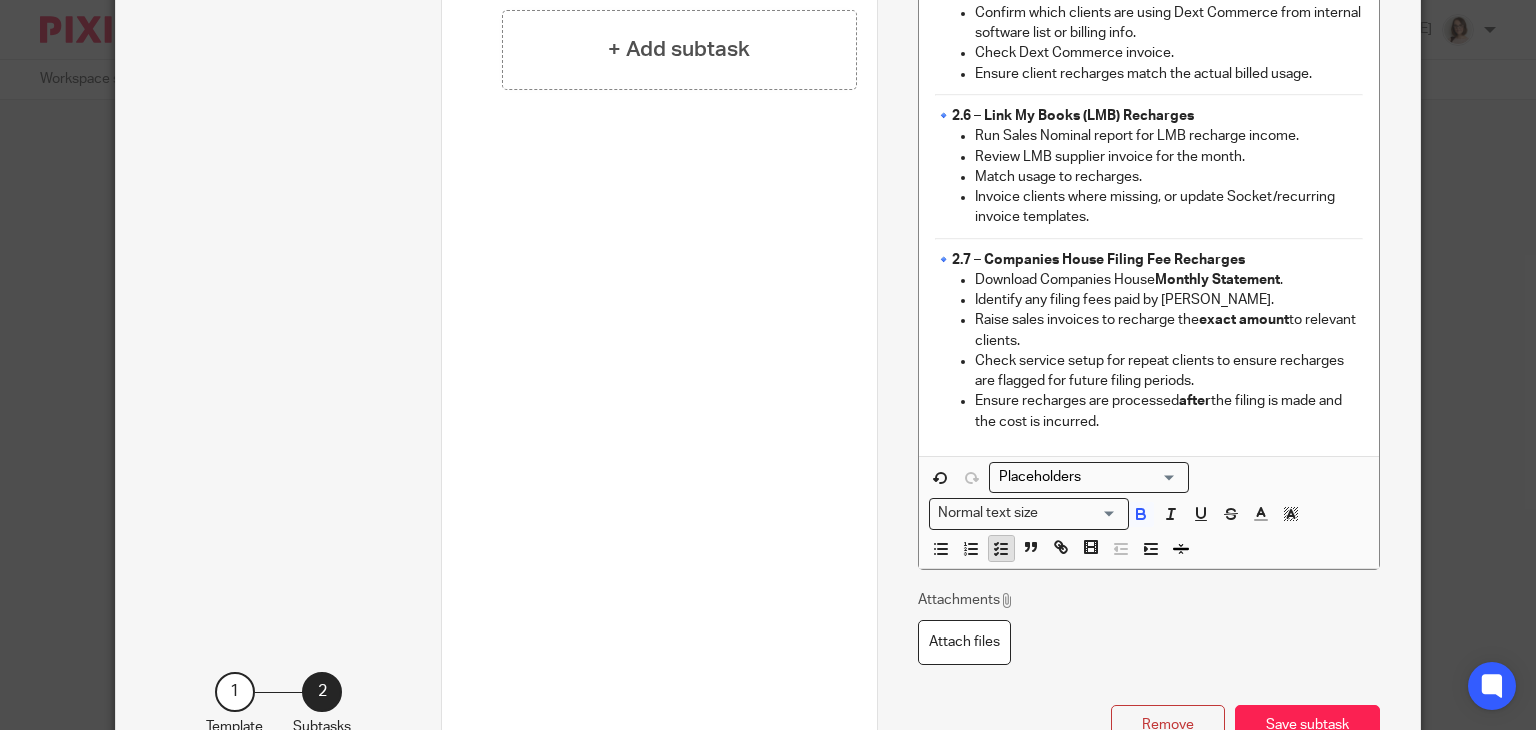click 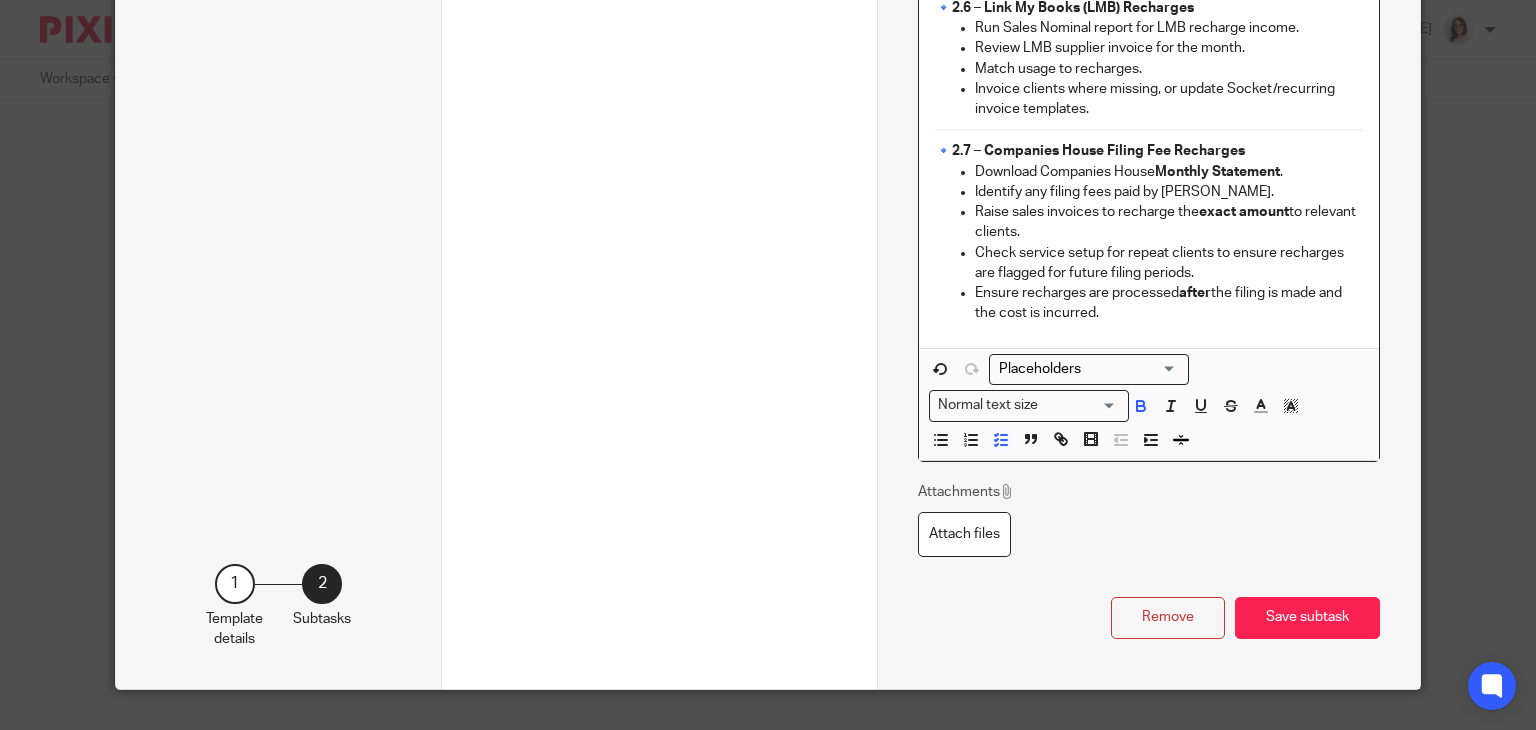 scroll, scrollTop: 1300, scrollLeft: 0, axis: vertical 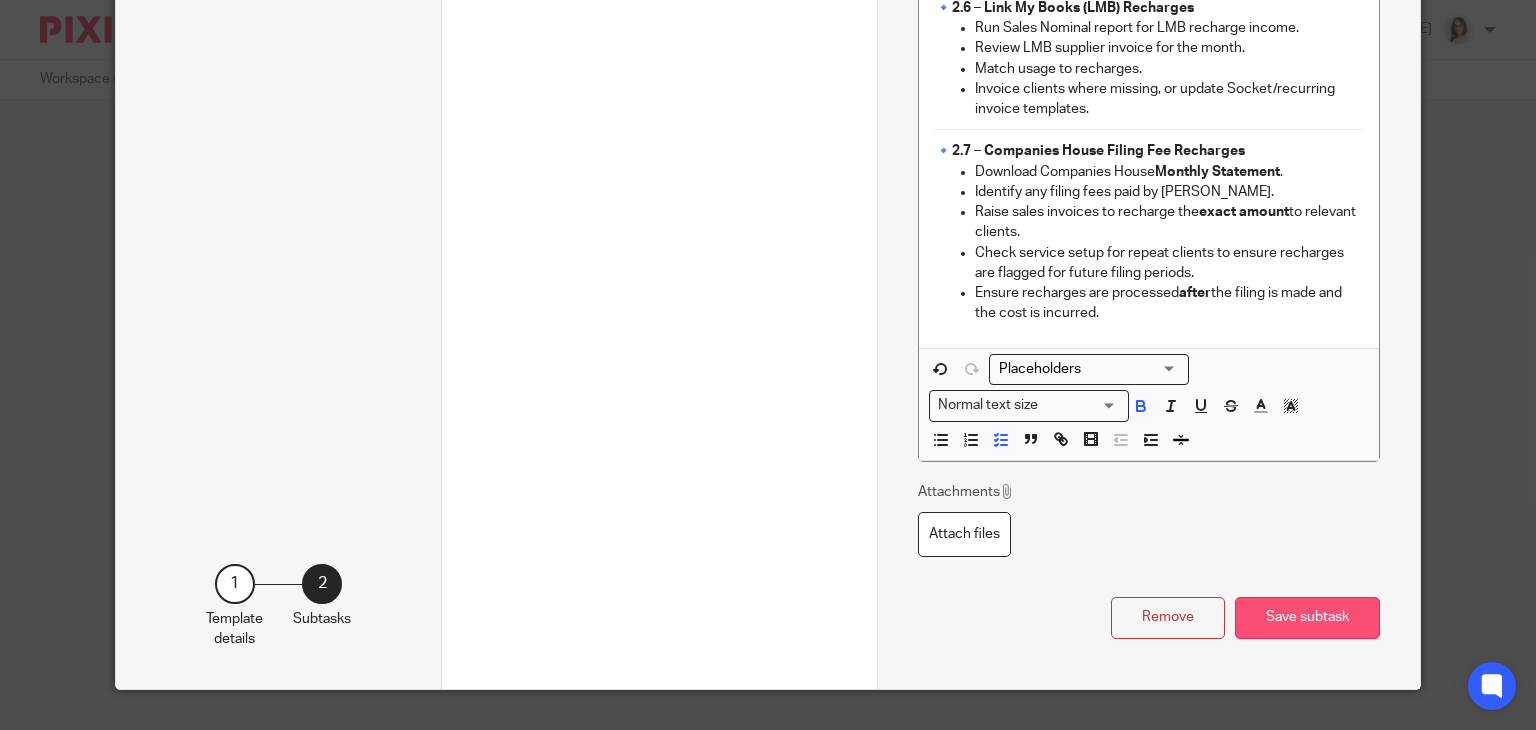 click on "Save subtask" at bounding box center (1307, 618) 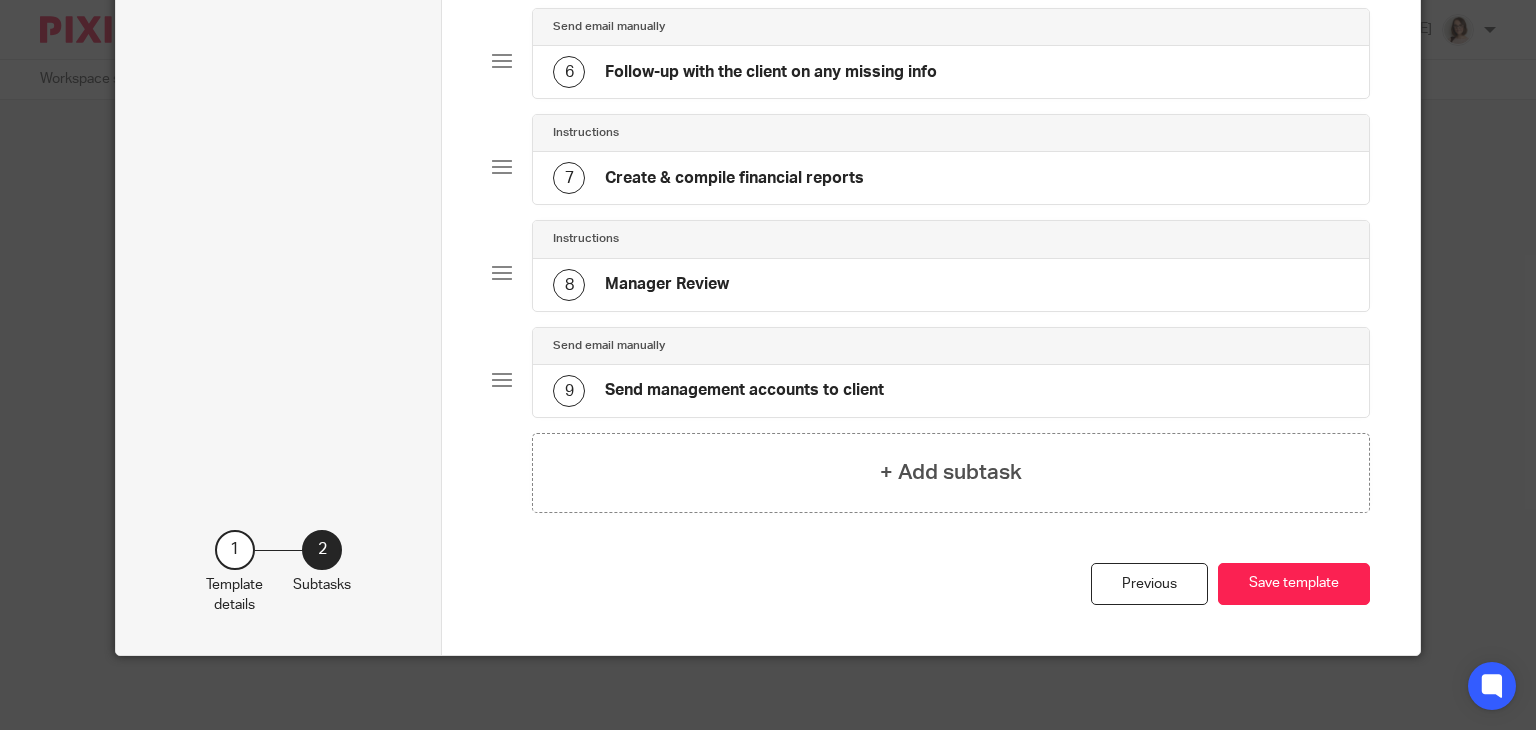 click on "Save template" at bounding box center [1294, 584] 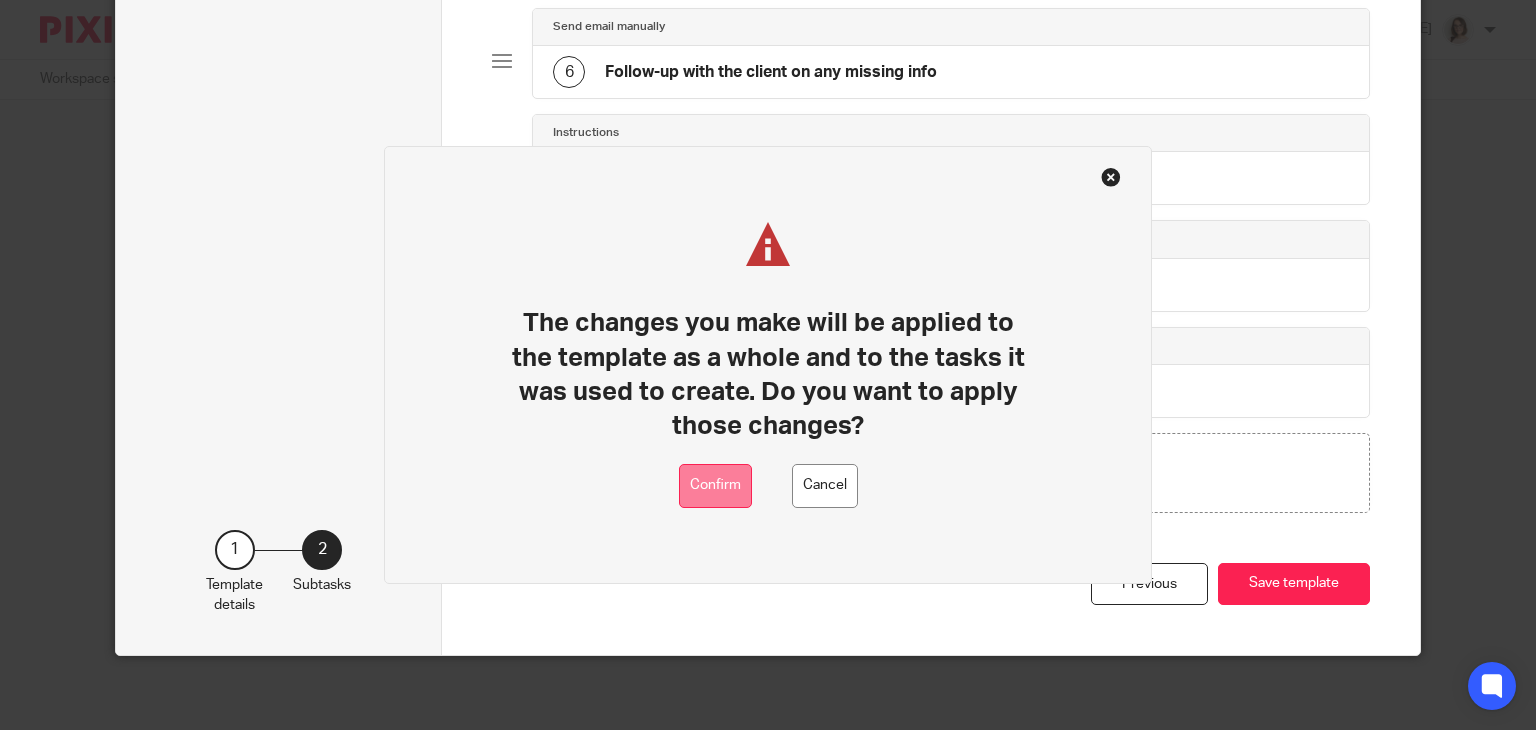 click on "Confirm" at bounding box center (715, 486) 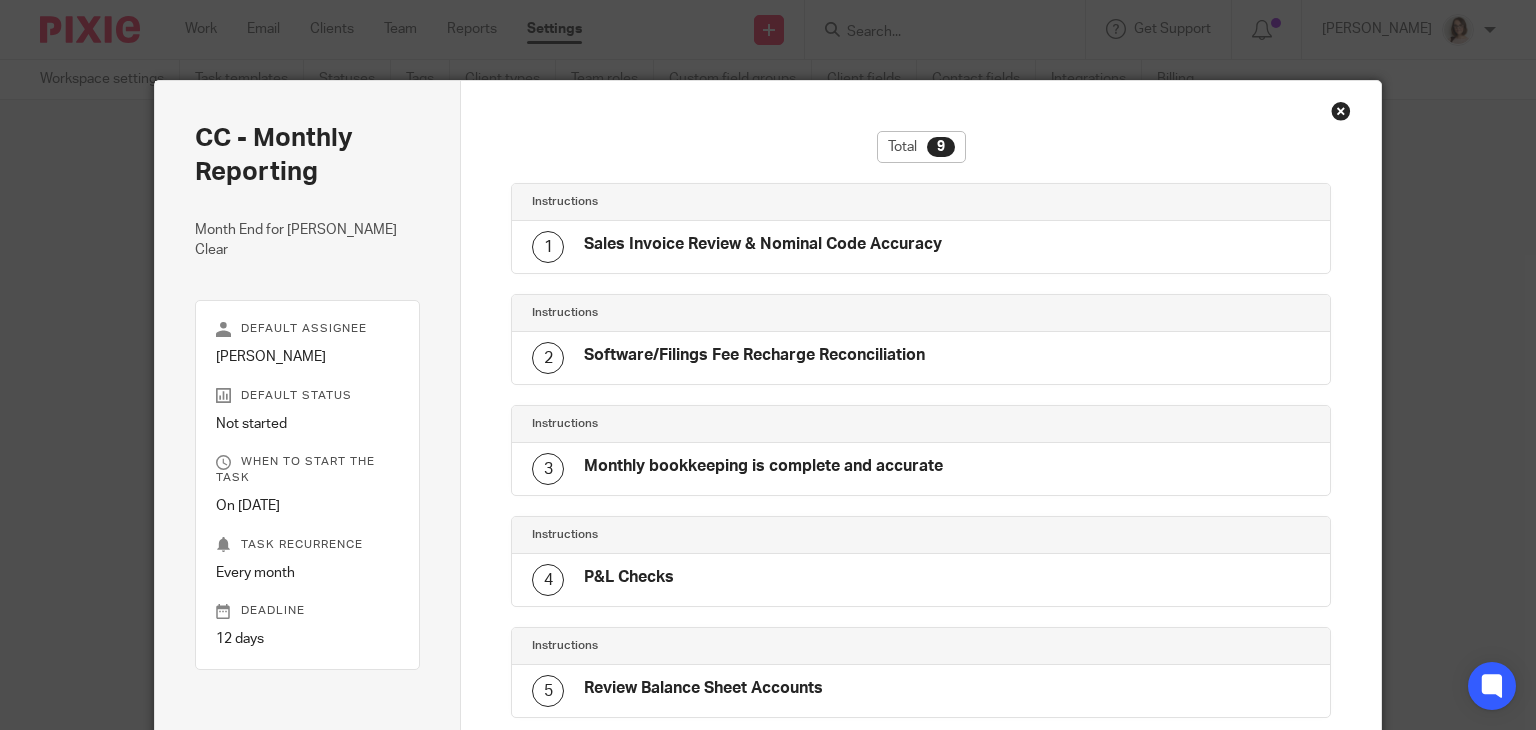 scroll, scrollTop: 0, scrollLeft: 0, axis: both 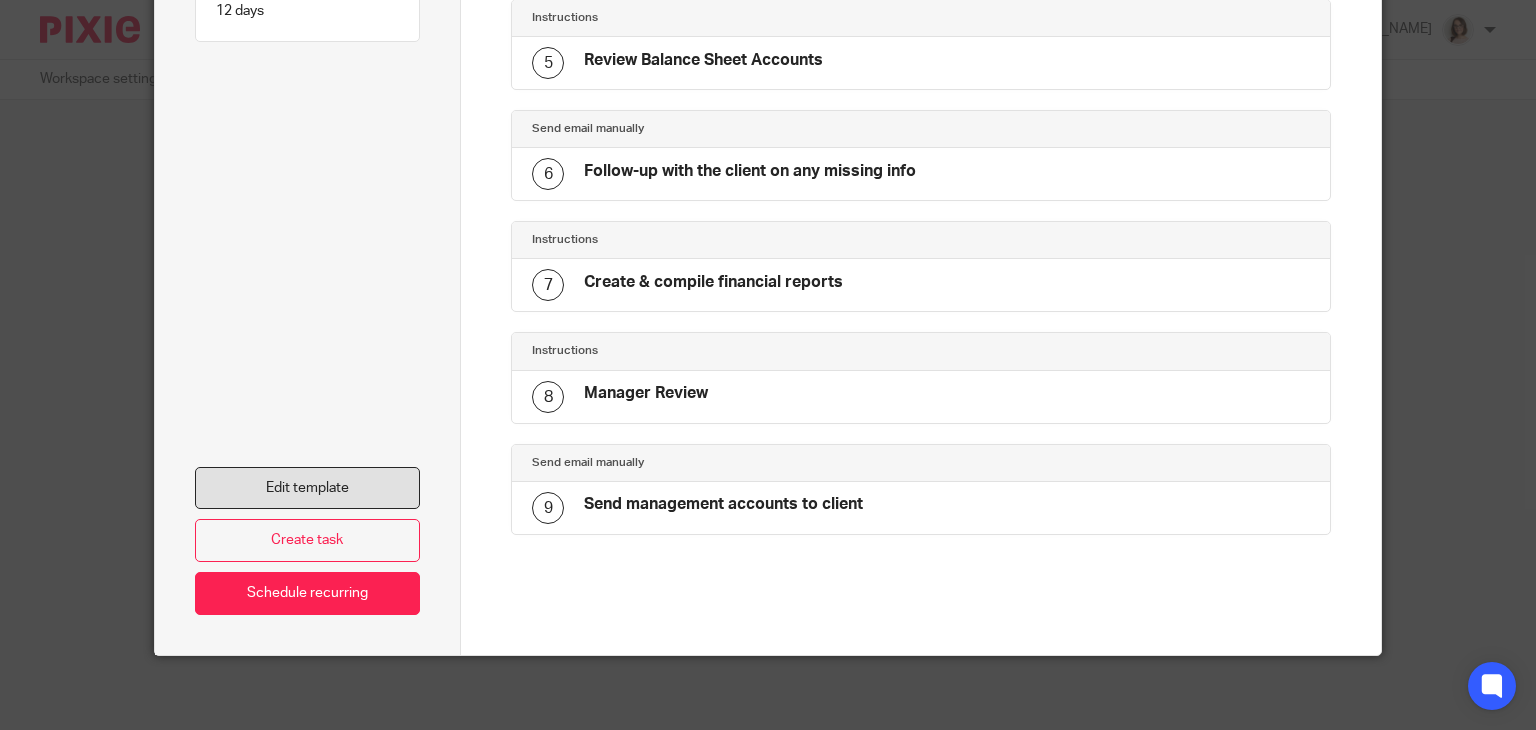 click on "Edit template" at bounding box center (308, 488) 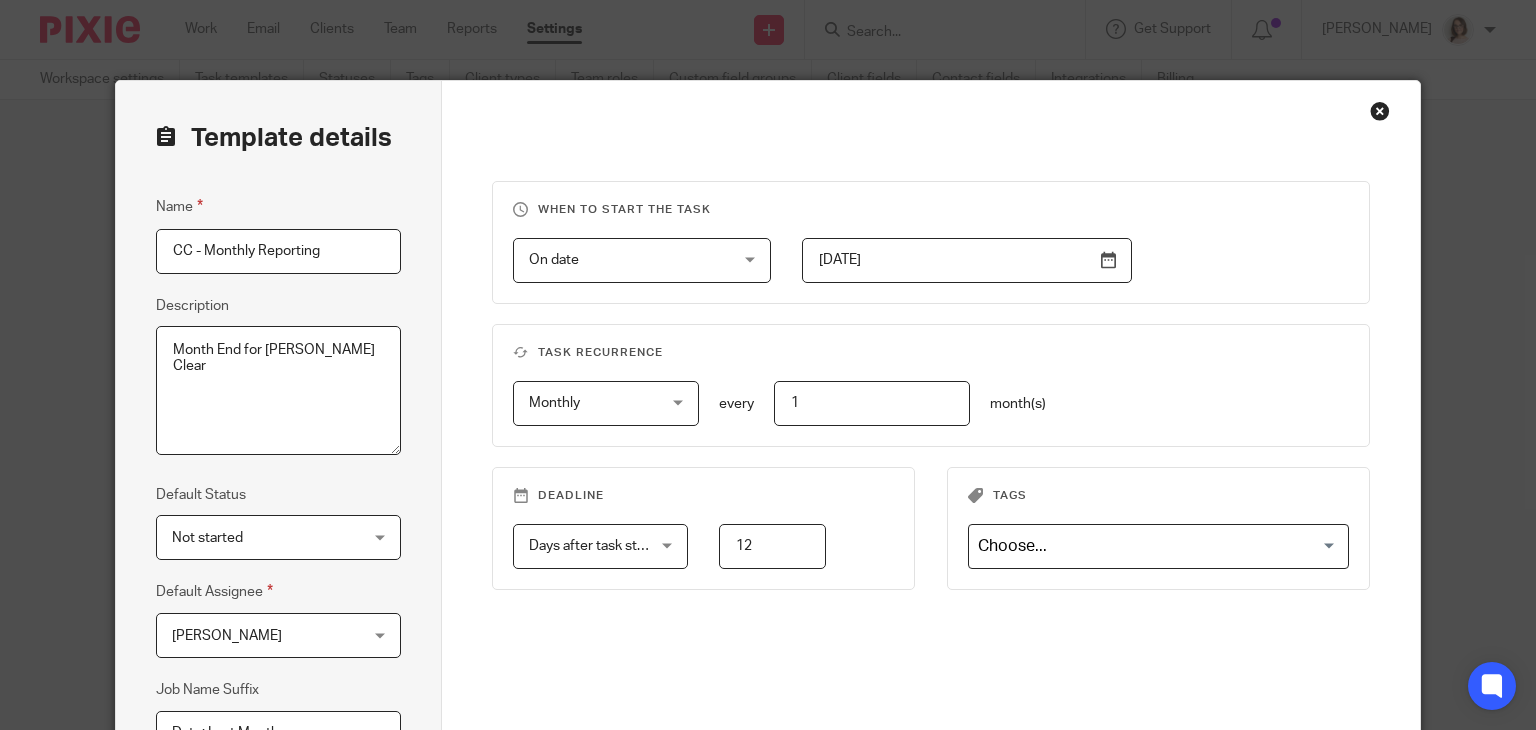 scroll, scrollTop: 0, scrollLeft: 0, axis: both 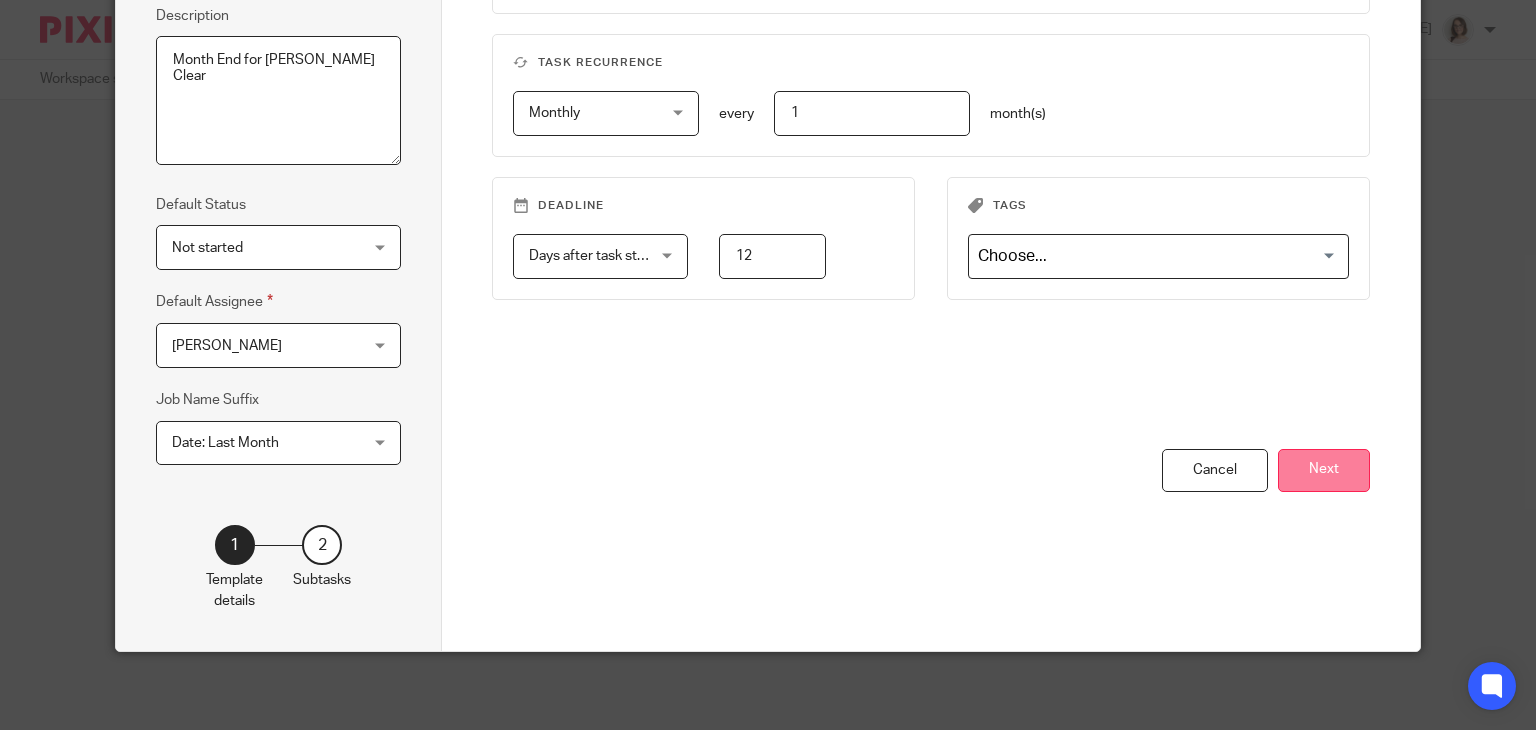 click on "Next" at bounding box center (1324, 470) 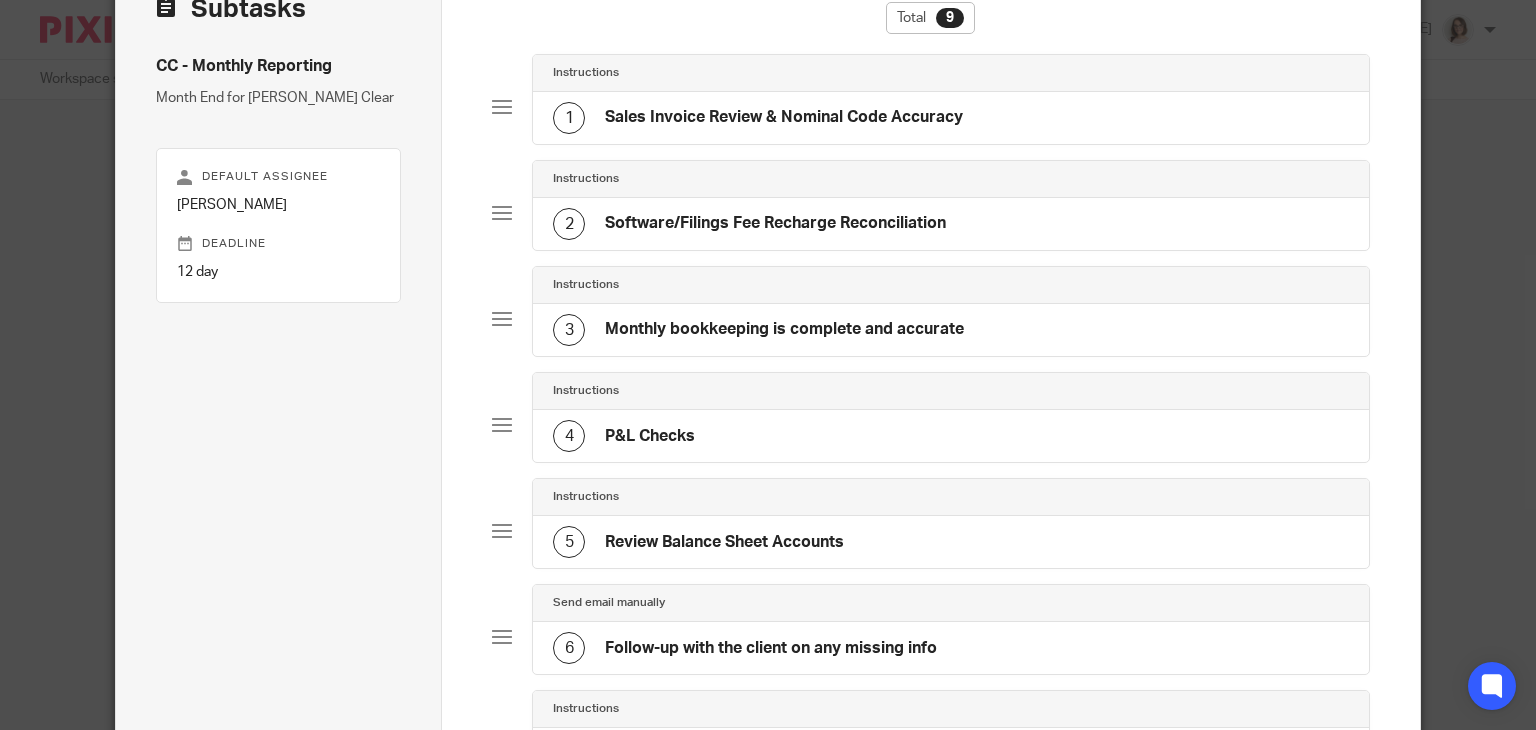 scroll, scrollTop: 66, scrollLeft: 0, axis: vertical 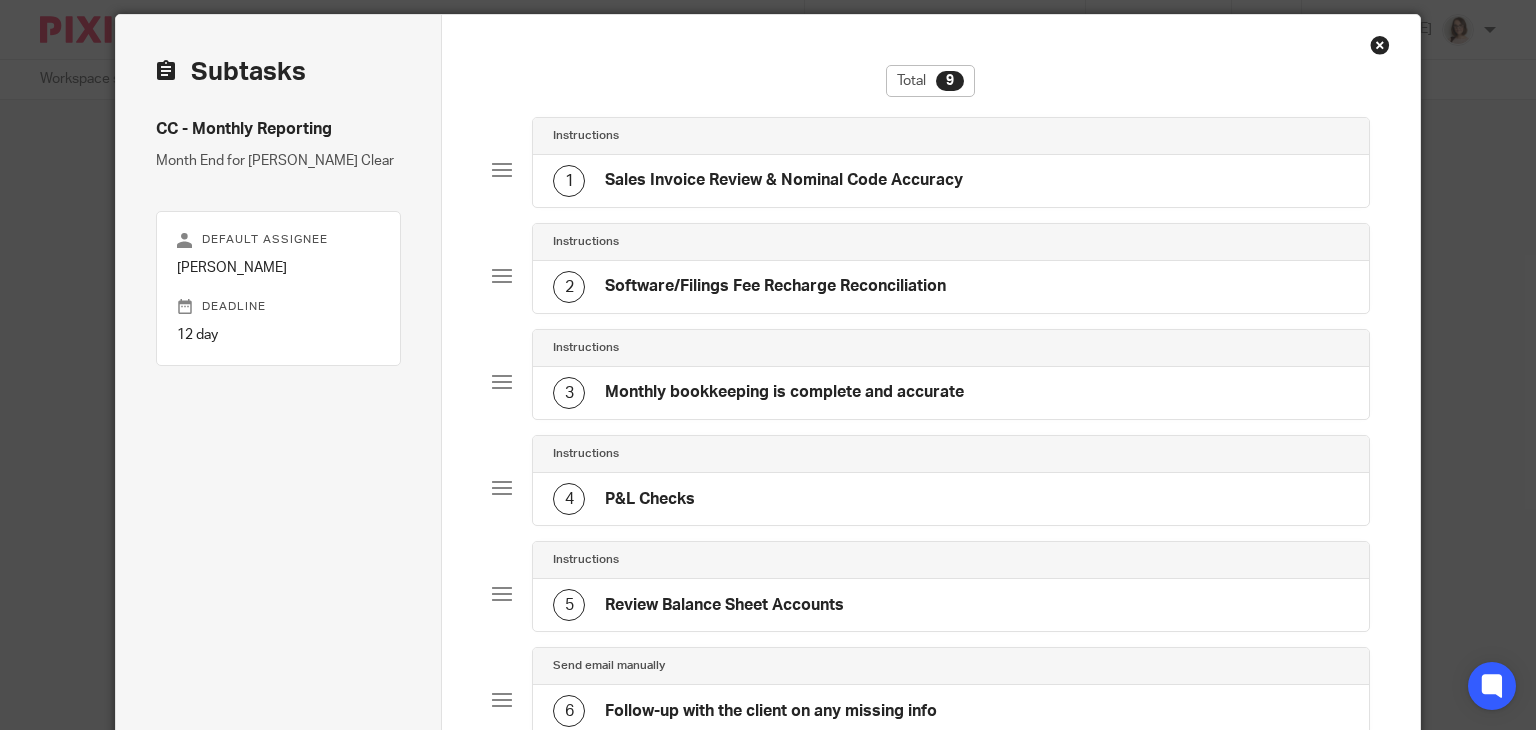 click on "Software/Filings Fee Recharge Reconciliation" 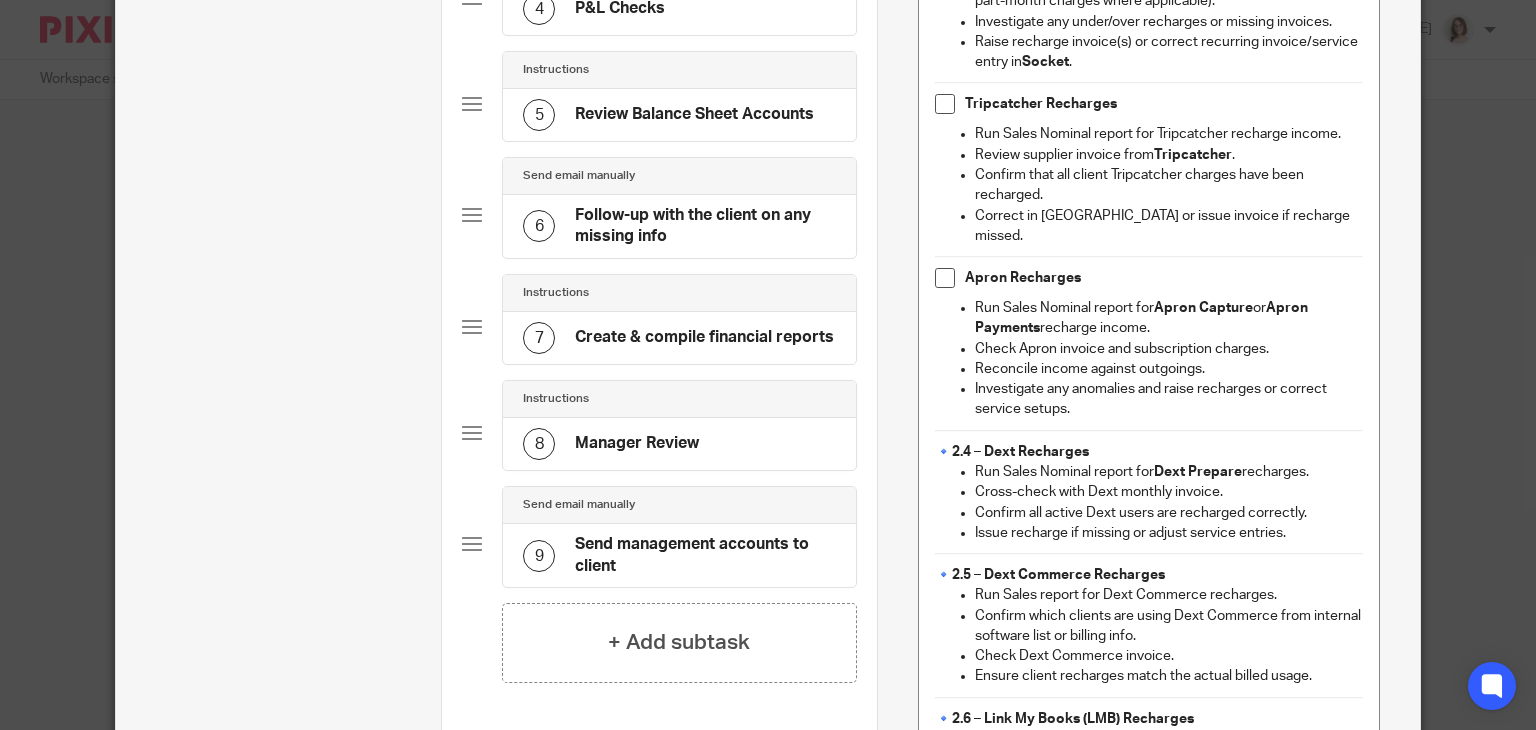 scroll, scrollTop: 590, scrollLeft: 0, axis: vertical 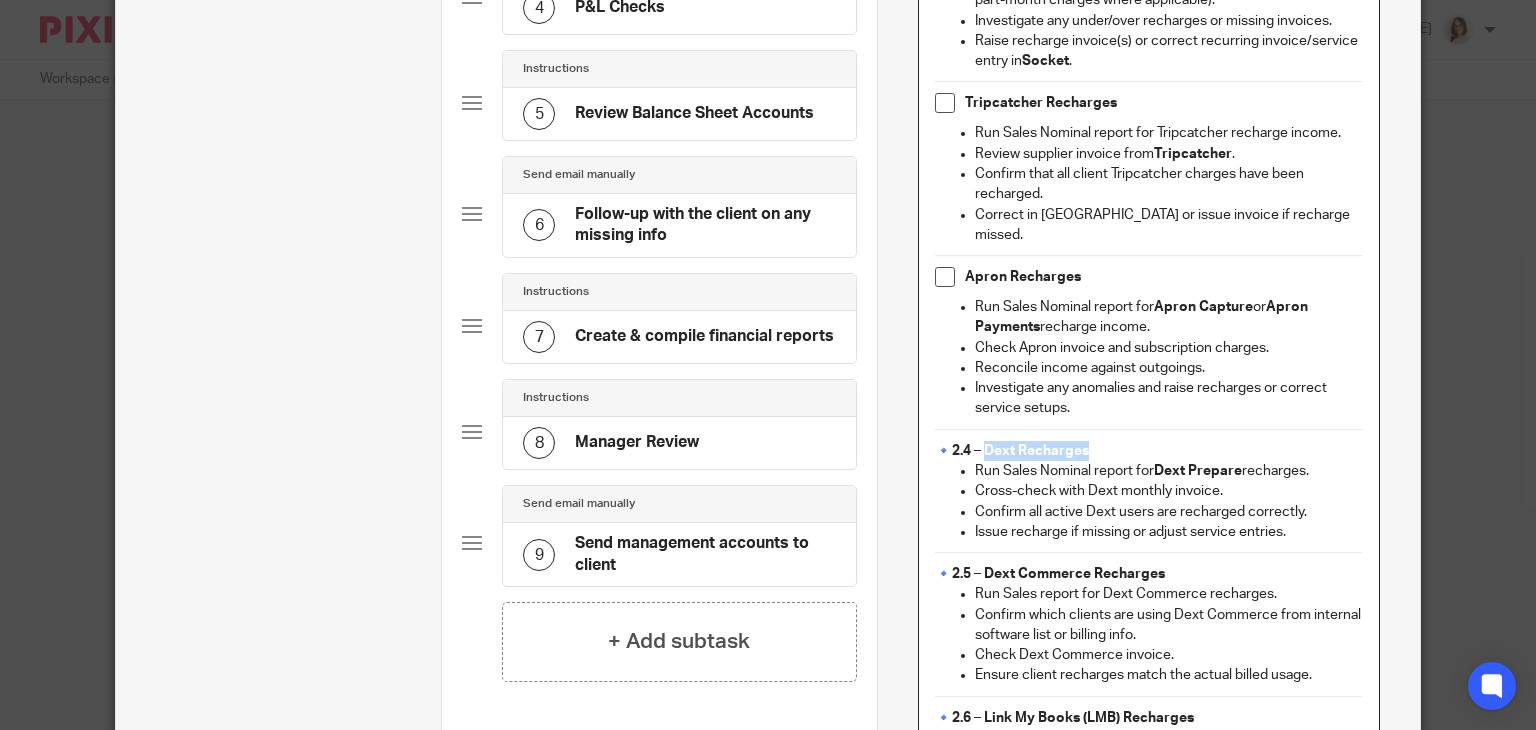 drag, startPoint x: 1085, startPoint y: 430, endPoint x: 984, endPoint y: 426, distance: 101.07918 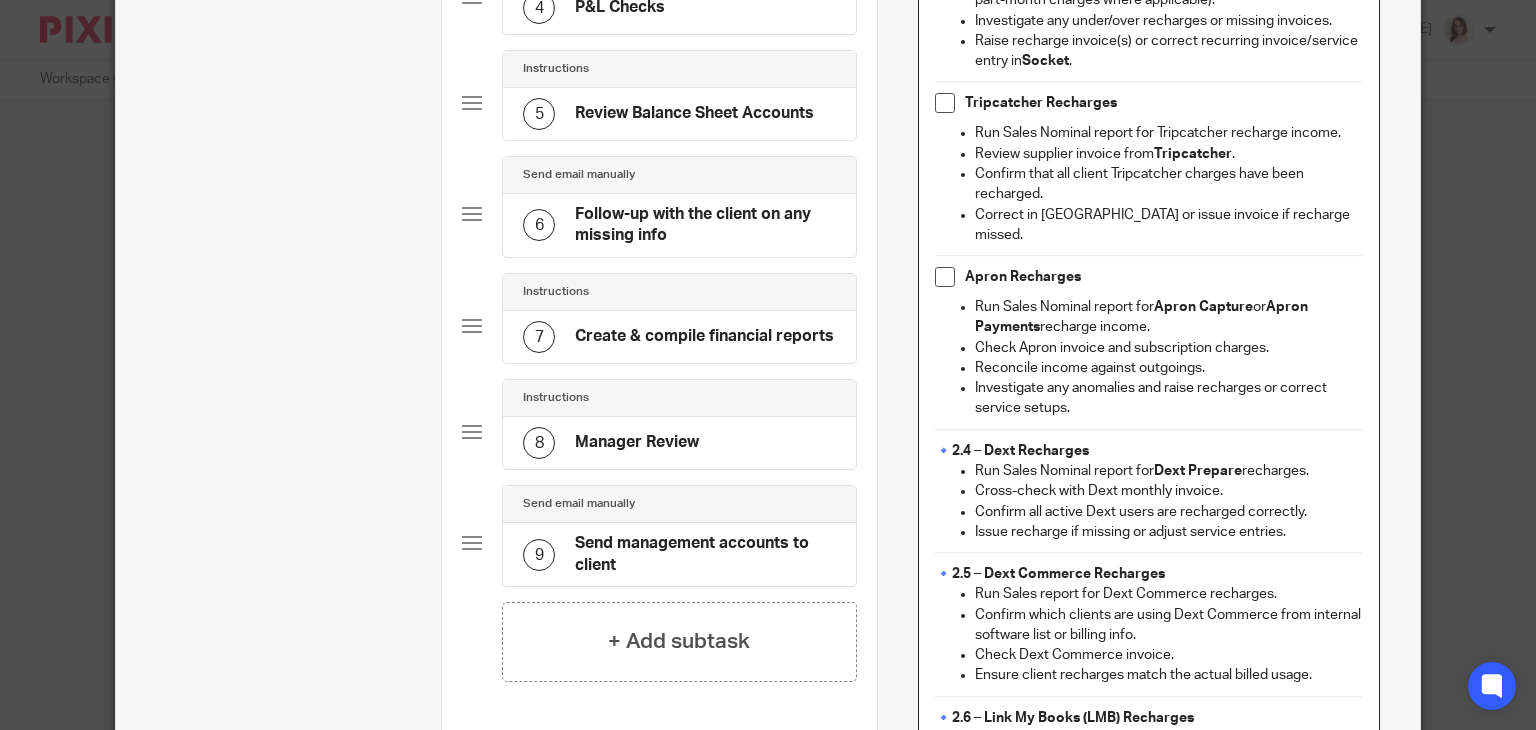 type 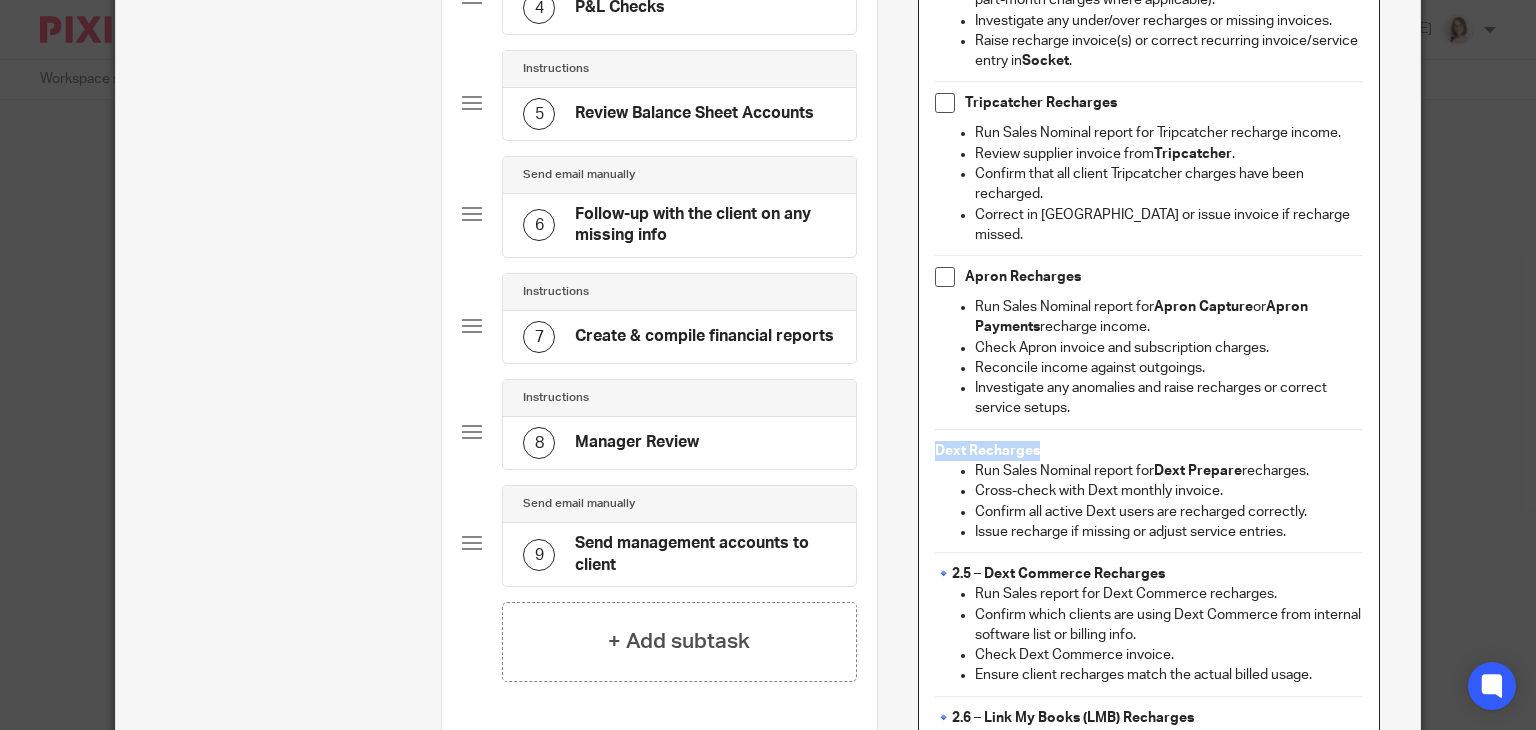 drag, startPoint x: 1033, startPoint y: 425, endPoint x: 927, endPoint y: 426, distance: 106.004715 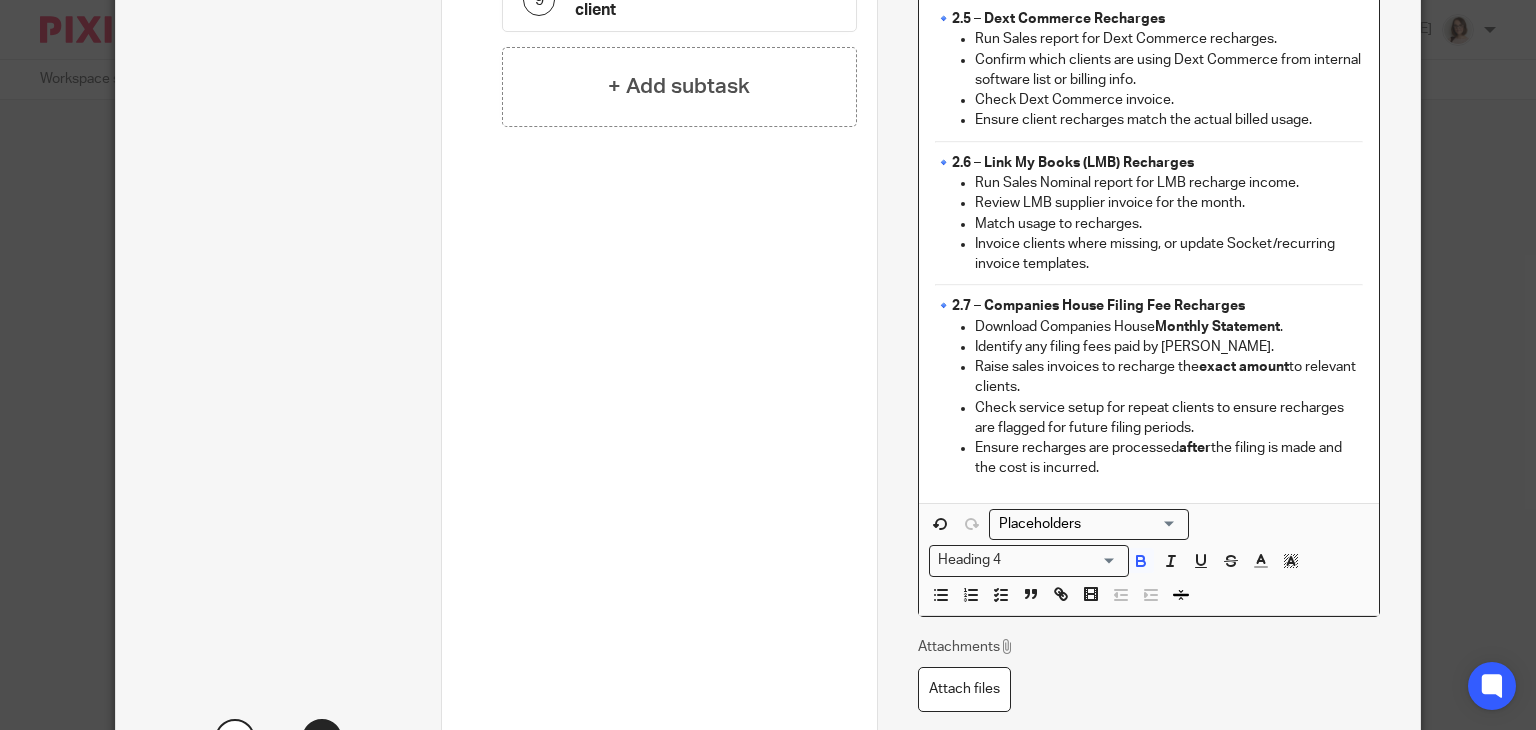 scroll, scrollTop: 1151, scrollLeft: 0, axis: vertical 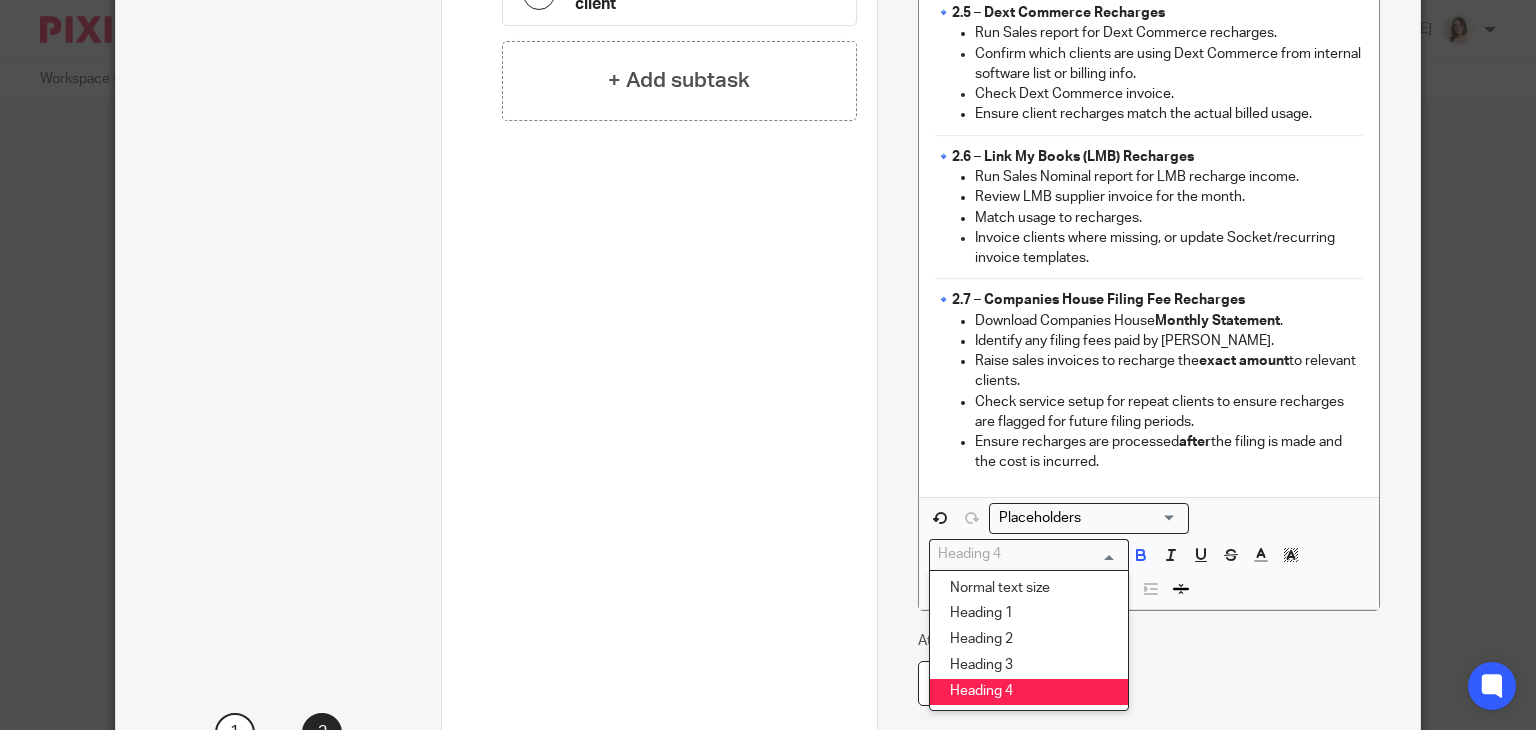 click at bounding box center (1024, 554) 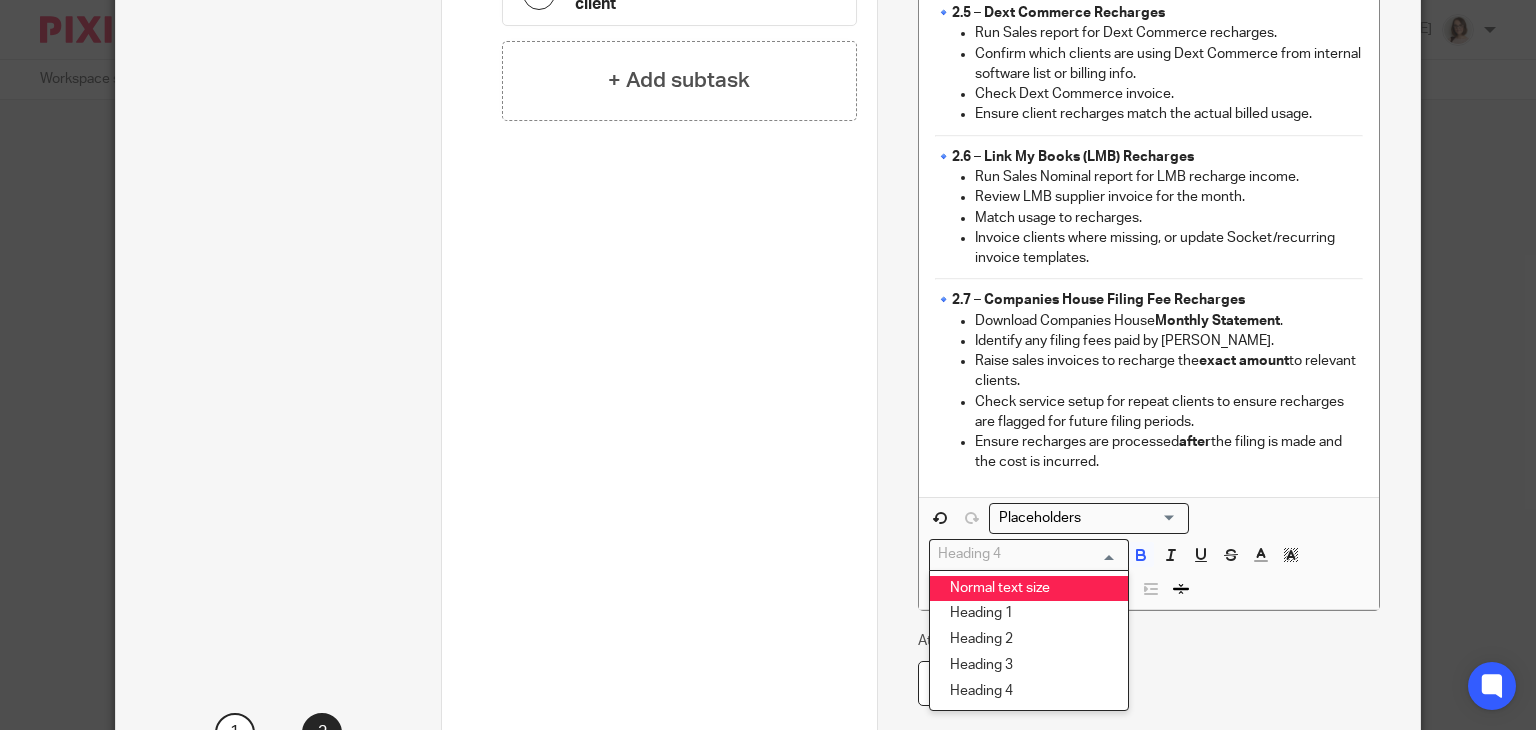 click on "Normal text size" at bounding box center [1029, 589] 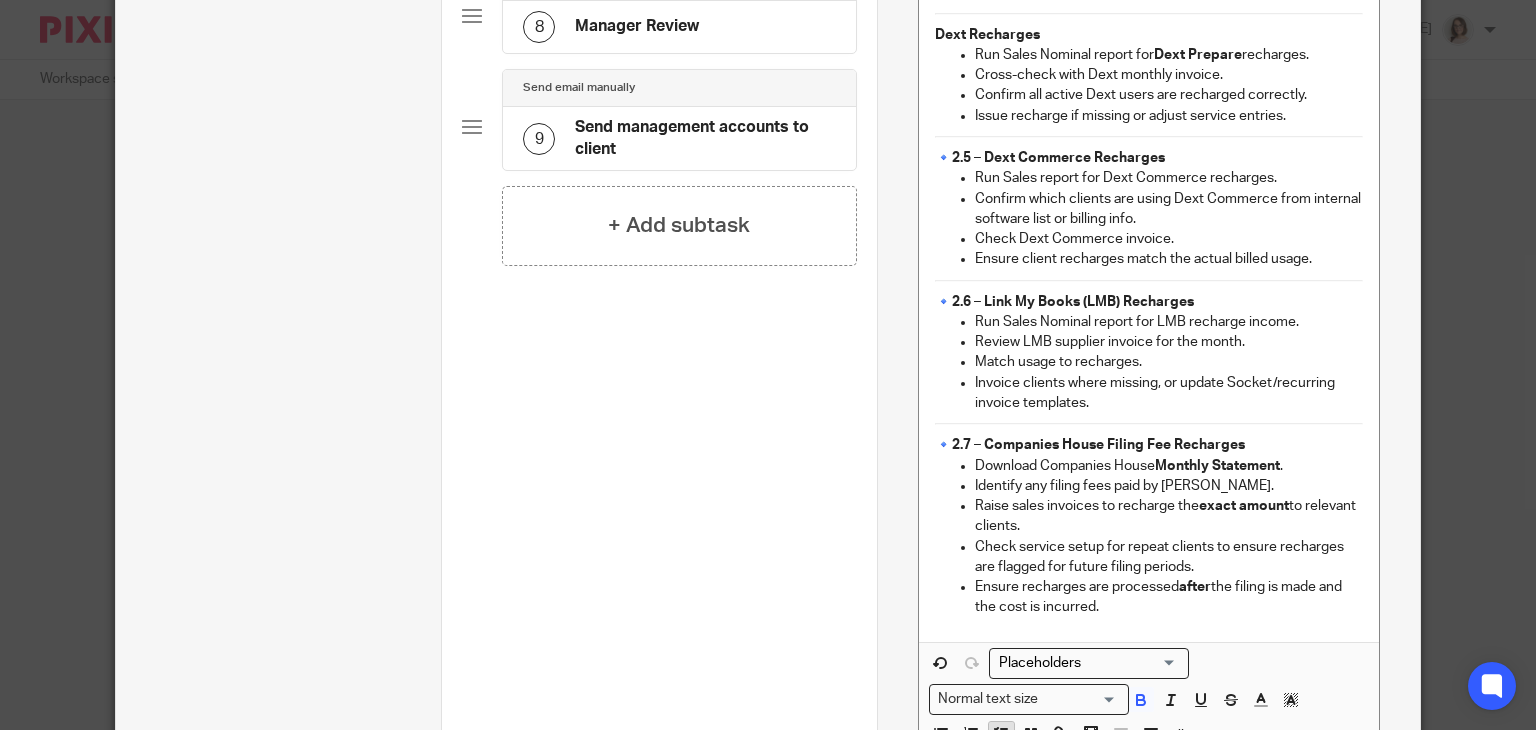 click 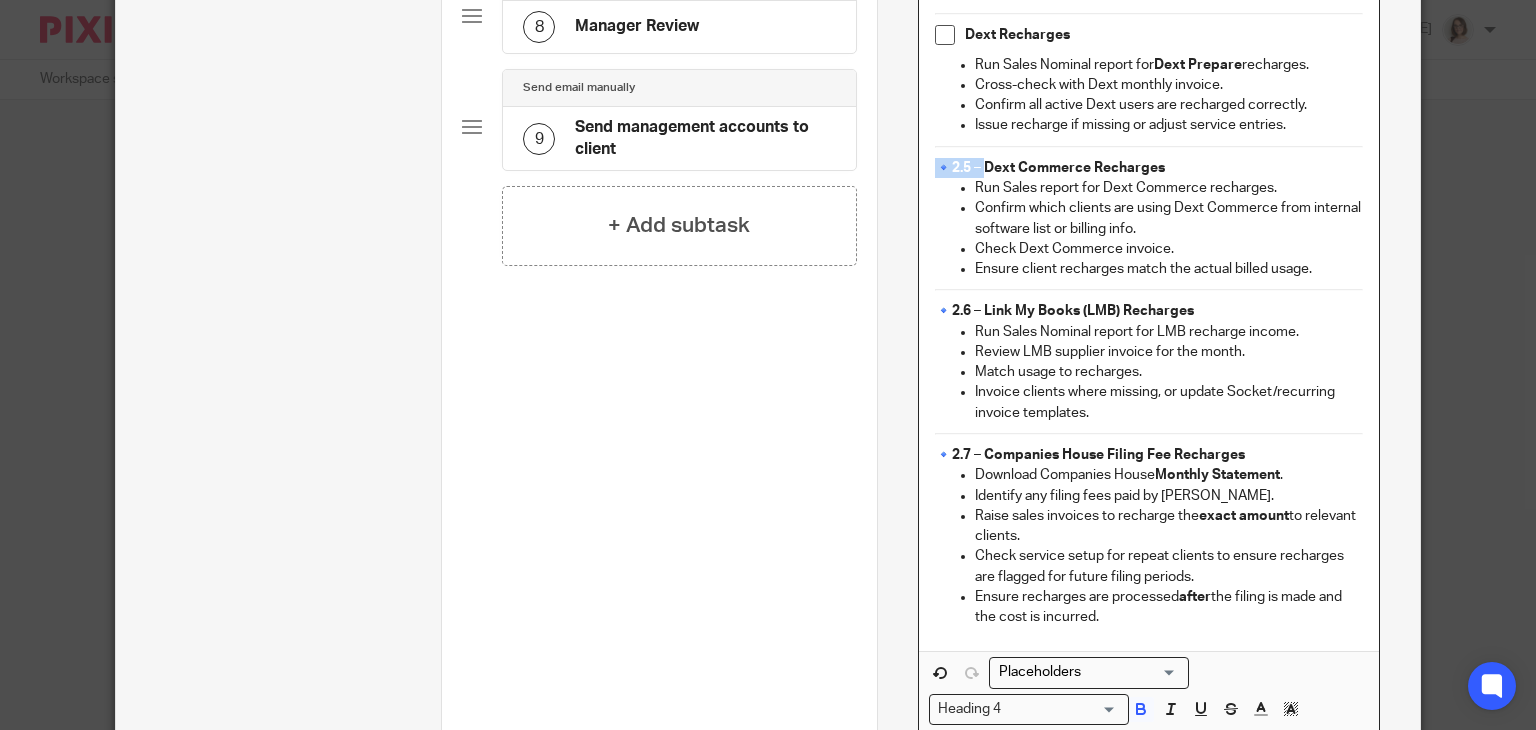 drag, startPoint x: 980, startPoint y: 140, endPoint x: 931, endPoint y: 145, distance: 49.25444 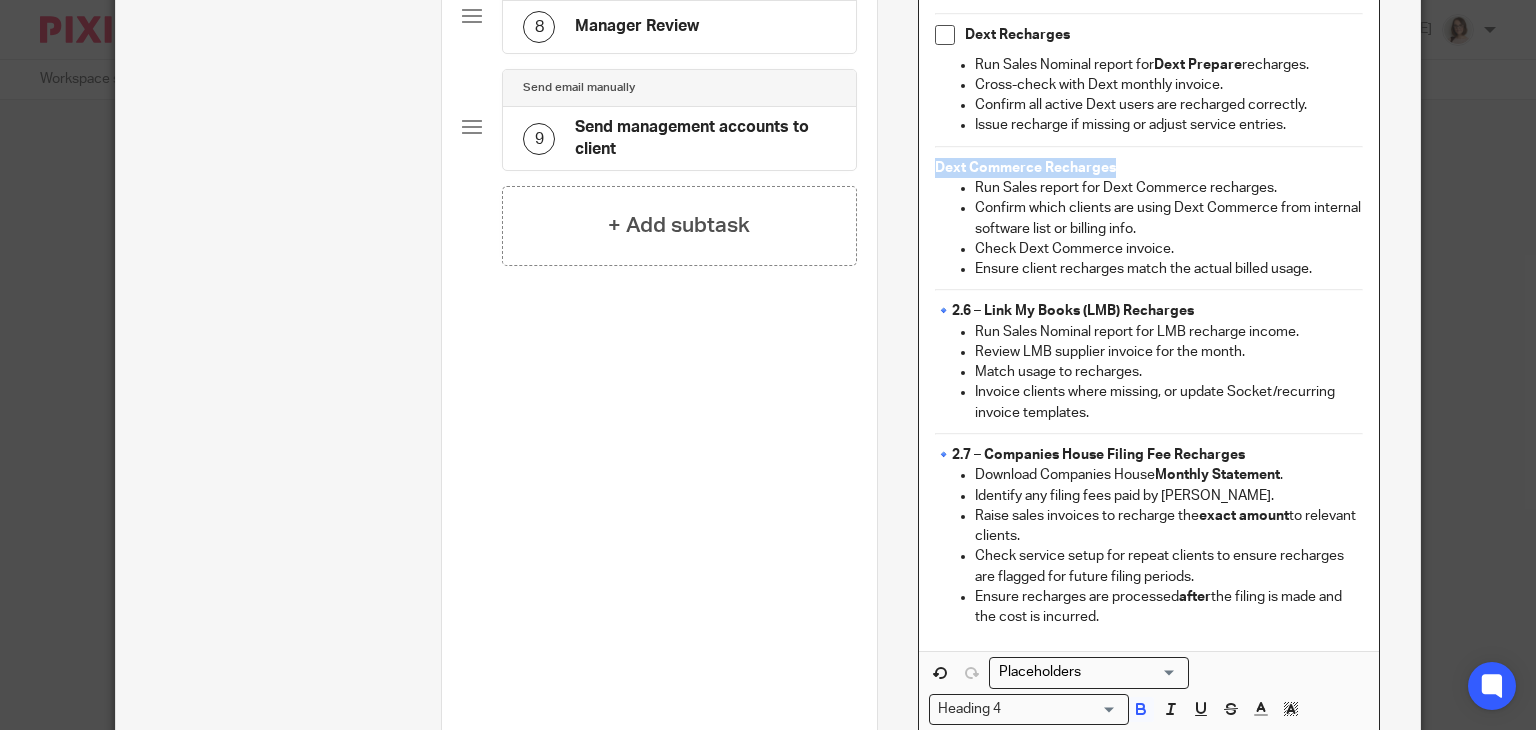 drag, startPoint x: 1106, startPoint y: 143, endPoint x: 924, endPoint y: 144, distance: 182.00275 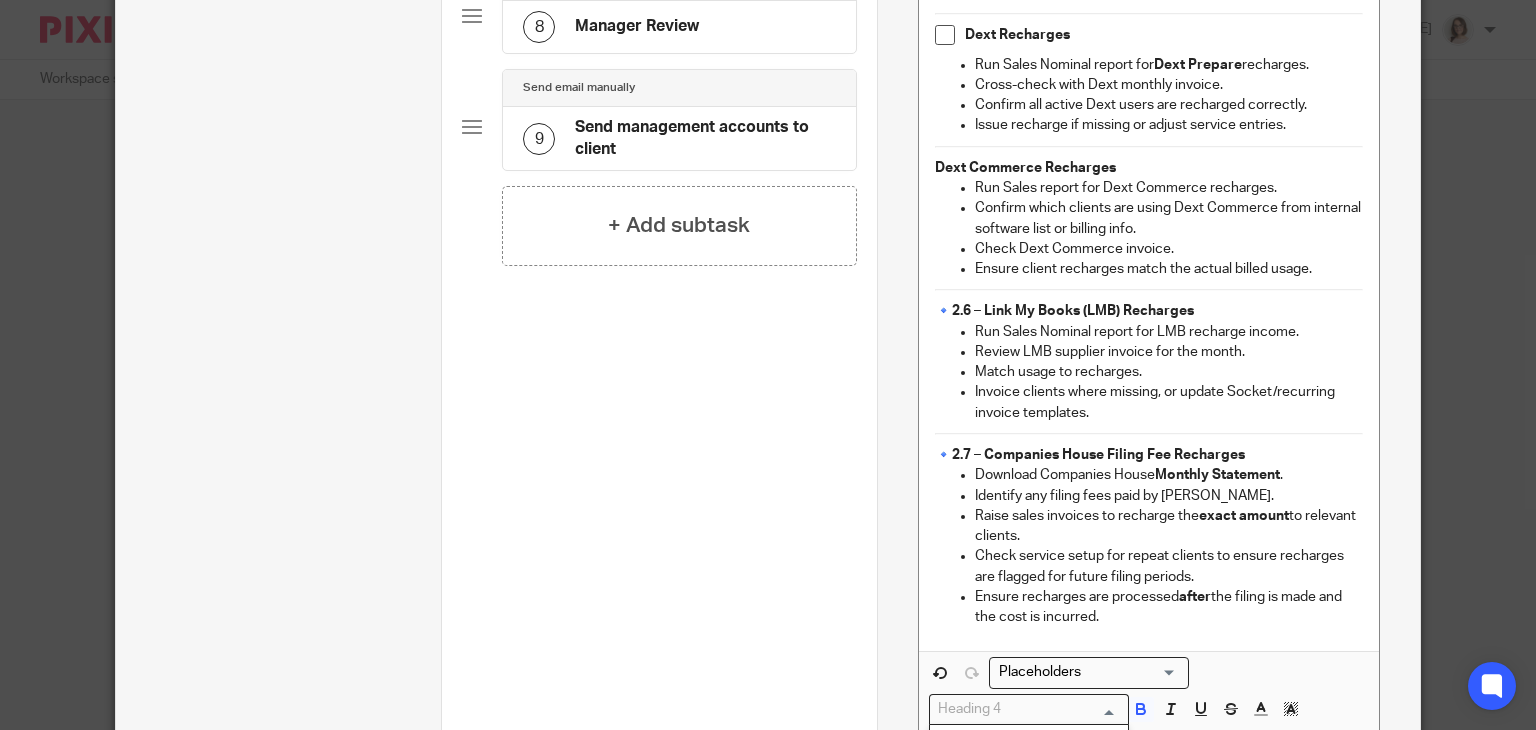 click at bounding box center (1024, 709) 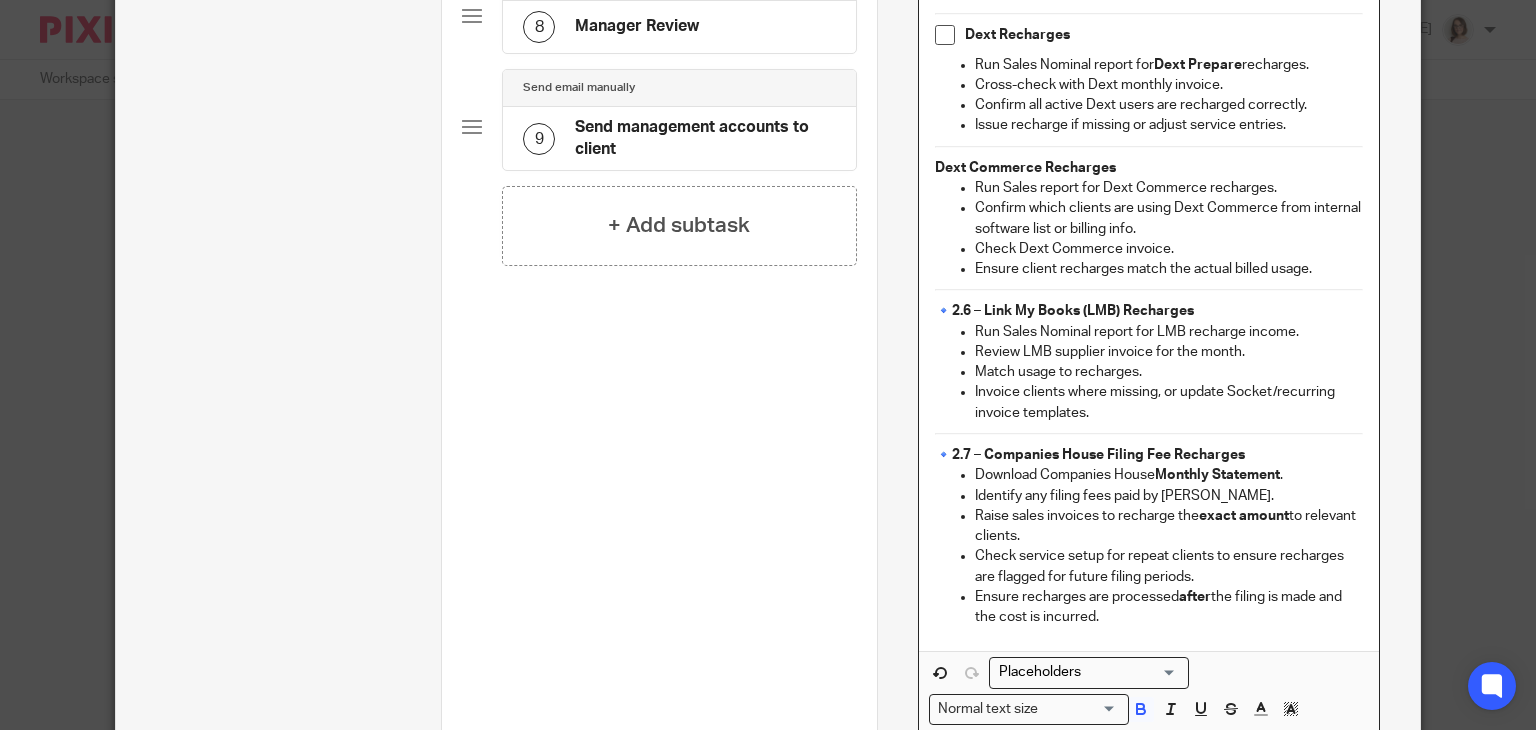 click 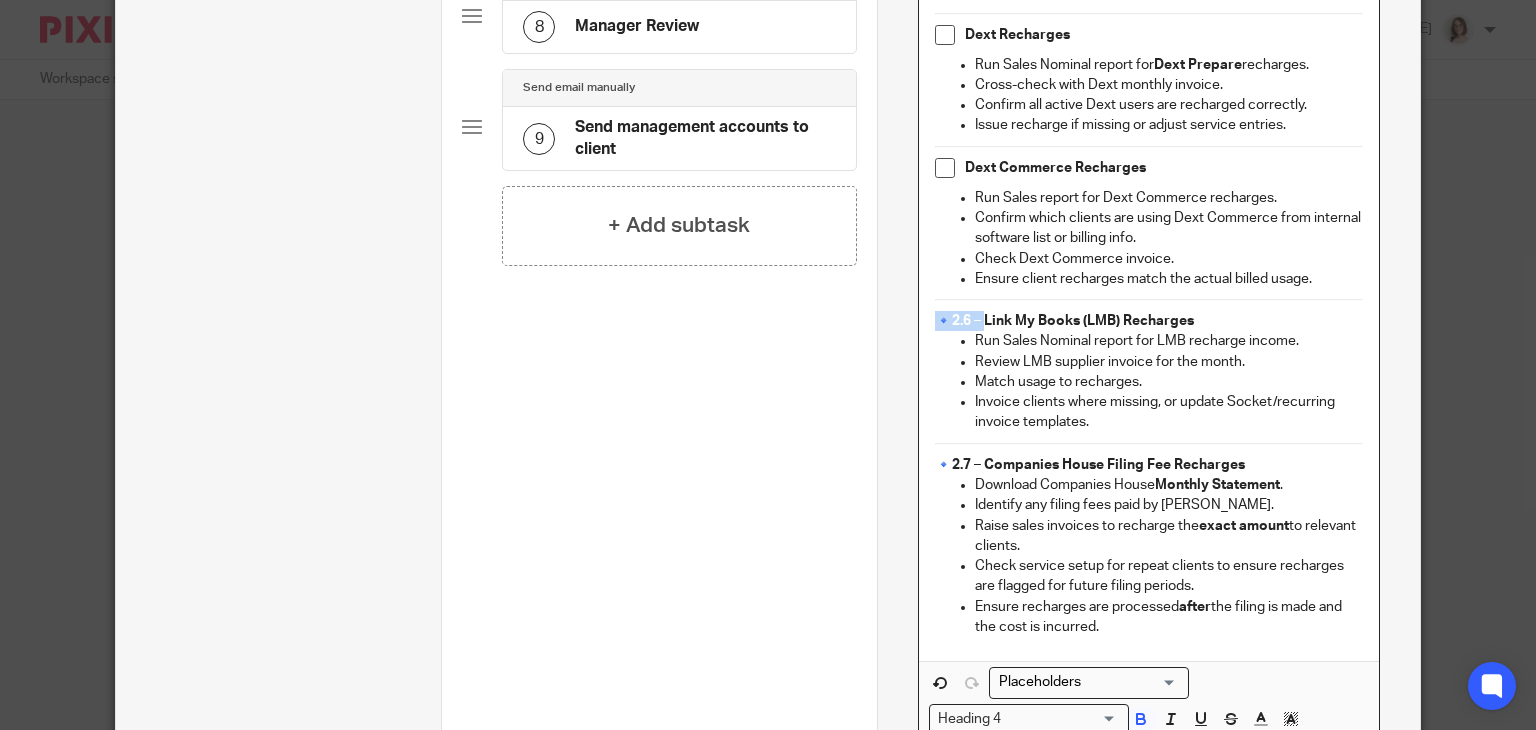 drag, startPoint x: 984, startPoint y: 294, endPoint x: 936, endPoint y: 295, distance: 48.010414 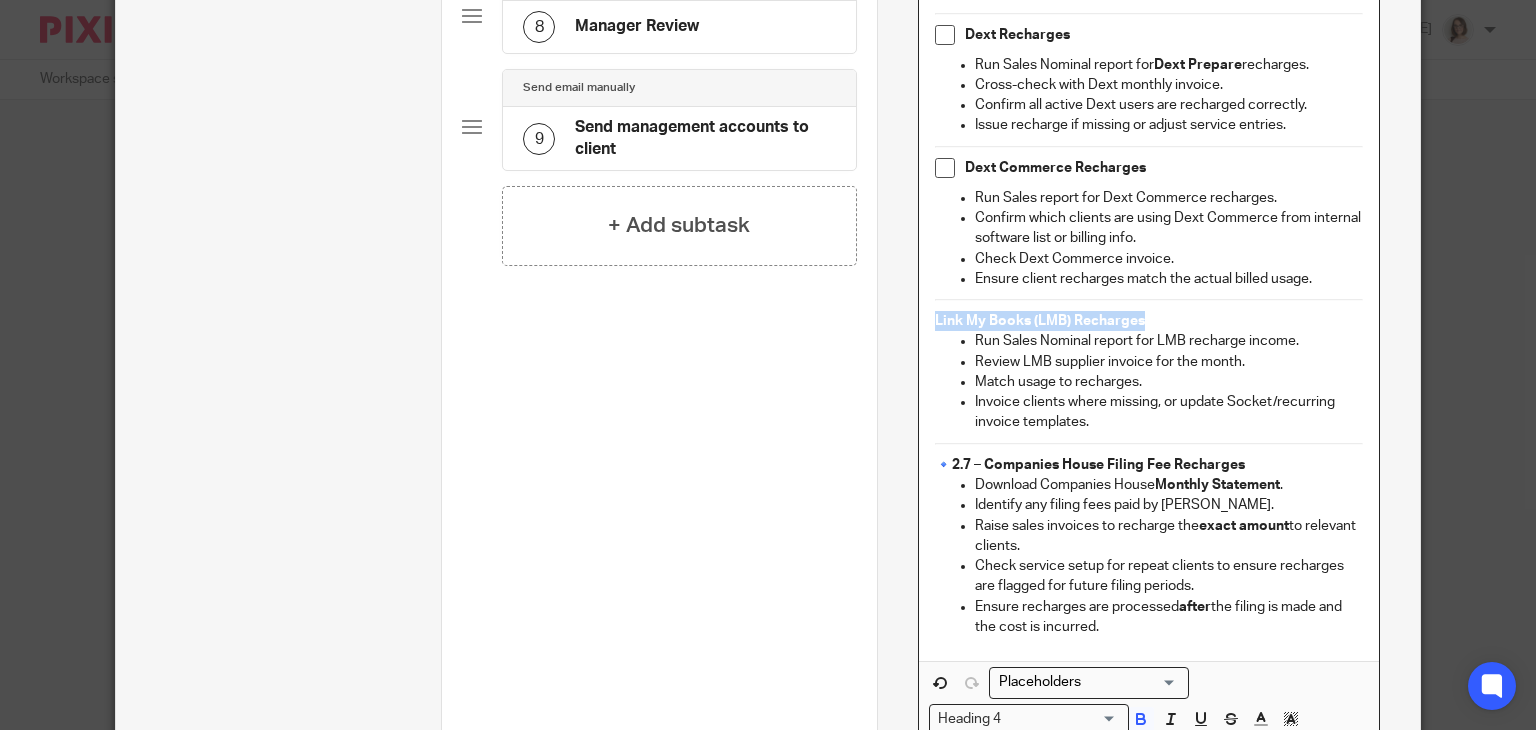 drag, startPoint x: 1133, startPoint y: 291, endPoint x: 924, endPoint y: 292, distance: 209.0024 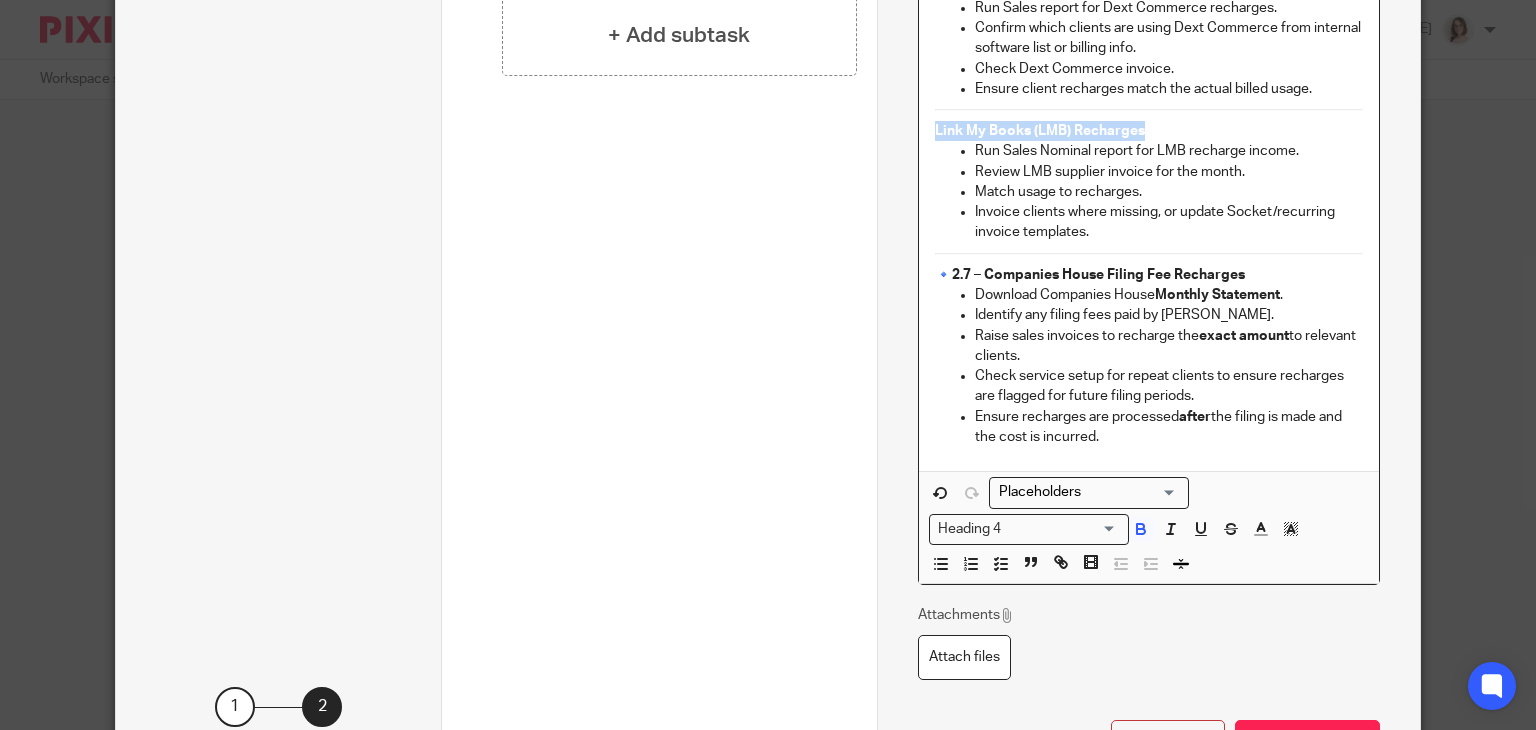 scroll, scrollTop: 1198, scrollLeft: 0, axis: vertical 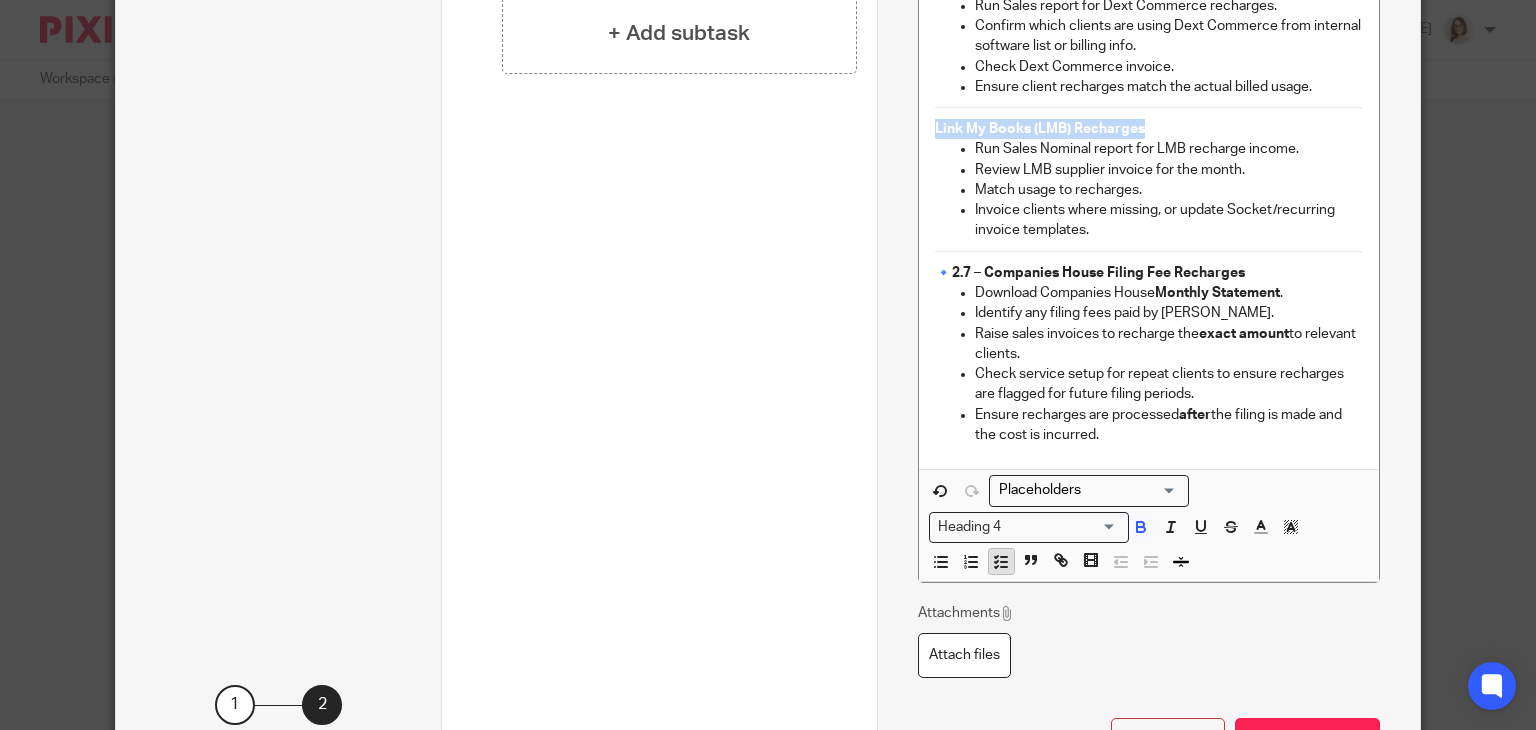 click 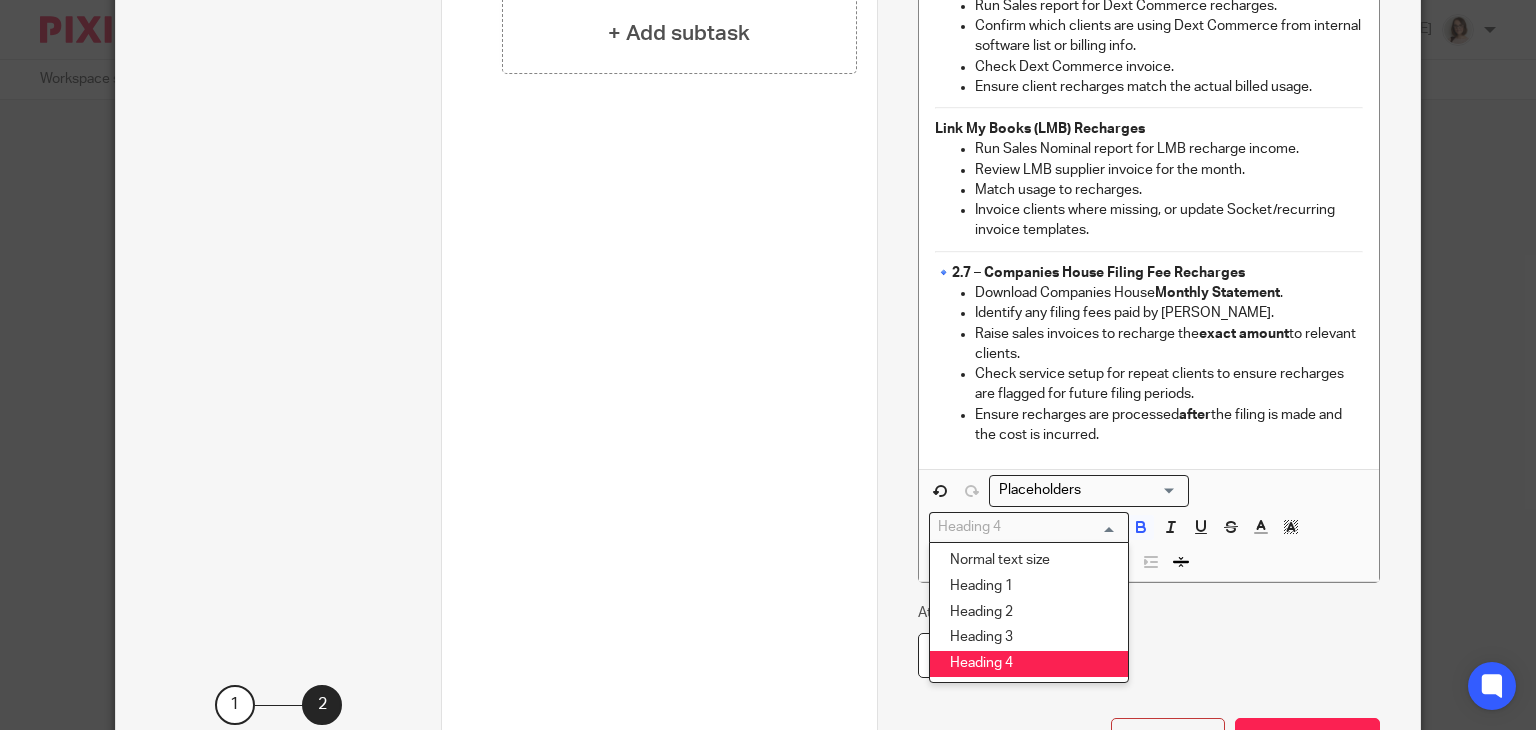 click at bounding box center (1024, 527) 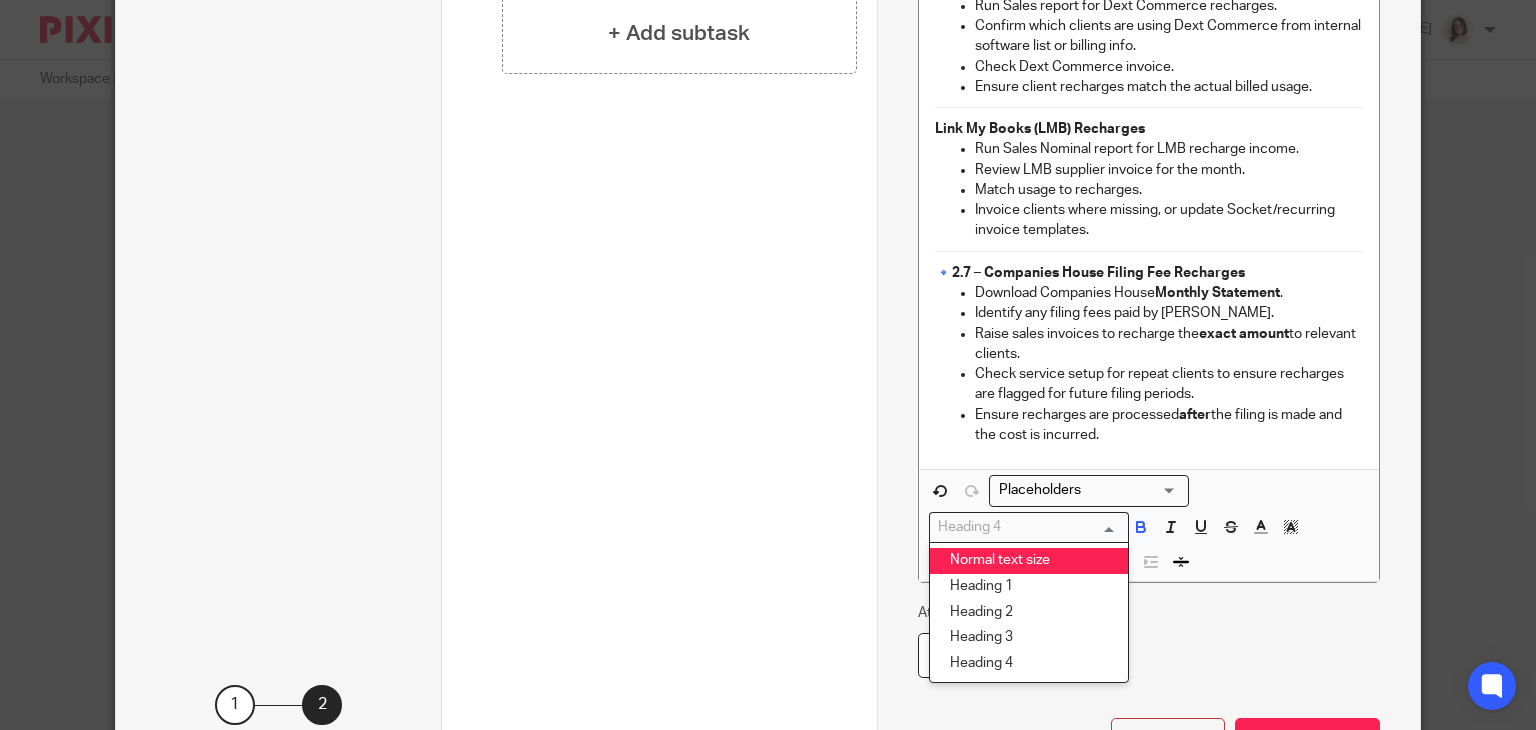 click on "Normal text size" at bounding box center (1029, 561) 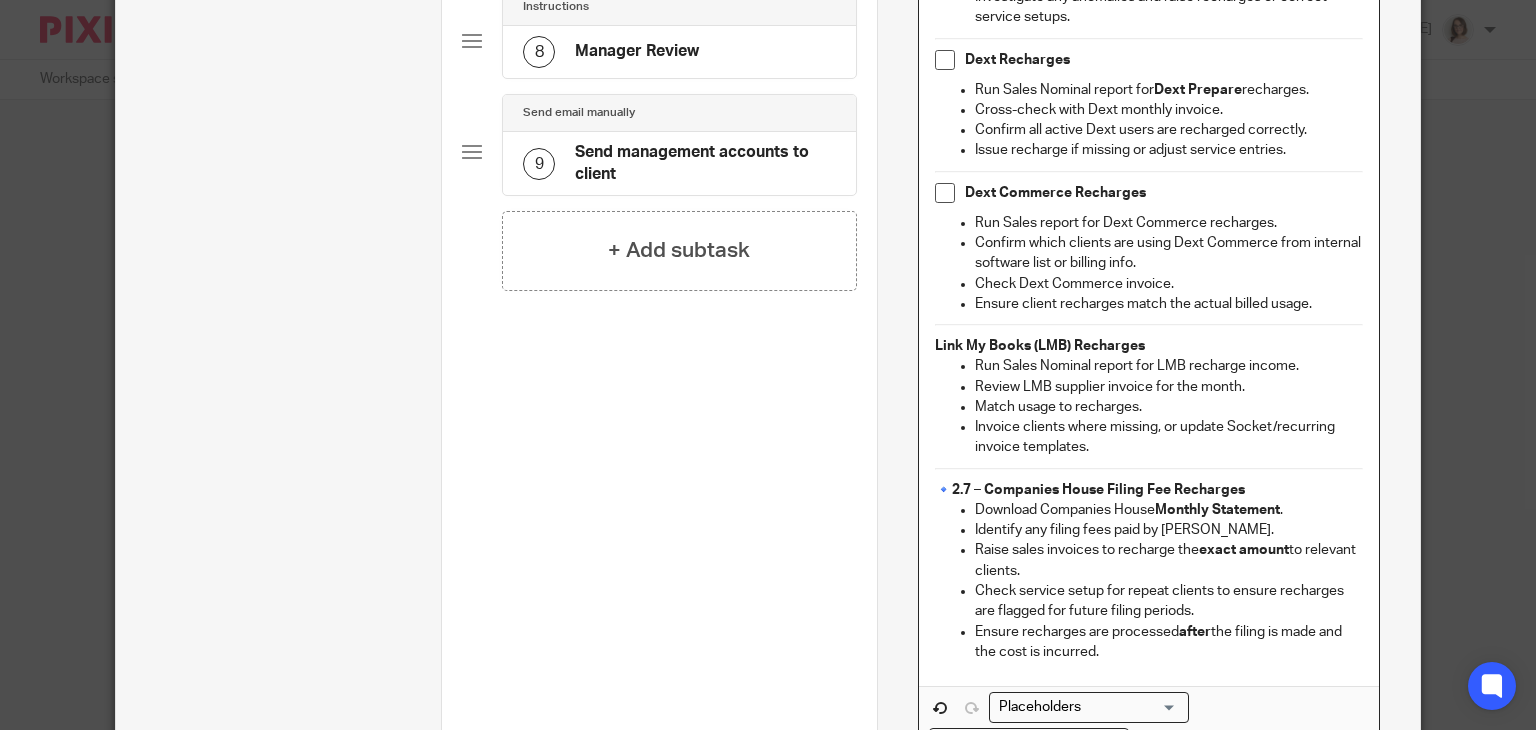 scroll, scrollTop: 978, scrollLeft: 0, axis: vertical 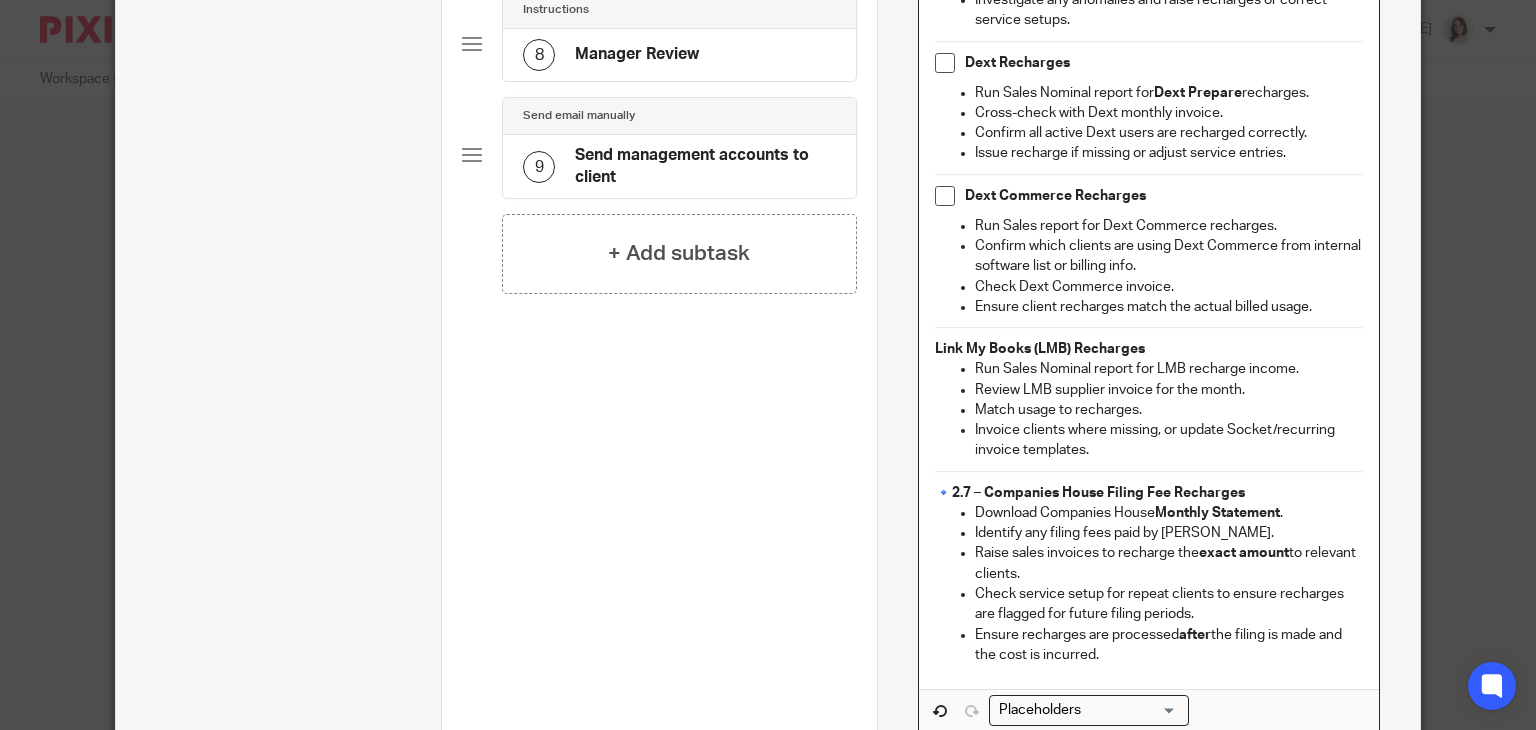 click on "Objective: Ensure all software charges and Companies House filing fees incurred during the month have been recharged to the correct clients.   Xero Recharges Run  Sales by Nominal Code  report for Xero license income. Review supplier invoices from  Xero . Match recharge income to Xero costs (including pro-rata or part-month charges where applicable). Investigate any under/over recharges or missing invoices. Raise recharge invoice(s) or correct recurring invoice/service entry in  Socket .   Tripcatcher Recharges Run Sales Nominal report for Tripcatcher recharge income. Review supplier invoice from  Tripcatcher . Confirm that all client Tripcatcher charges have been recharged. Correct in Socket or issue invoice if recharge missed.   Apron Recharges Run Sales Nominal report for  Apron Capture  or  Apron Payments  recharge income. Check Apron invoice and subscription charges. Reconcile income against outgoings. Investigate any anomalies and raise recharges or correct service setups.   Dext Recharges Dext Prepare" at bounding box center [1149, 51] 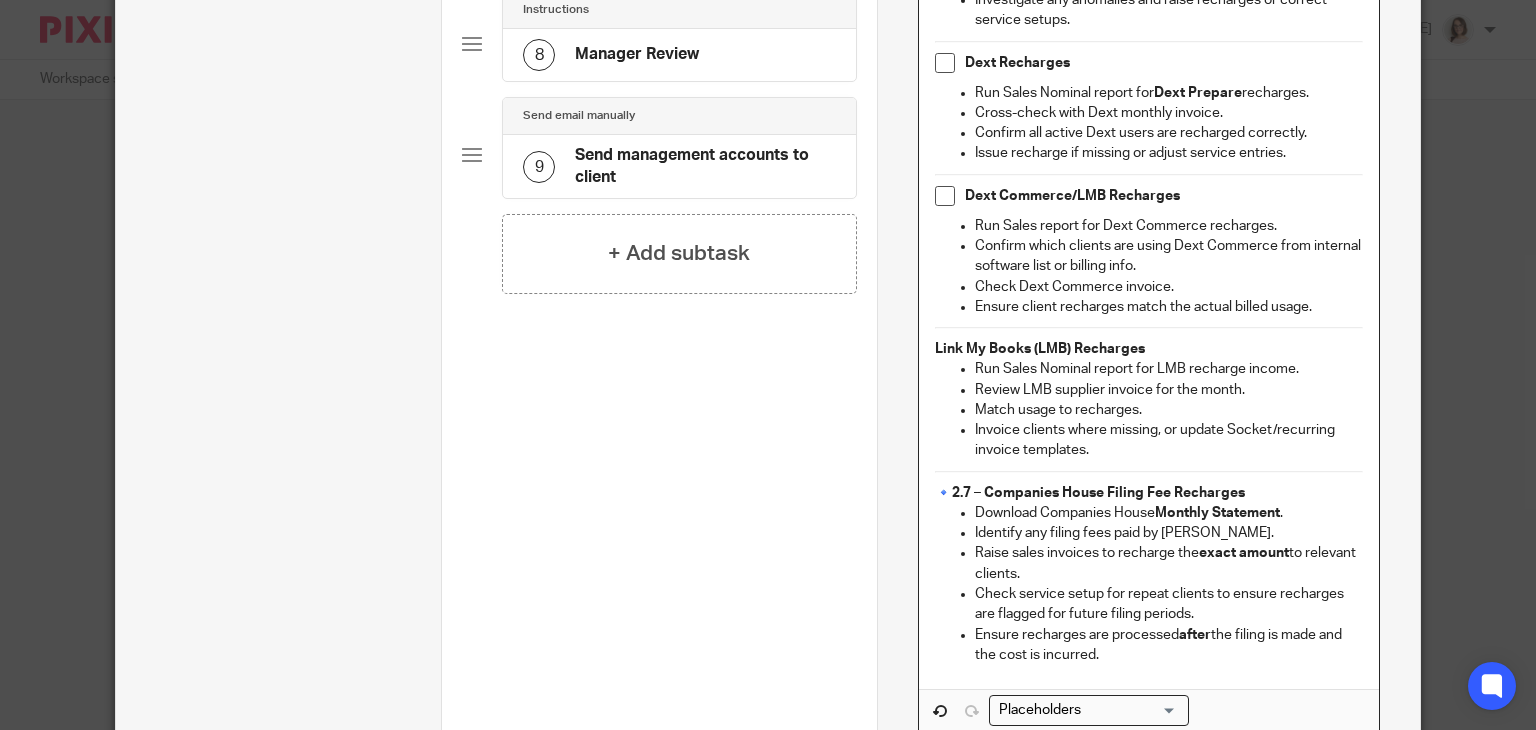 click on "Run Sales report for Dext Commerce recharges." at bounding box center (1169, 226) 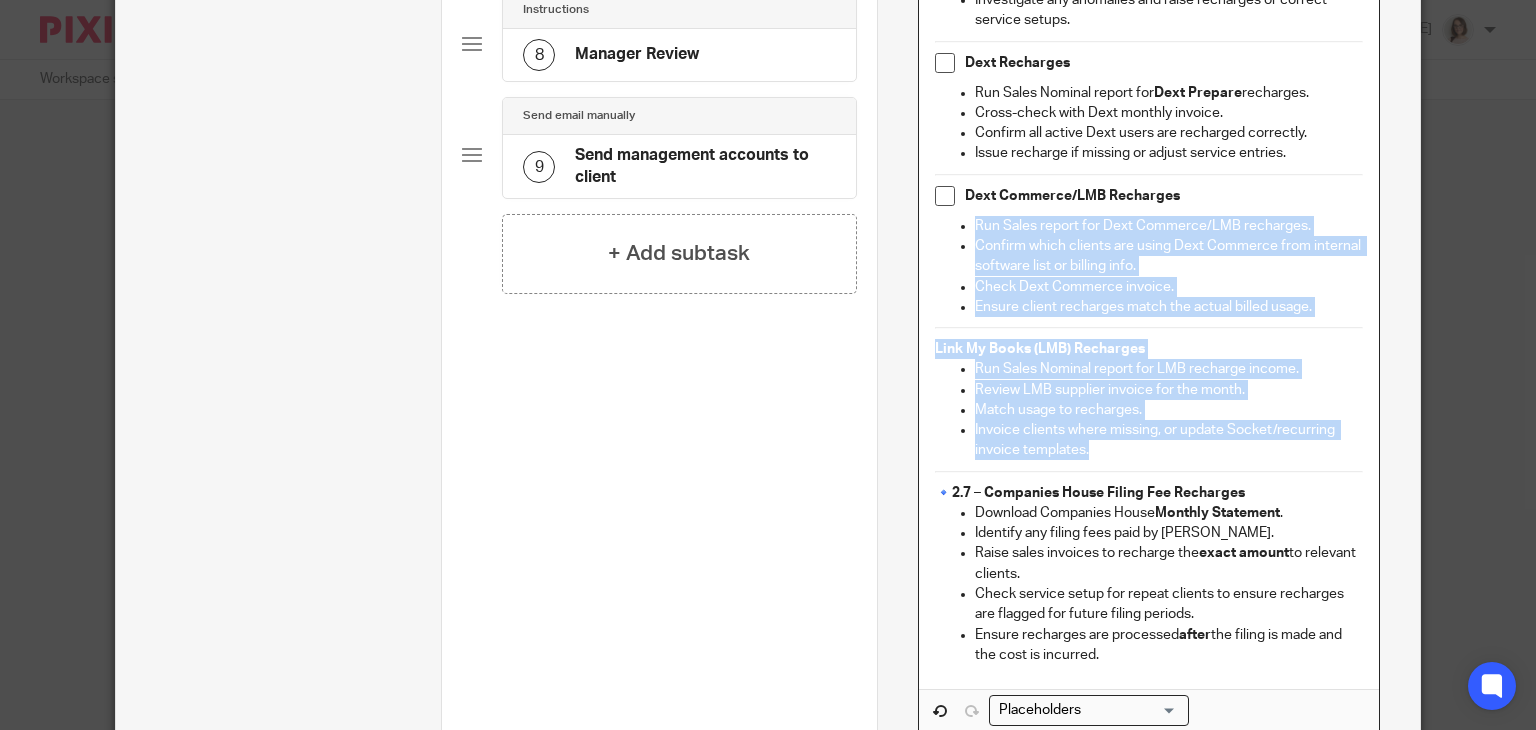 drag, startPoint x: 1092, startPoint y: 436, endPoint x: 914, endPoint y: 299, distance: 224.61745 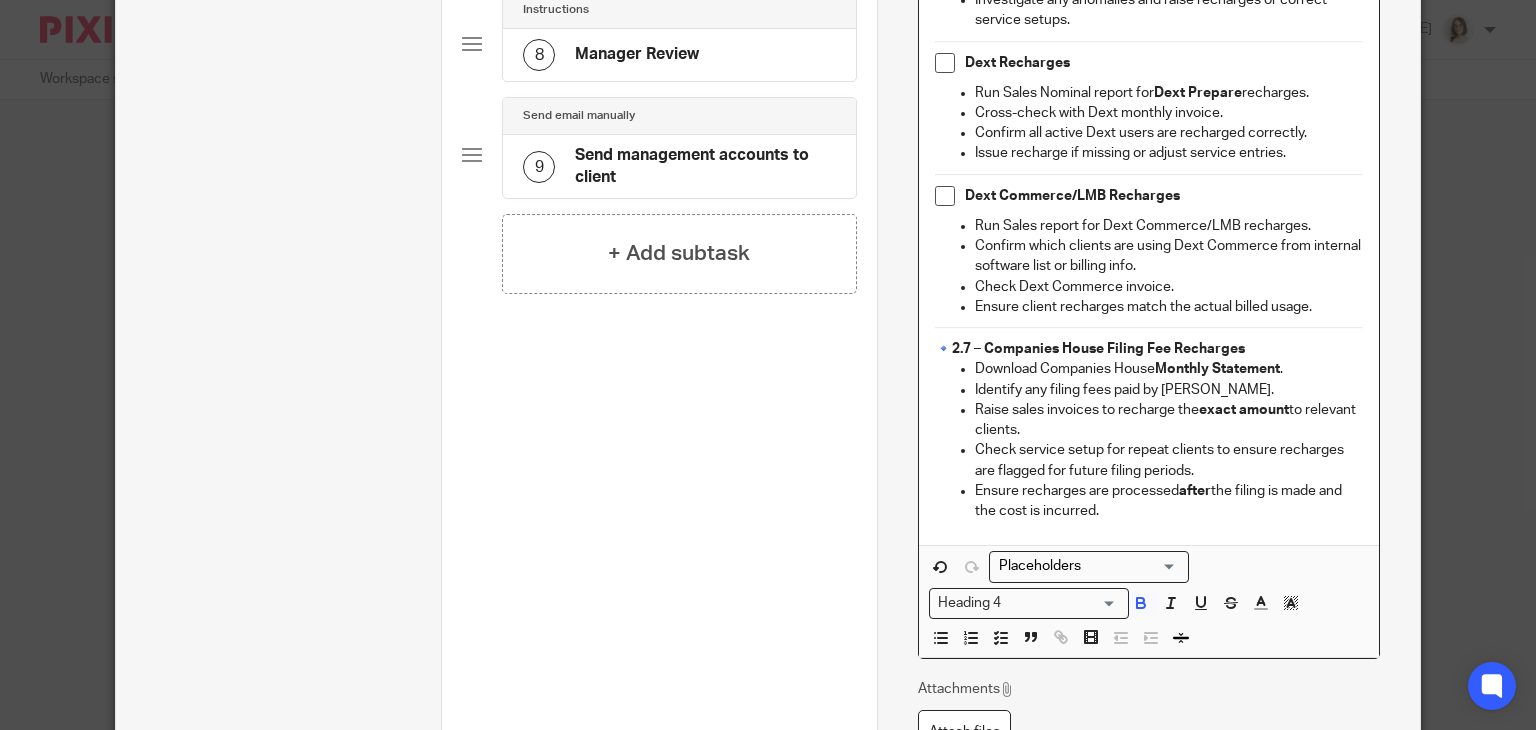 click on "2.7 – Companies House Filing Fee Recharges" at bounding box center [1098, 349] 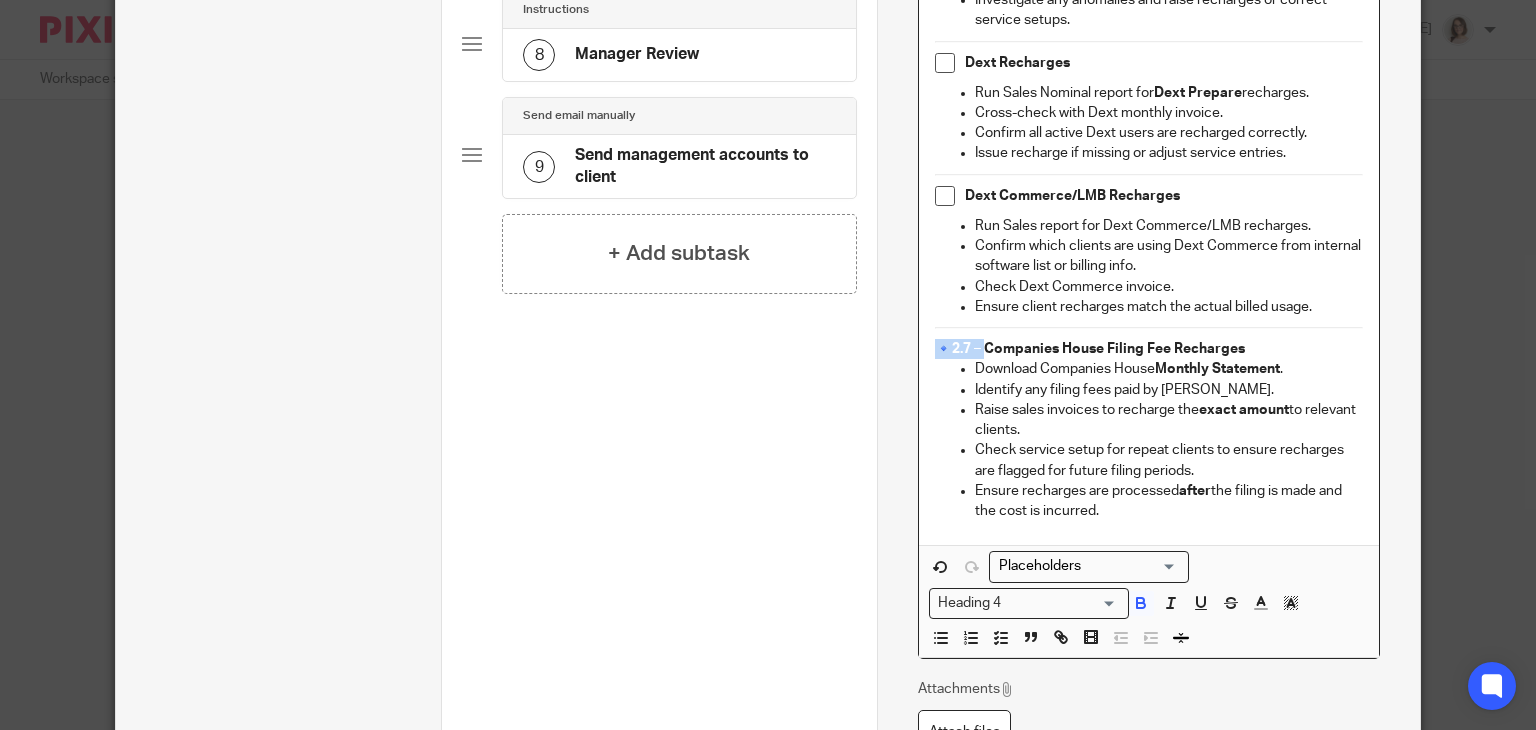 drag, startPoint x: 981, startPoint y: 321, endPoint x: 933, endPoint y: 325, distance: 48.166378 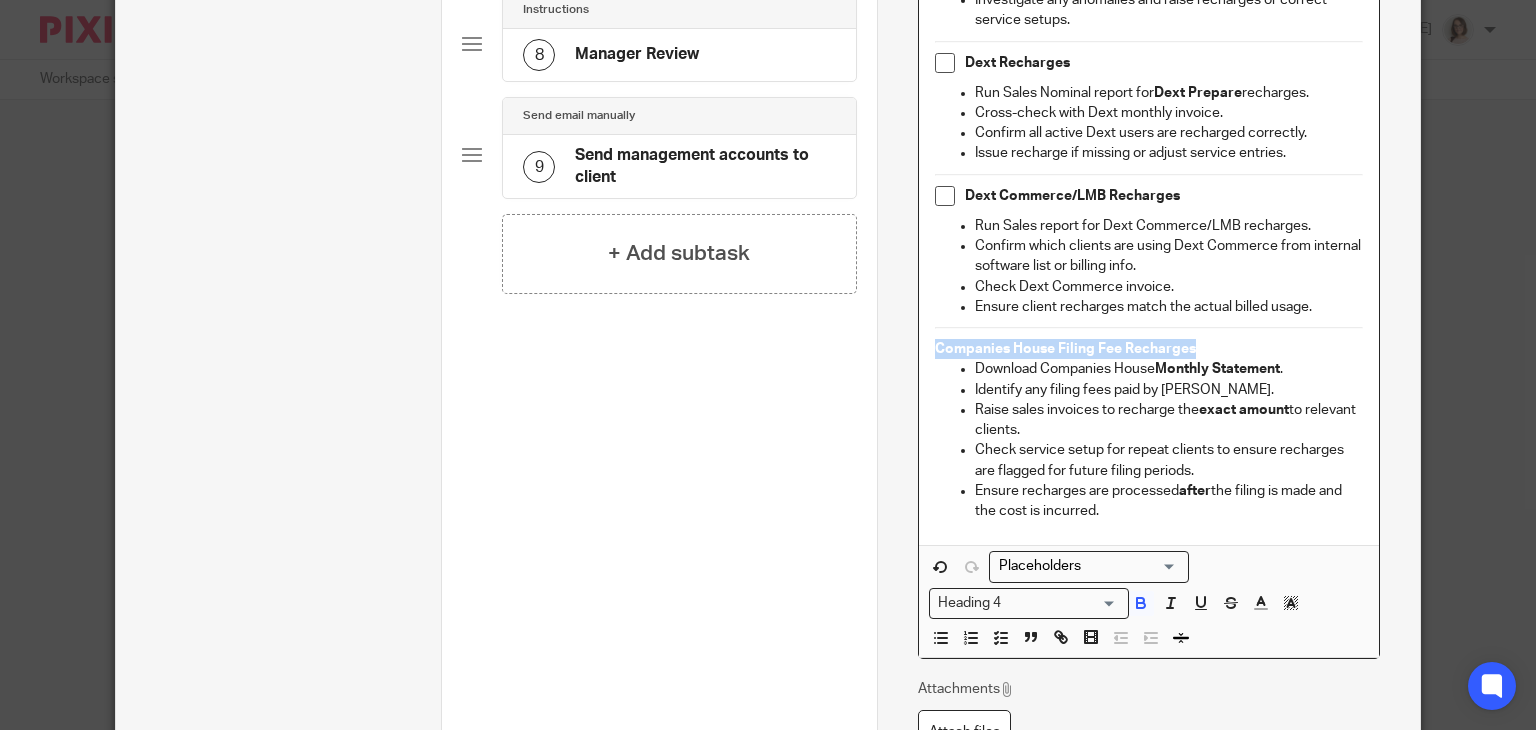 drag, startPoint x: 1199, startPoint y: 319, endPoint x: 929, endPoint y: 334, distance: 270.41635 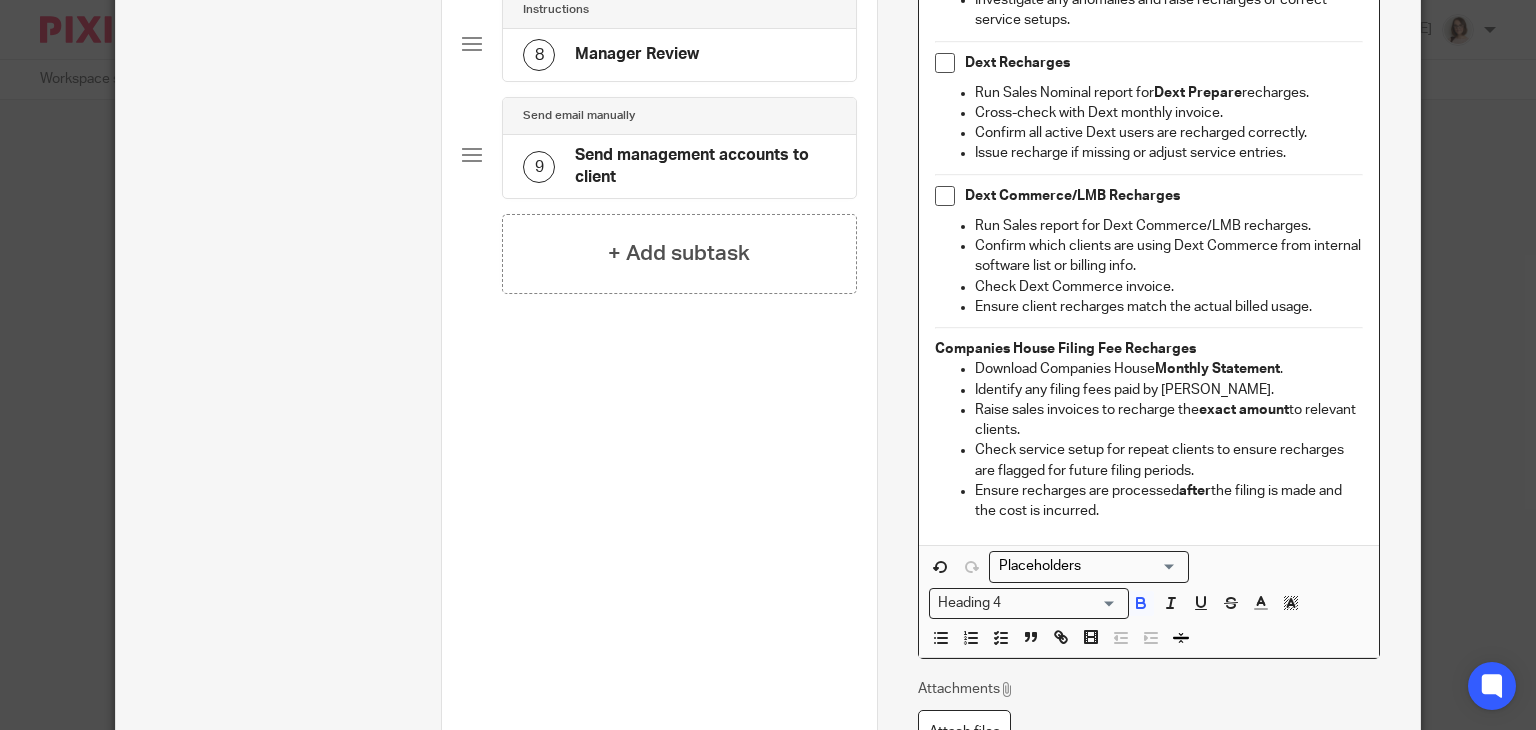 click on "Heading 4" at bounding box center (1024, 601) 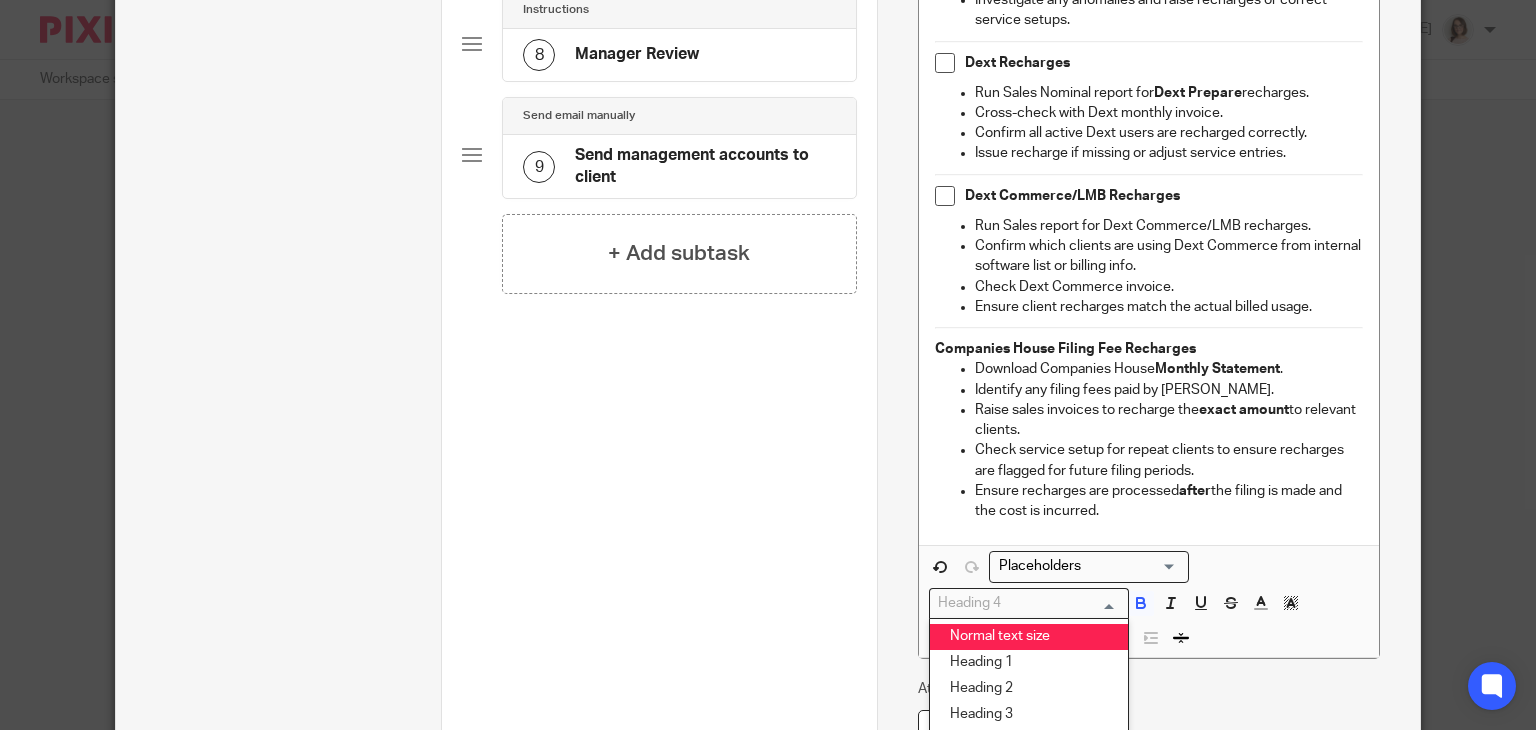 click on "Normal text size" at bounding box center [1029, 637] 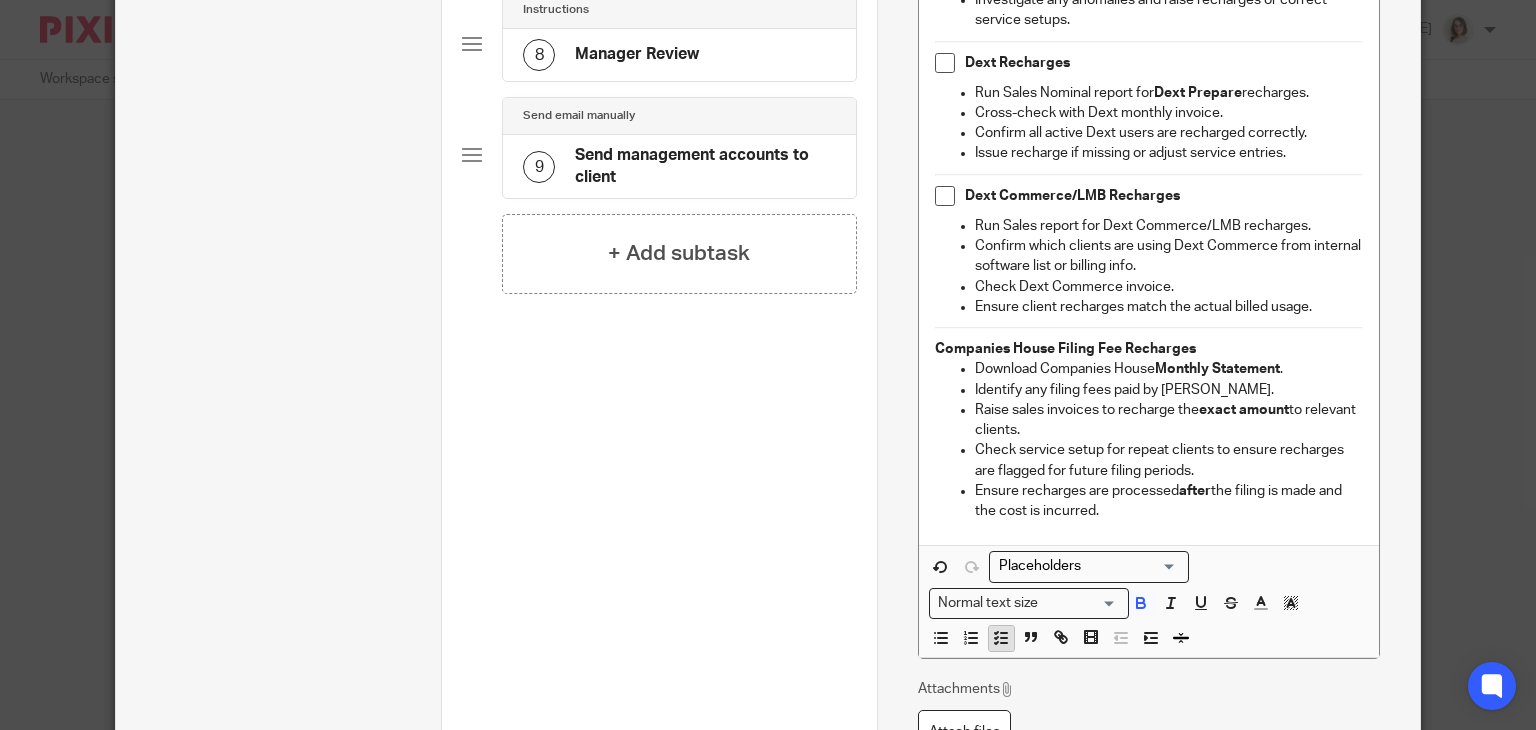 click 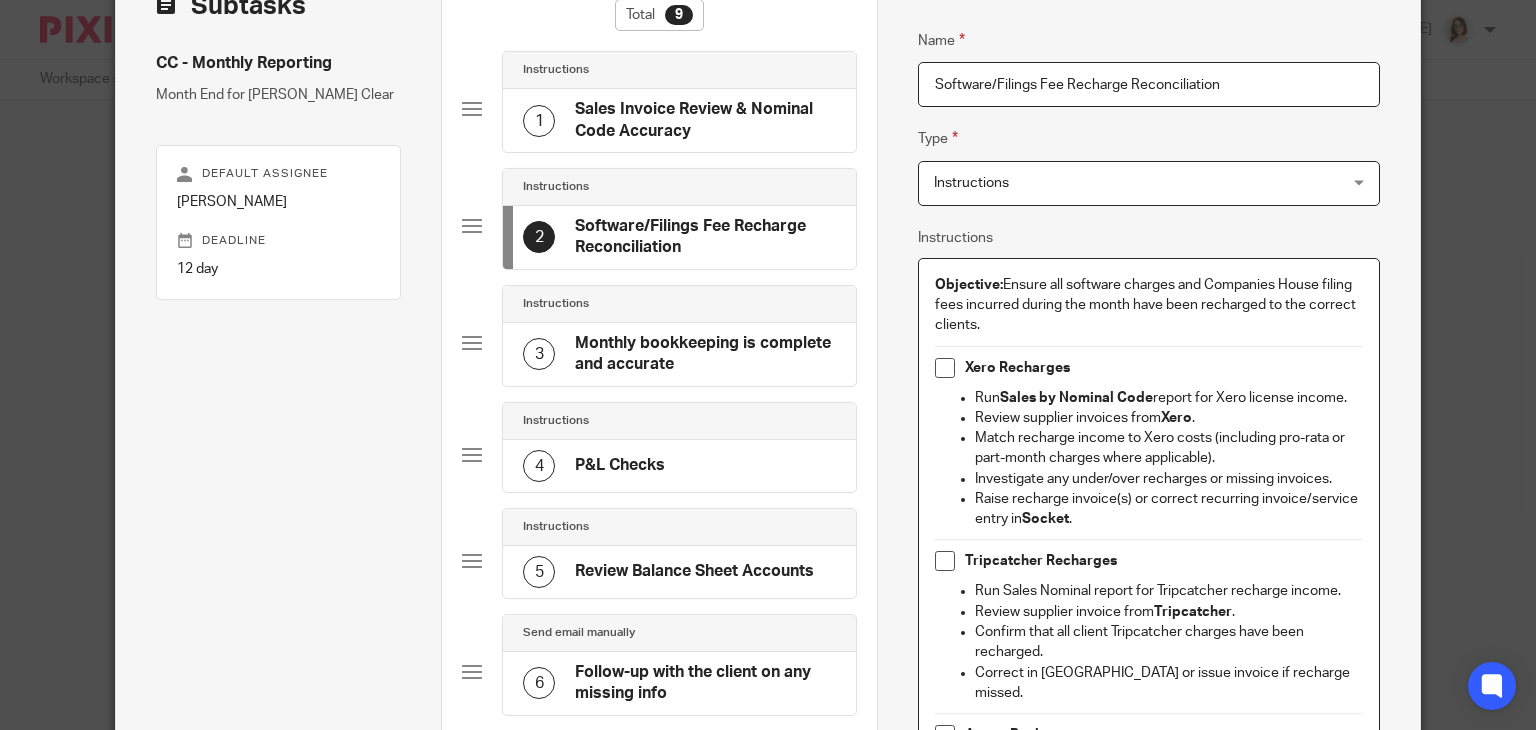 scroll, scrollTop: 130, scrollLeft: 0, axis: vertical 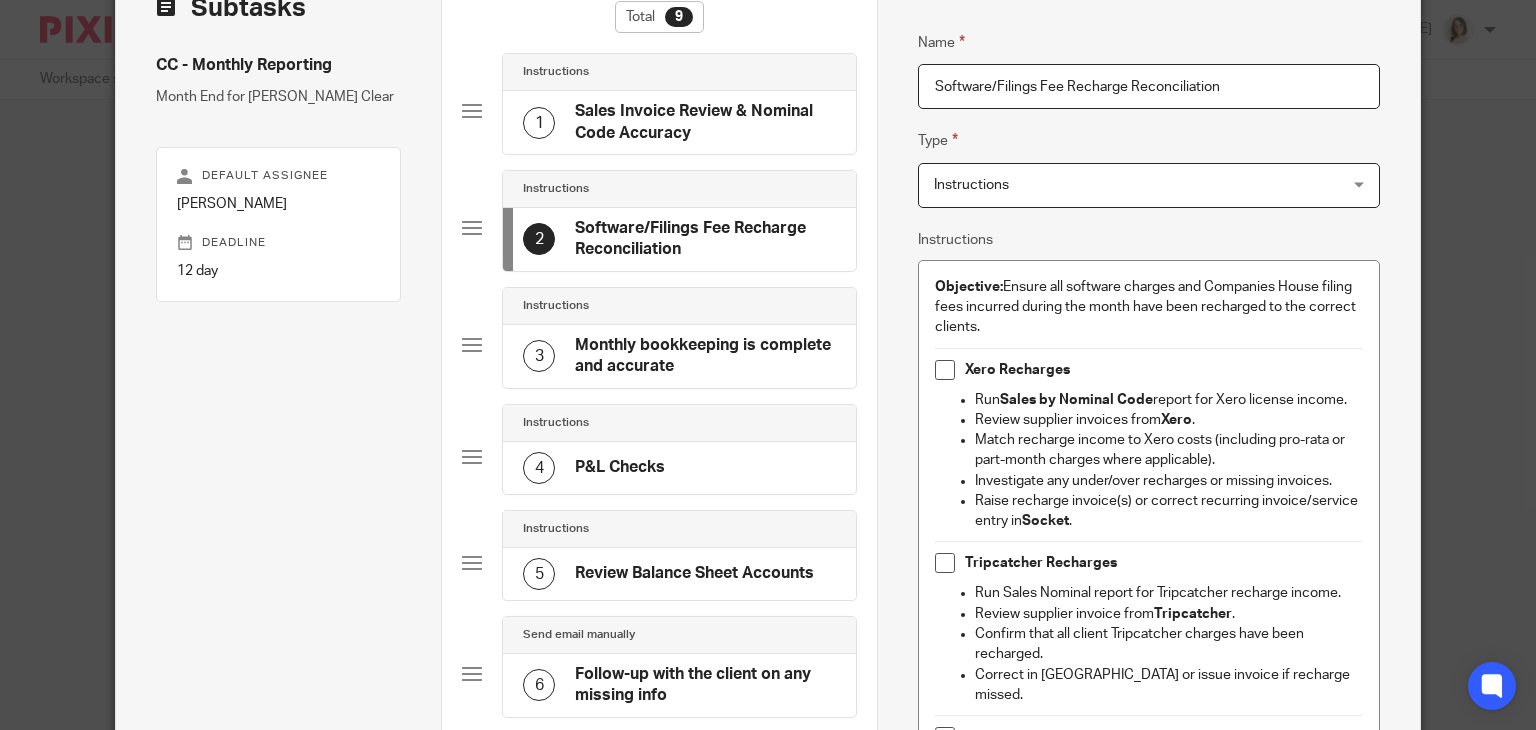 click on "Monthly bookkeeping is complete and accurate" 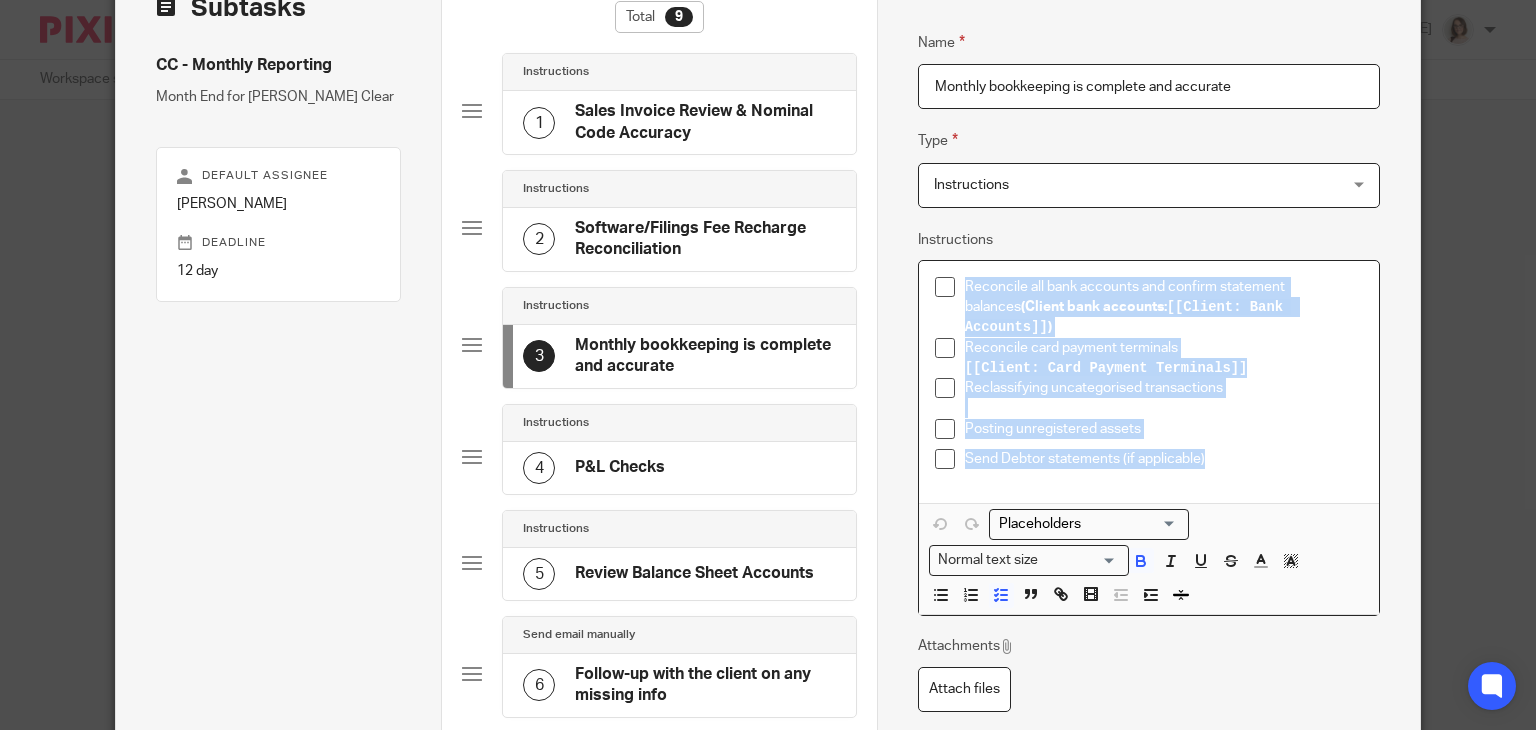 drag, startPoint x: 1222, startPoint y: 437, endPoint x: 953, endPoint y: 280, distance: 311.4643 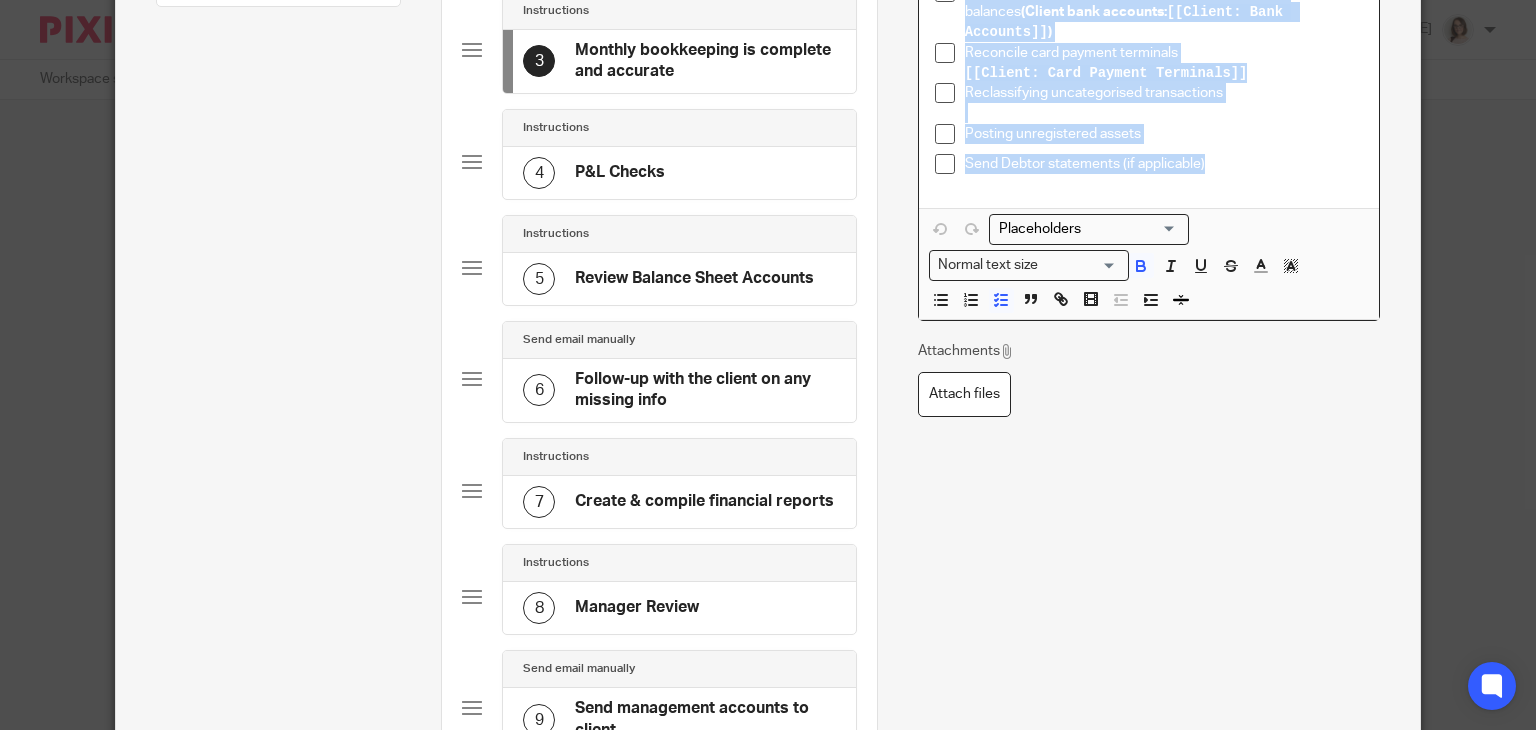 scroll, scrollTop: 717, scrollLeft: 0, axis: vertical 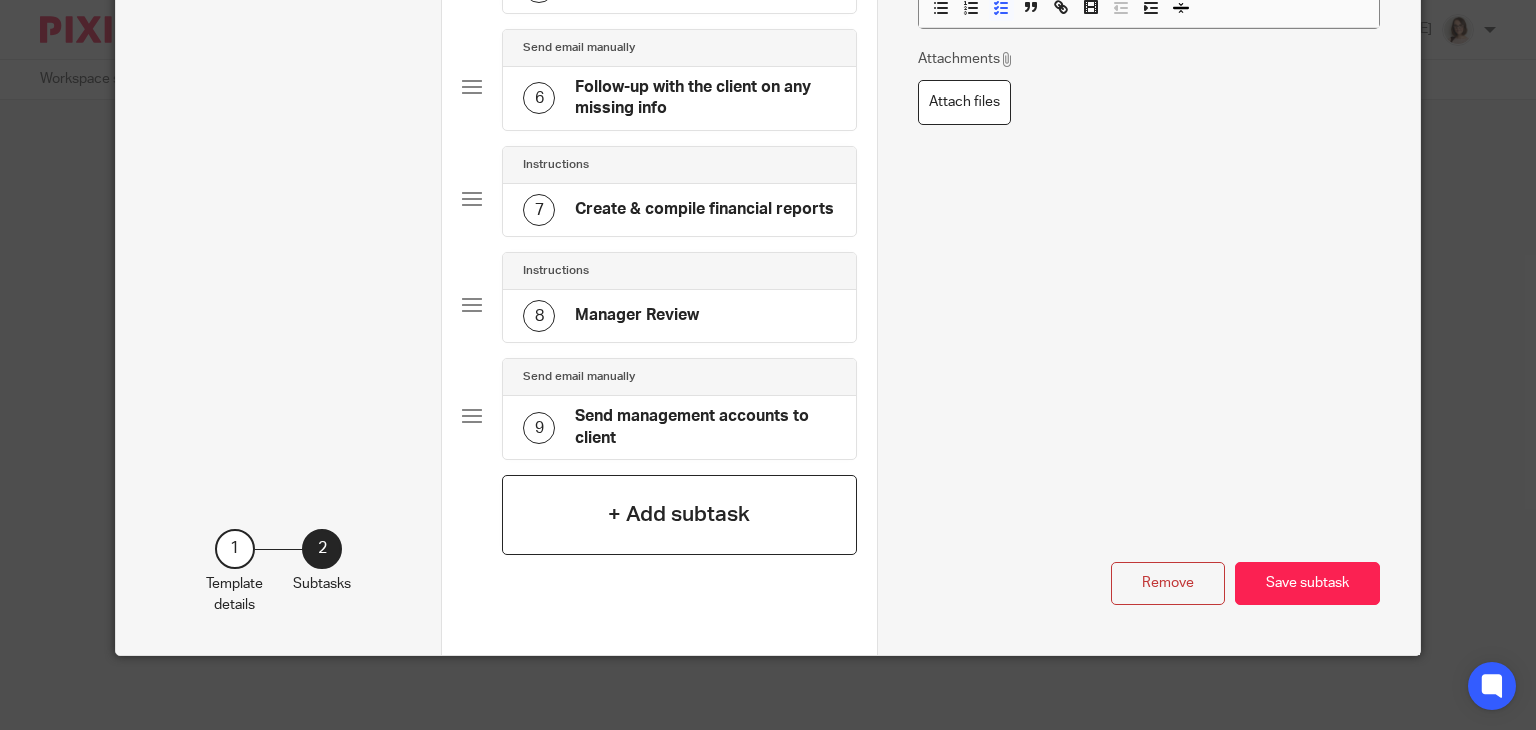 click on "+ Add subtask" 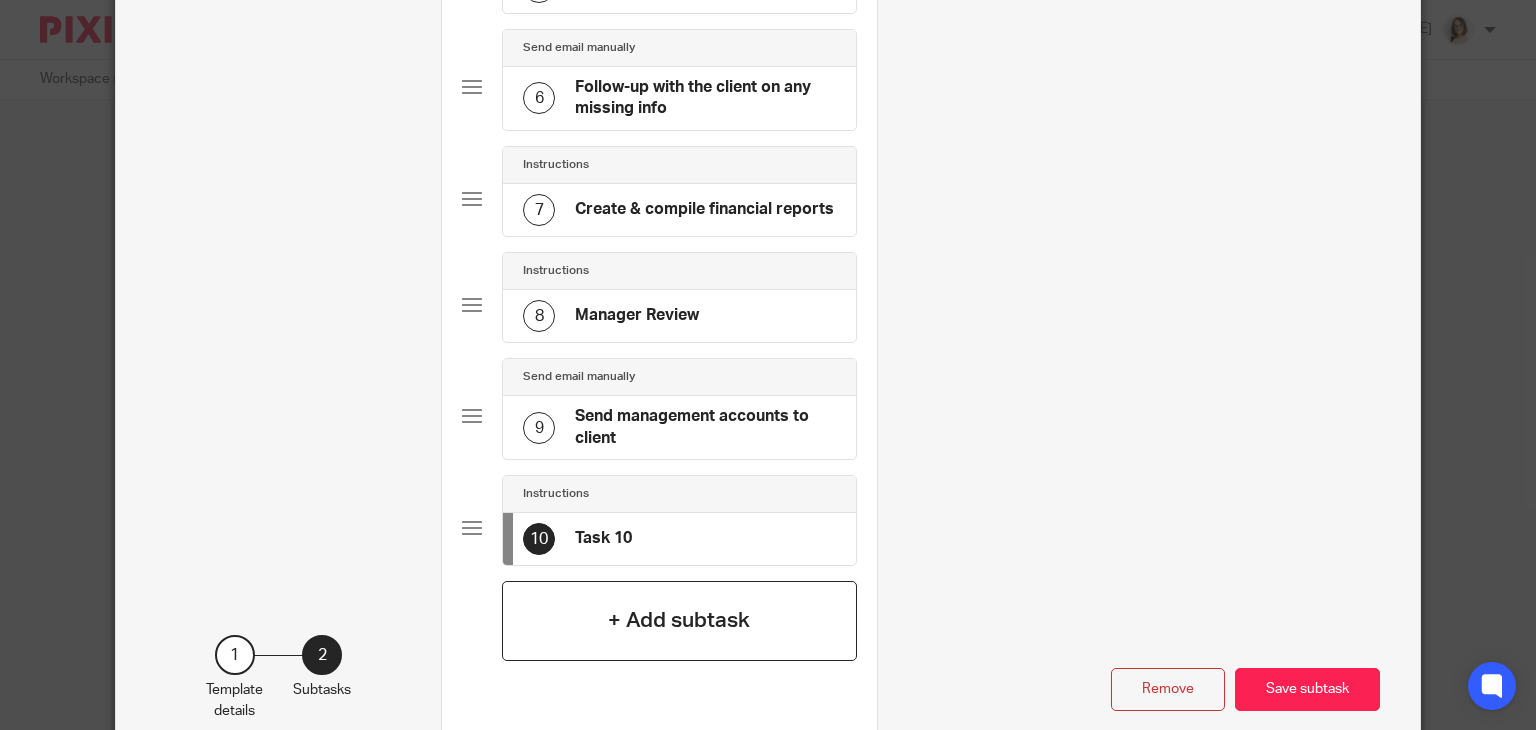 scroll, scrollTop: 0, scrollLeft: 0, axis: both 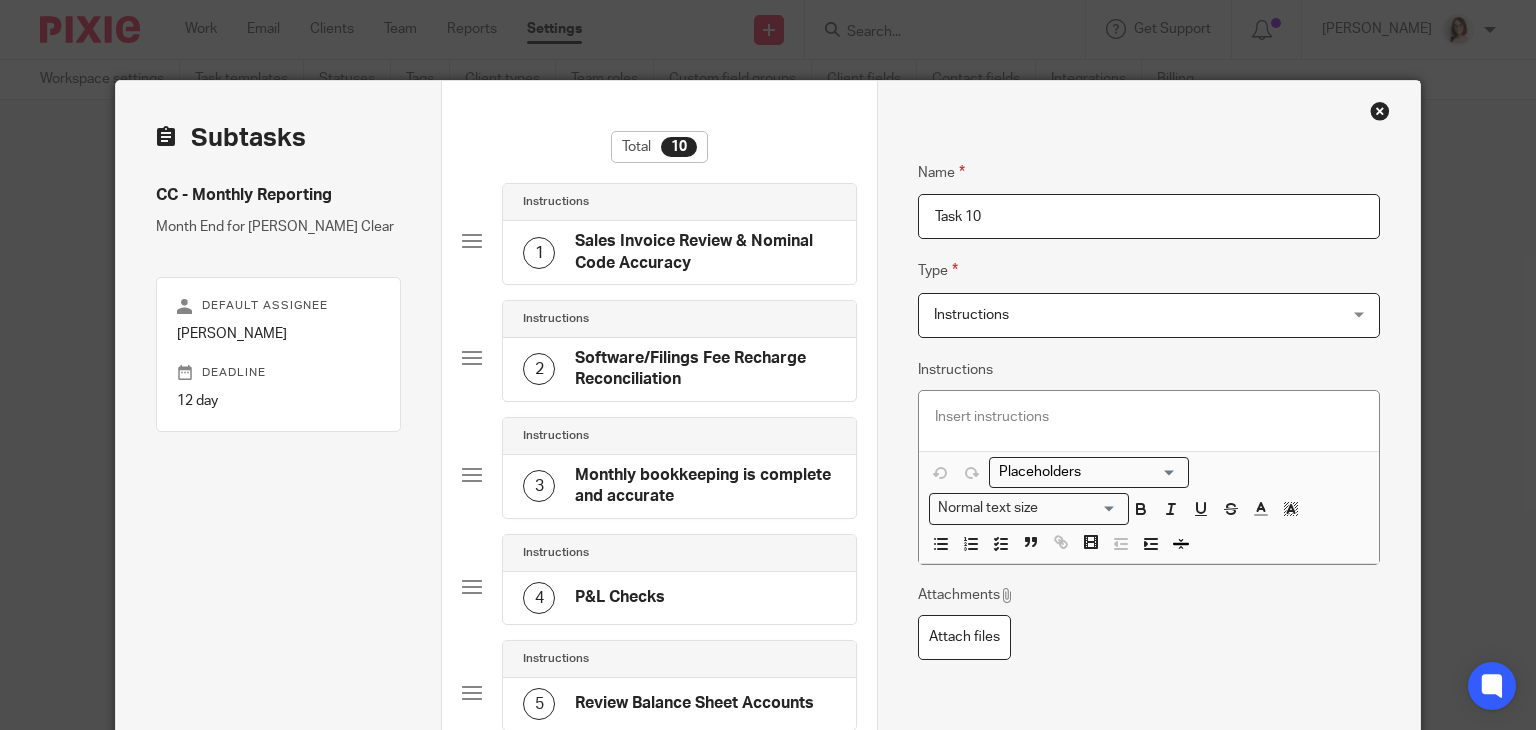 drag, startPoint x: 1020, startPoint y: 200, endPoint x: 843, endPoint y: 245, distance: 182.63077 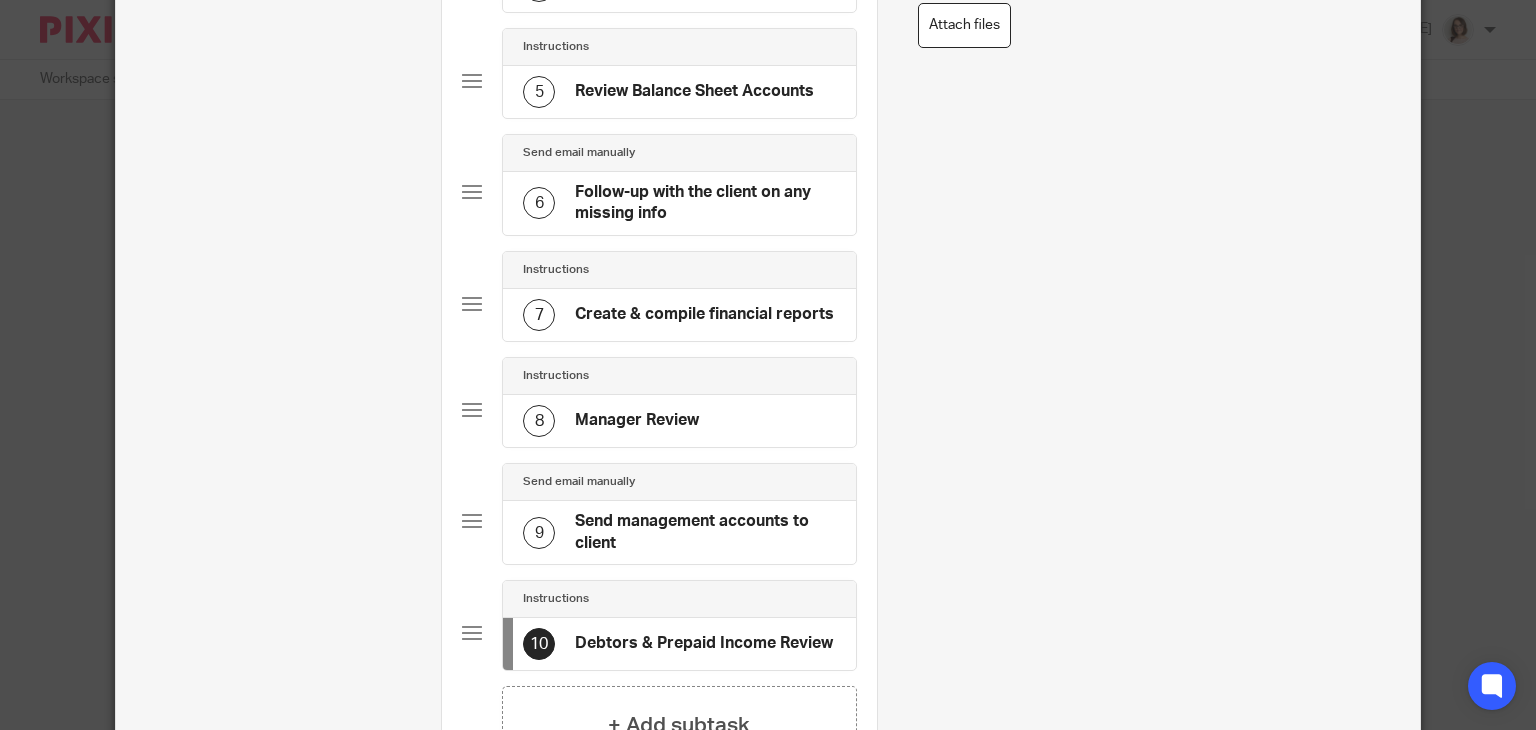 scroll, scrollTop: 780, scrollLeft: 0, axis: vertical 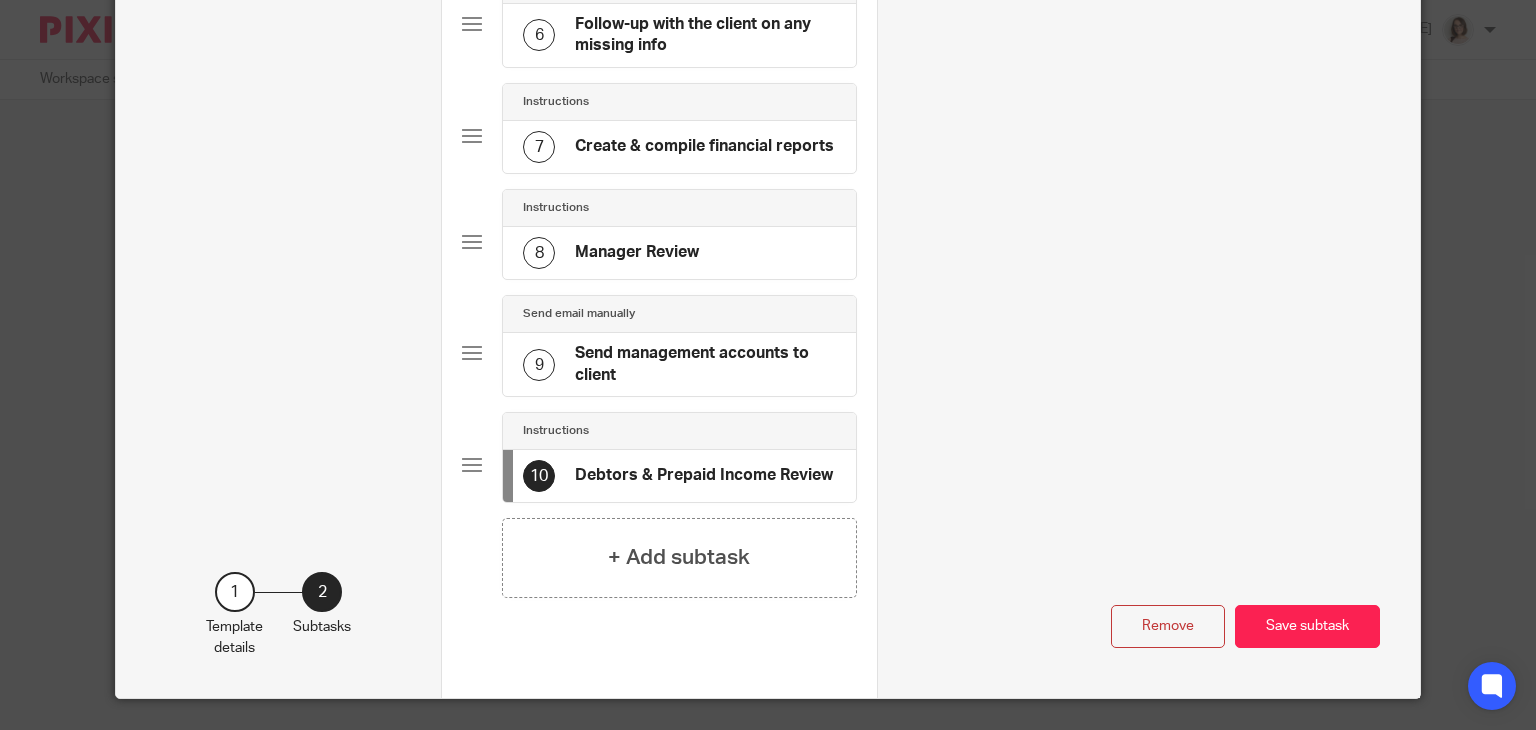 type on "Debtors & Prepaid Income Review" 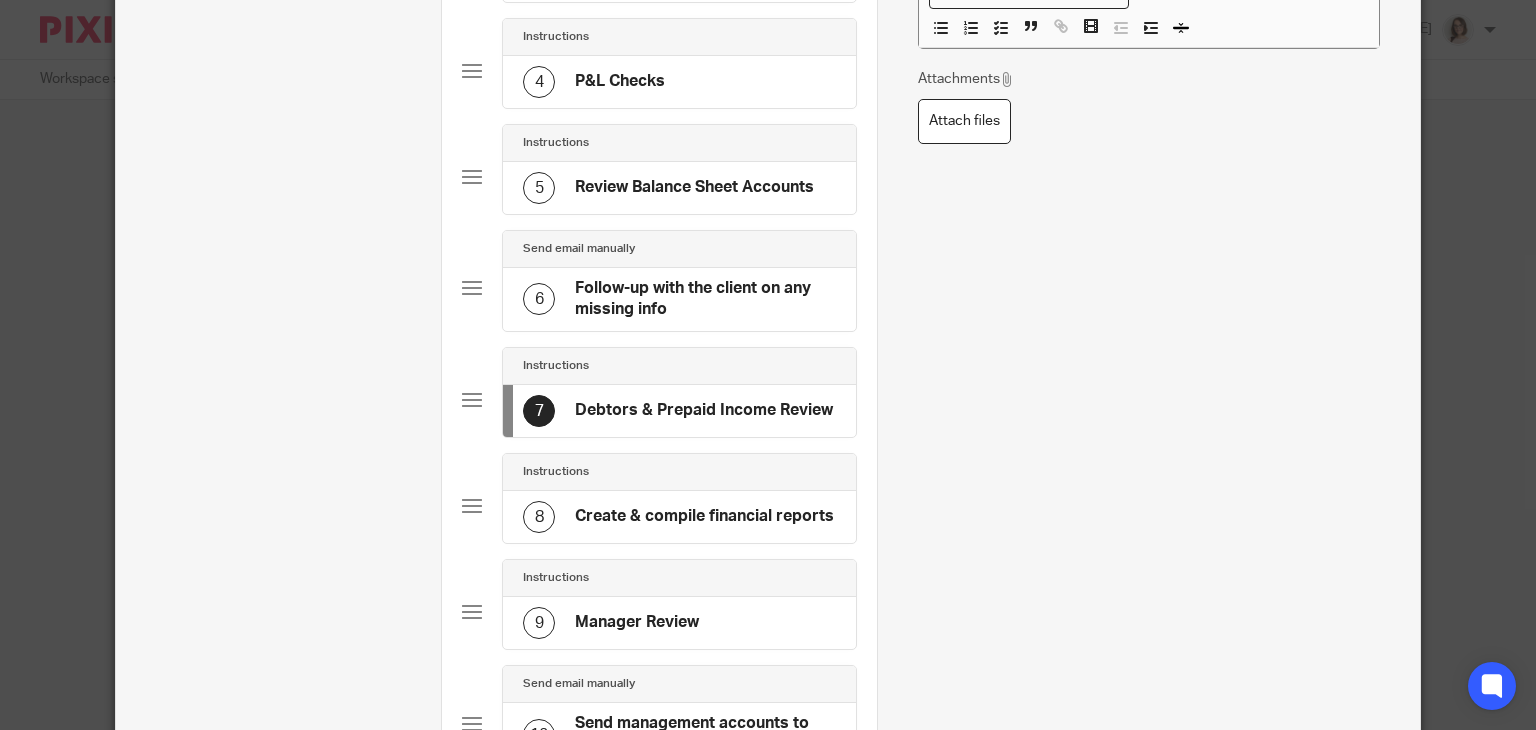 scroll, scrollTop: 514, scrollLeft: 0, axis: vertical 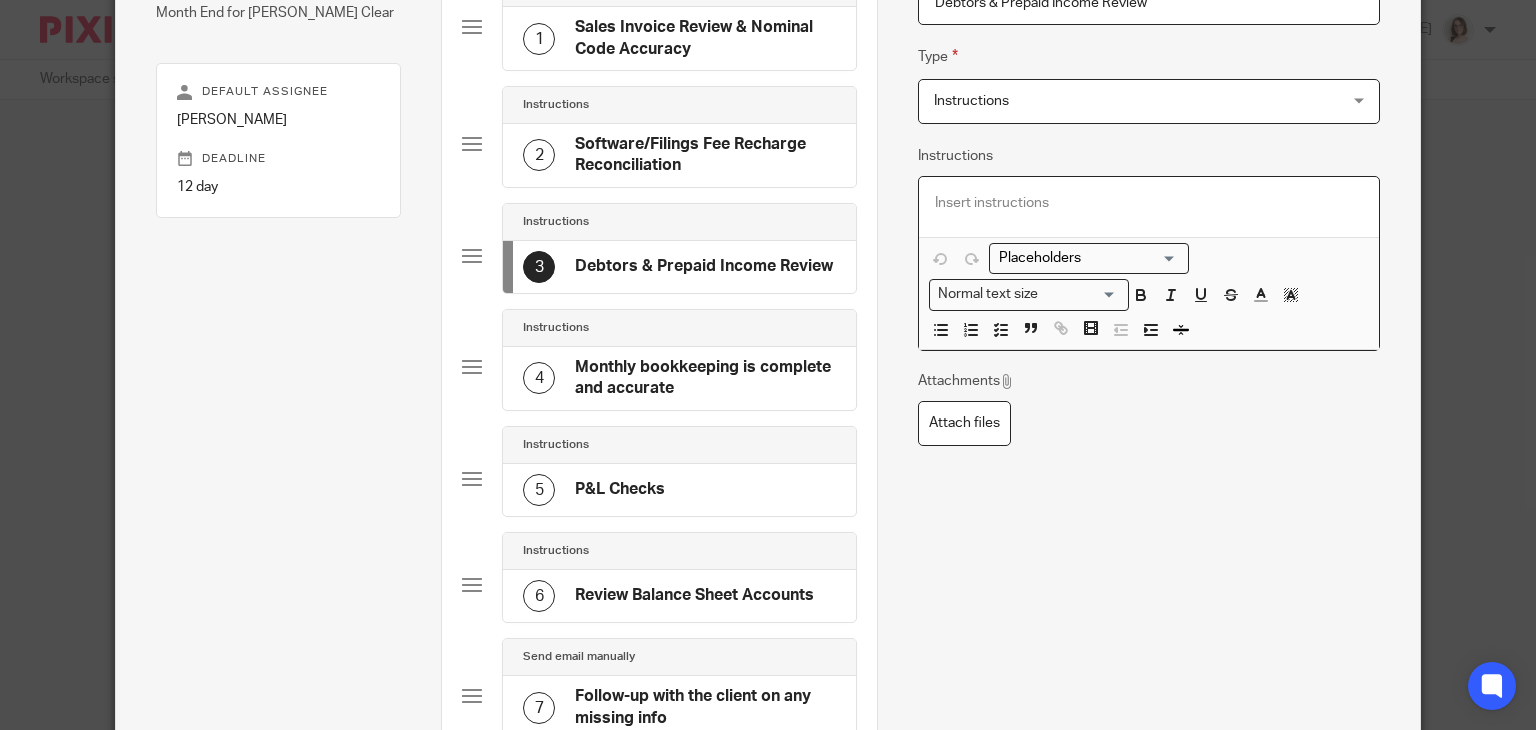 click at bounding box center [1149, 203] 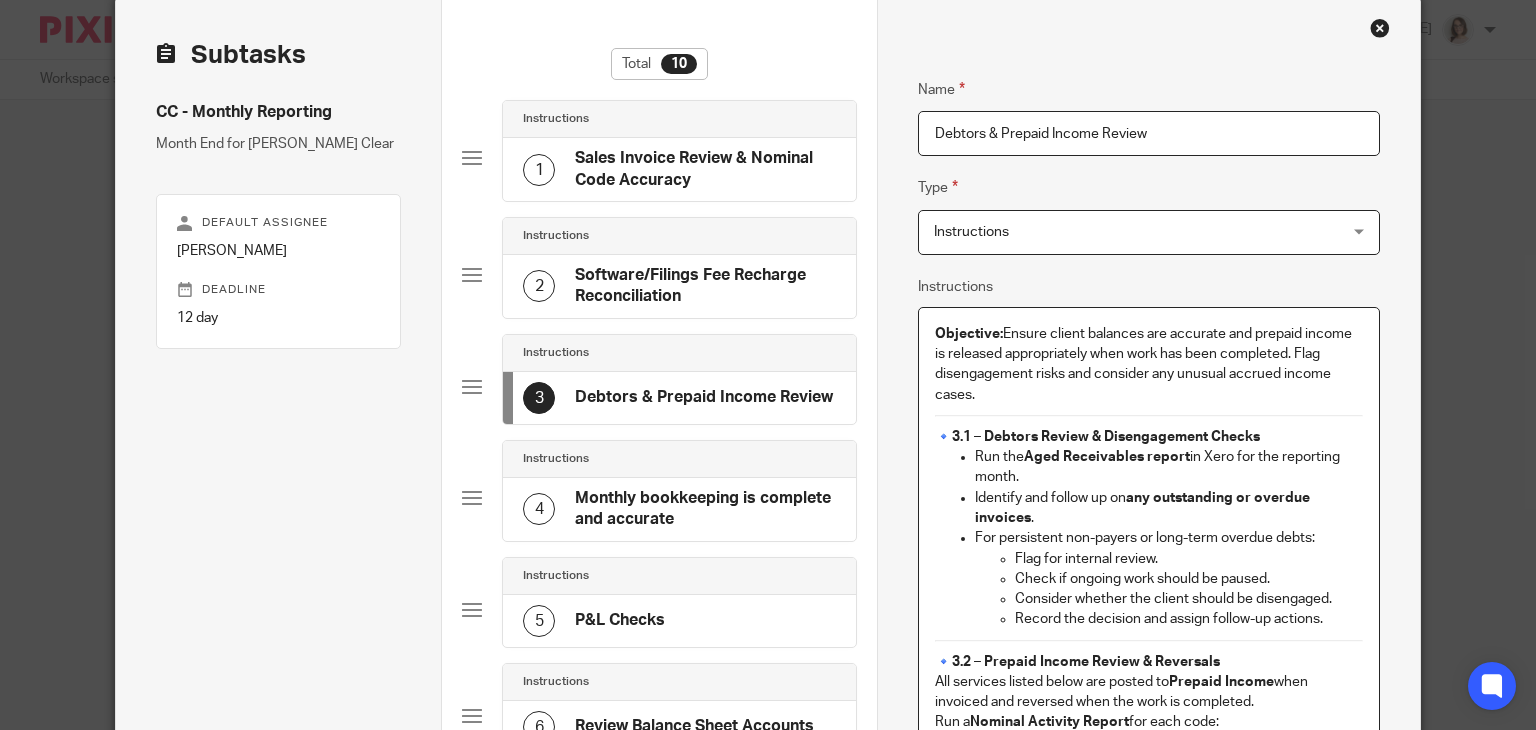 scroll, scrollTop: 0, scrollLeft: 0, axis: both 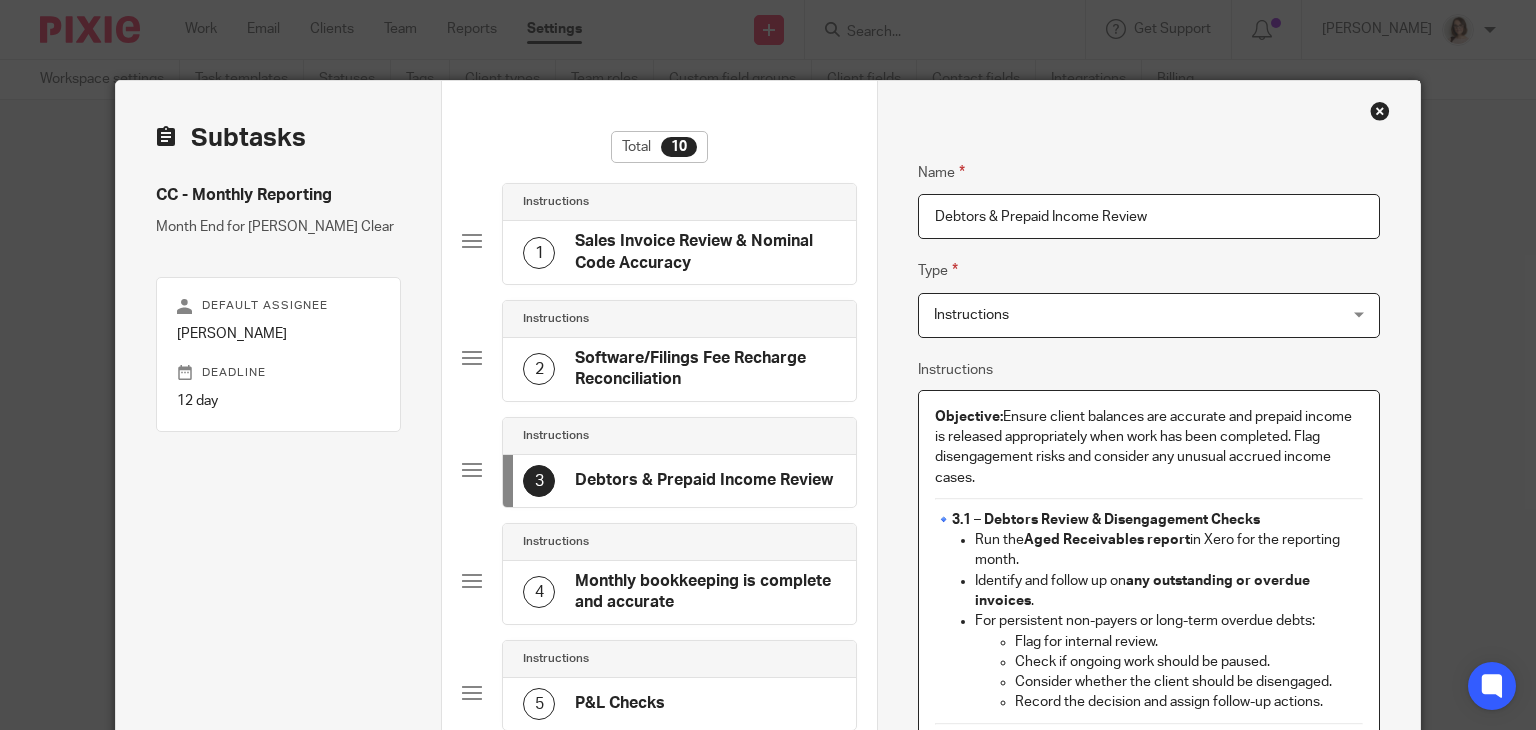 click on "Objective: Ensure client balances are accurate and prepaid income is released appropriately when work has been completed. Flag disengagement risks and consider any unusual accrued income cases." at bounding box center (1149, 447) 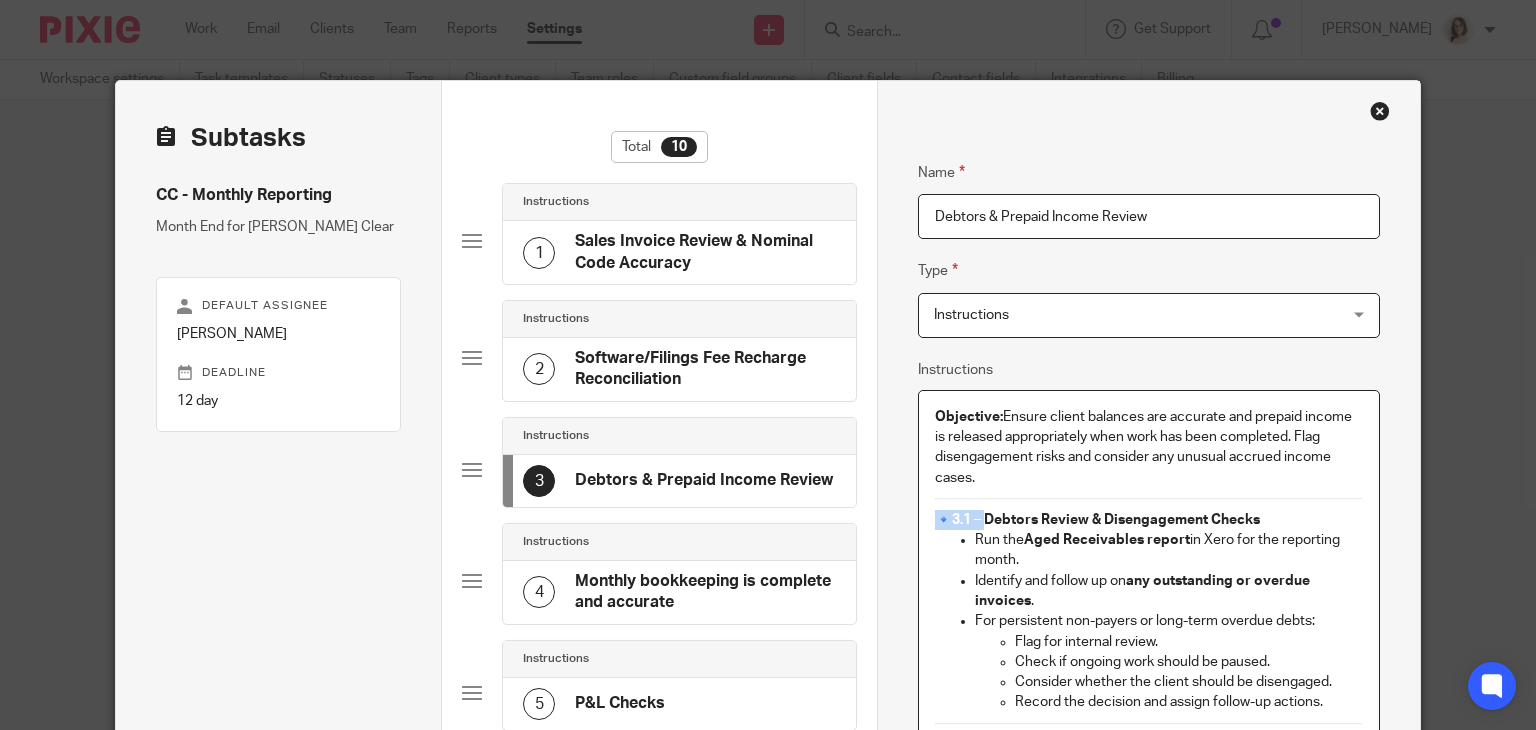drag, startPoint x: 984, startPoint y: 515, endPoint x: 922, endPoint y: 523, distance: 62.514 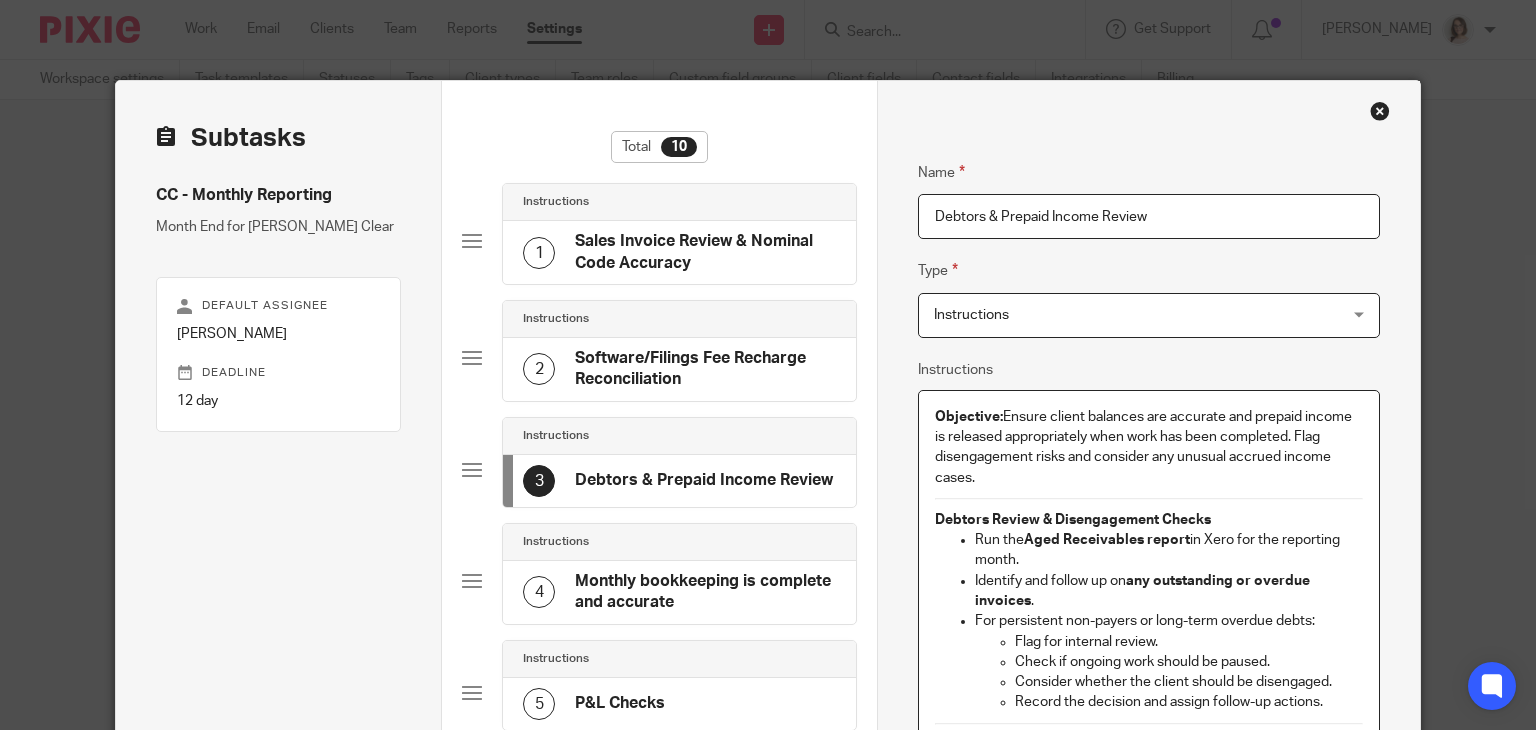 click on "Run the  Aged Receivables report  in Xero for the reporting month. Identify and follow up on  any outstanding or overdue invoices . For persistent non-payers or long-term overdue debts: Flag for internal review. Check if ongoing work should be paused. Consider whether the client should be disengaged. Record the decision and assign follow-up actions." at bounding box center (1149, 621) 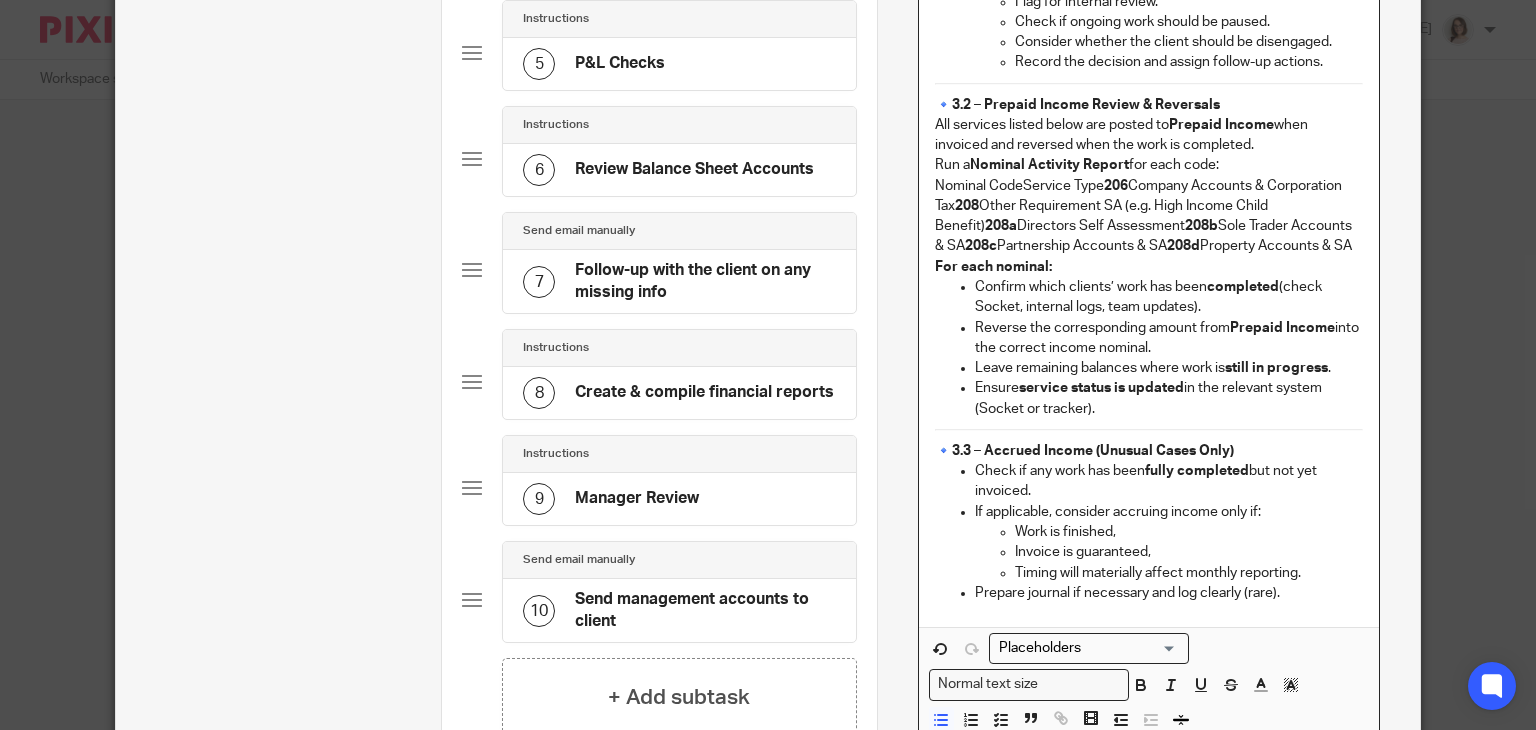 scroll, scrollTop: 812, scrollLeft: 0, axis: vertical 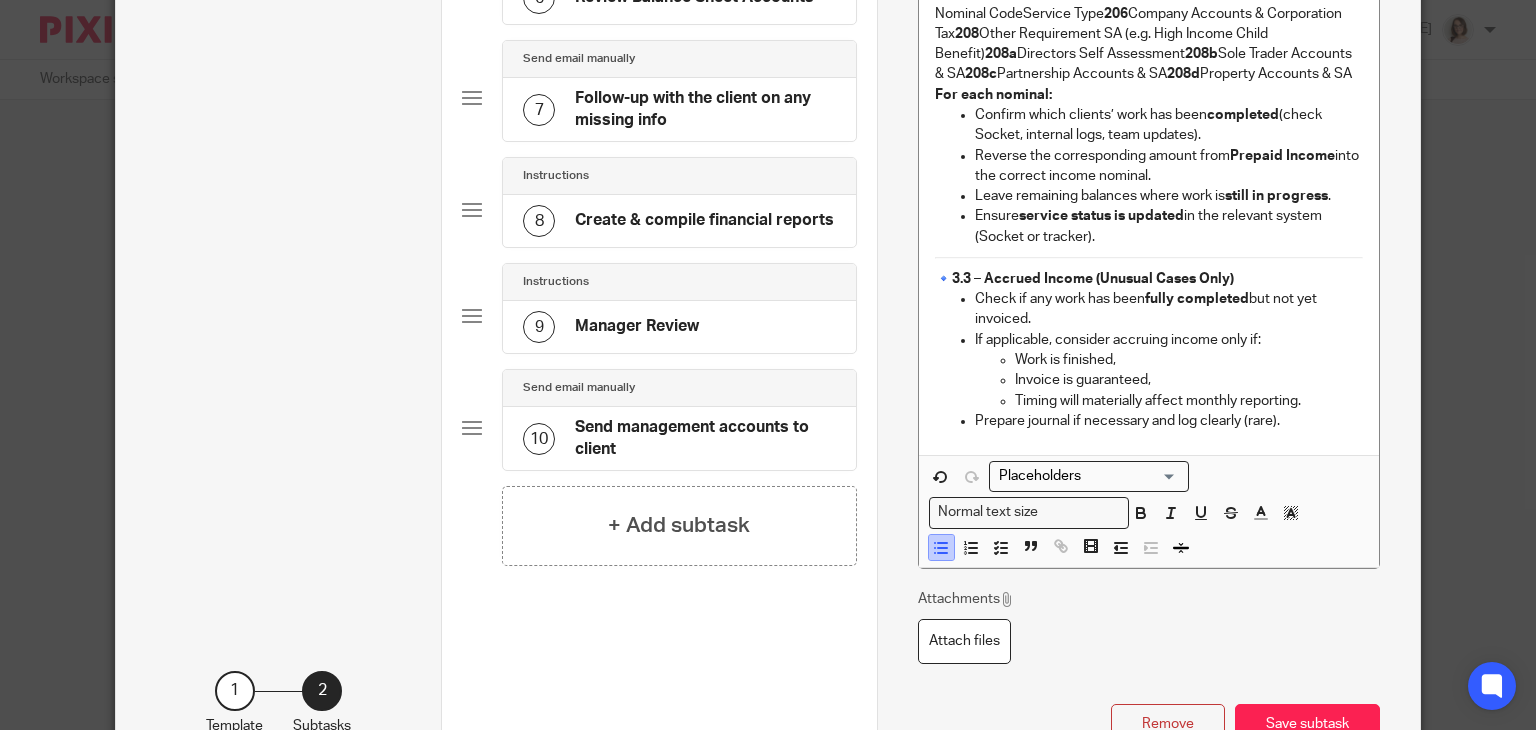 click 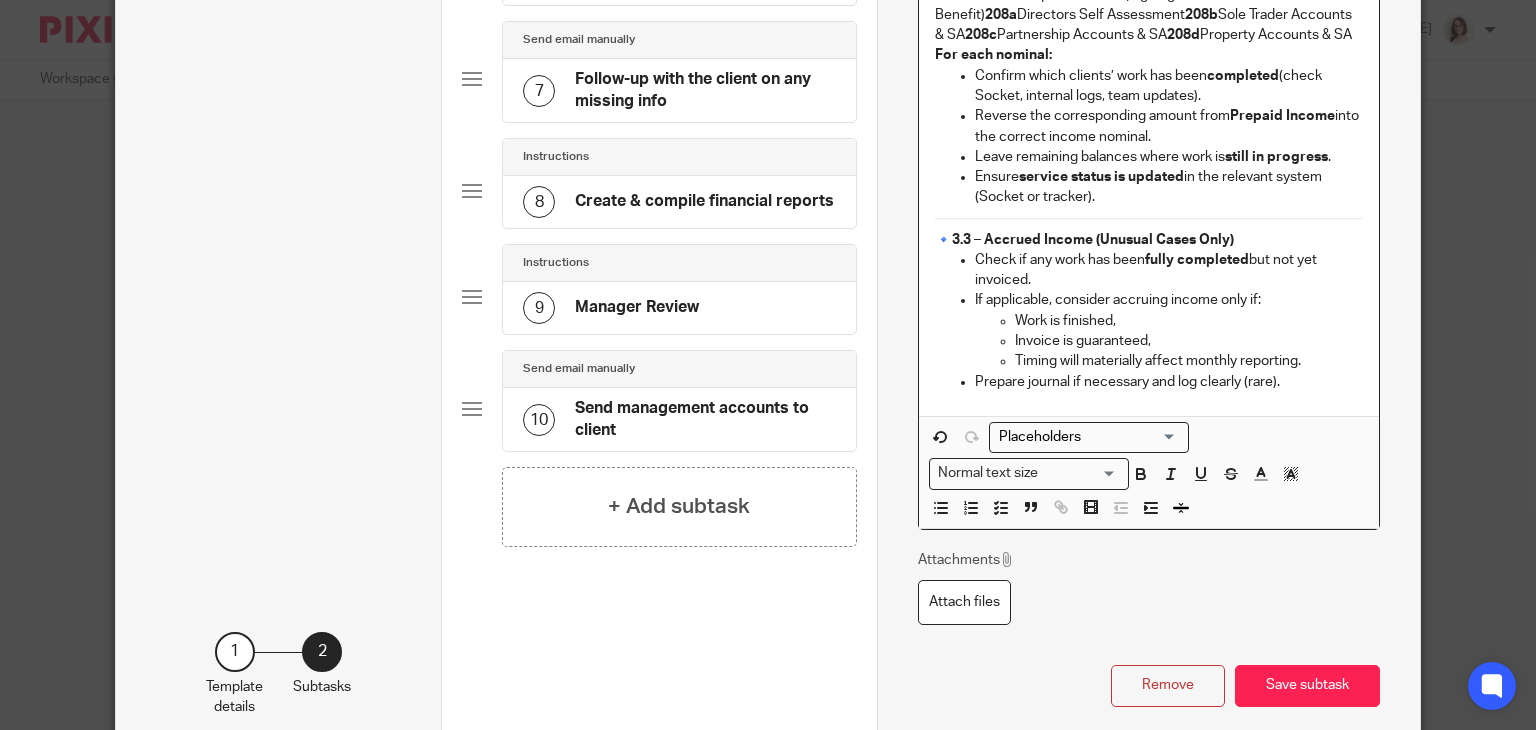 scroll, scrollTop: 851, scrollLeft: 0, axis: vertical 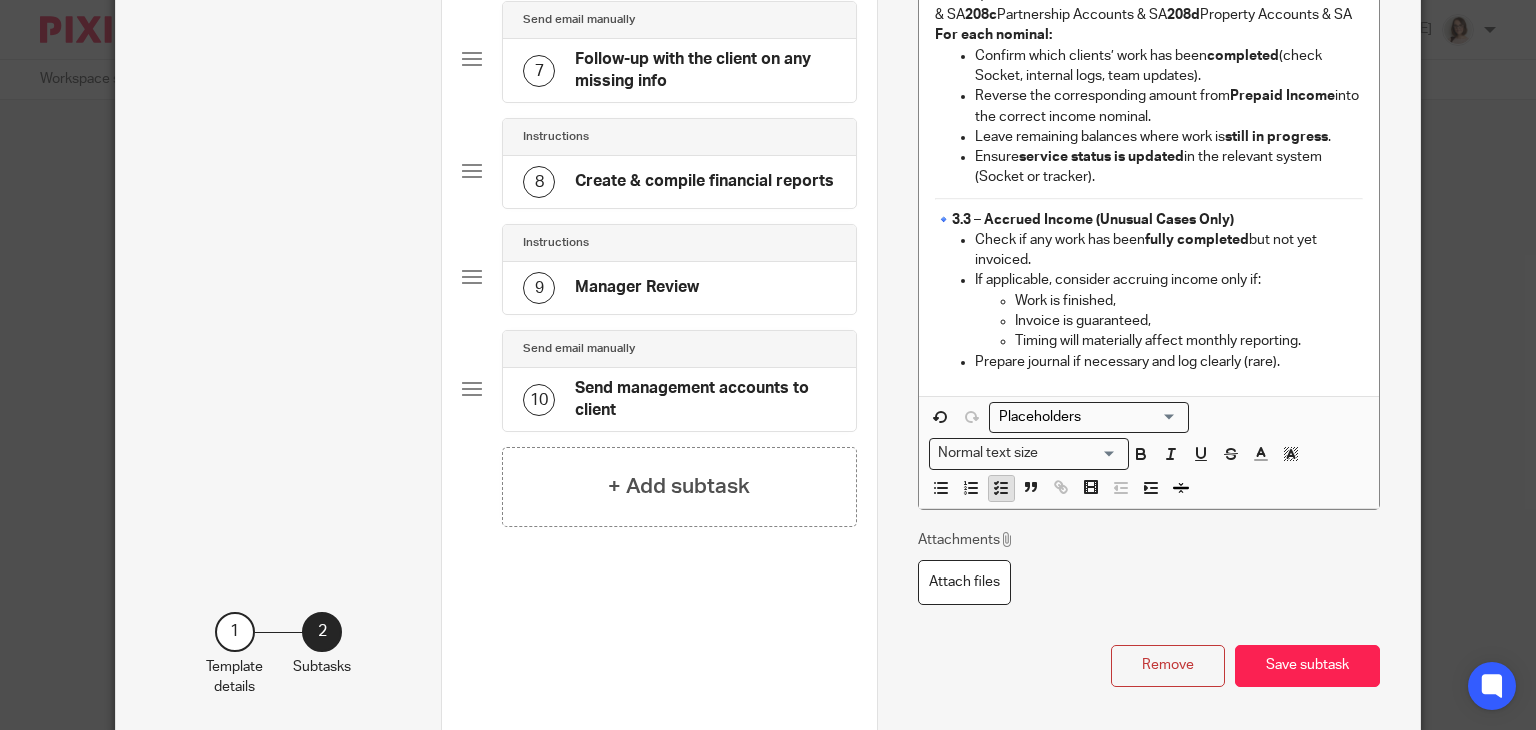 click 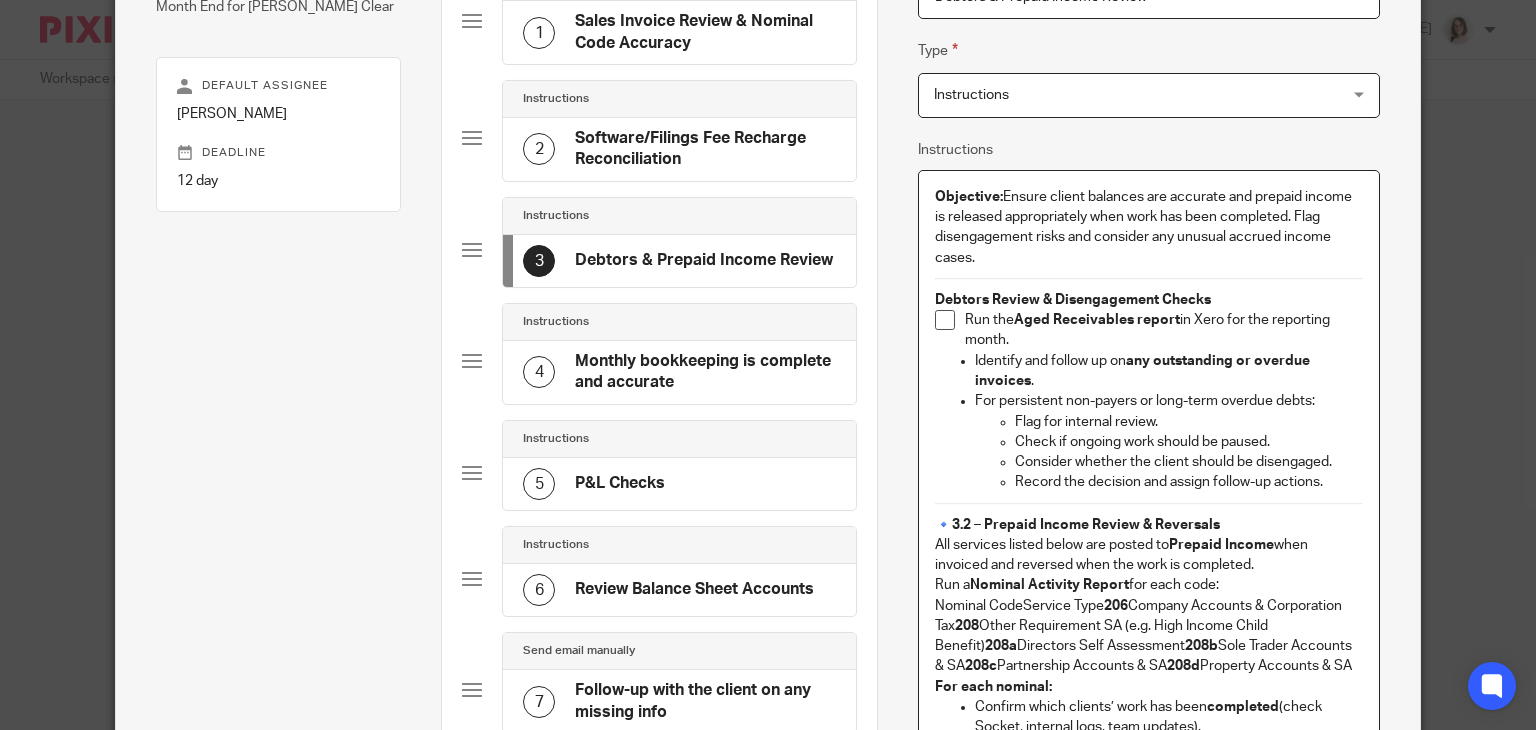 scroll, scrollTop: 219, scrollLeft: 0, axis: vertical 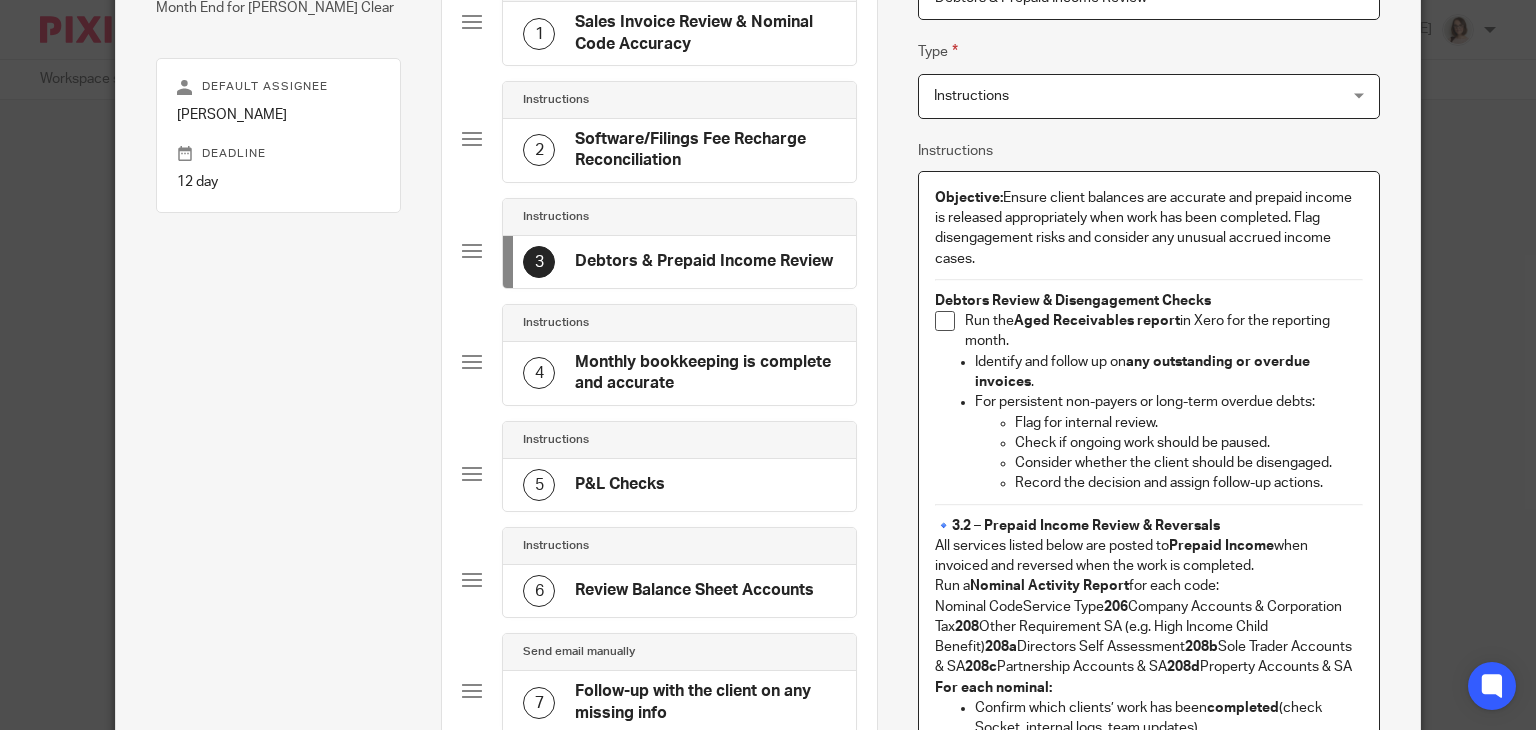 click on "Identify and follow up on  any outstanding or overdue invoices ." at bounding box center [1169, 372] 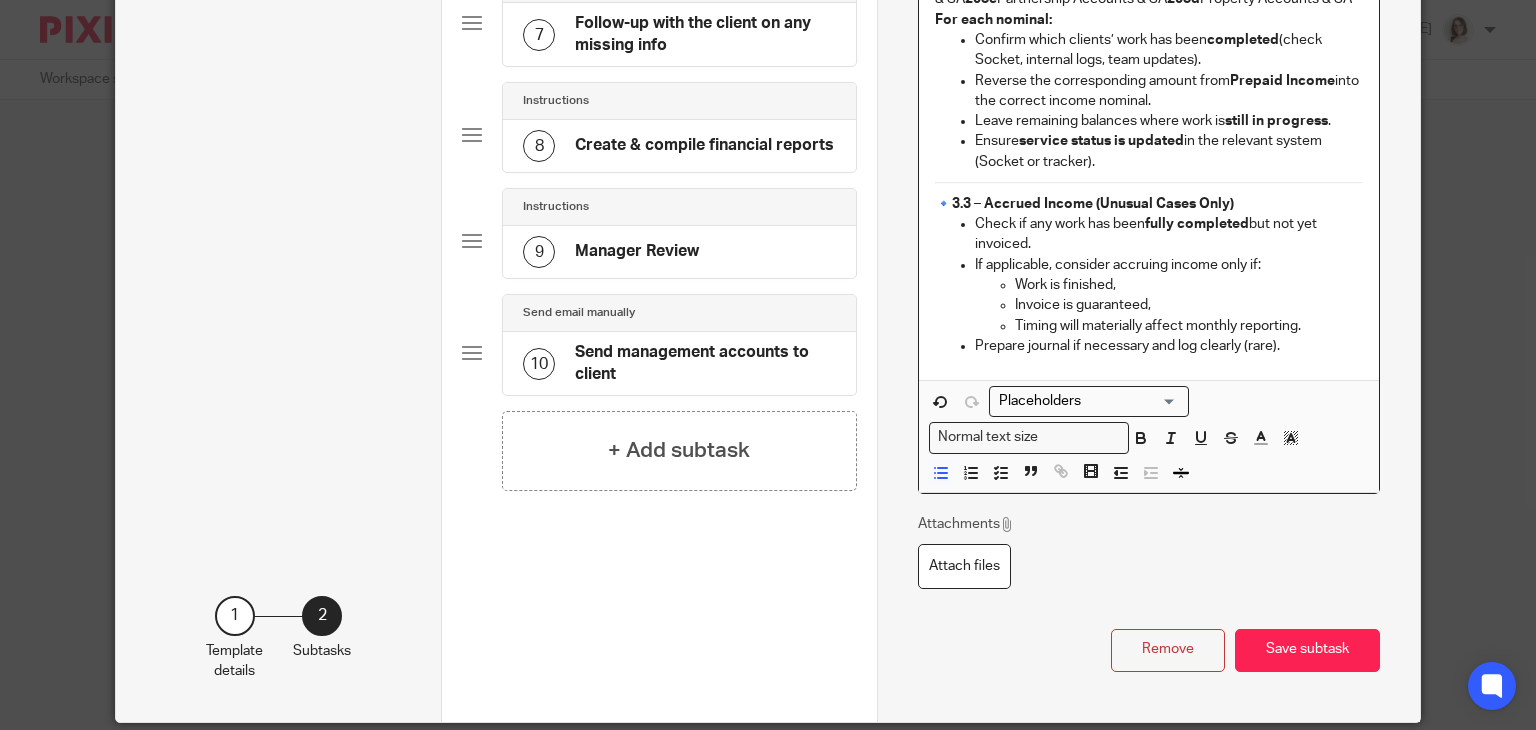 scroll, scrollTop: 895, scrollLeft: 0, axis: vertical 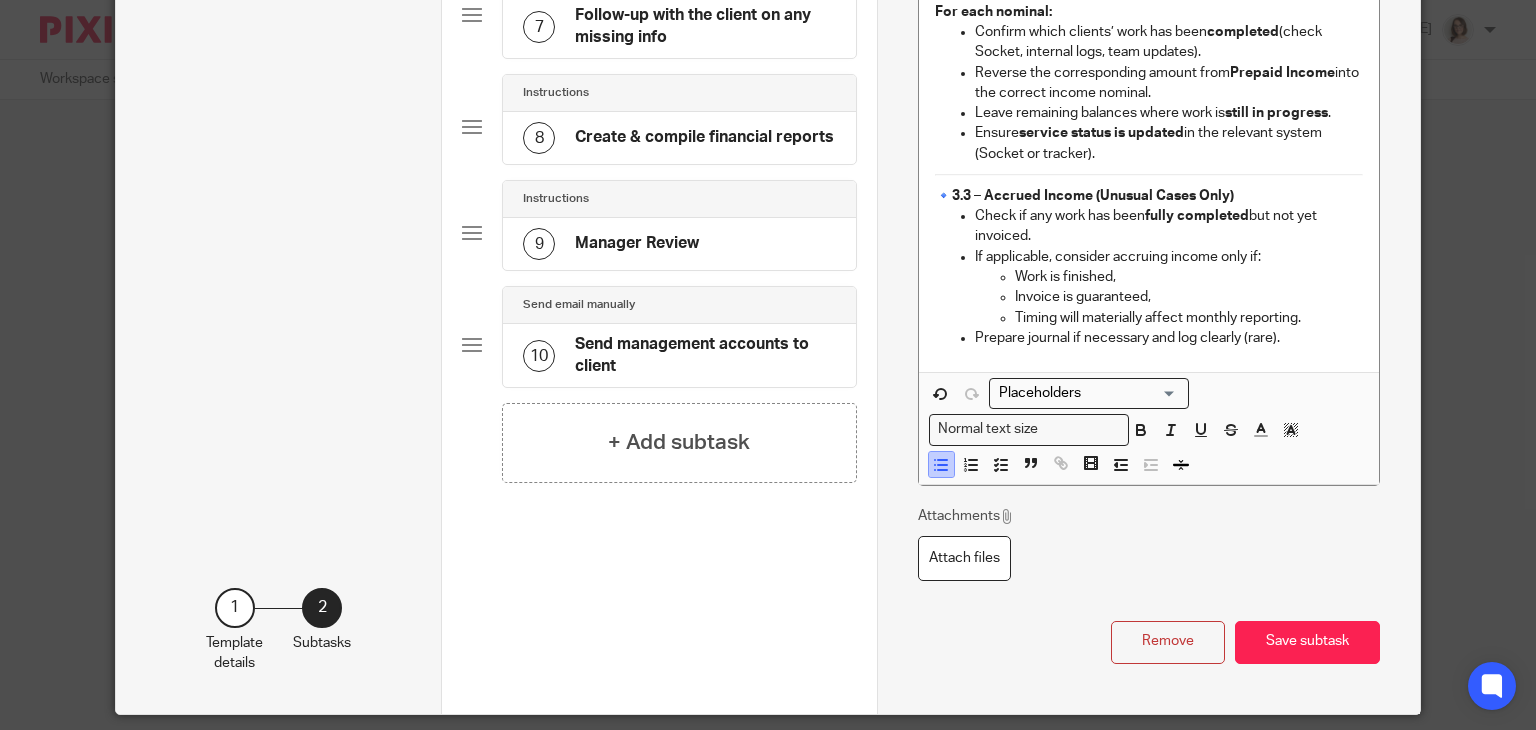 click 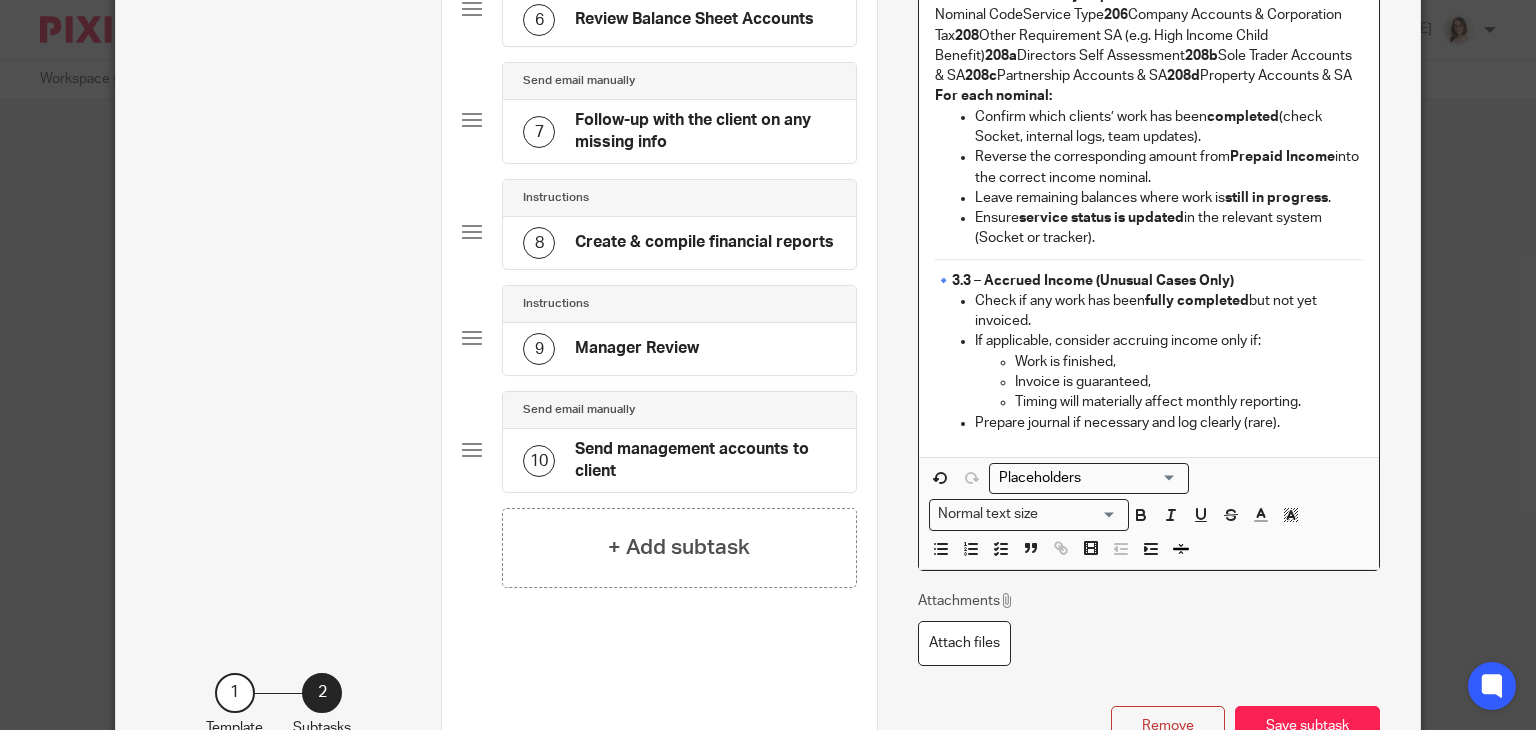 scroll, scrollTop: 792, scrollLeft: 0, axis: vertical 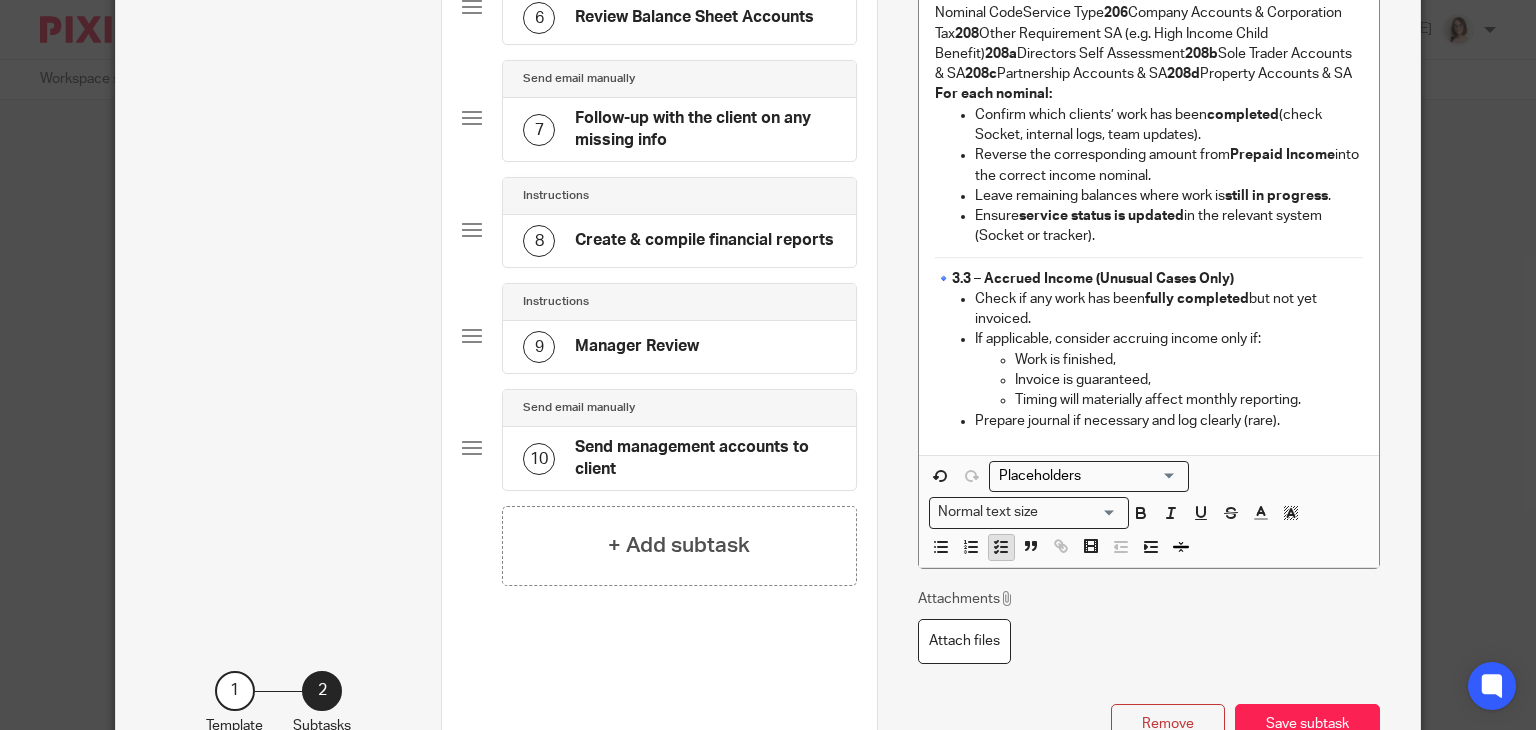 click 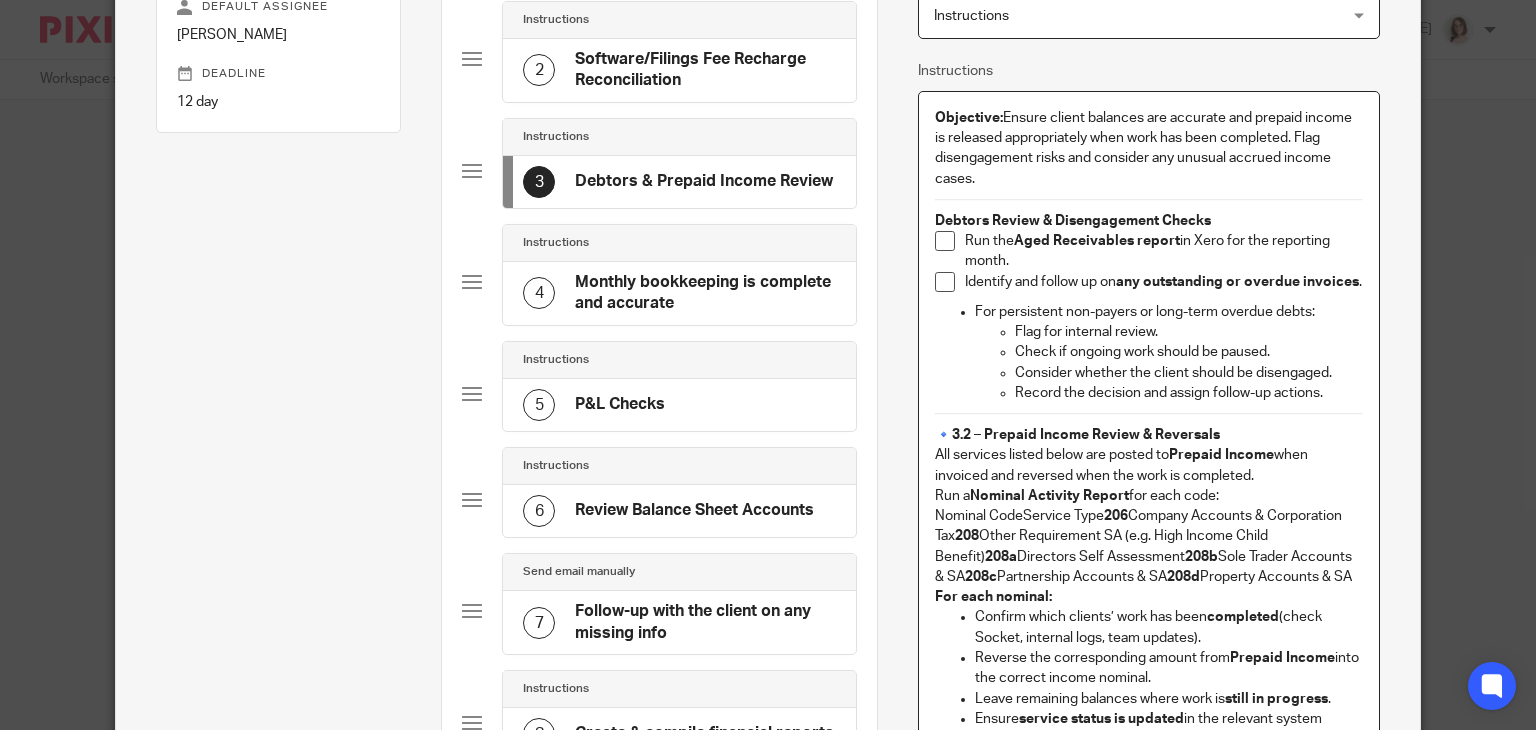 scroll, scrollTop: 297, scrollLeft: 0, axis: vertical 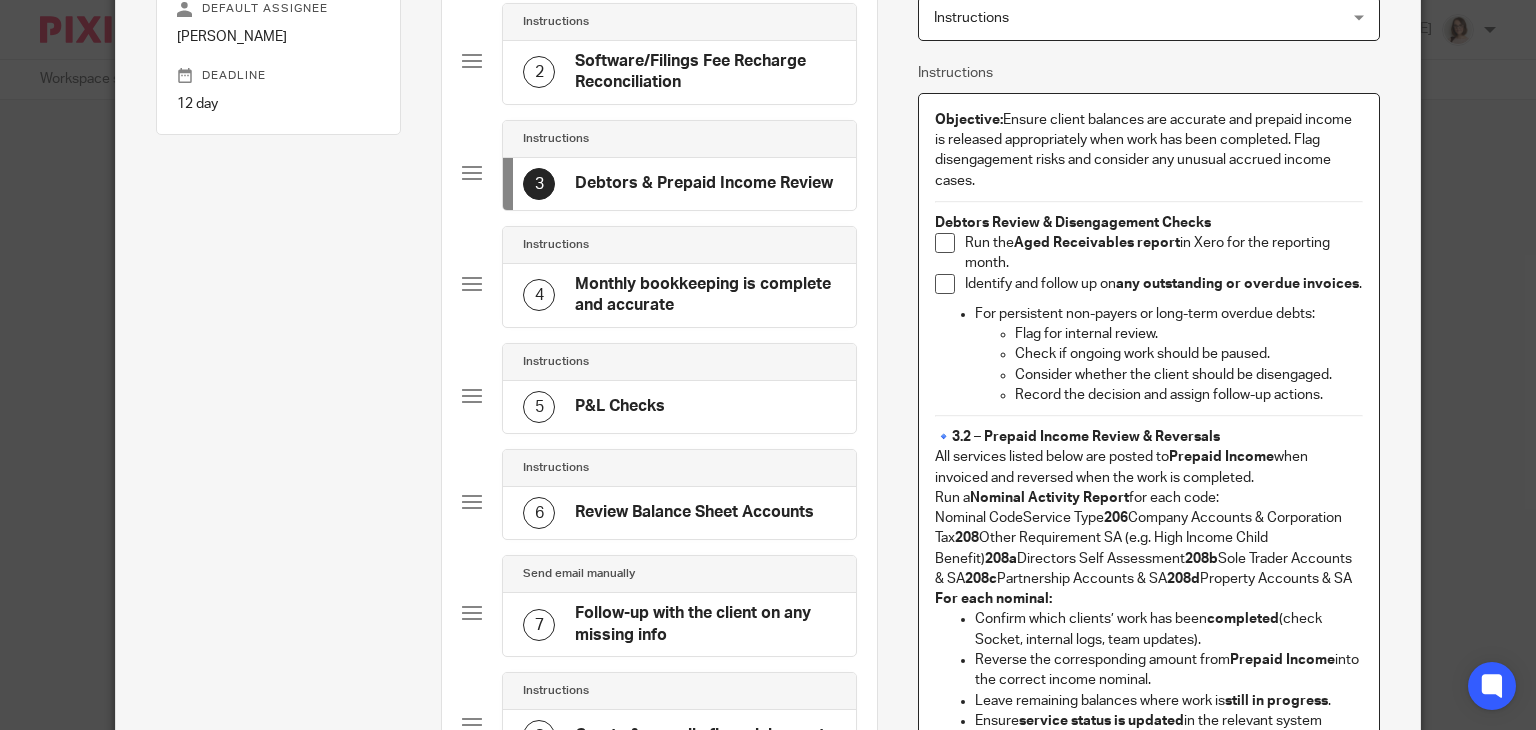 click on "For persistent non-payers or long-term overdue debts: Flag for internal review. Check if ongoing work should be paused. Consider whether the client should be disengaged. Record the decision and assign follow-up actions." at bounding box center (1149, 354) 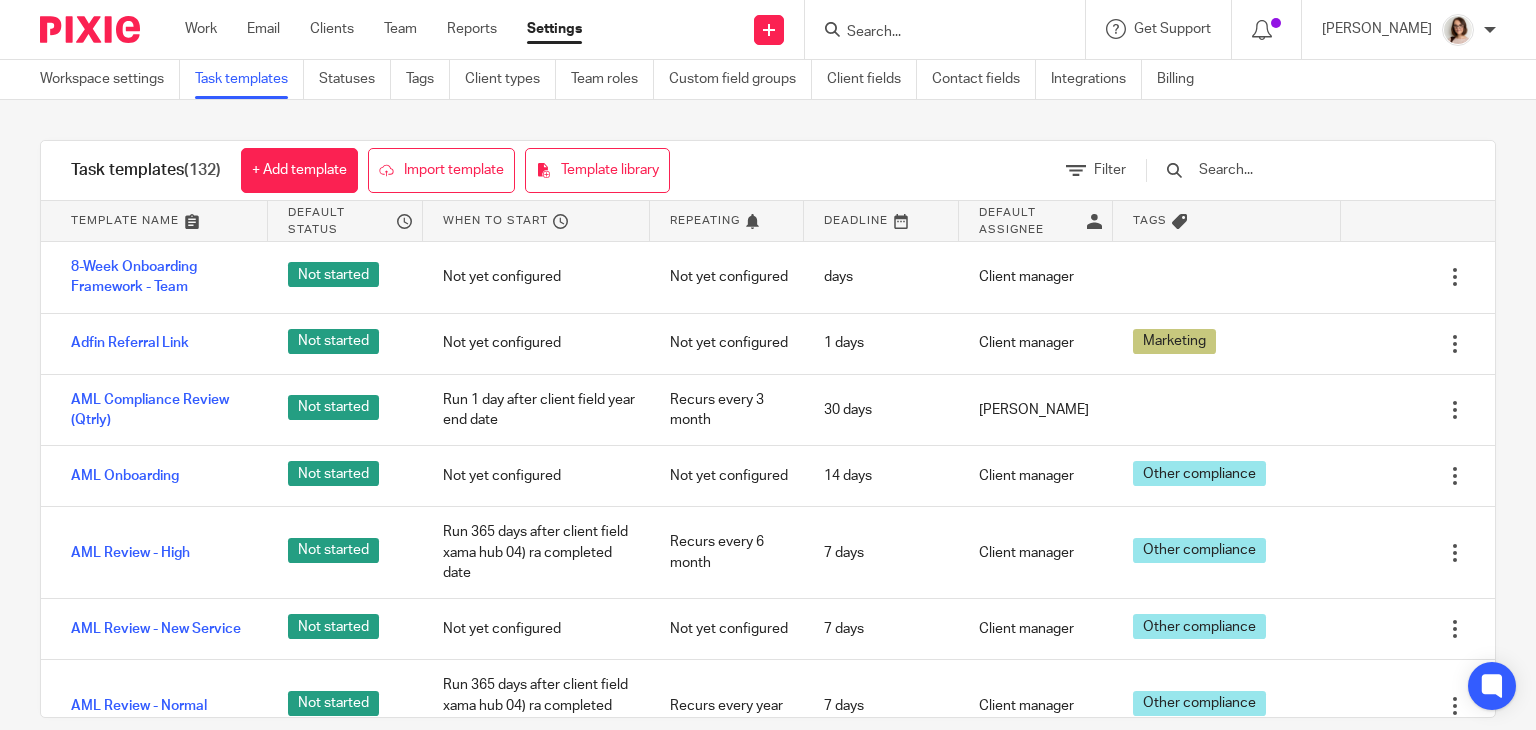 scroll, scrollTop: 0, scrollLeft: 0, axis: both 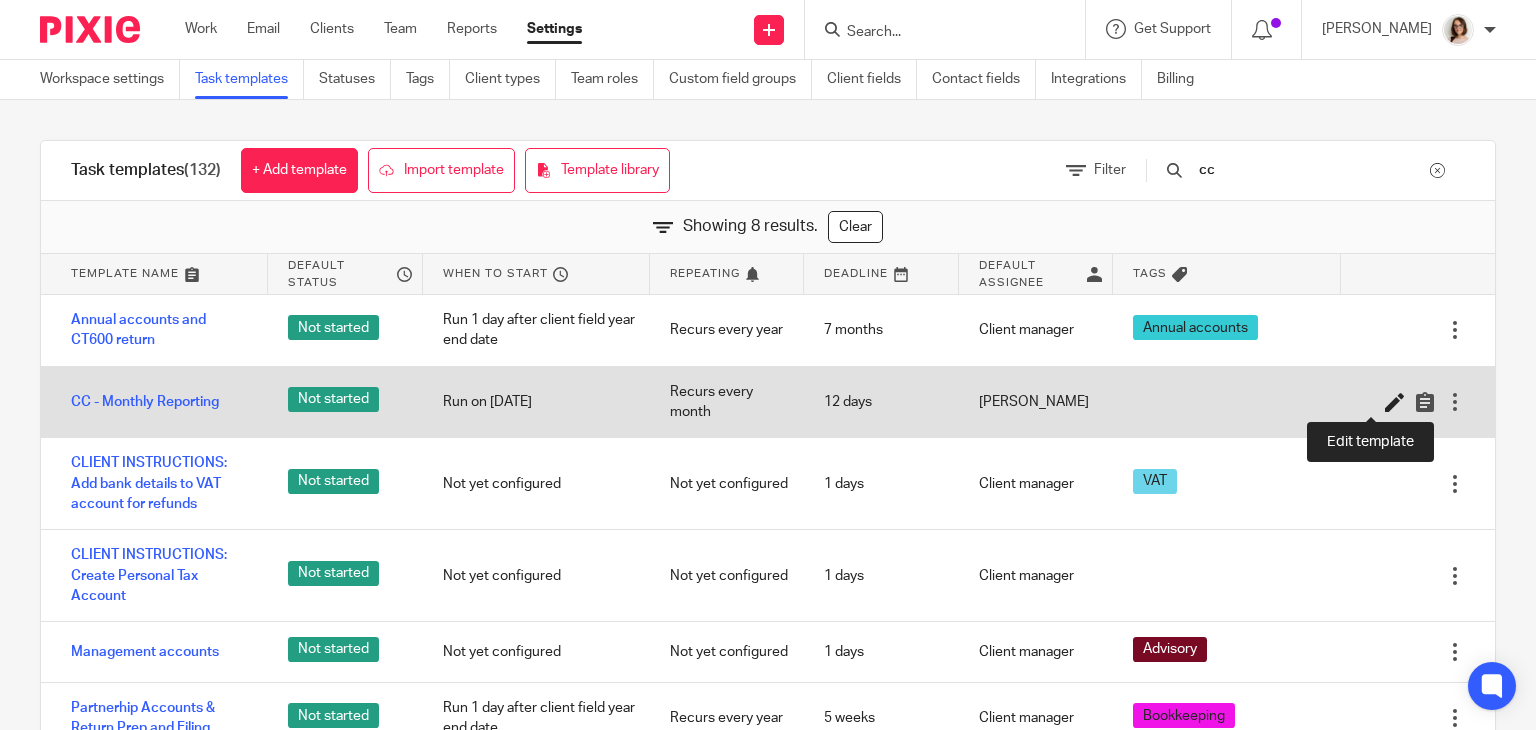 type on "cc" 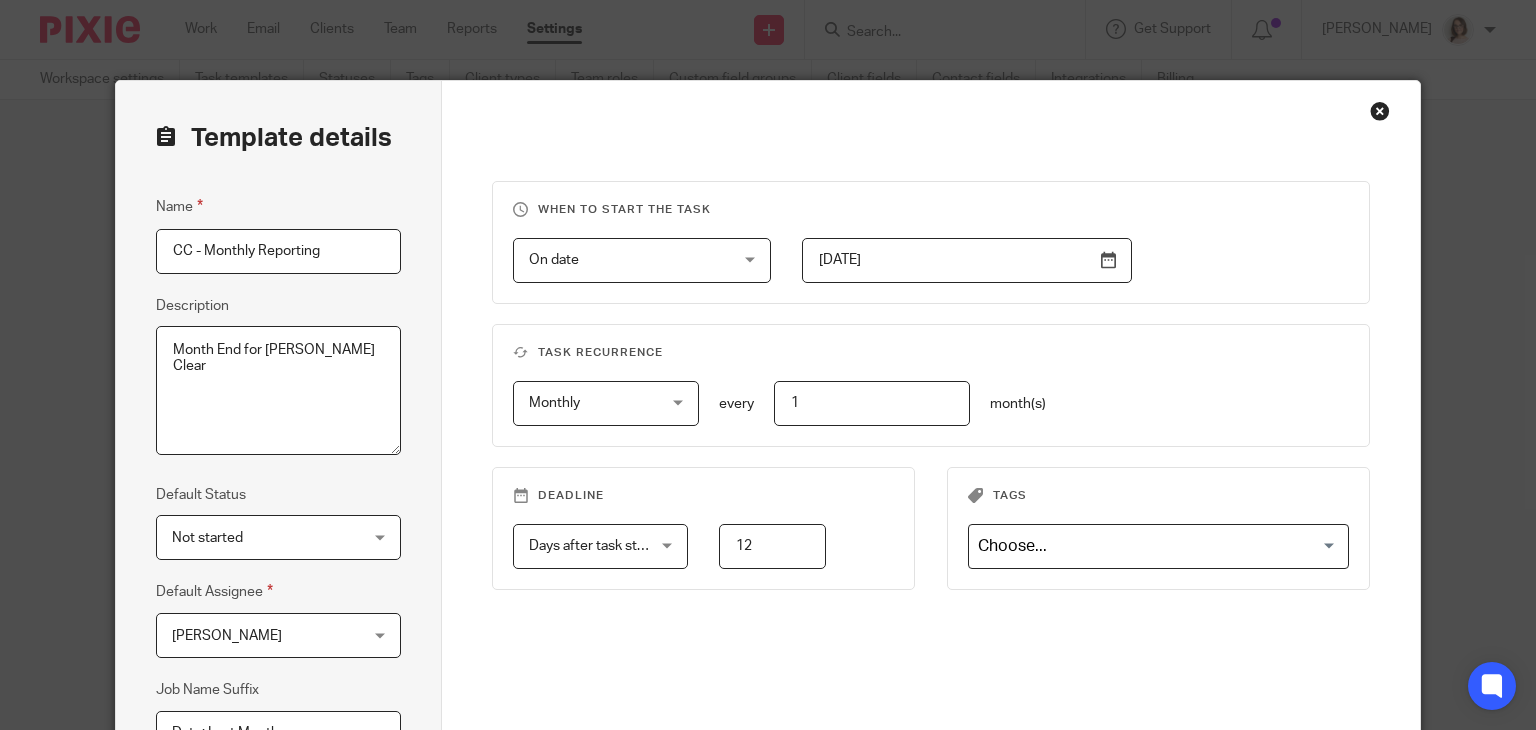 scroll, scrollTop: 0, scrollLeft: 0, axis: both 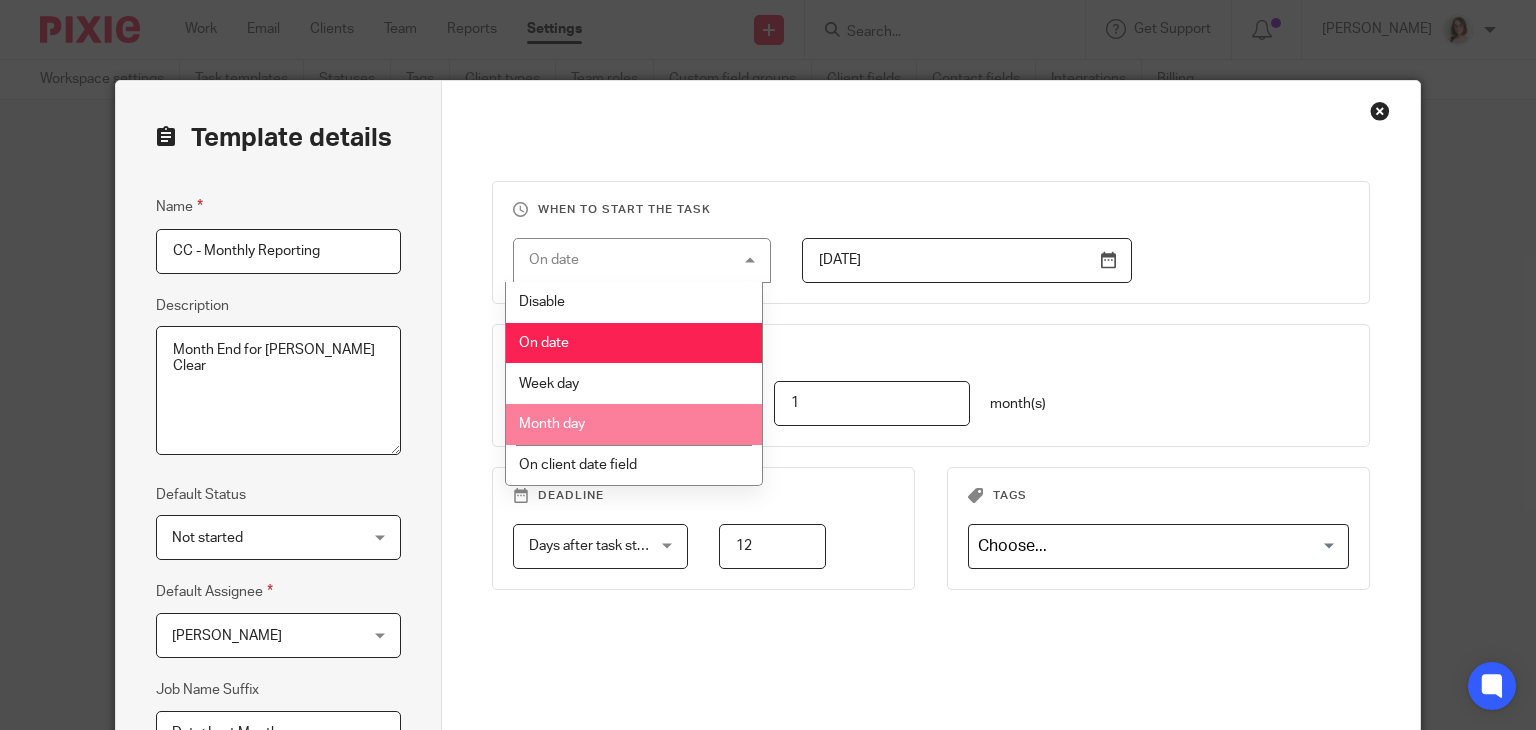 click on "Month day" at bounding box center (634, 424) 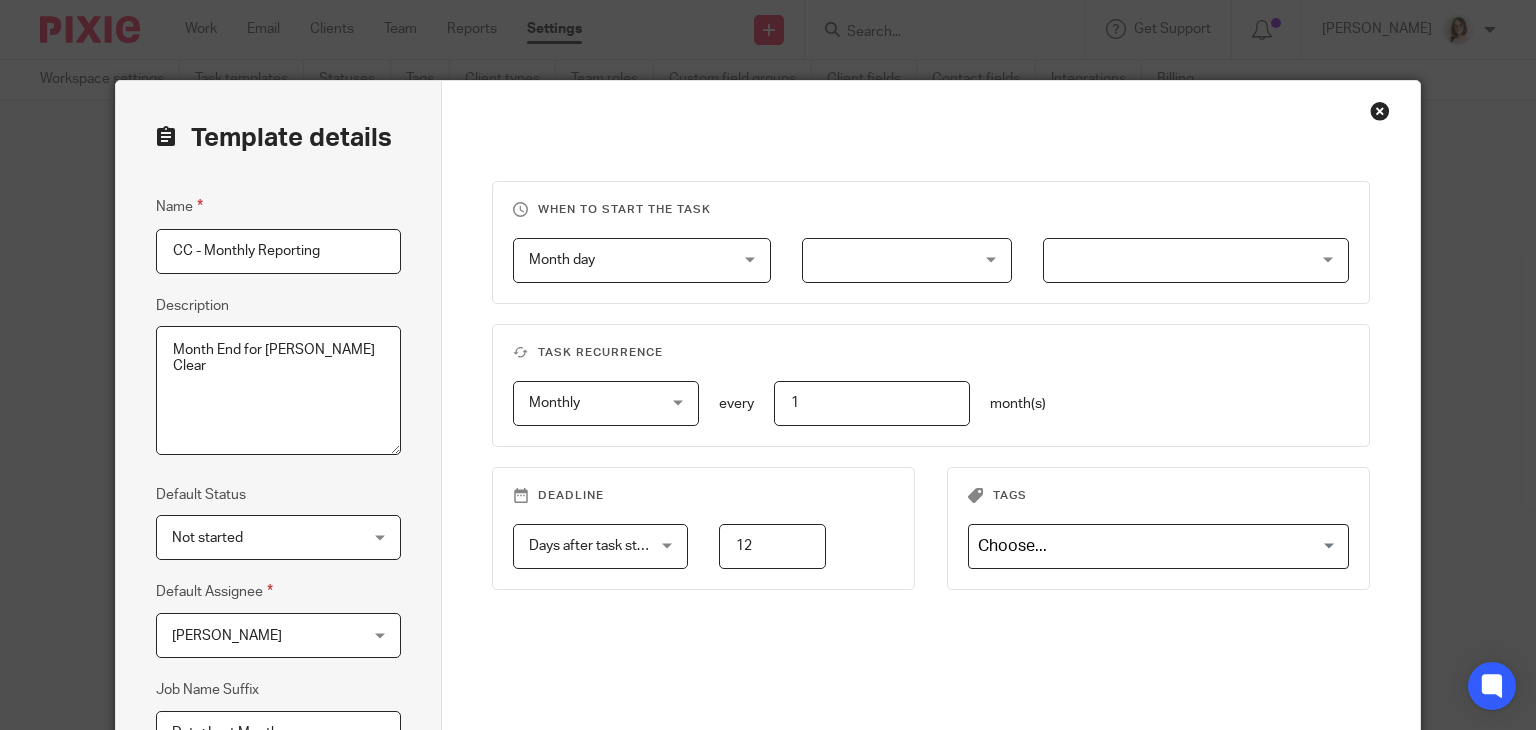 click at bounding box center (907, 260) 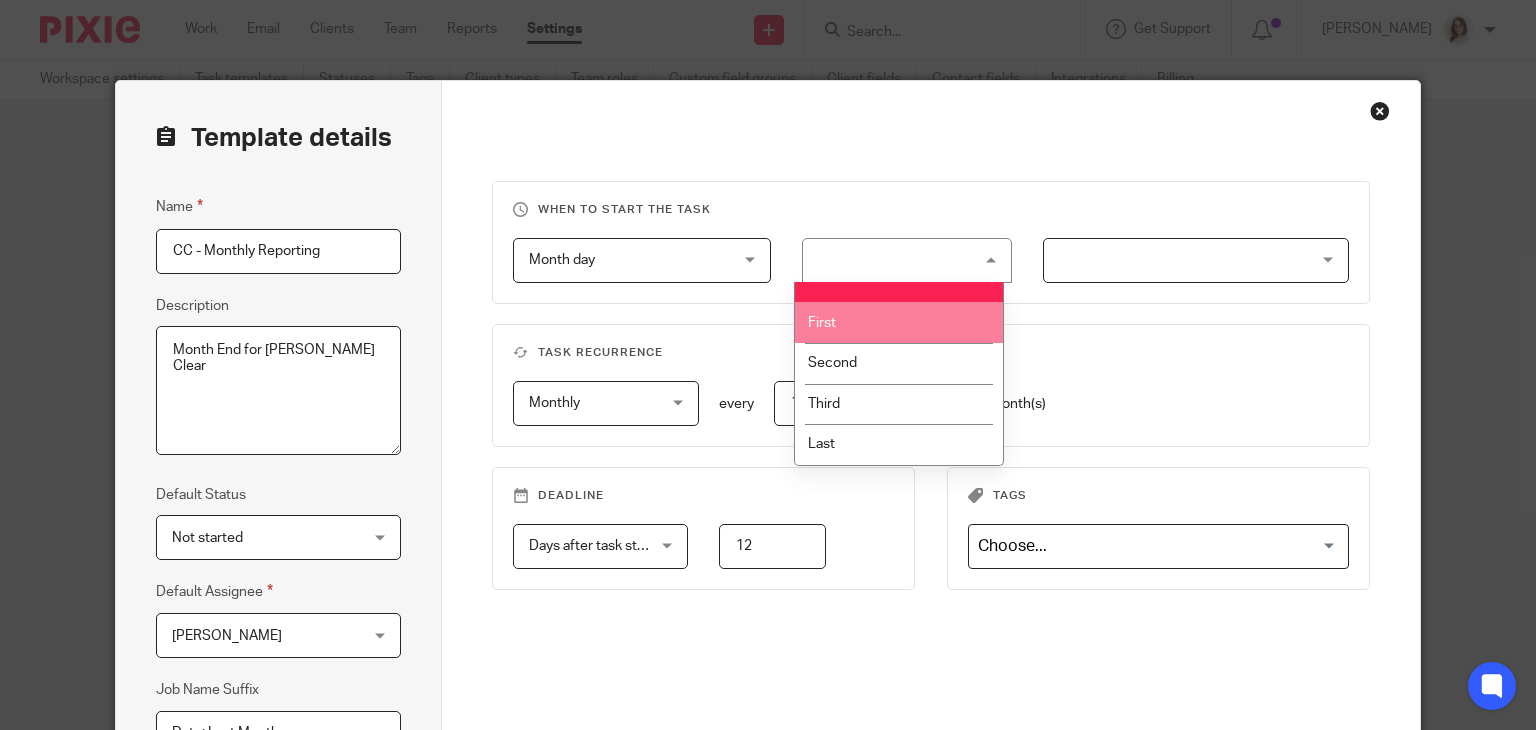 click on "First" at bounding box center [899, 322] 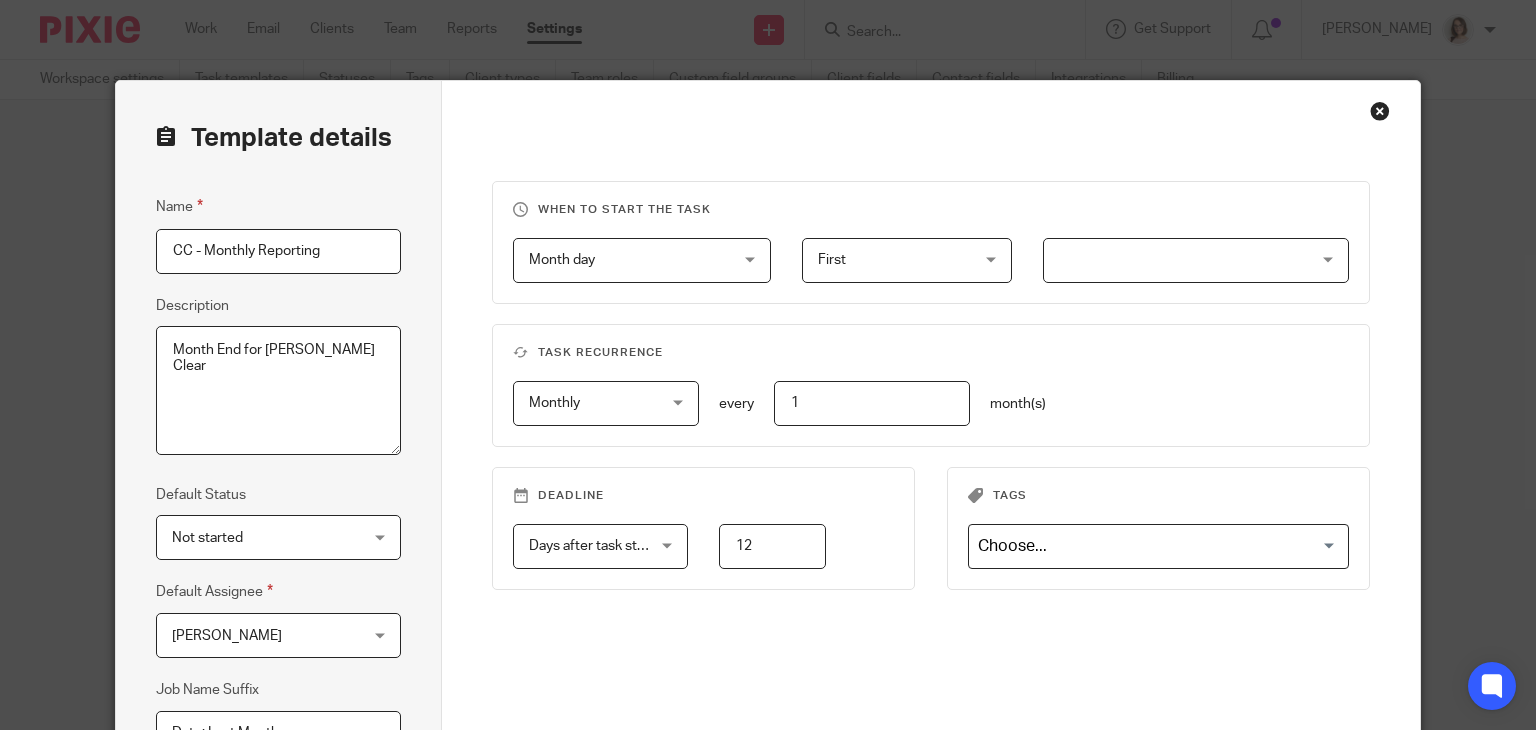 click at bounding box center [1196, 260] 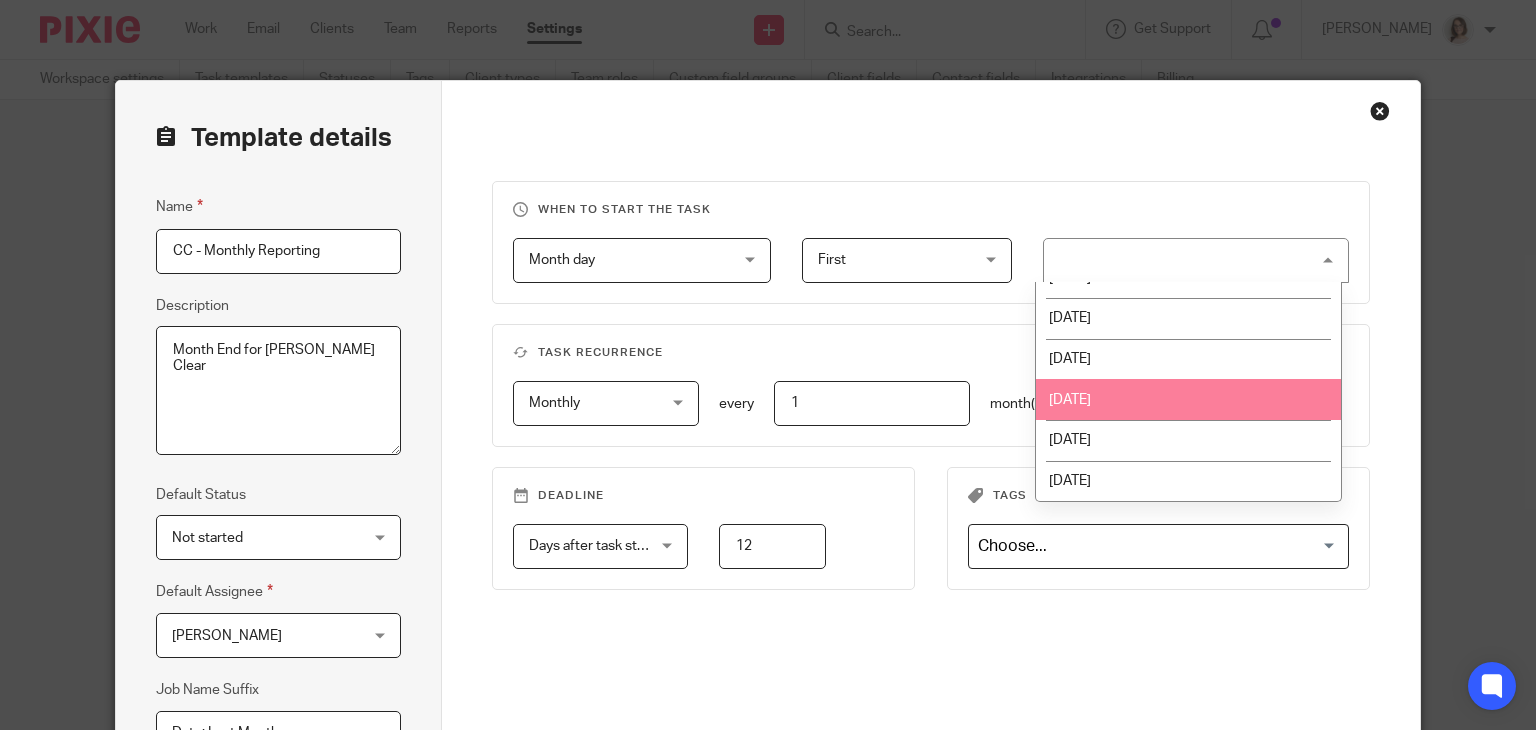 scroll, scrollTop: 0, scrollLeft: 0, axis: both 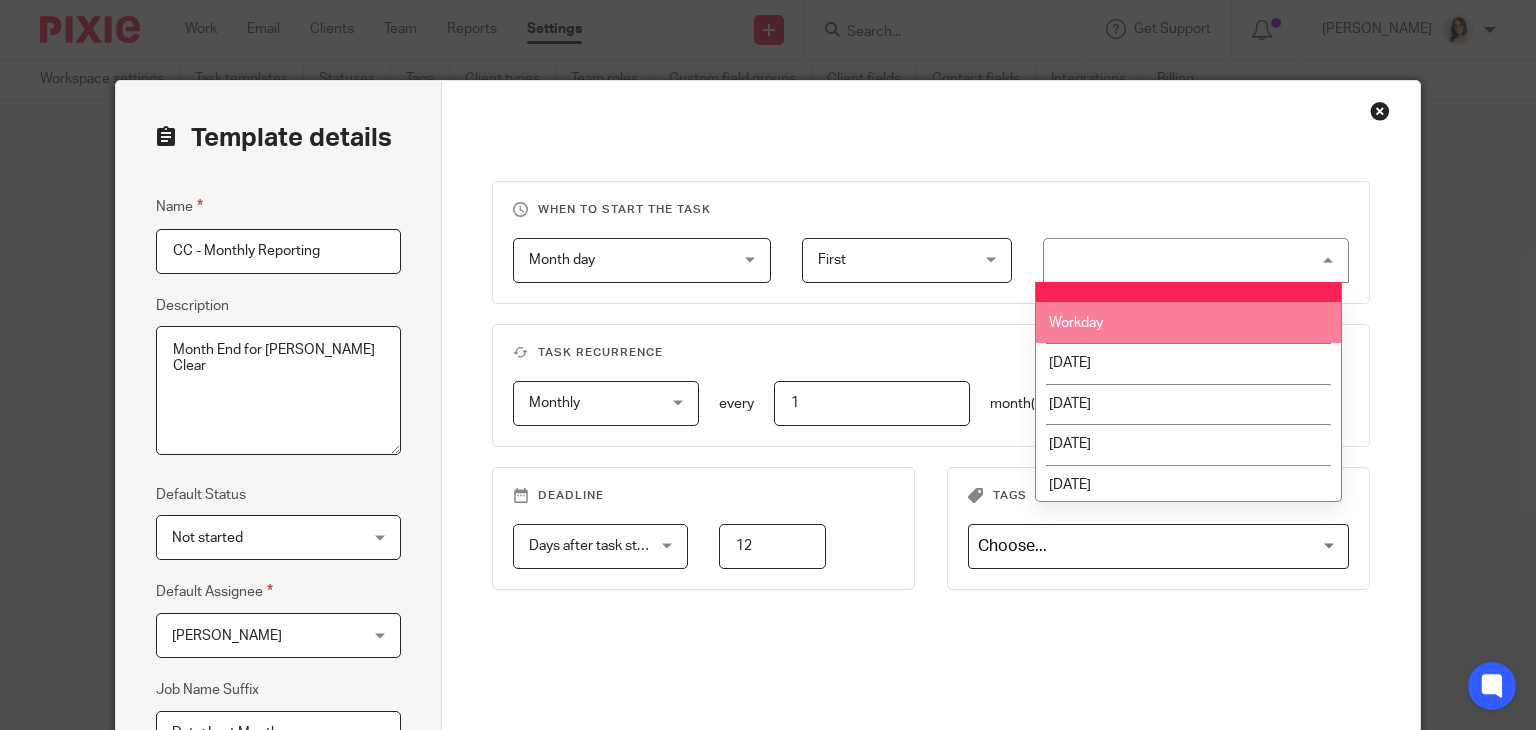 click on "Workday" at bounding box center [1188, 322] 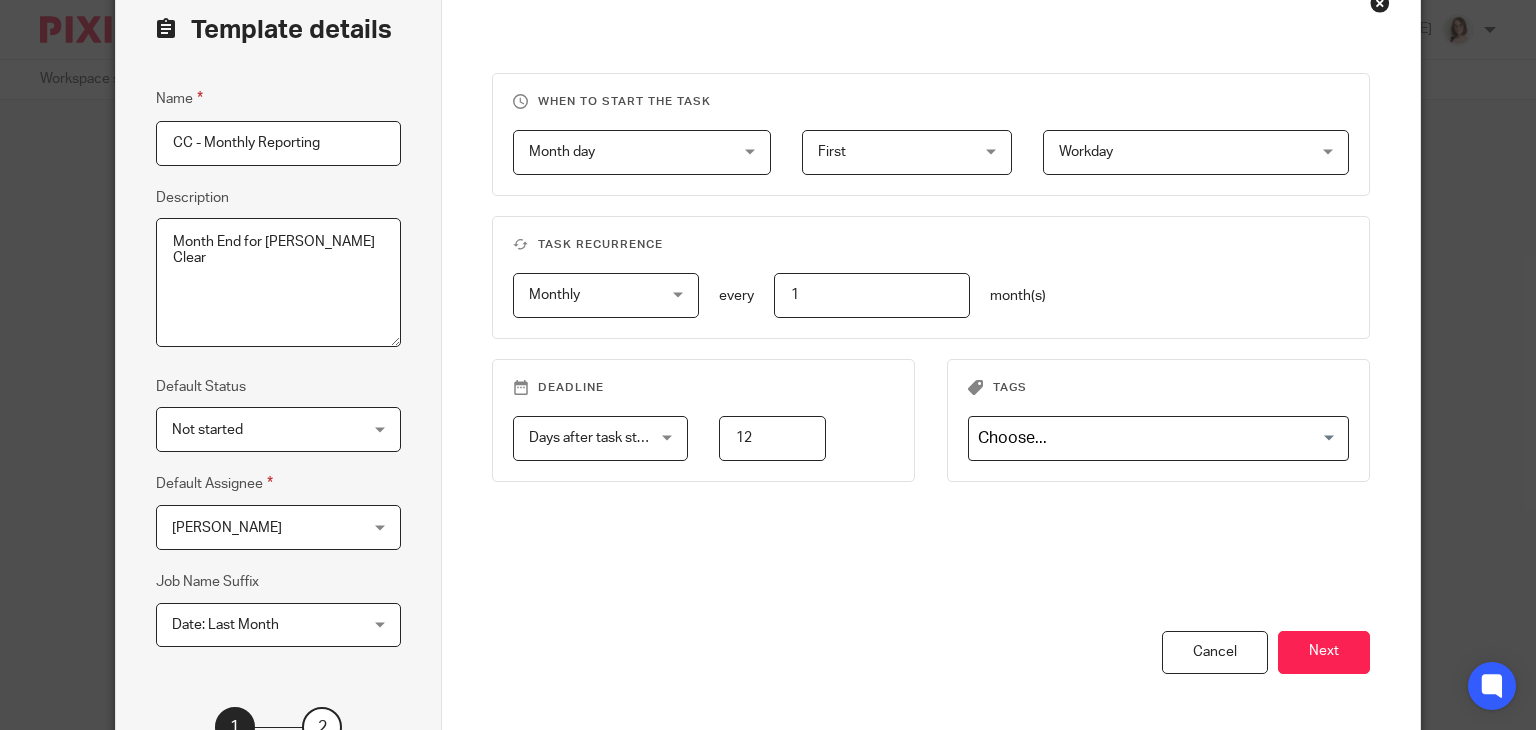 scroll, scrollTop: 290, scrollLeft: 0, axis: vertical 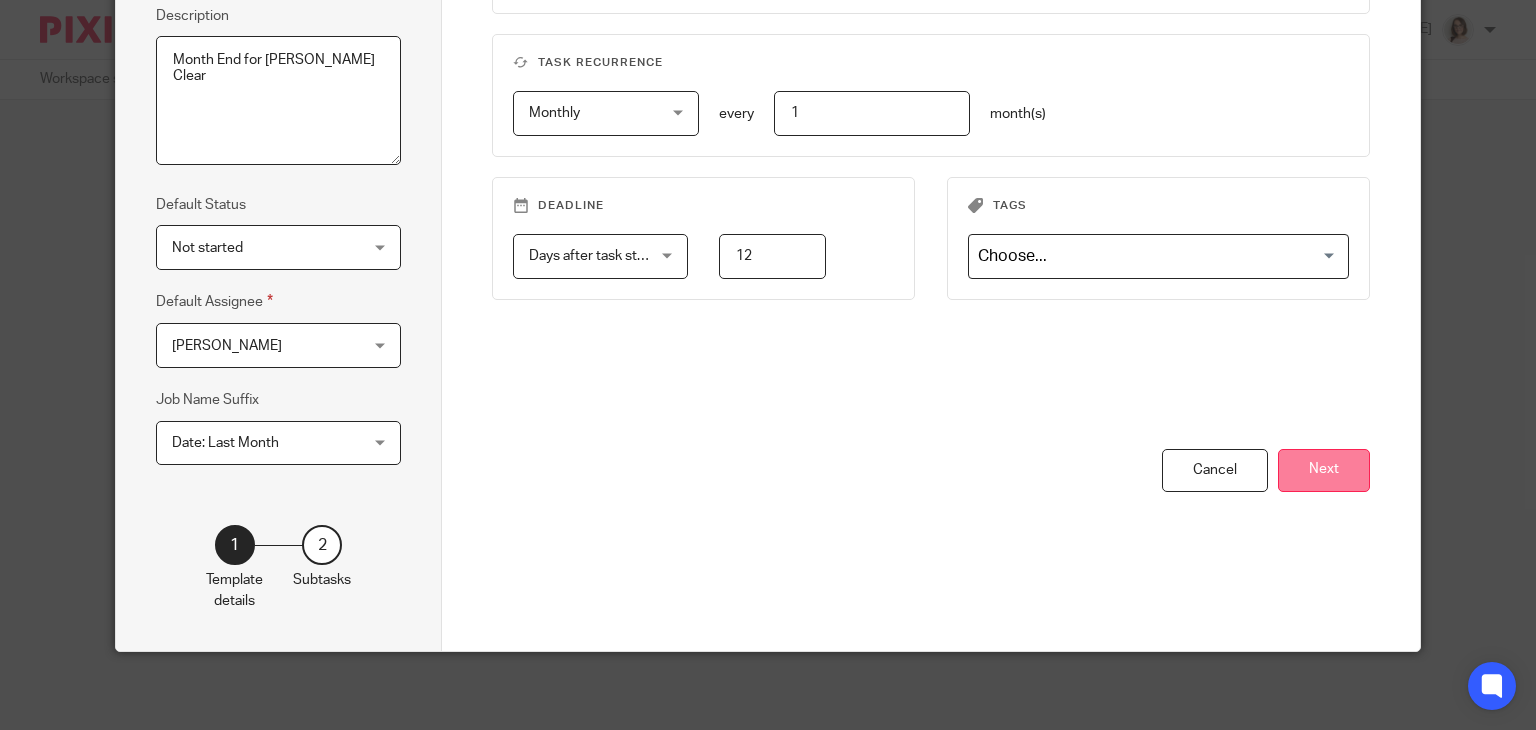 click on "Next" at bounding box center [1324, 470] 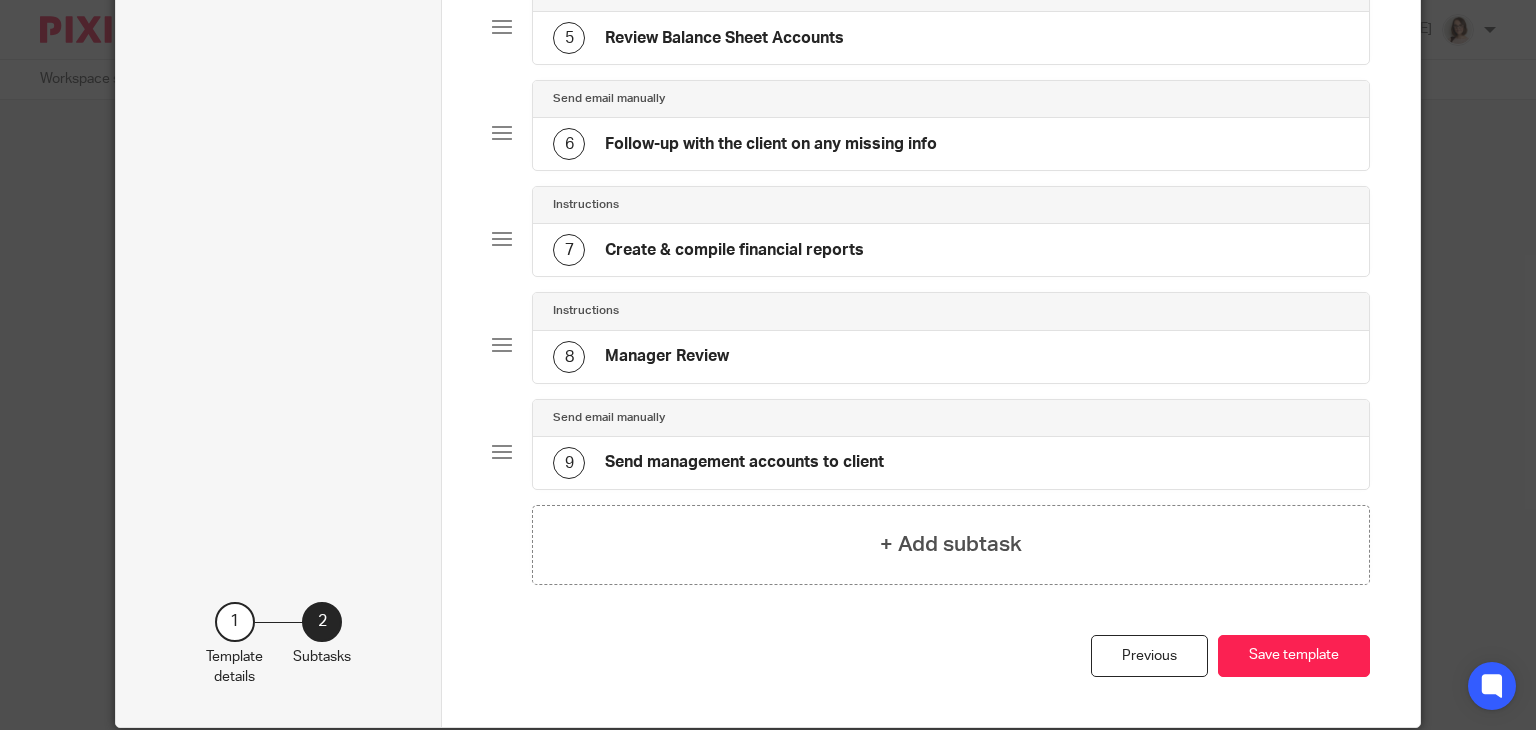 scroll, scrollTop: 619, scrollLeft: 0, axis: vertical 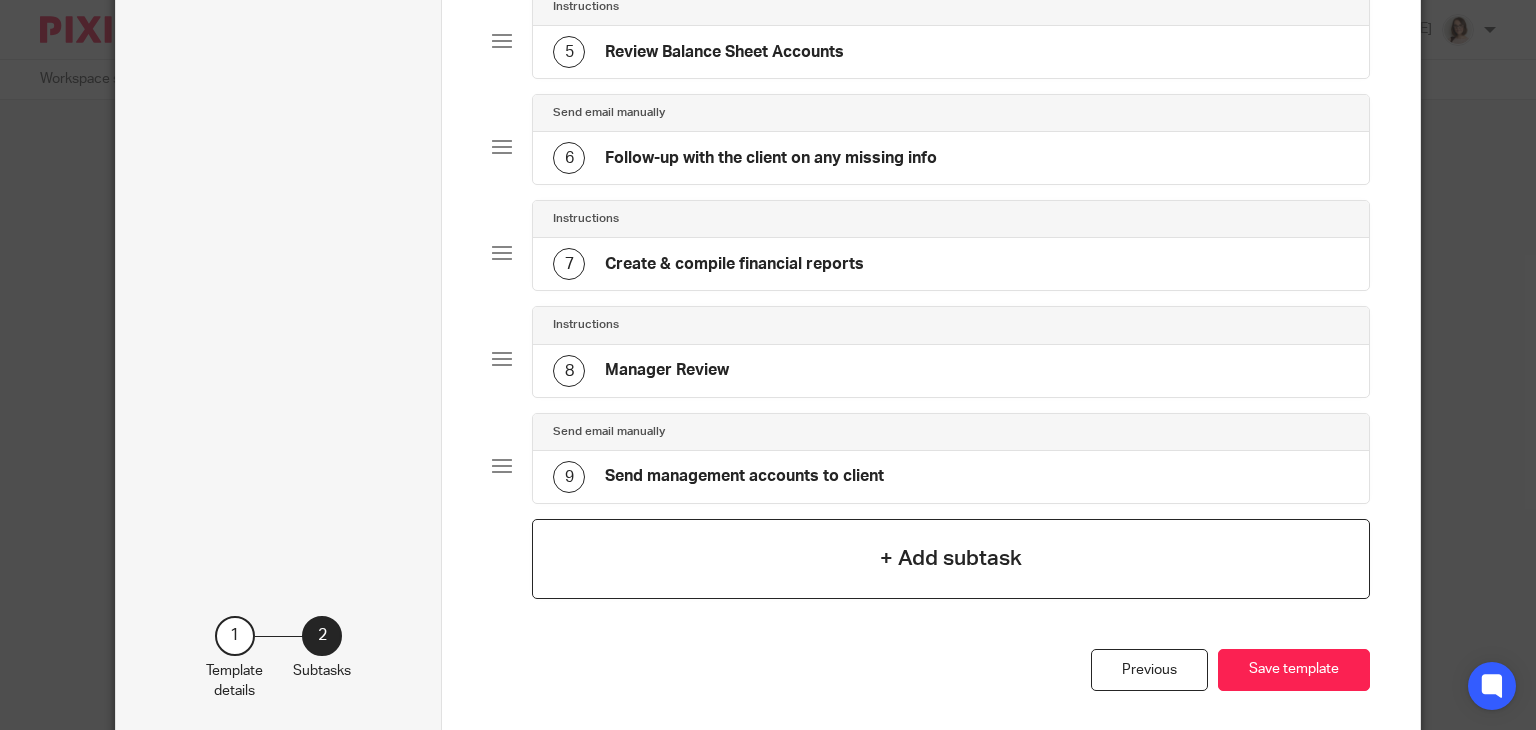 click on "+ Add subtask" 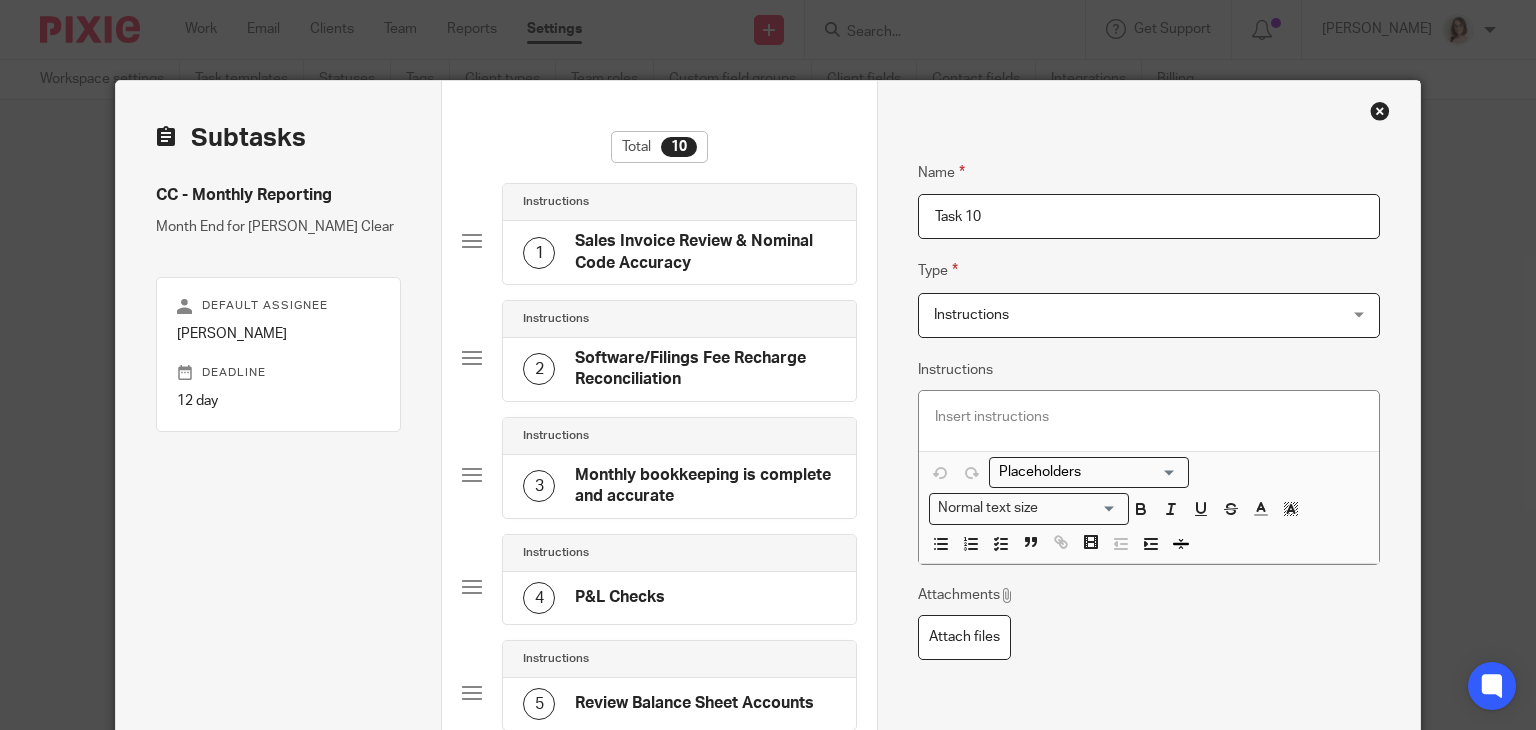 drag, startPoint x: 987, startPoint y: 205, endPoint x: 891, endPoint y: 225, distance: 98.0612 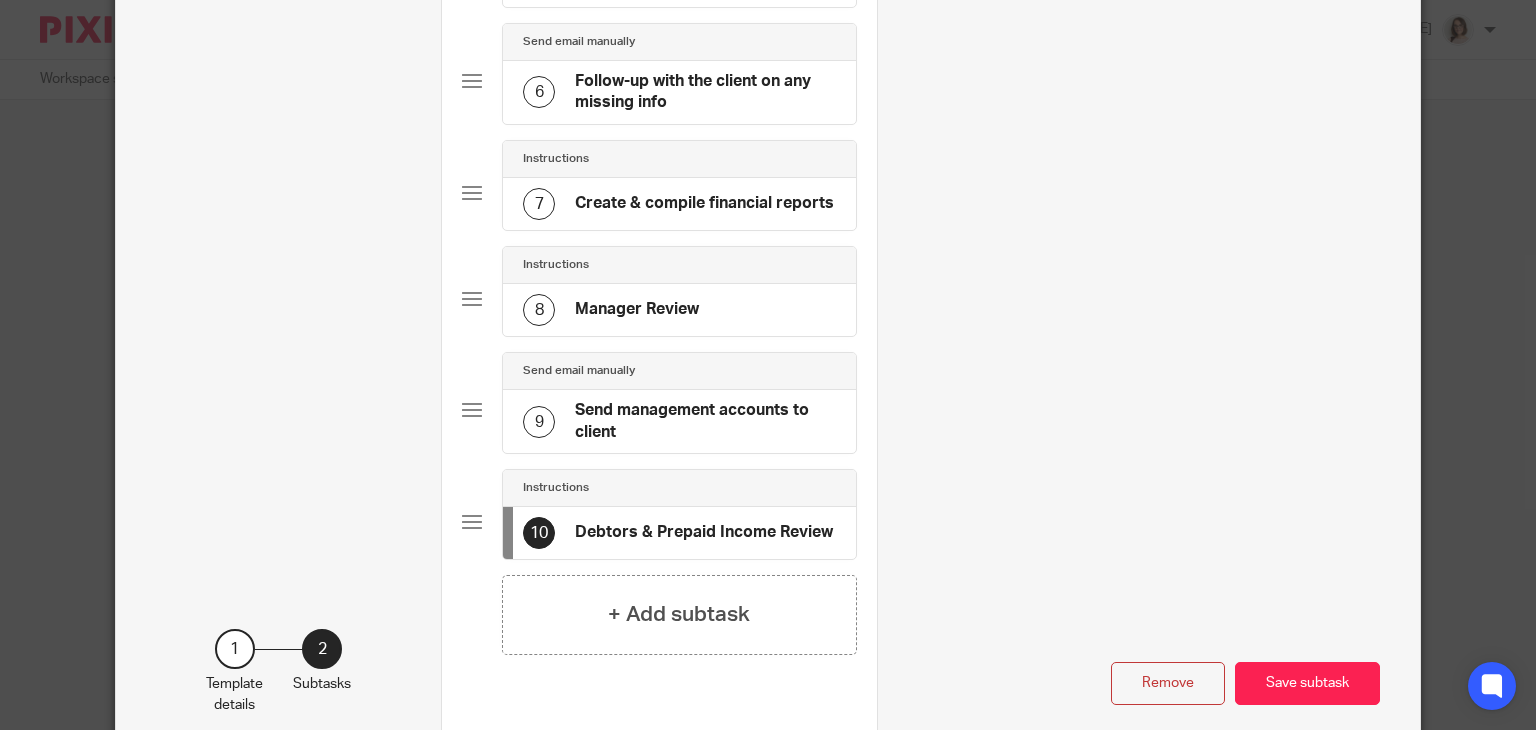 scroll, scrollTop: 767, scrollLeft: 0, axis: vertical 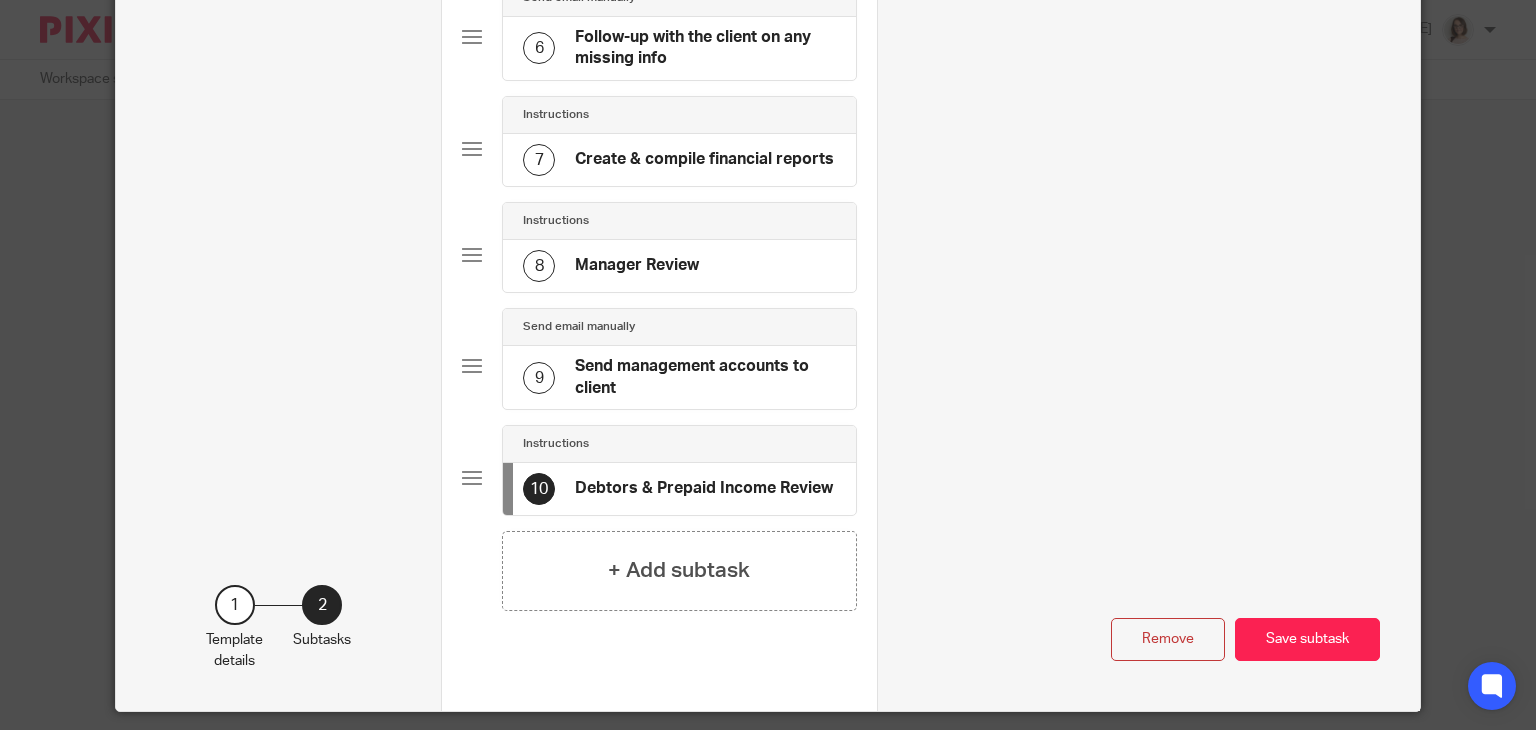 type on "Debtors & Prepaid Income Review" 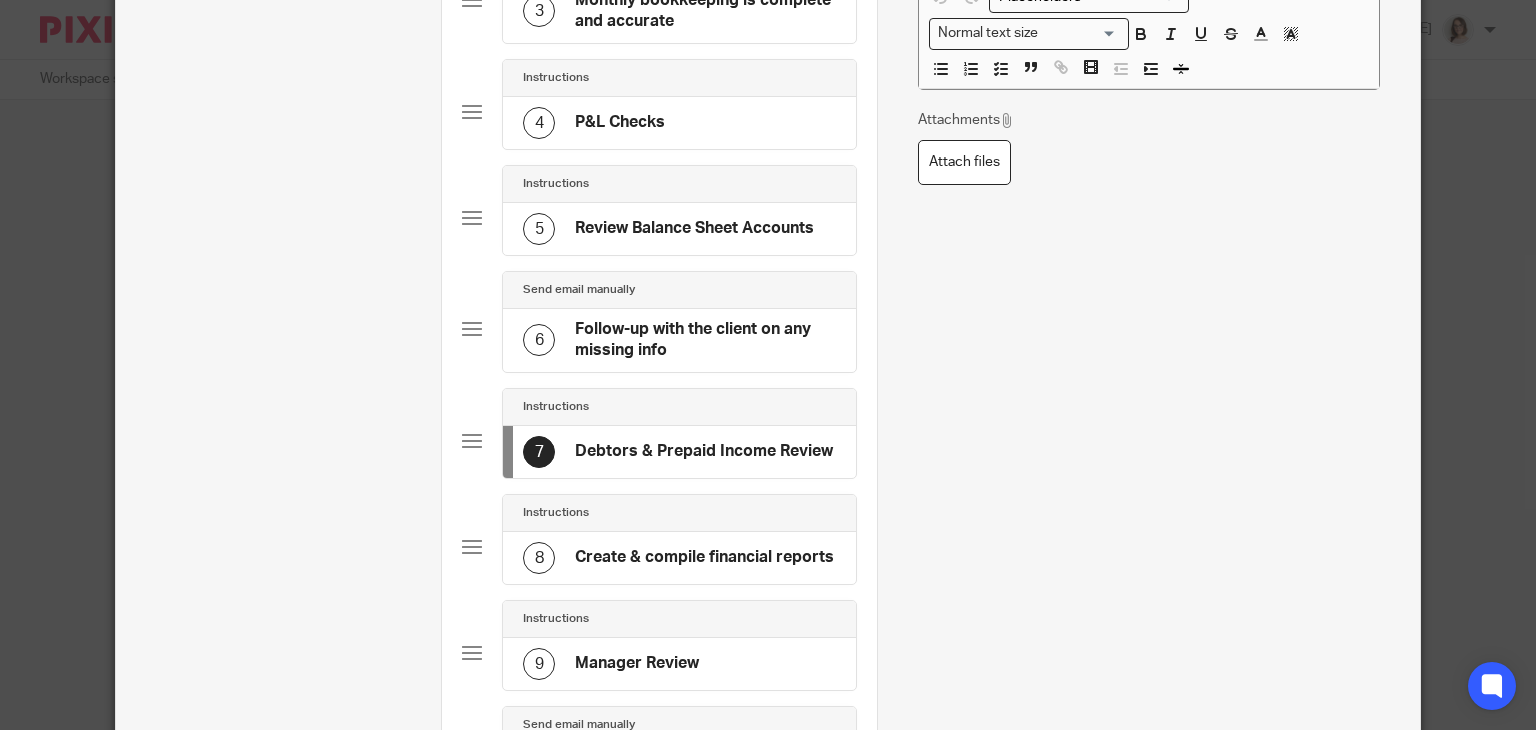 scroll, scrollTop: 467, scrollLeft: 0, axis: vertical 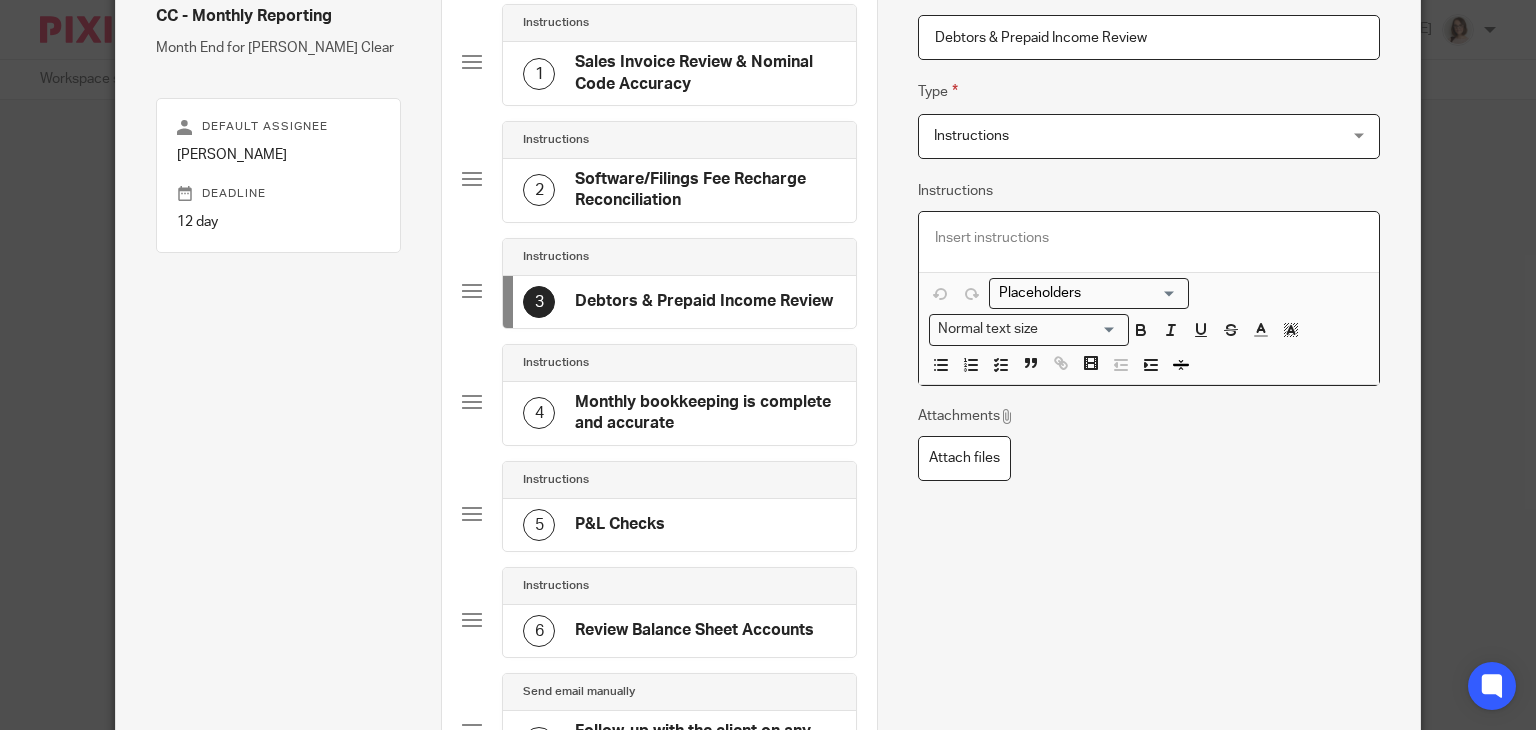 click at bounding box center (1149, 242) 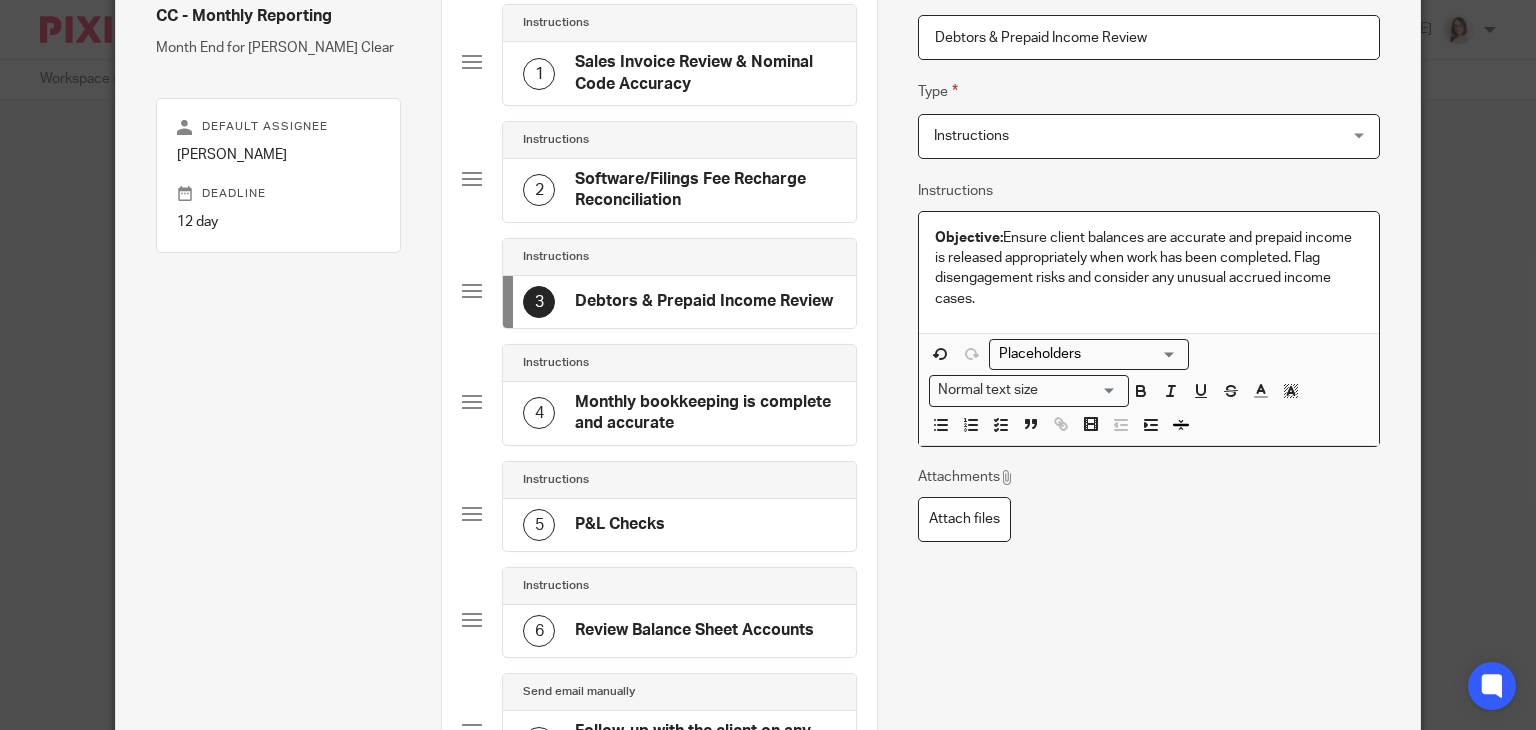 click on "Objective: Ensure client balances are accurate and prepaid income is released appropriately when work has been completed. Flag disengagement risks and consider any unusual accrued income cases." at bounding box center (1149, 268) 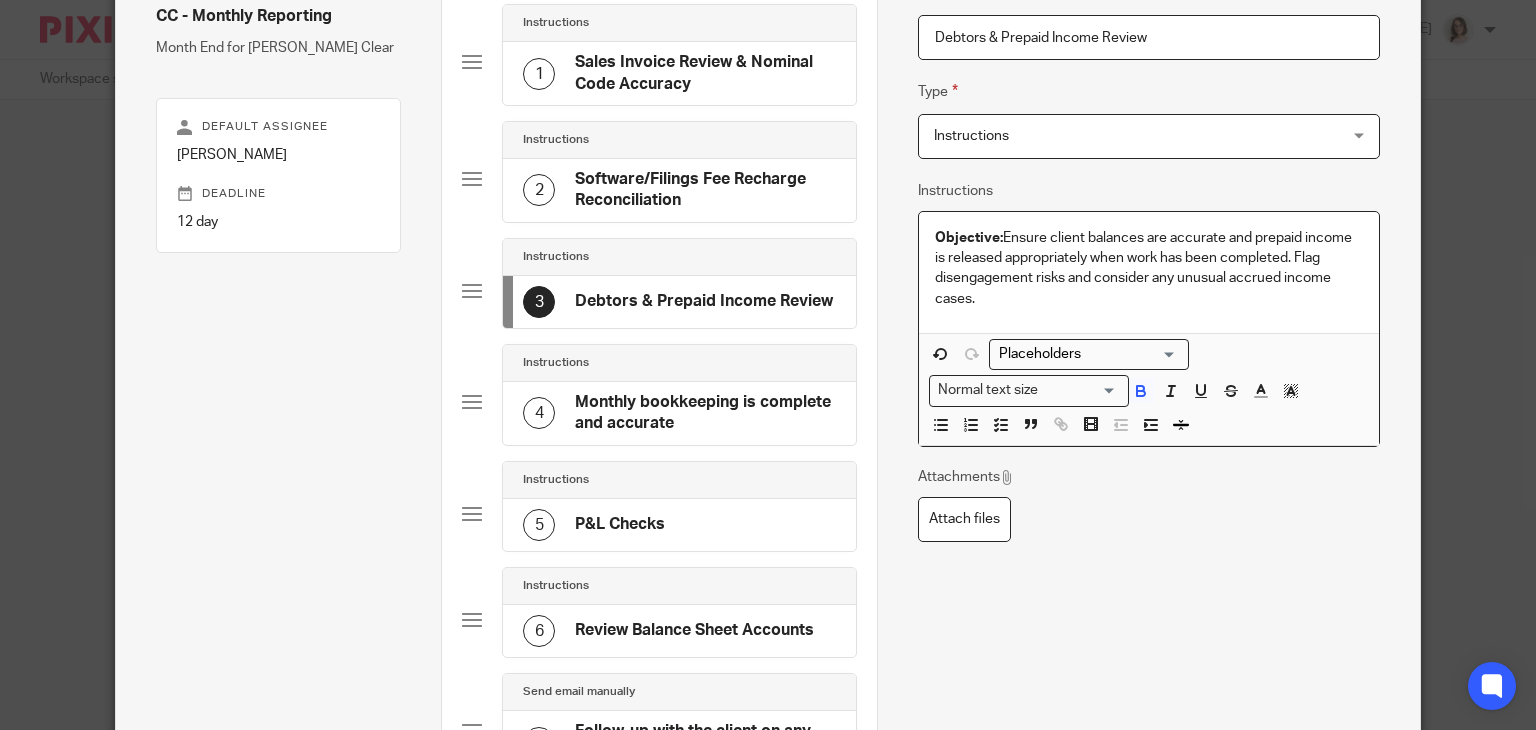 type 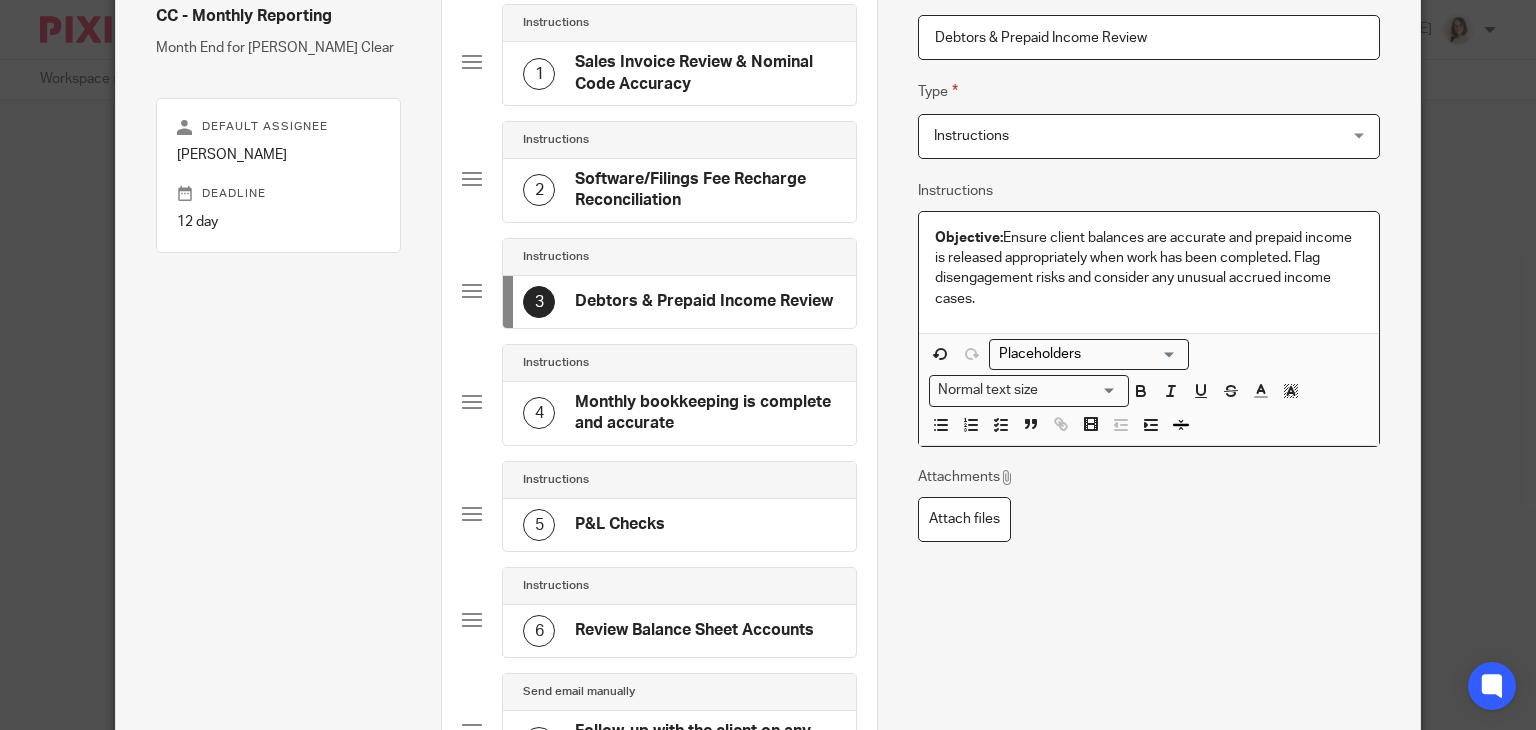click on "Objective:  Ensure client balances are accurate and prepaid income is released appropriately when work has been completed. Flag disengagement risks and consider any unusual accrued income cases." at bounding box center [1149, 272] 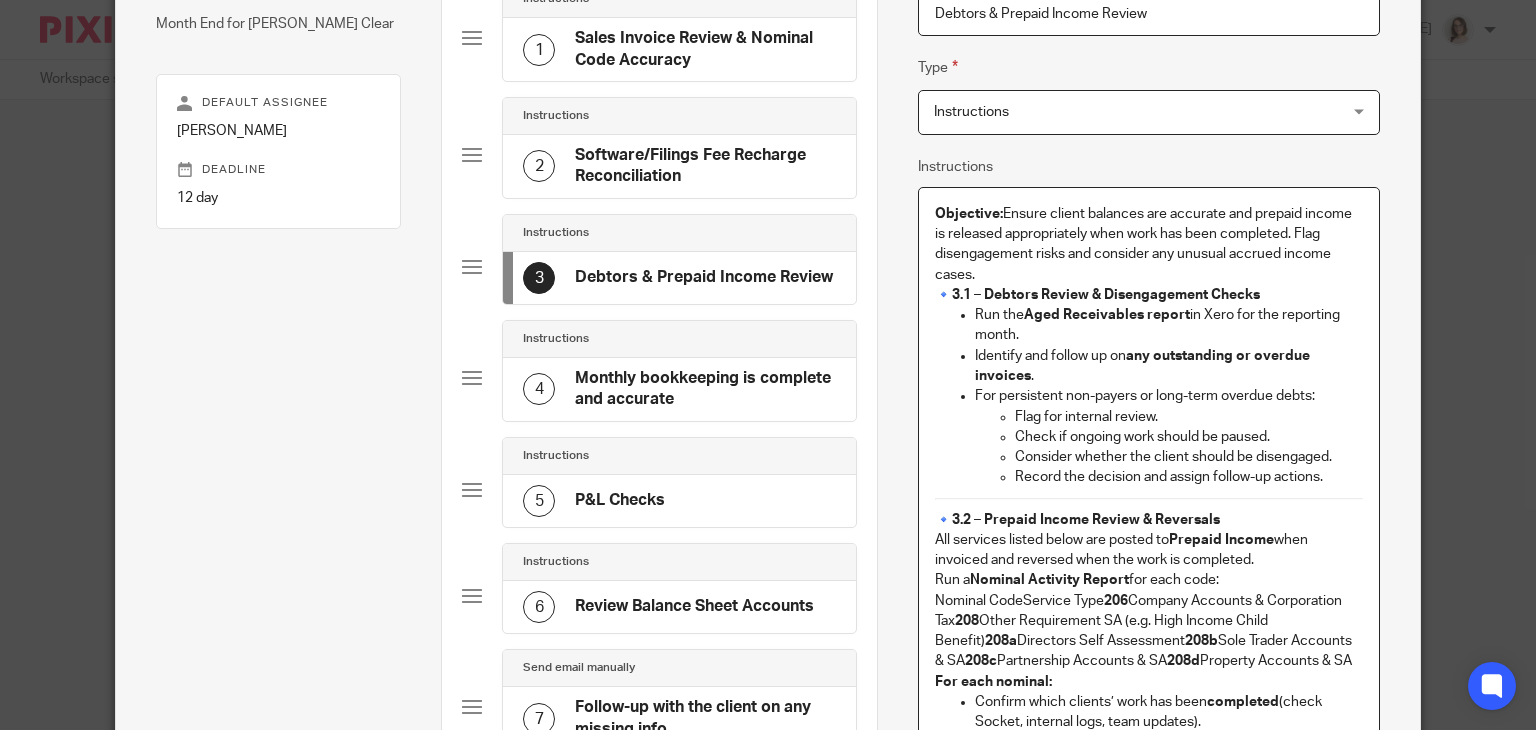 scroll, scrollTop: 200, scrollLeft: 0, axis: vertical 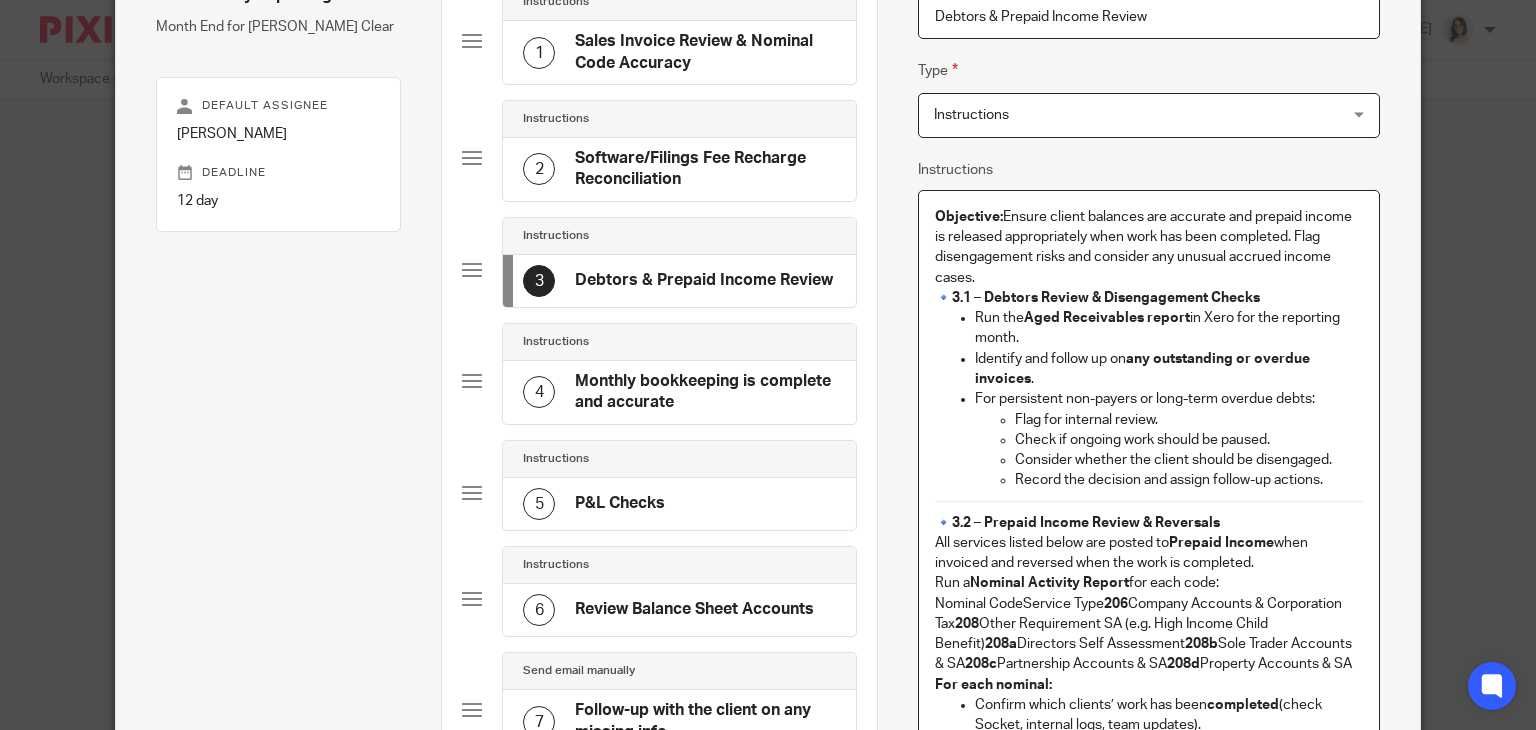 click on "3.1 – Debtors Review & Disengagement Checks" at bounding box center (1106, 298) 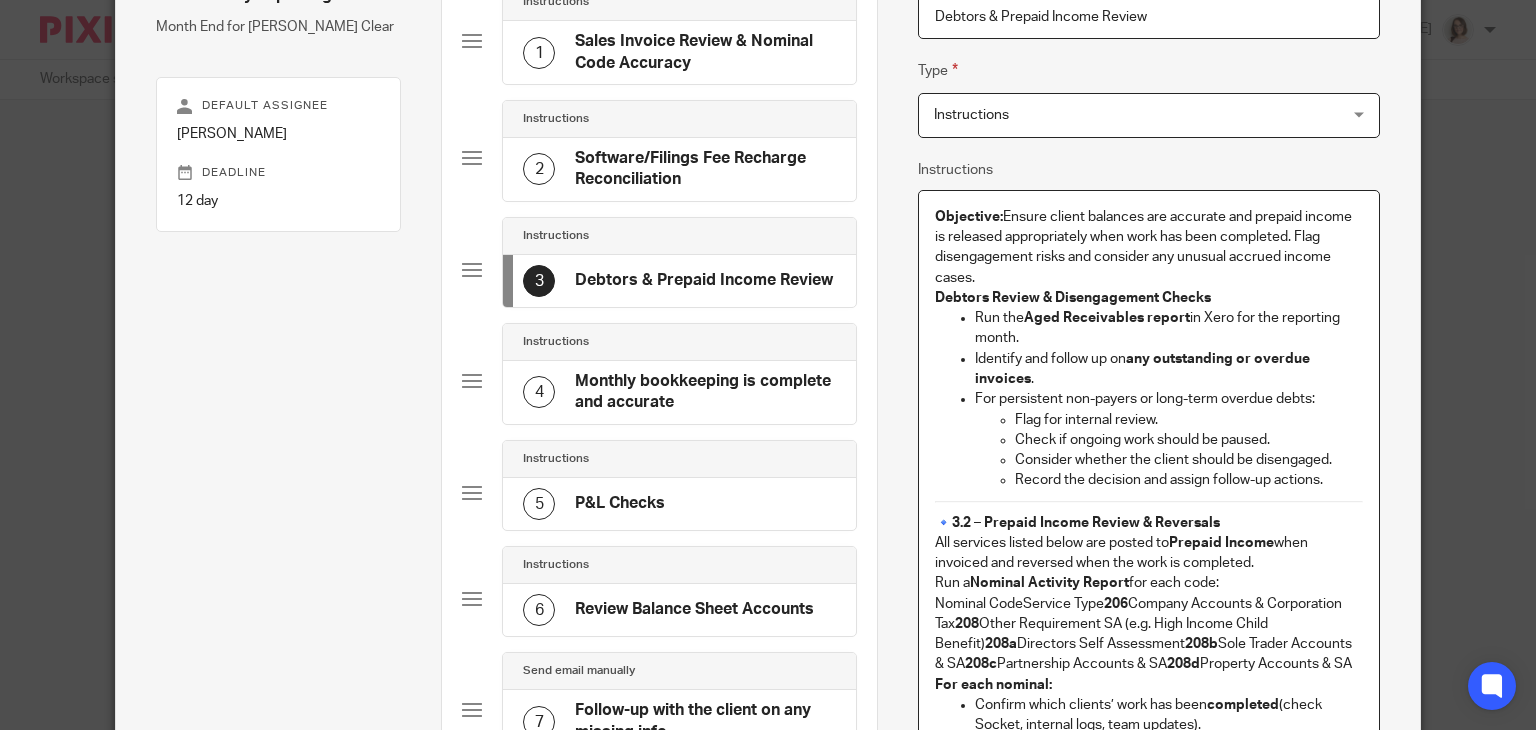 click on "Run the  Aged Receivables report  in Xero for the reporting month." at bounding box center [1169, 328] 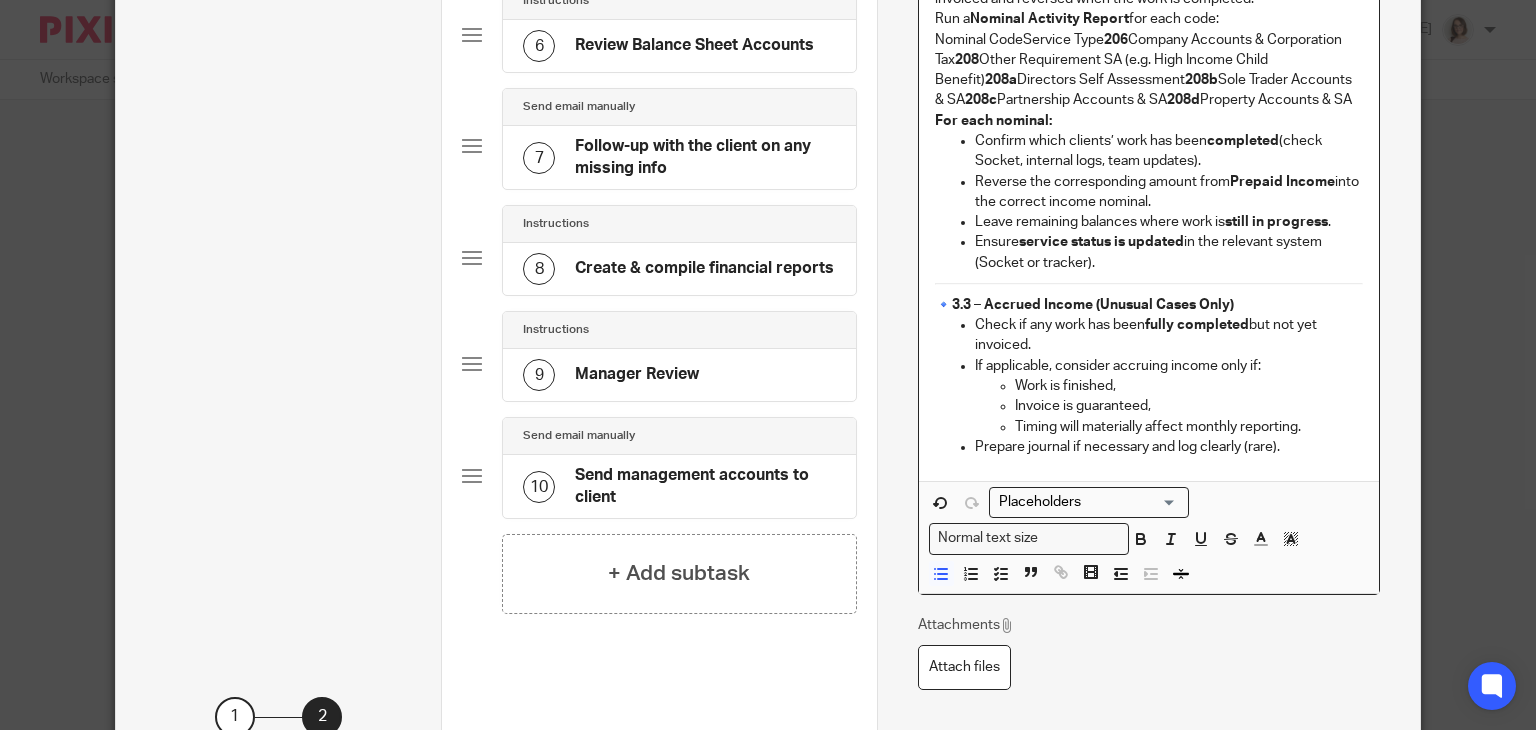 scroll, scrollTop: 768, scrollLeft: 0, axis: vertical 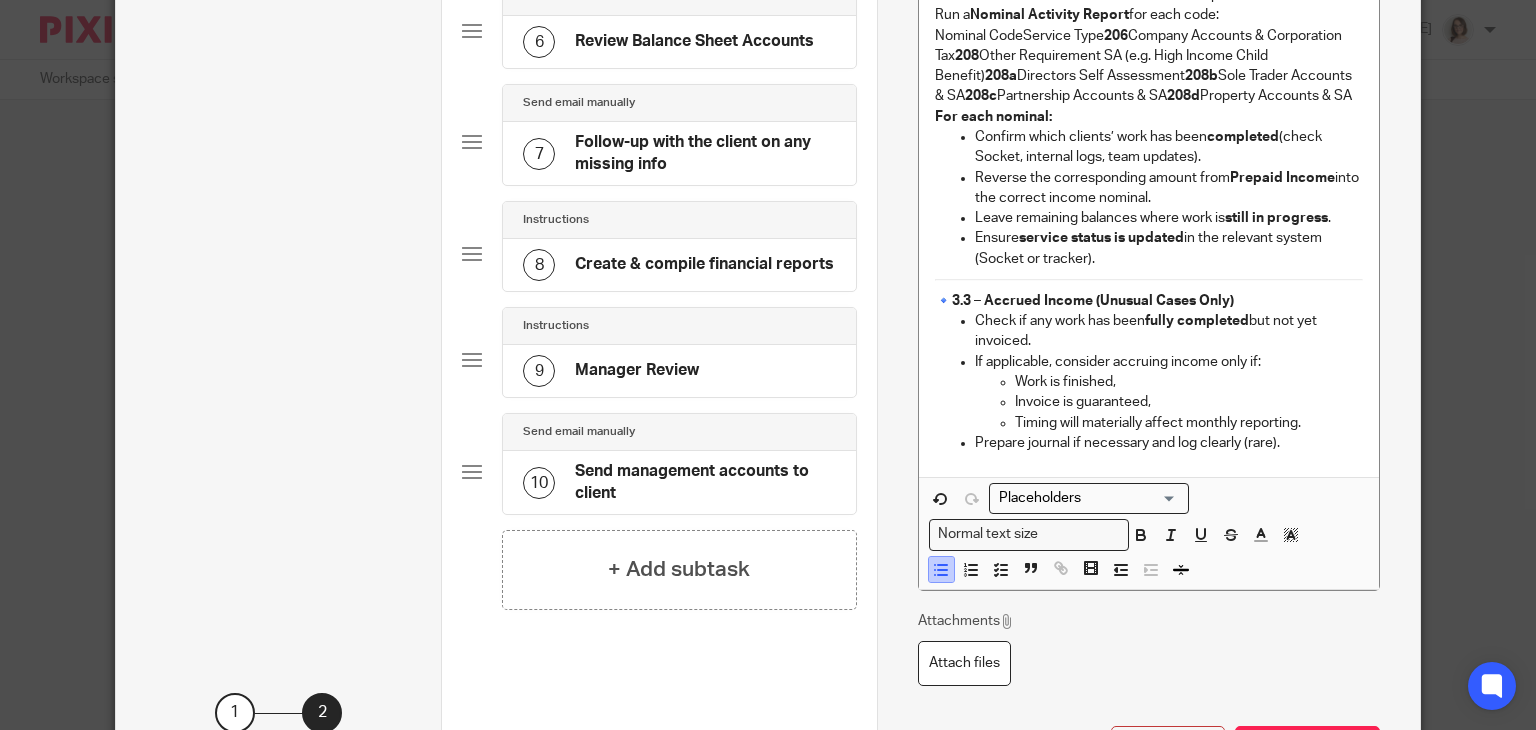 click 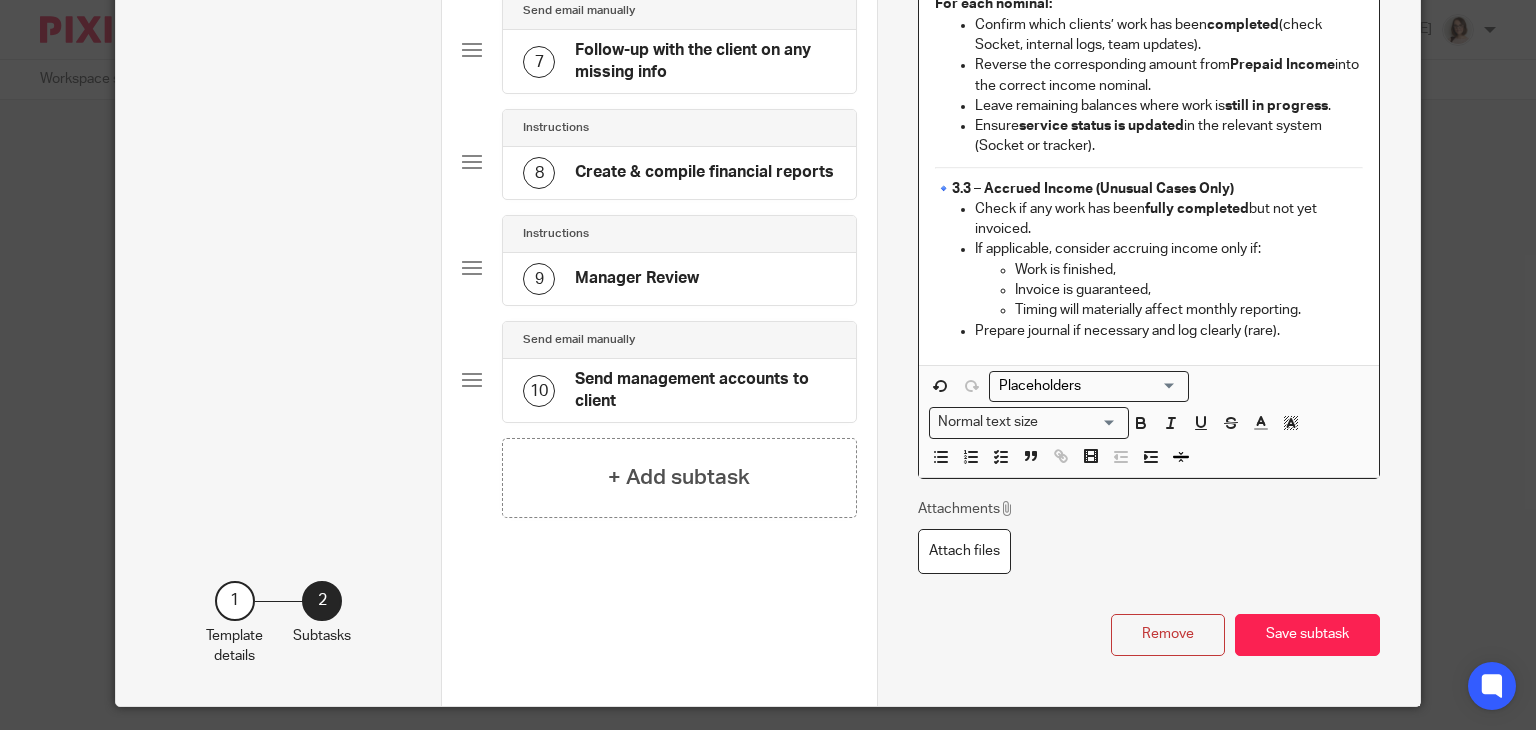 scroll, scrollTop: 864, scrollLeft: 0, axis: vertical 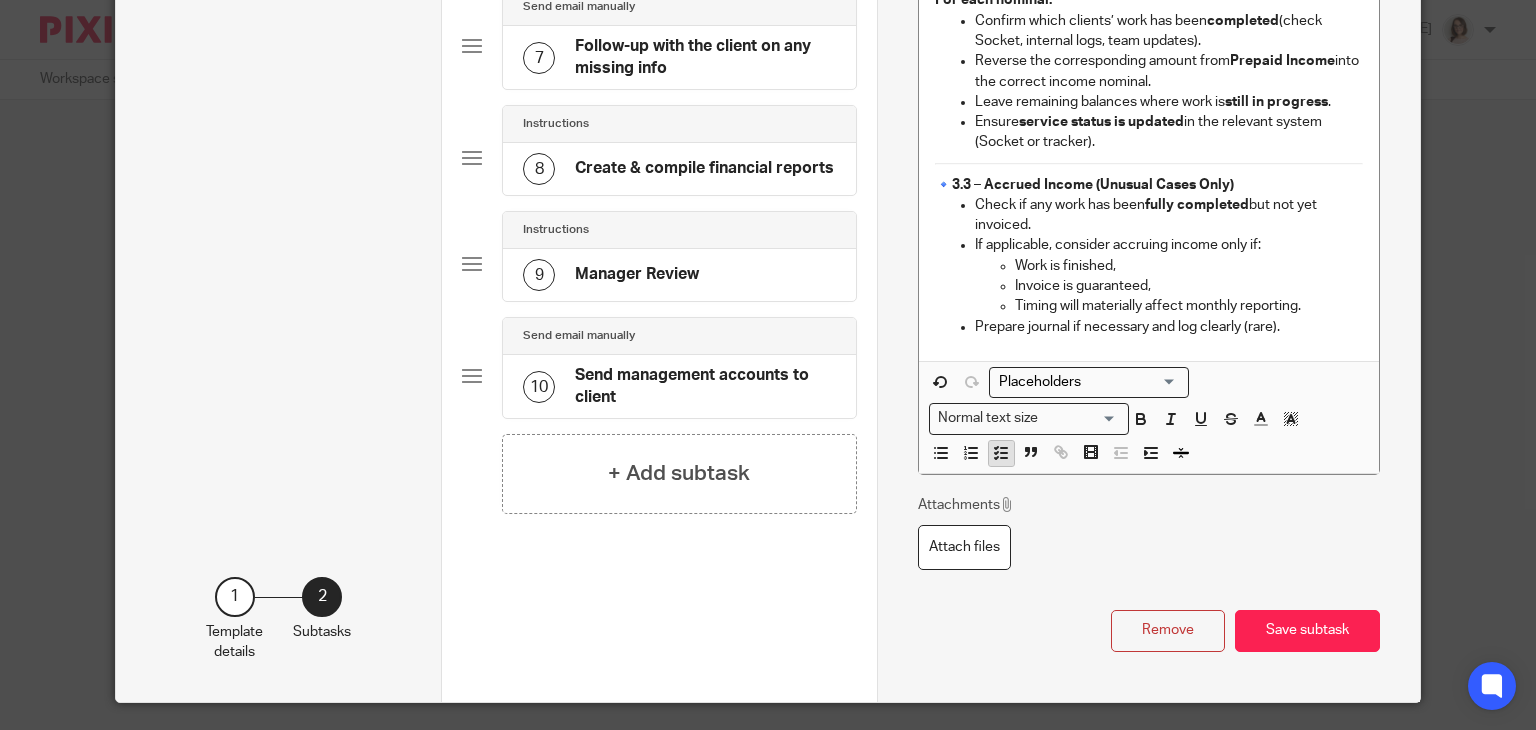 click 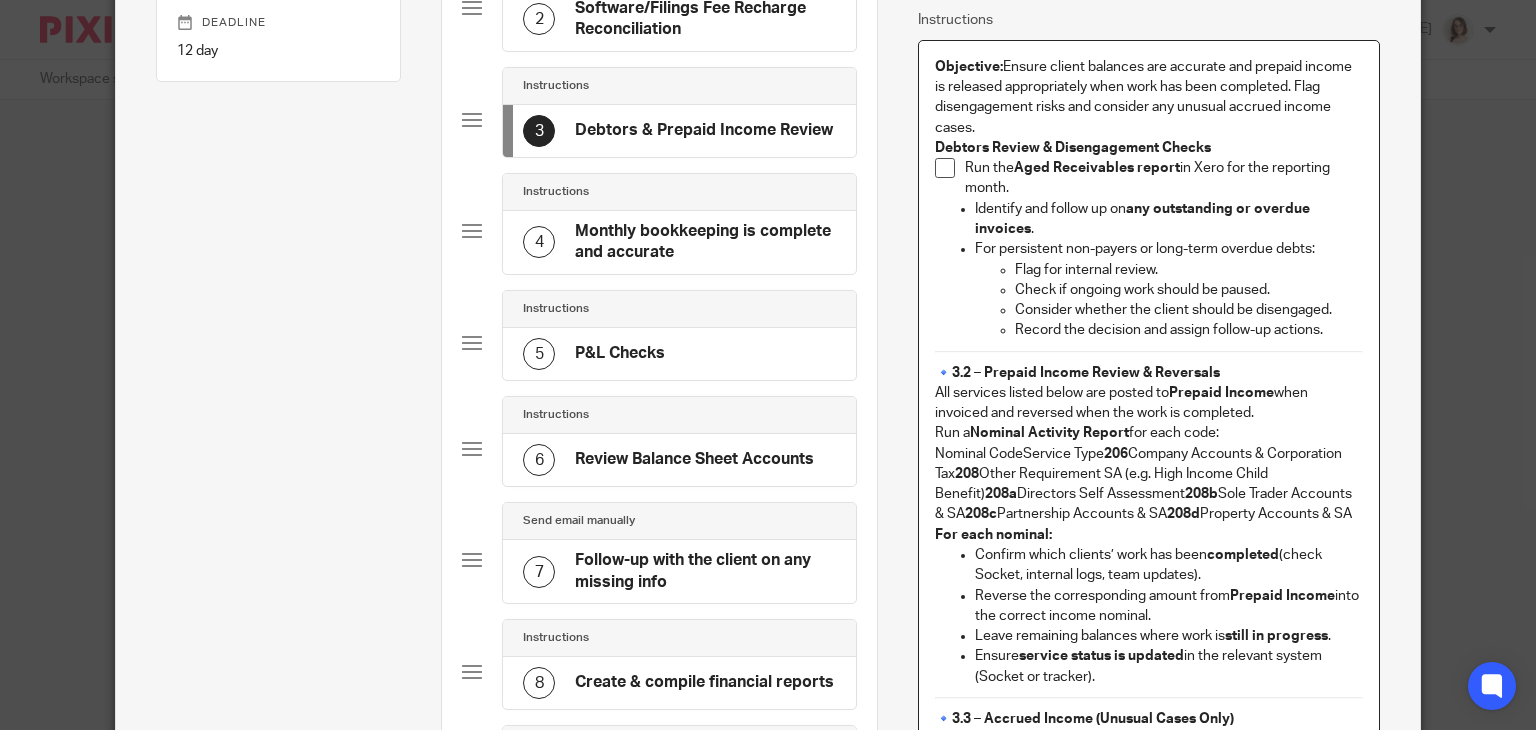 scroll, scrollTop: 333, scrollLeft: 0, axis: vertical 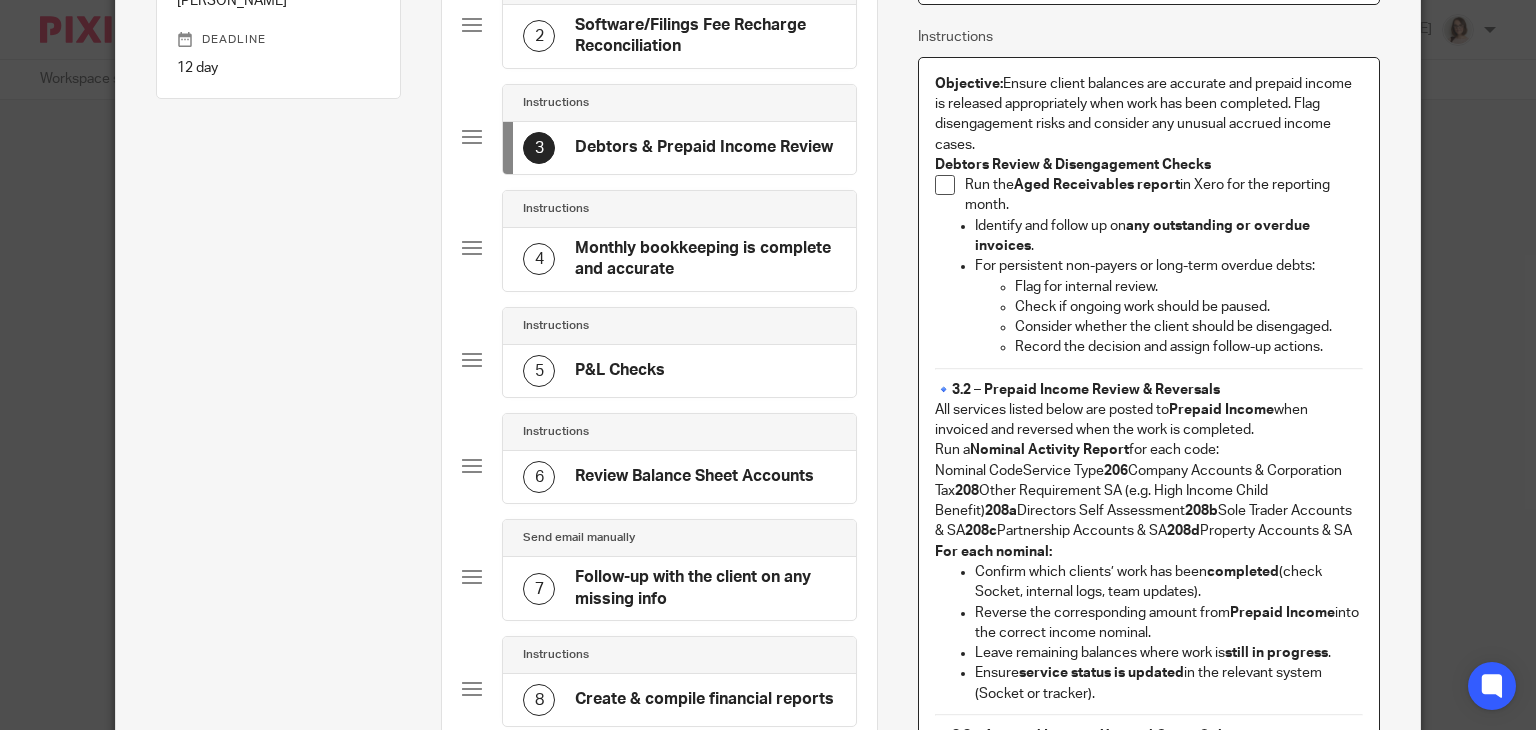 click on "Identify and follow up on  any outstanding or overdue invoices . For persistent non-payers or long-term overdue debts: Flag for internal review. Check if ongoing work should be paused. Consider whether the client should be disengaged. Record the decision and assign follow-up actions." at bounding box center [1149, 287] 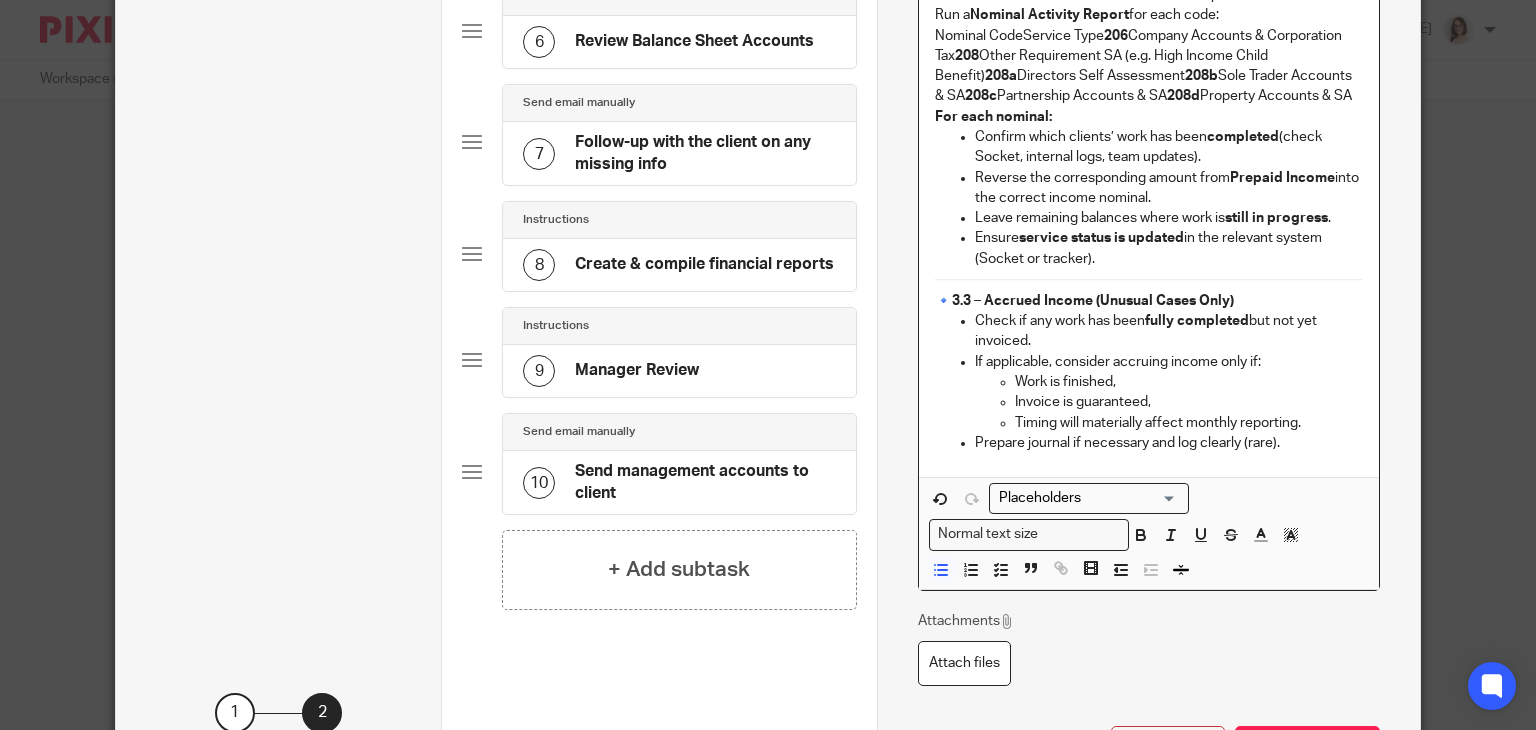 scroll, scrollTop: 777, scrollLeft: 0, axis: vertical 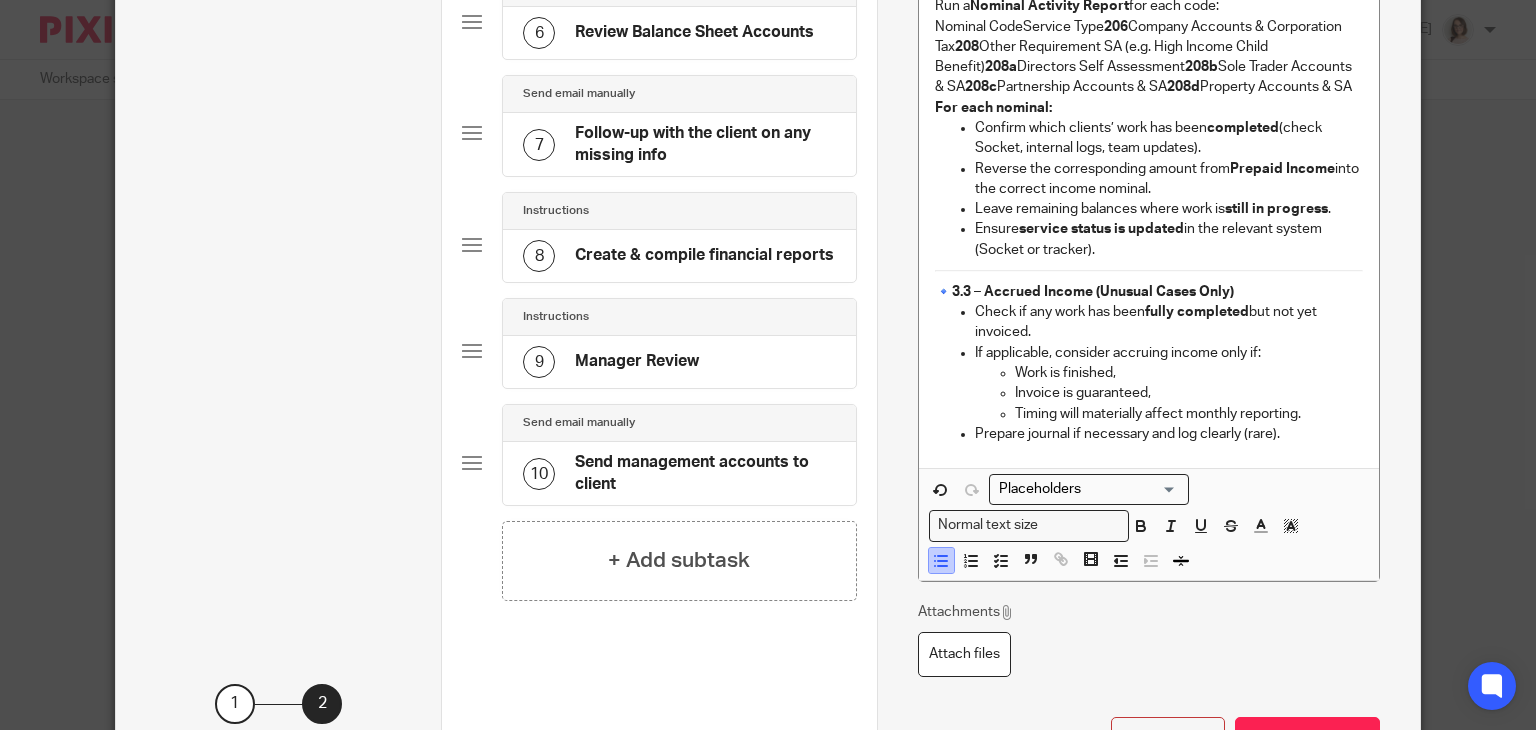 click 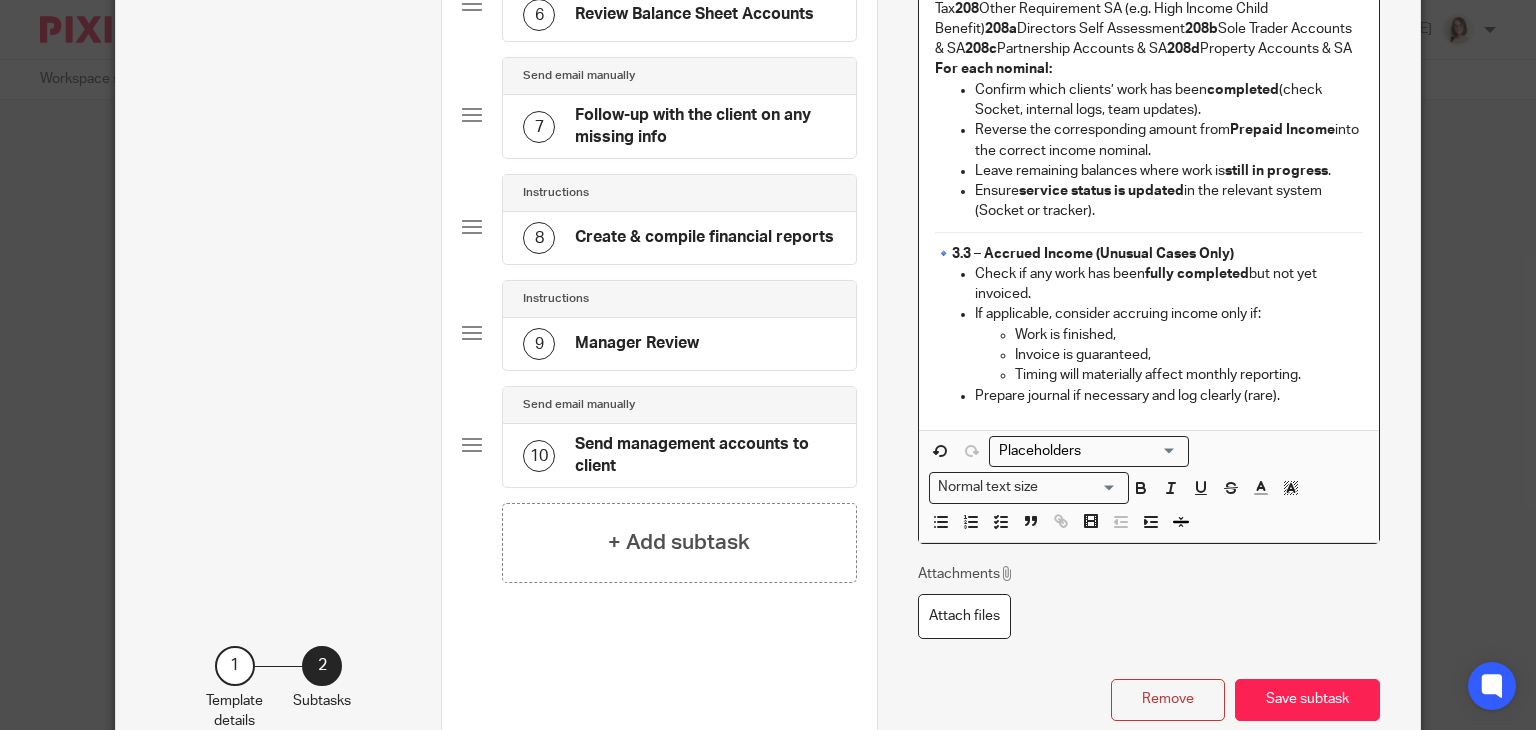 scroll, scrollTop: 796, scrollLeft: 0, axis: vertical 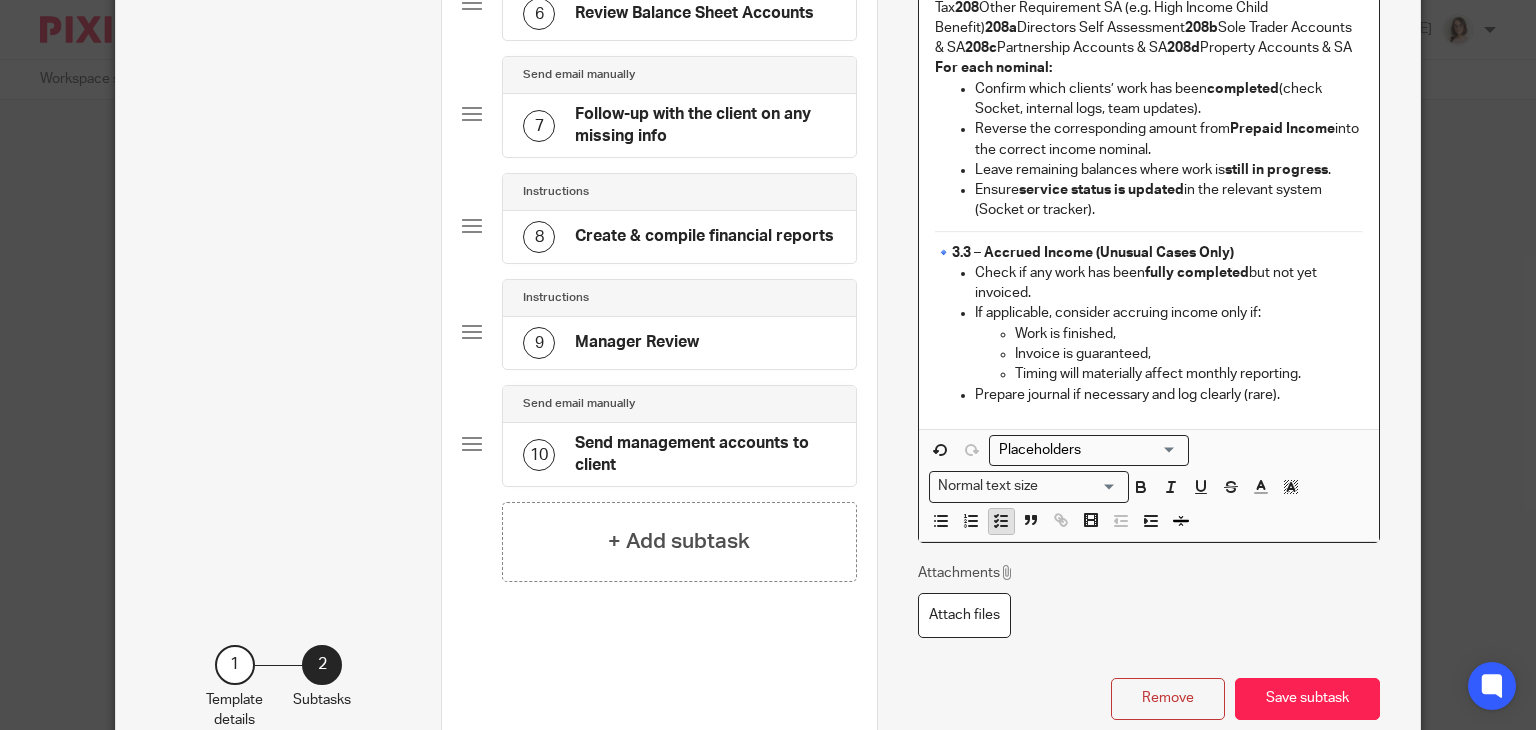 click 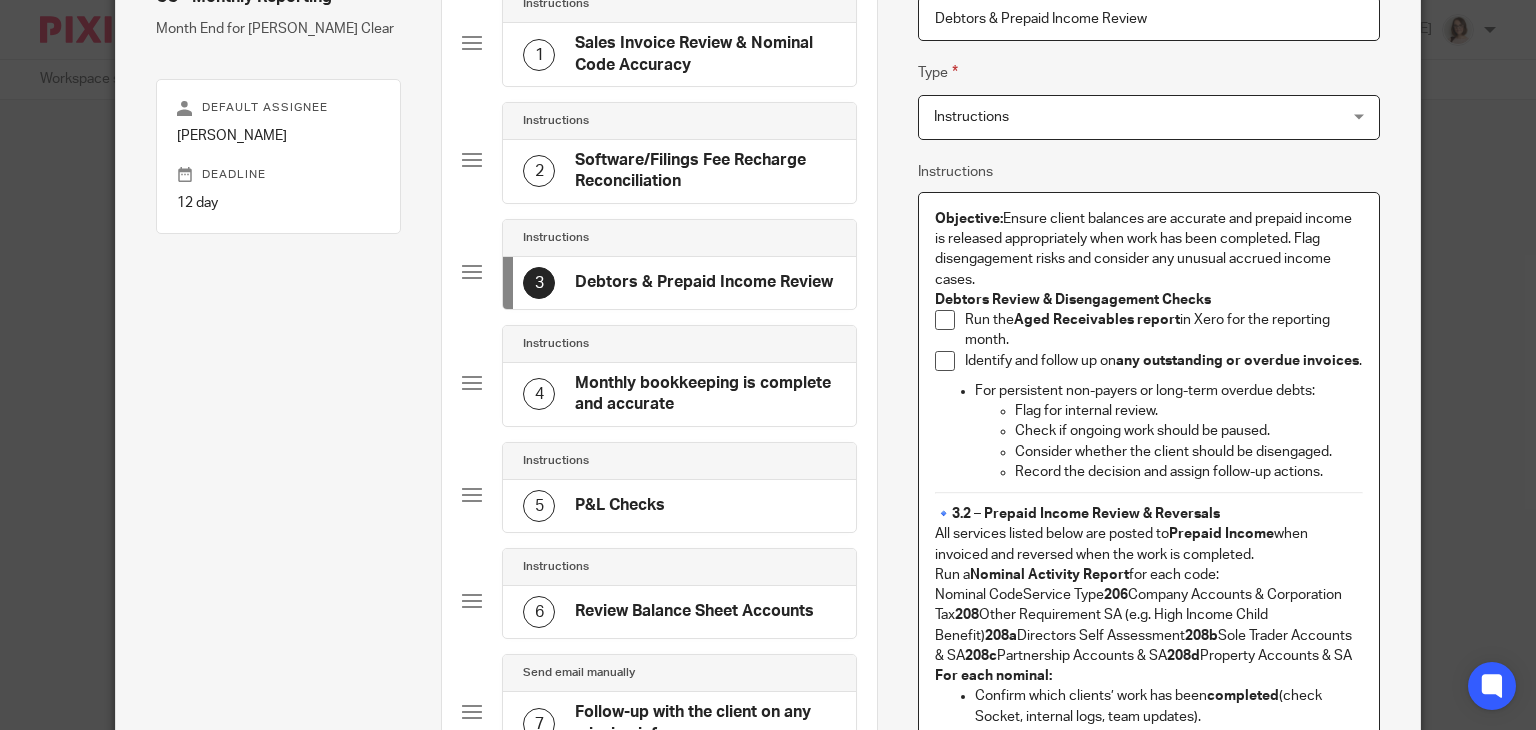 scroll, scrollTop: 184, scrollLeft: 0, axis: vertical 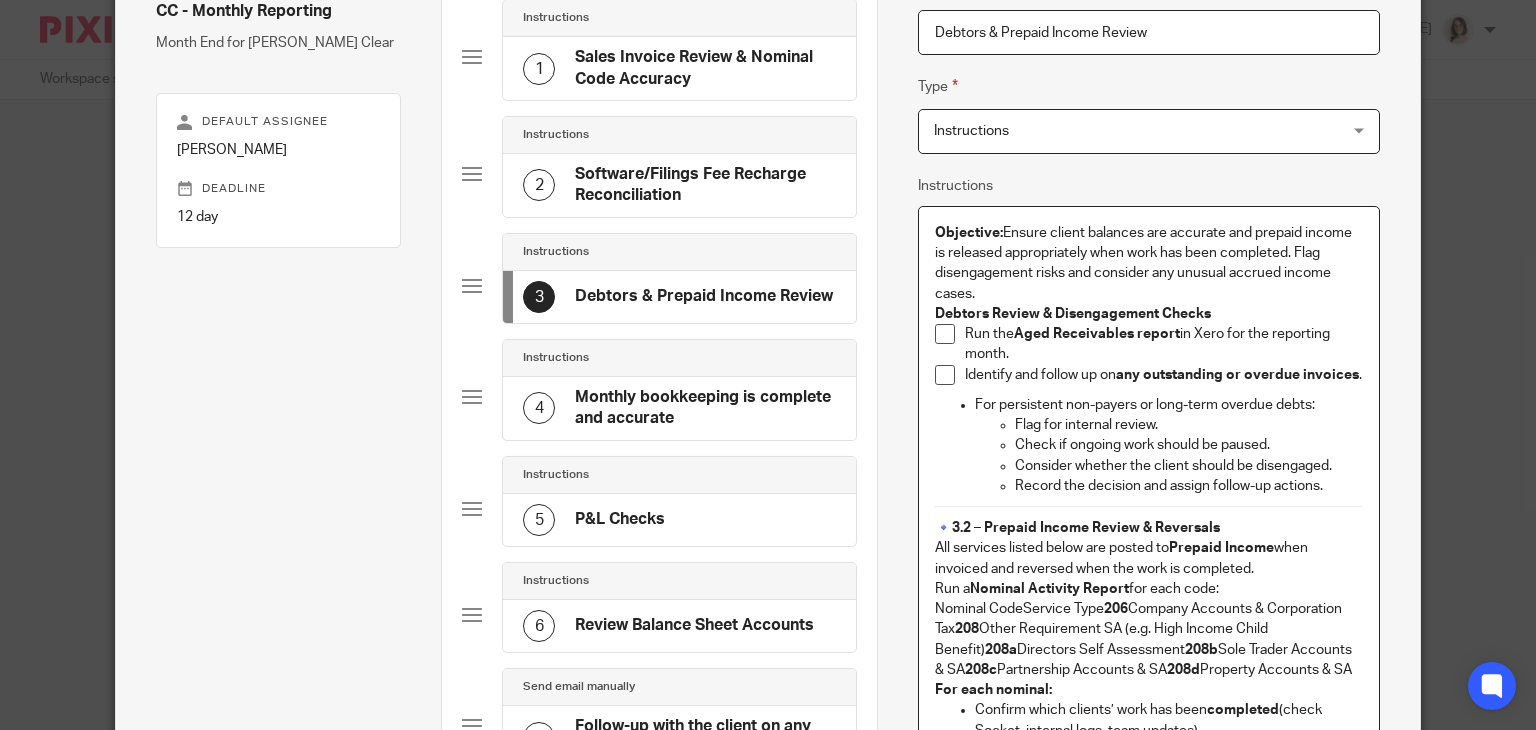 click on "For persistent non-payers or long-term overdue debts:" at bounding box center (1169, 405) 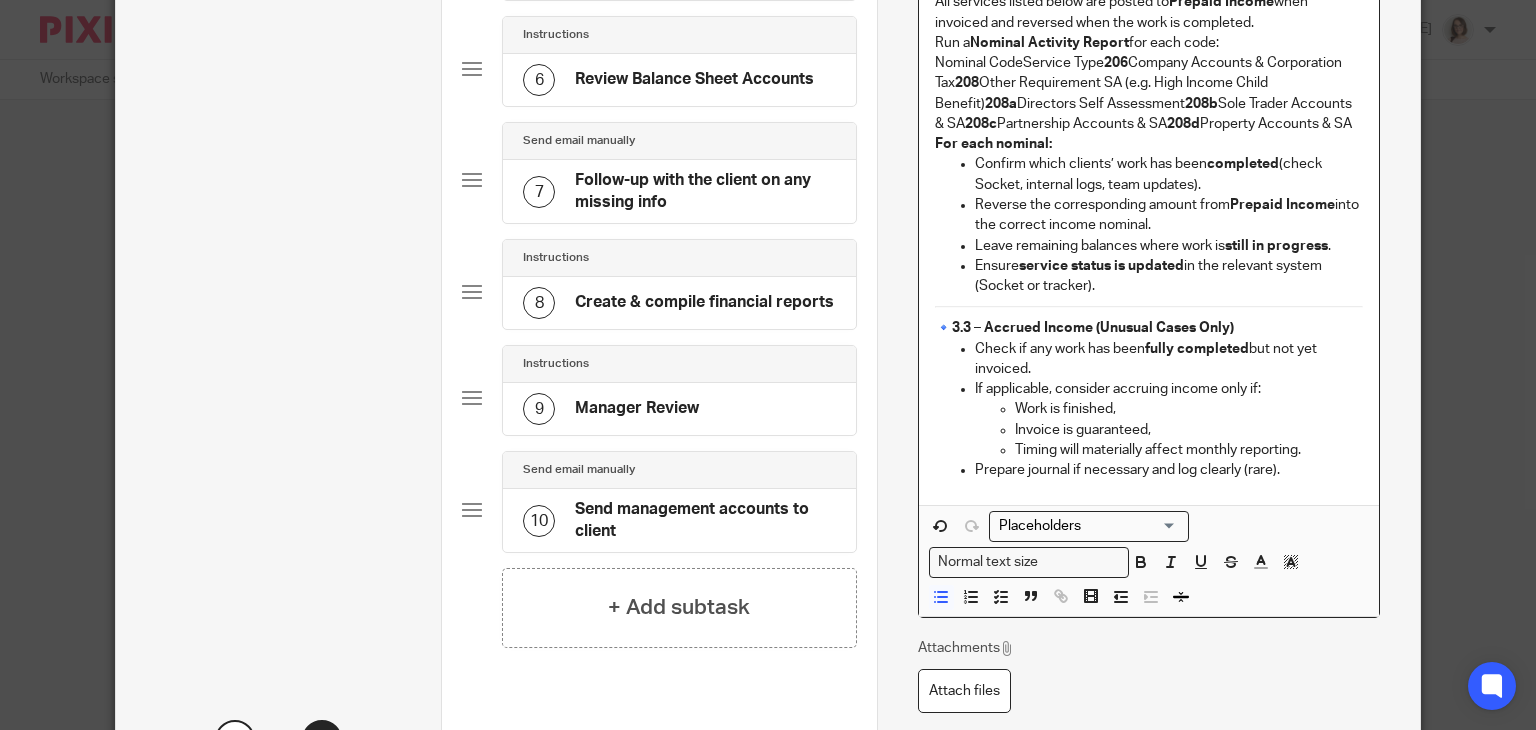 scroll, scrollTop: 760, scrollLeft: 0, axis: vertical 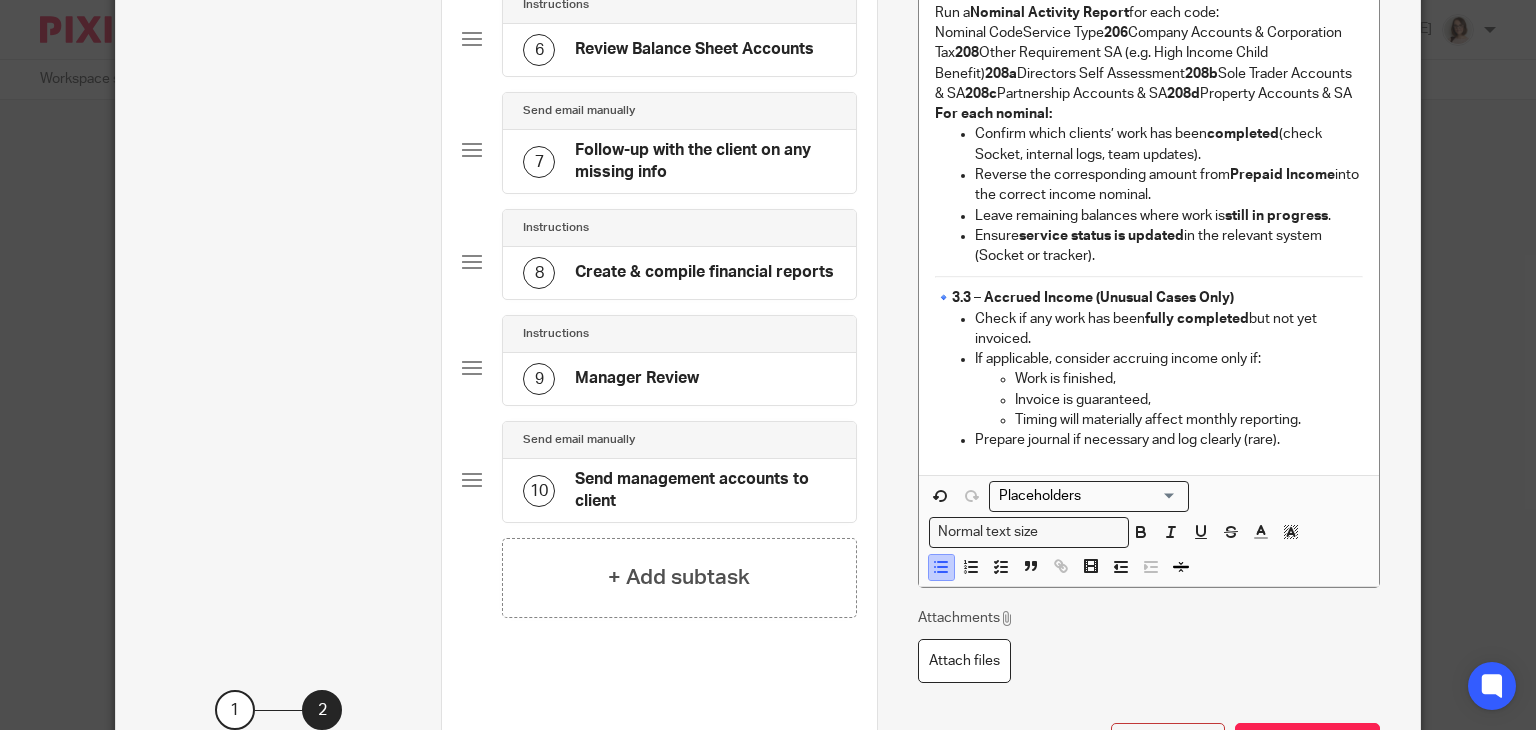 click 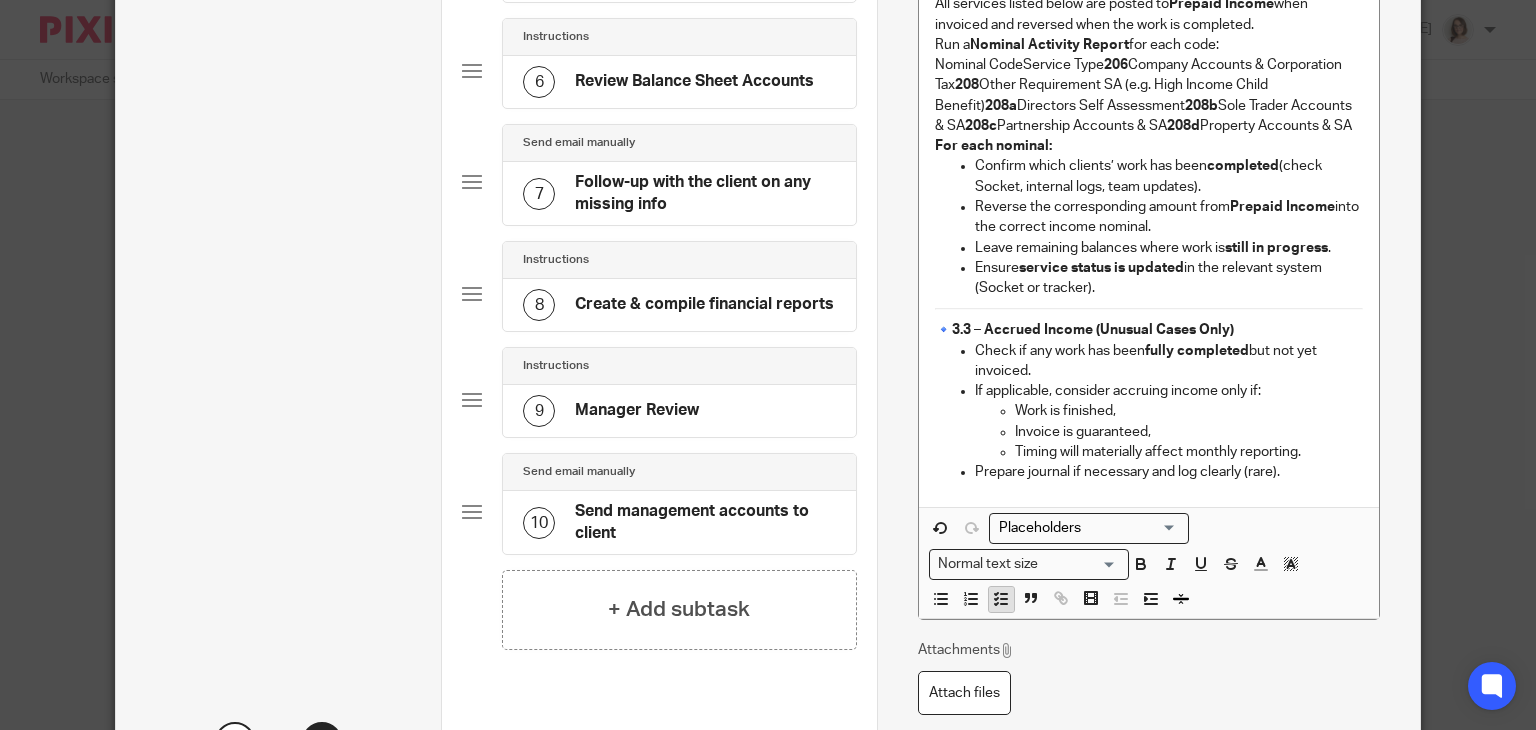 click 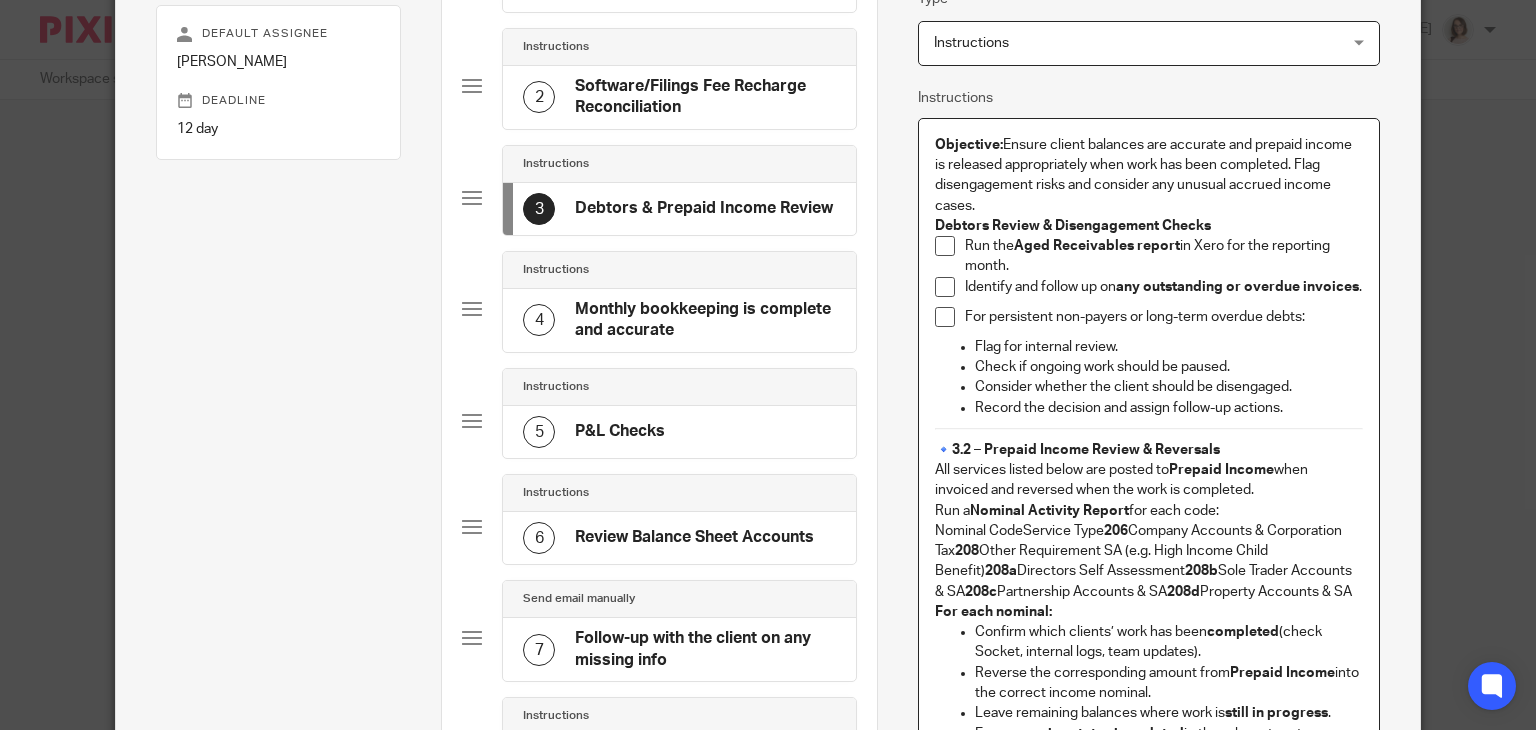 scroll, scrollTop: 272, scrollLeft: 0, axis: vertical 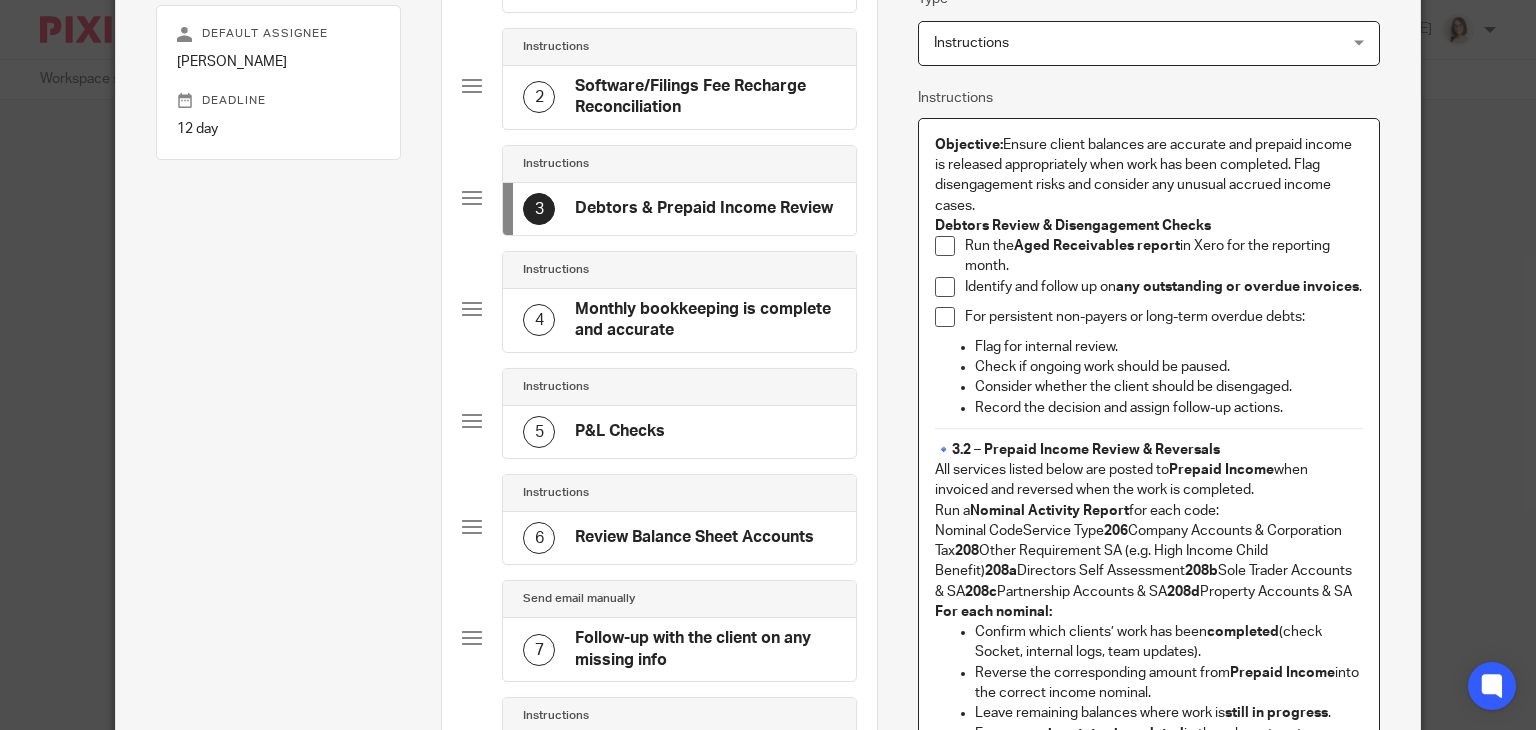 click on "3.2 – Prepaid Income Review & Reversals" at bounding box center (1086, 450) 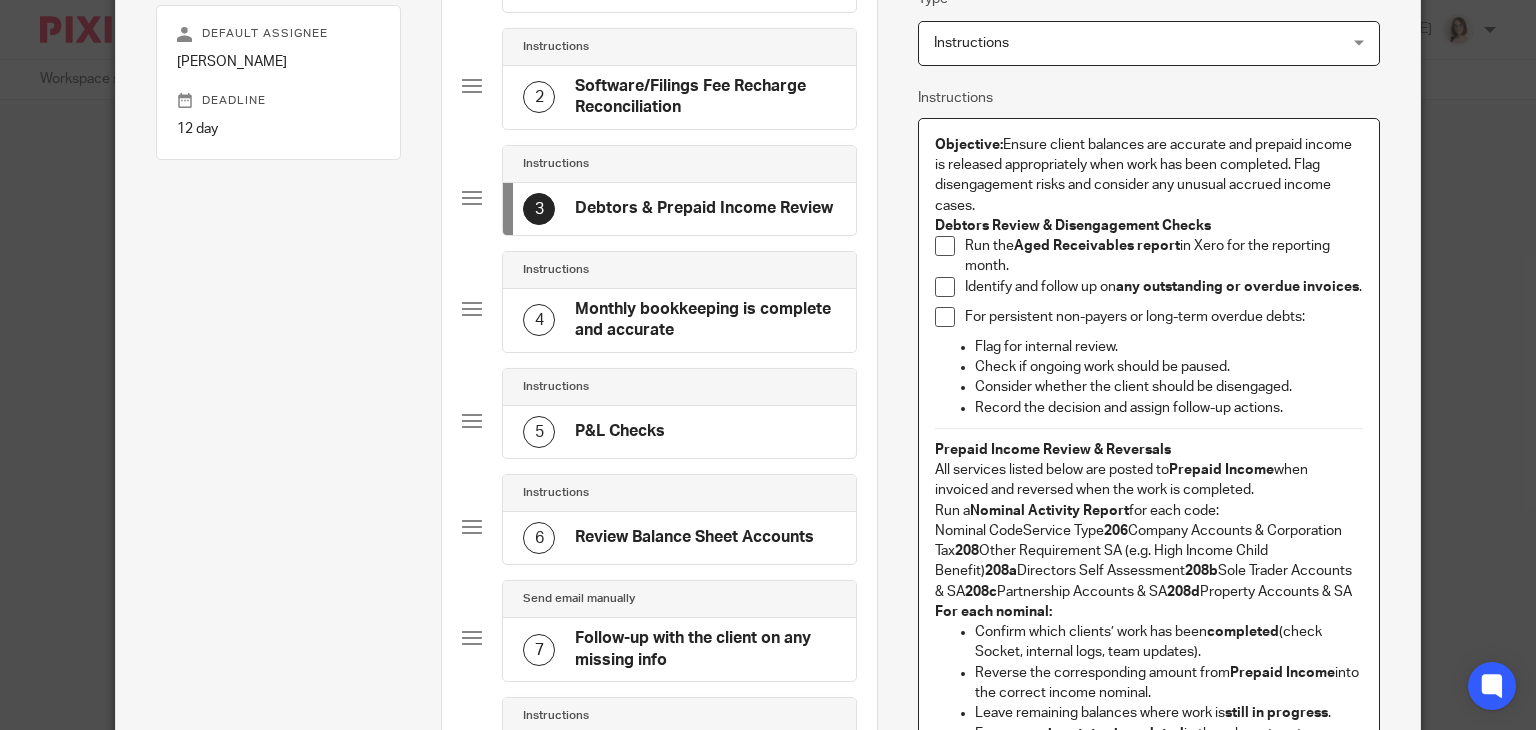 click on "Nominal CodeService Type 206 Company Accounts & Corporation Tax 208 Other Requirement SA (e.g. High Income Child Benefit) 208a Directors Self Assessment 208b Sole Trader Accounts & SA 208c Partnership Accounts & SA 208d Property Accounts & SA" at bounding box center [1149, 561] 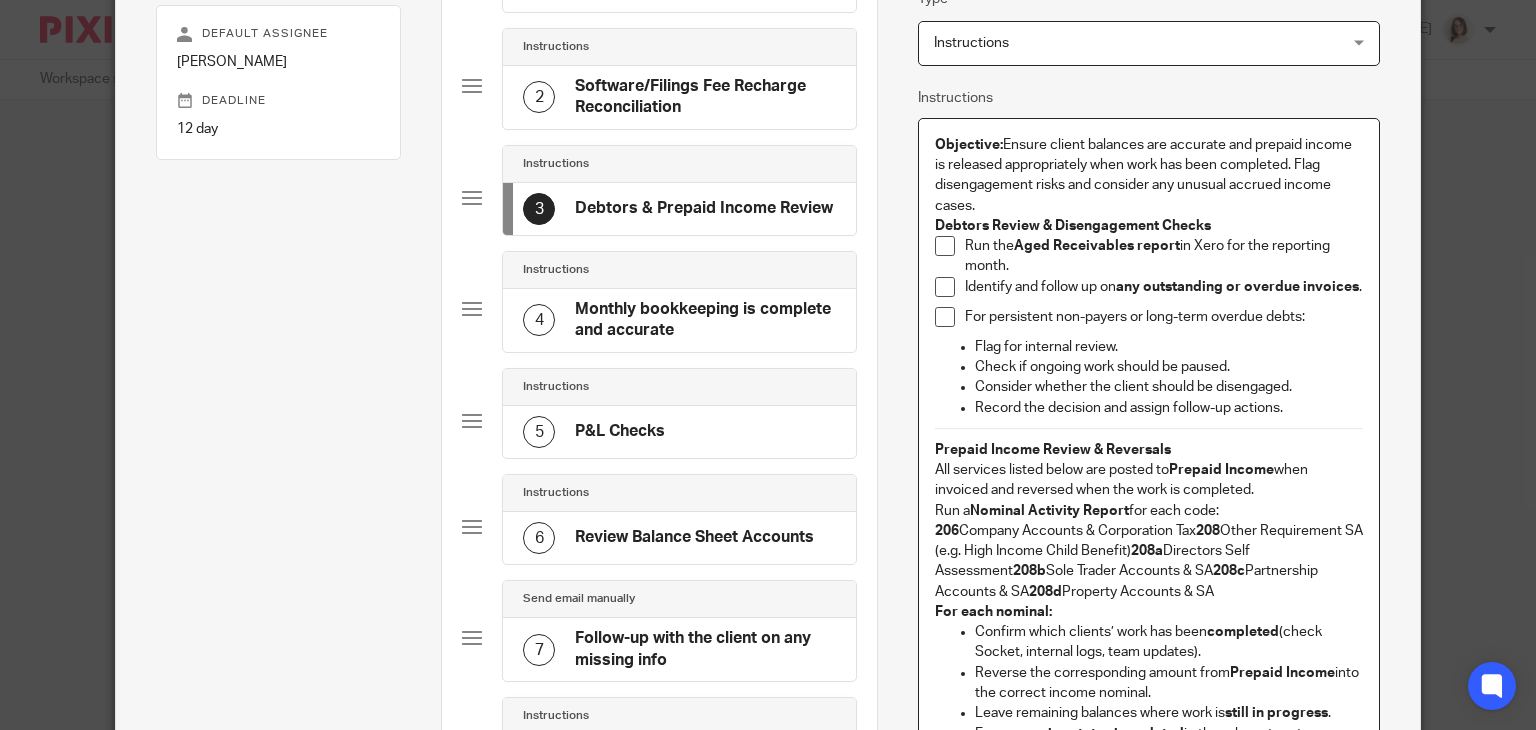 click on "206 Company Accounts & Corporation Tax 208 Other Requirement SA (e.g. High Income Child Benefit) 208a Directors Self Assessment 208b Sole Trader Accounts & SA 208c Partnership Accounts & SA 208d Property Accounts & SA" at bounding box center (1149, 561) 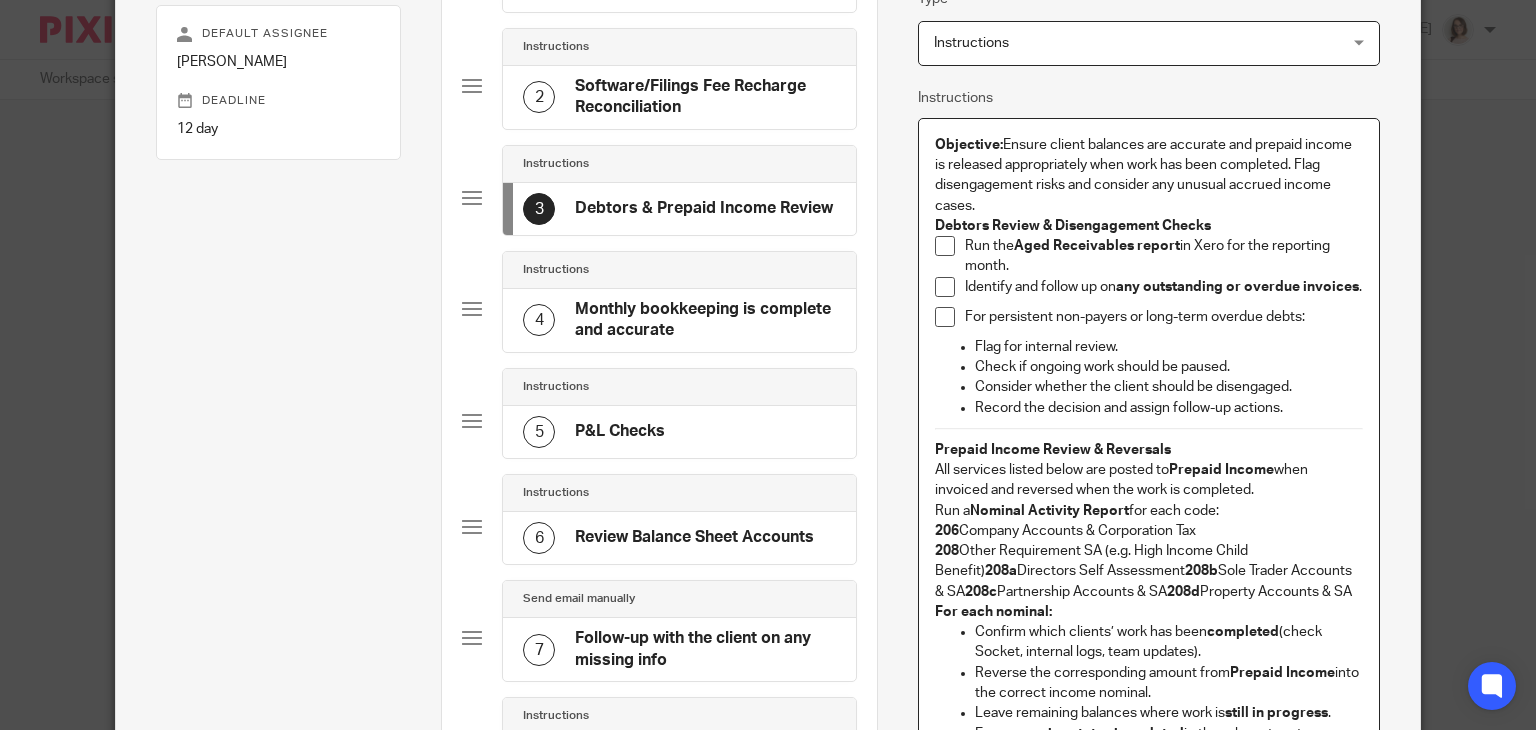 click on "208a" at bounding box center [1001, 571] 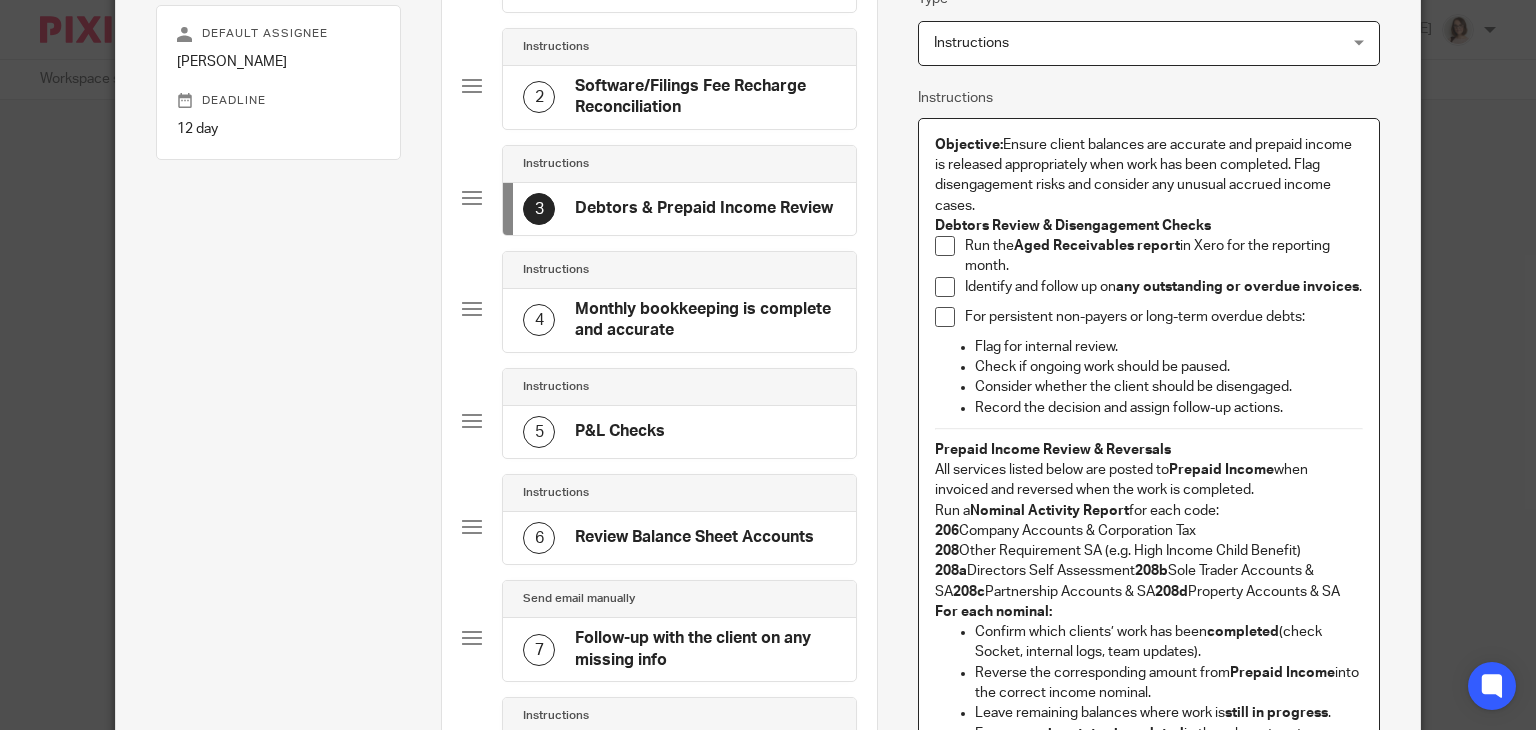 click on "208b" at bounding box center [1151, 571] 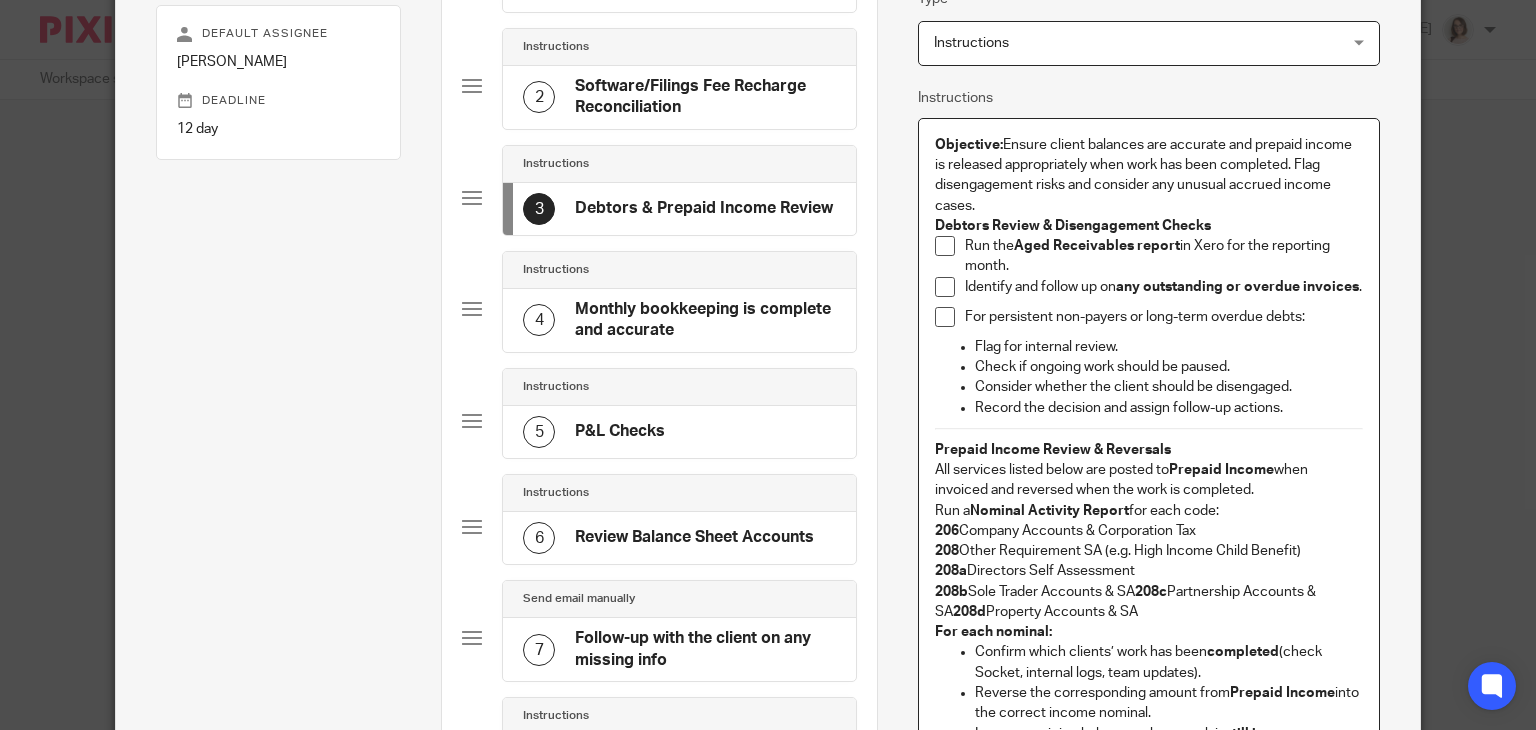 click on "208b Sole Trader Accounts & SA 208c Partnership Accounts & SA 208d Property Accounts & SA" at bounding box center [1149, 602] 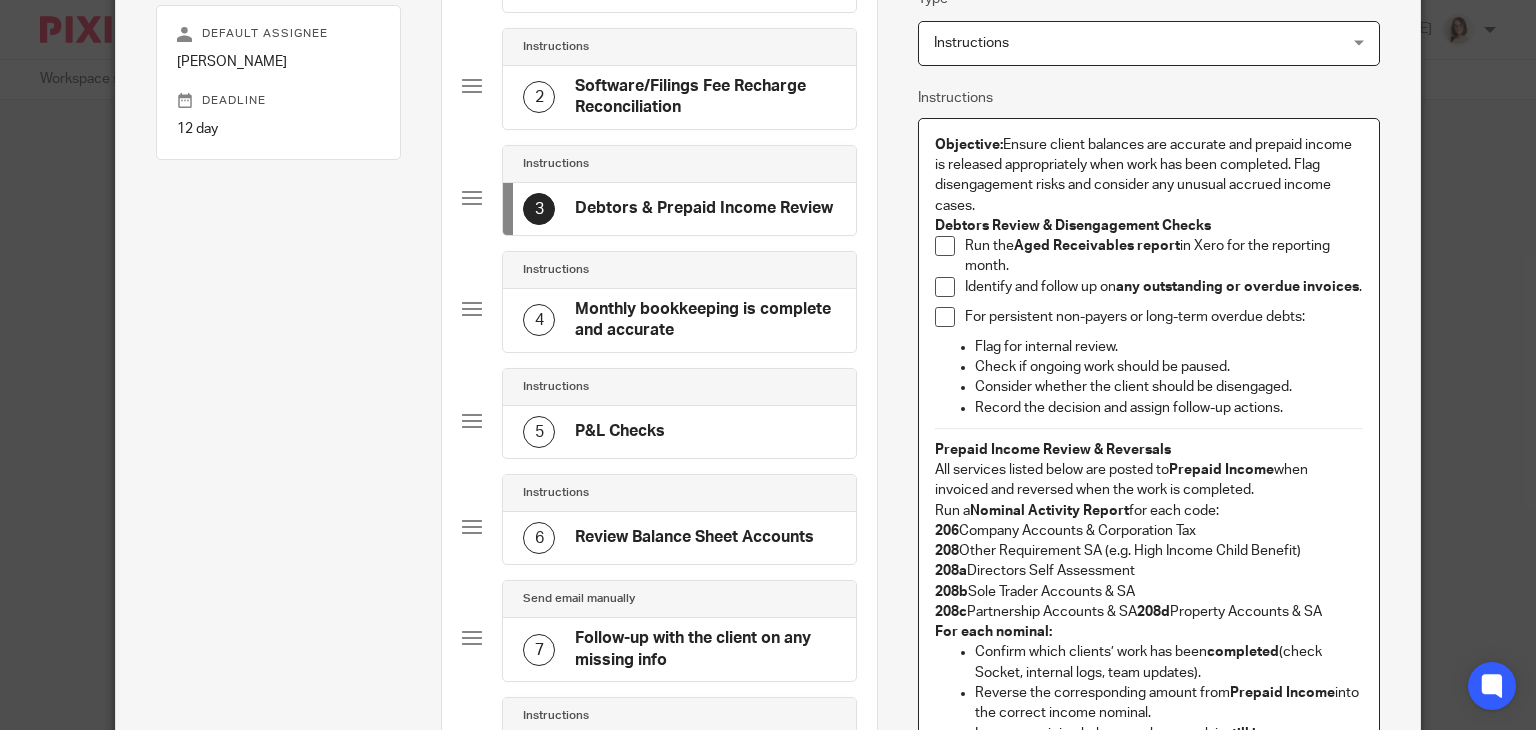 click on "208d" at bounding box center [1153, 612] 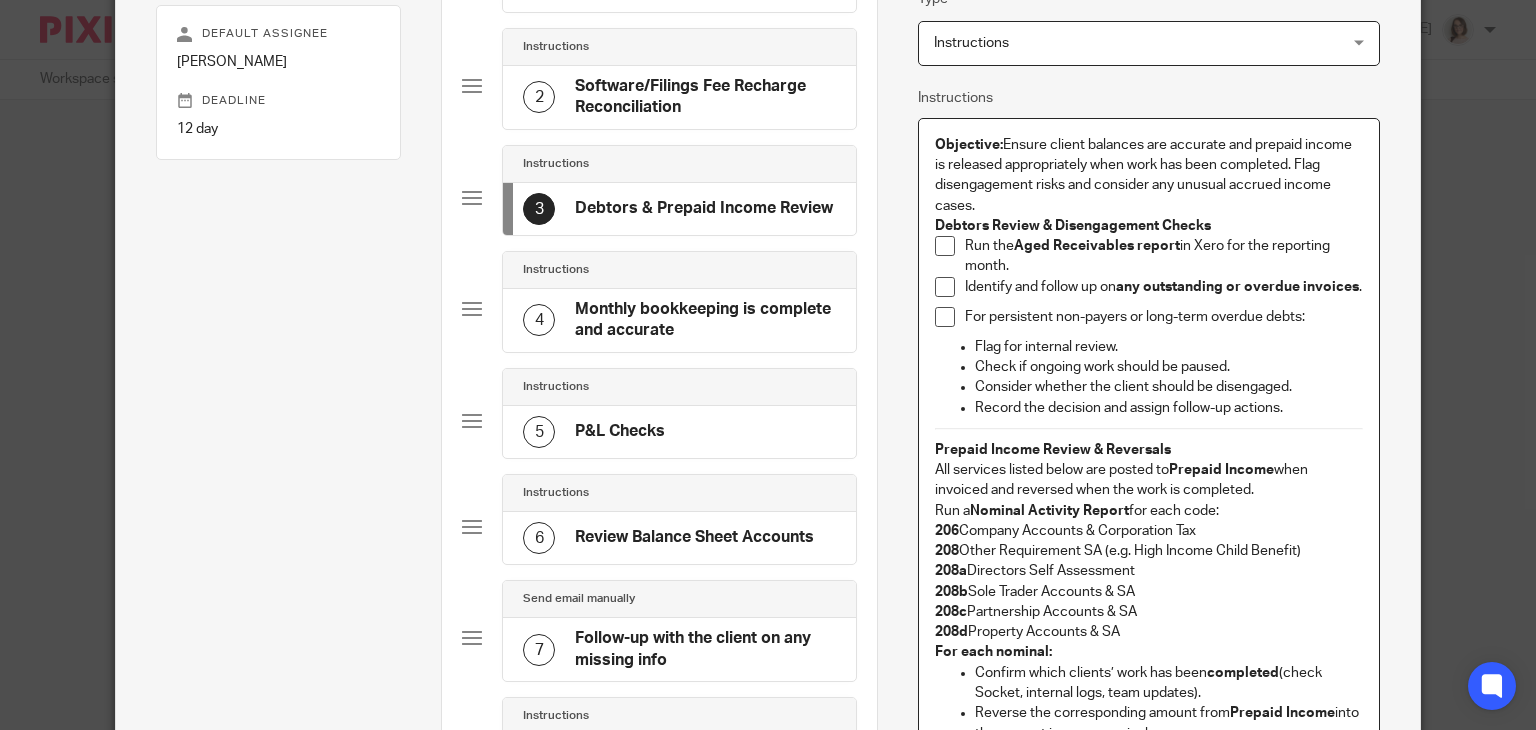 click on "All services listed below are posted to  Prepaid Income  when invoiced and reversed when the work is completed. Run a  Nominal Activity Report  for each code:" at bounding box center [1149, 490] 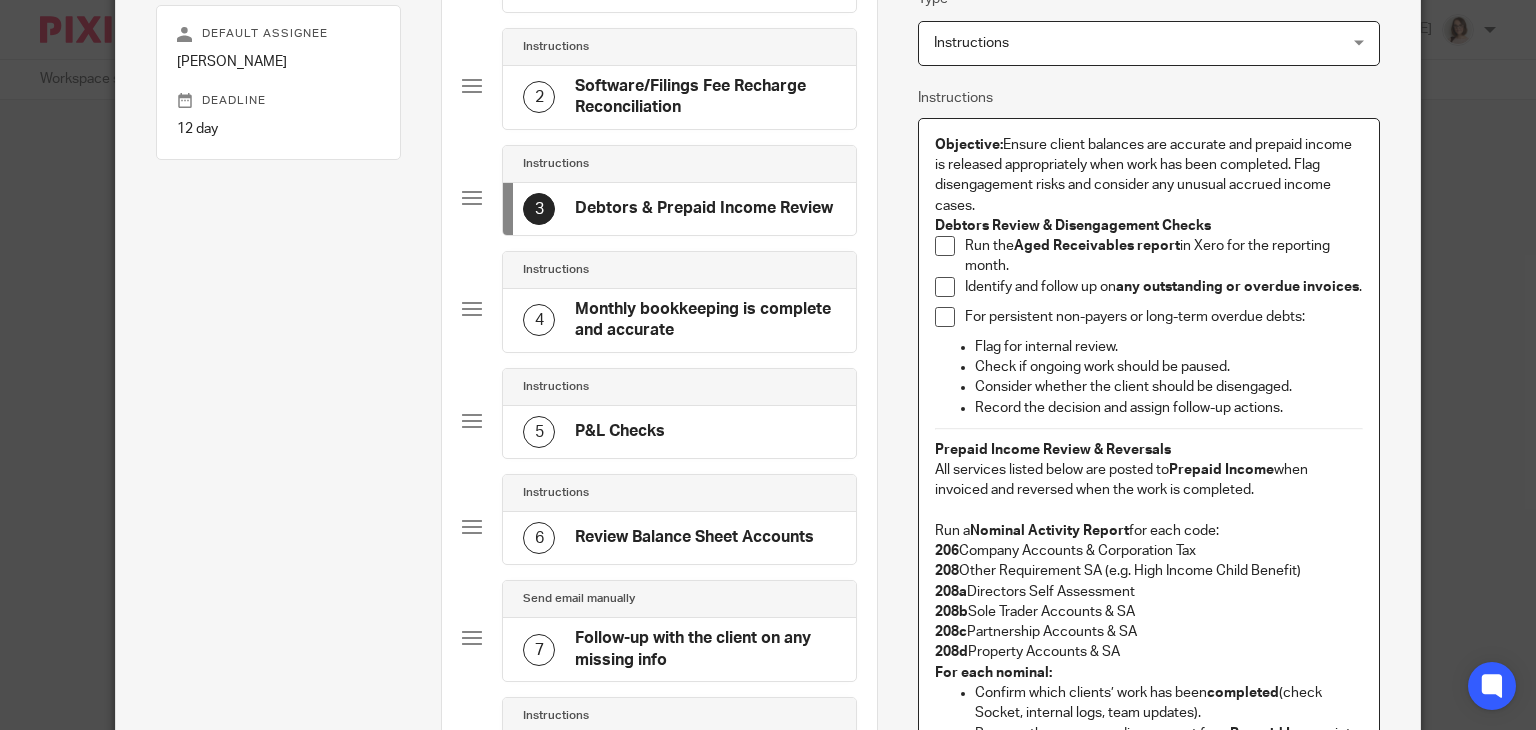 click on "Run a  Nominal Activity Report  for each code:" at bounding box center (1149, 521) 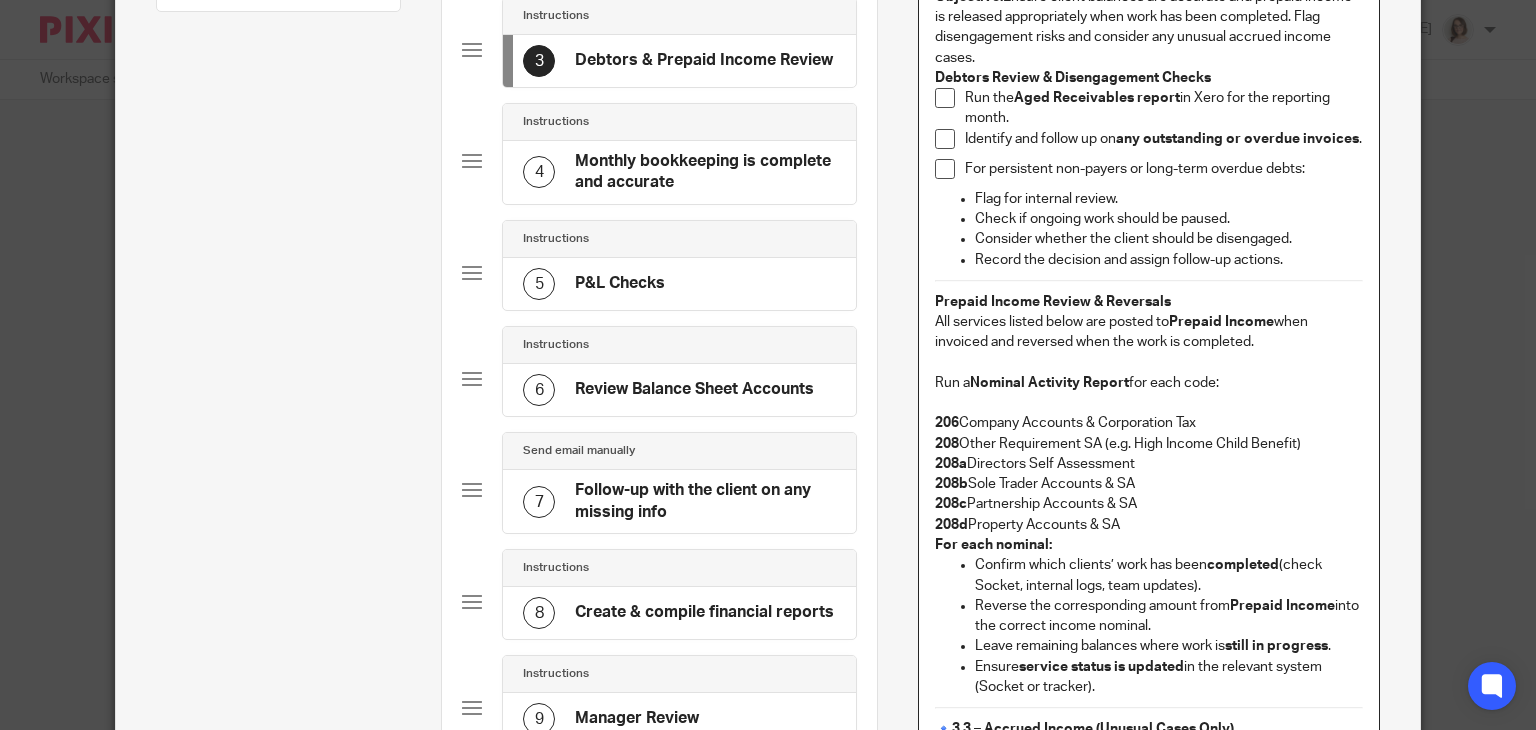 scroll, scrollTop: 427, scrollLeft: 0, axis: vertical 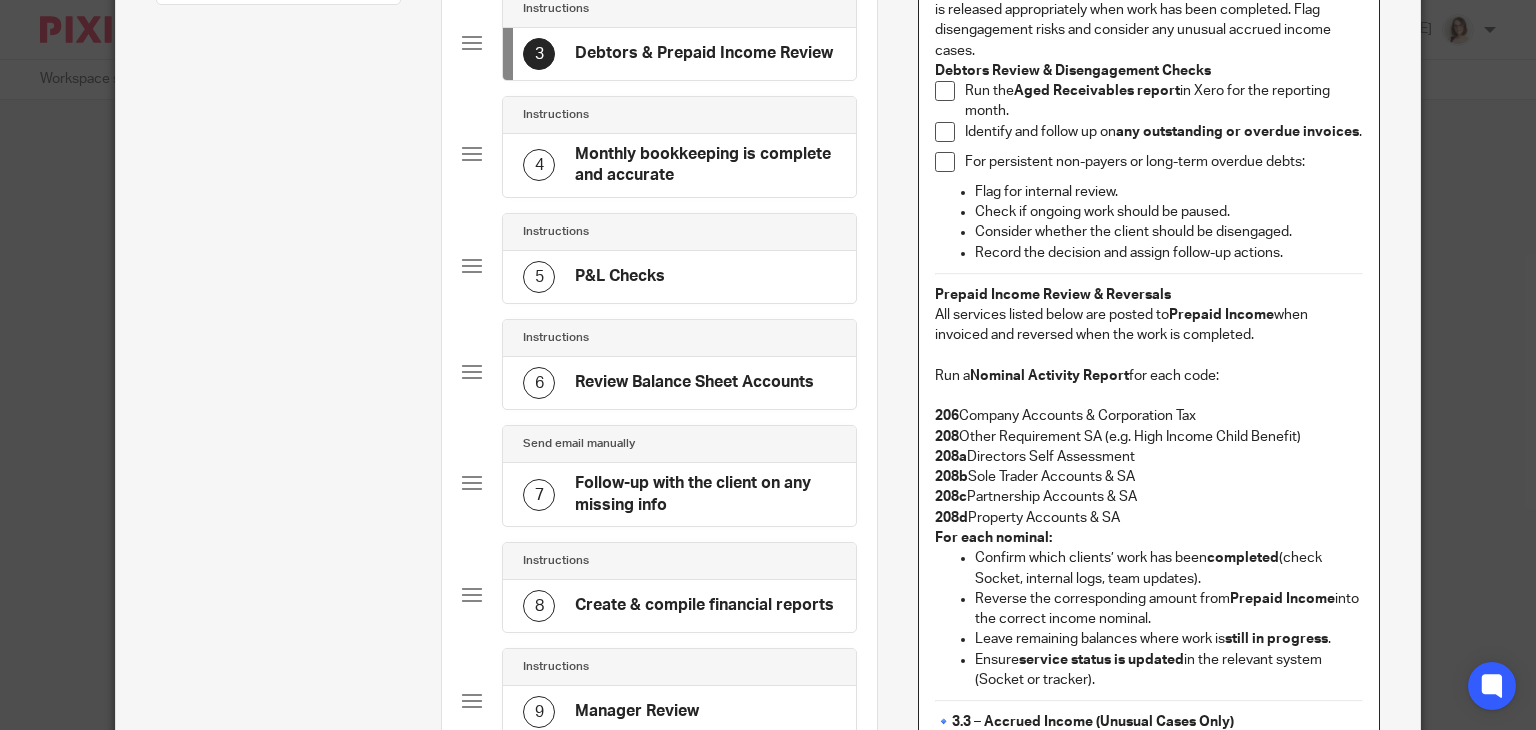 click on "Objective:  Ensure client balances are accurate and prepaid income is released appropriately when work has been completed. Flag disengagement risks and consider any unusual accrued income cases. Debtors Review & Disengagement Checks   Run the  Aged Receivables report  in Xero for the reporting month.   Identify and follow up on  any outstanding or overdue invoices .   For persistent non-payers or long-term overdue debts: Flag for internal review. Check if ongoing work should be paused. Consider whether the client should be disengaged. Record the decision and assign follow-up actions. Prepaid Income Review & Reversals All services listed below are posted to  Prepaid Income  when invoiced and reversed when the work is completed. Run a  Nominal Activity Report  for each code: 206 Company Accounts & Corporation Tax 208 Other Requirement SA (e.g. High Income Child Benefit) 208a Directors Self Assessment 208b Sole Trader Accounts & SA 208c Partnership Accounts & SA 208d Property Accounts & SA For each nominal: ." at bounding box center (1149, 431) 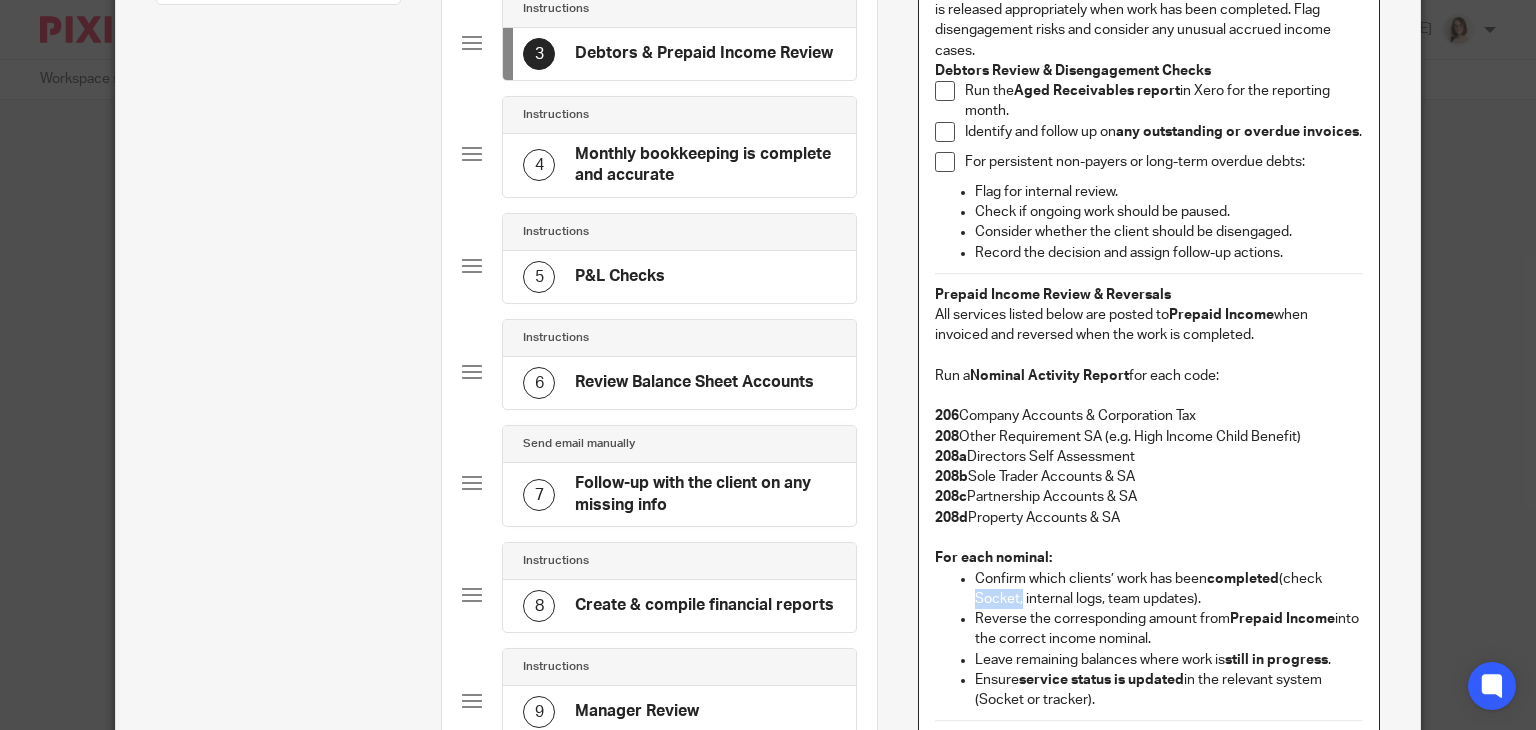 drag, startPoint x: 1010, startPoint y: 595, endPoint x: 1317, endPoint y: 583, distance: 307.23444 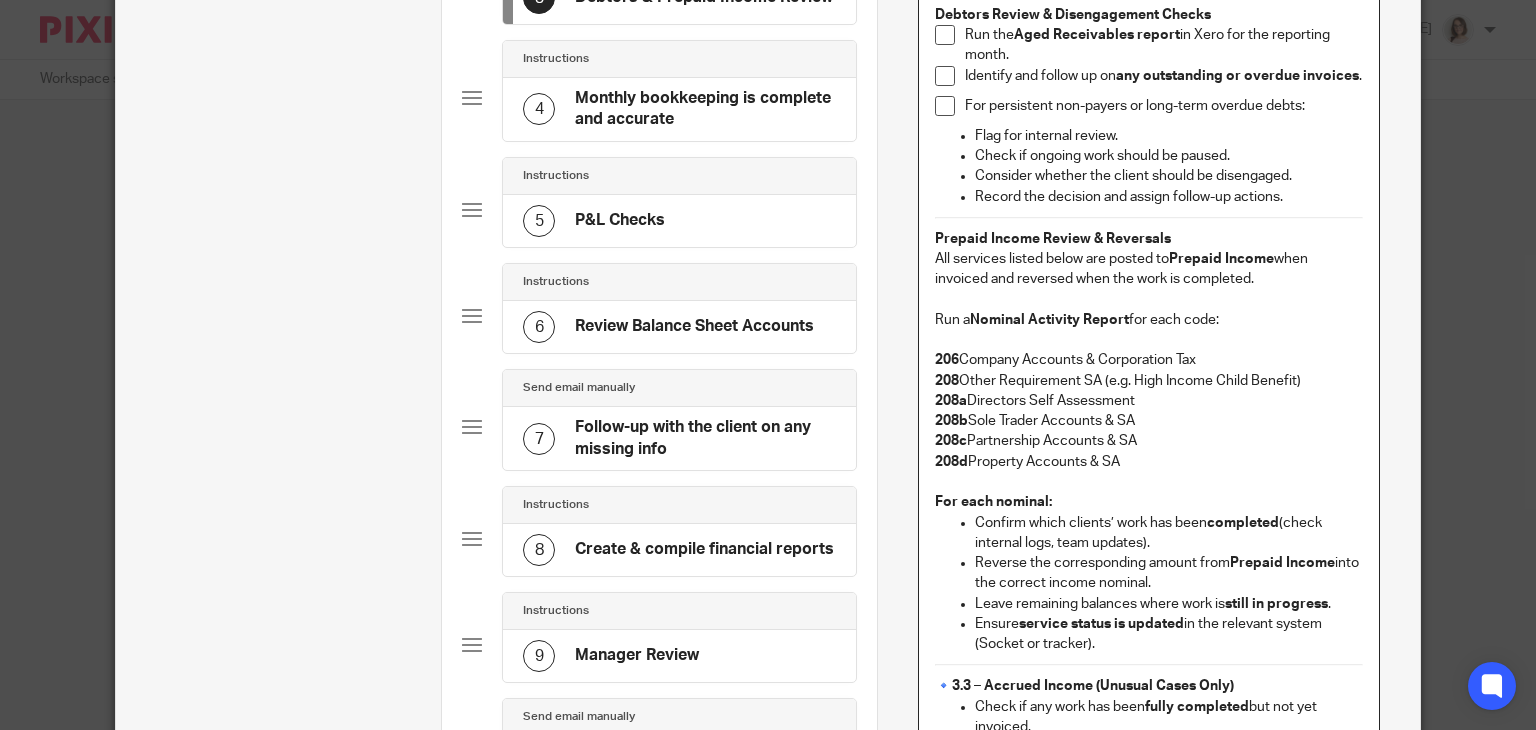 scroll, scrollTop: 505, scrollLeft: 0, axis: vertical 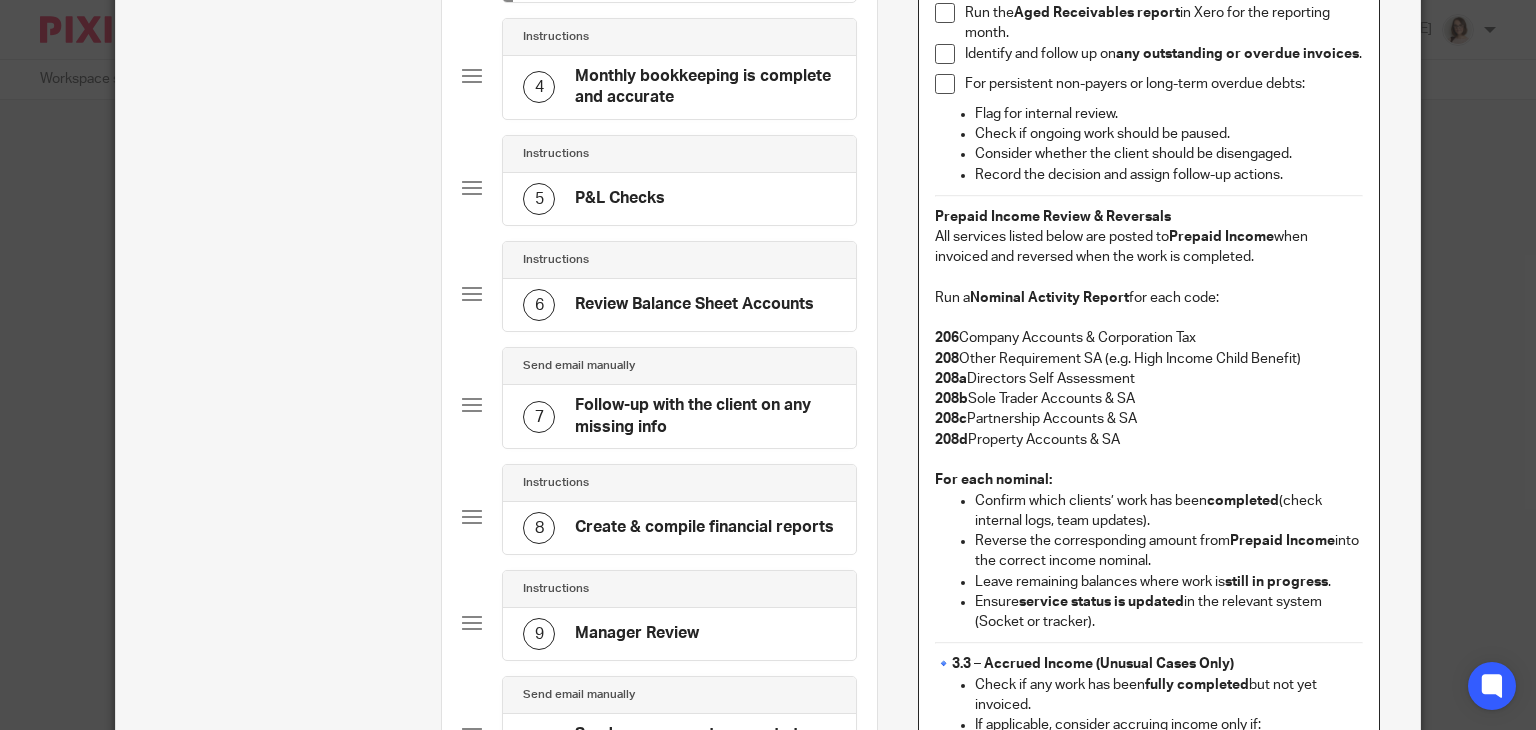 drag, startPoint x: 1086, startPoint y: 625, endPoint x: 964, endPoint y: 605, distance: 123.62848 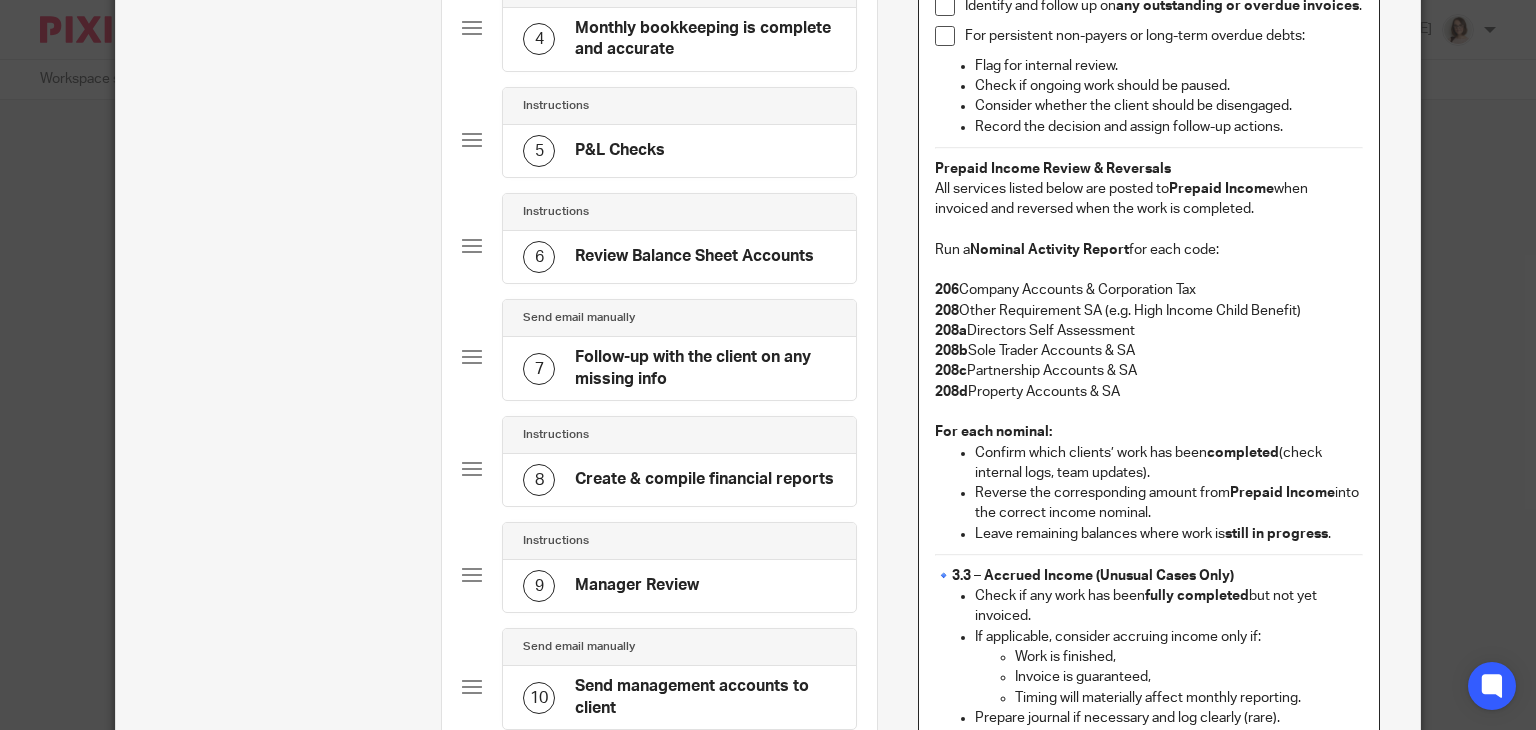 scroll, scrollTop: 567, scrollLeft: 0, axis: vertical 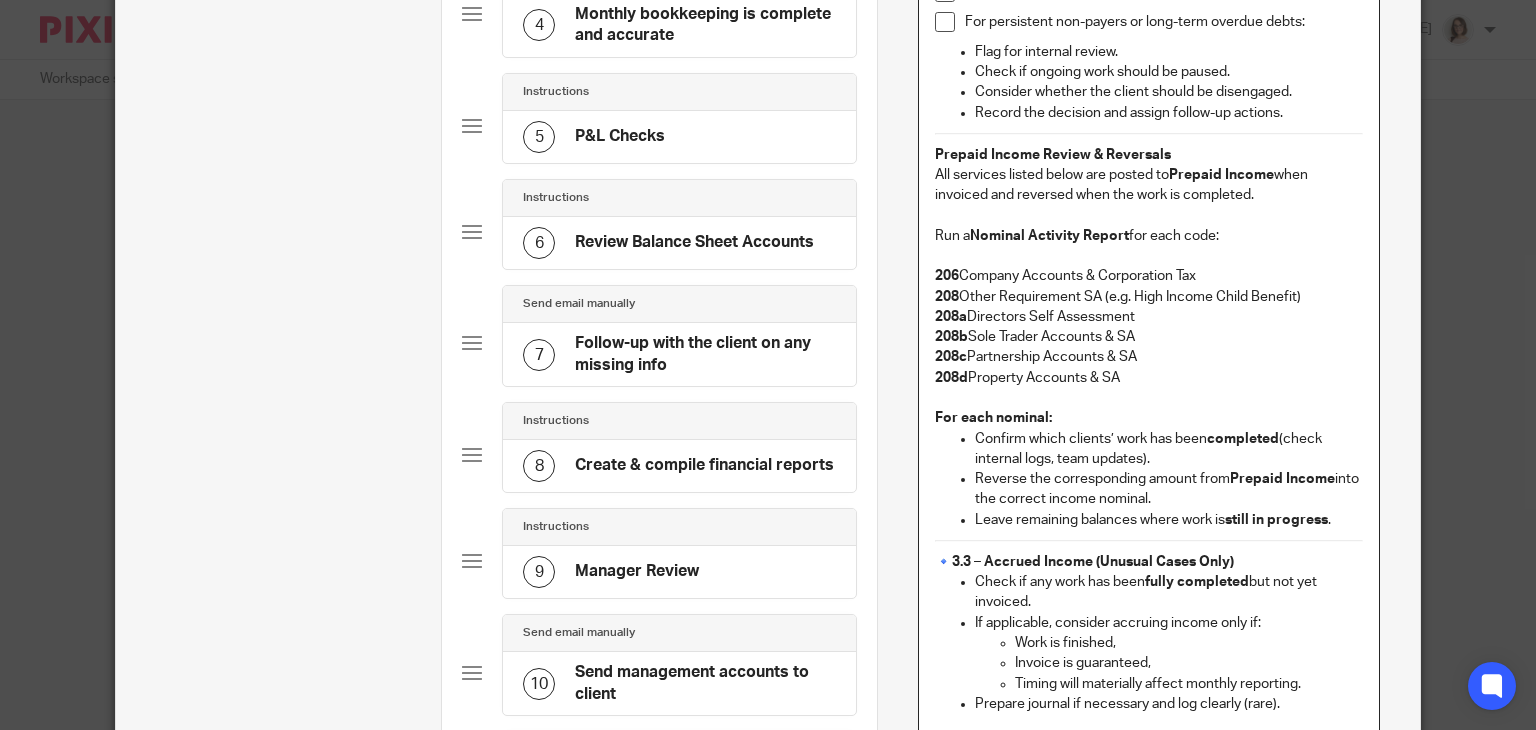 click on "3.3 – Accrued Income (Unusual Cases Only)" at bounding box center [1093, 562] 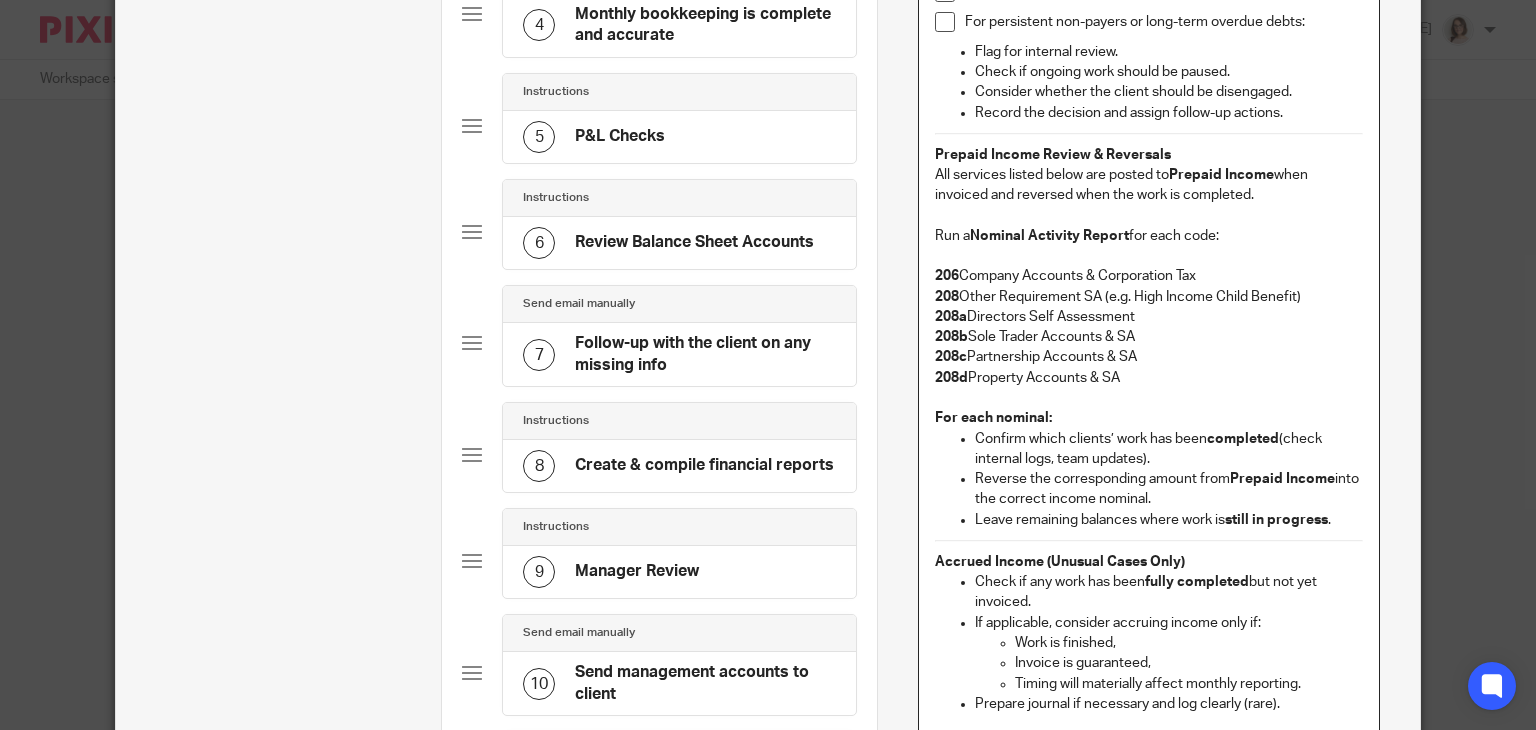 click on "Check if any work has been  fully completed  but not yet invoiced." at bounding box center (1169, 592) 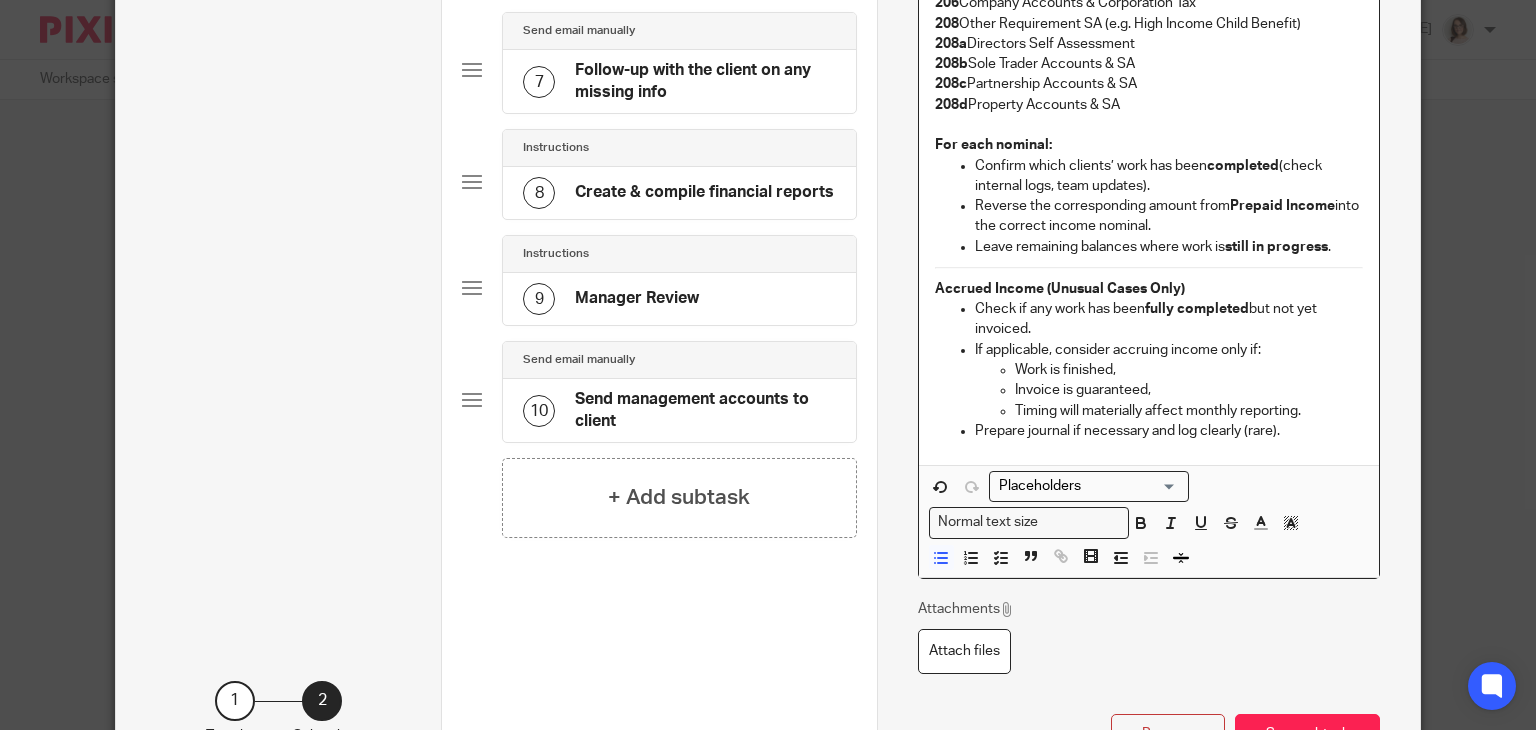 scroll, scrollTop: 845, scrollLeft: 0, axis: vertical 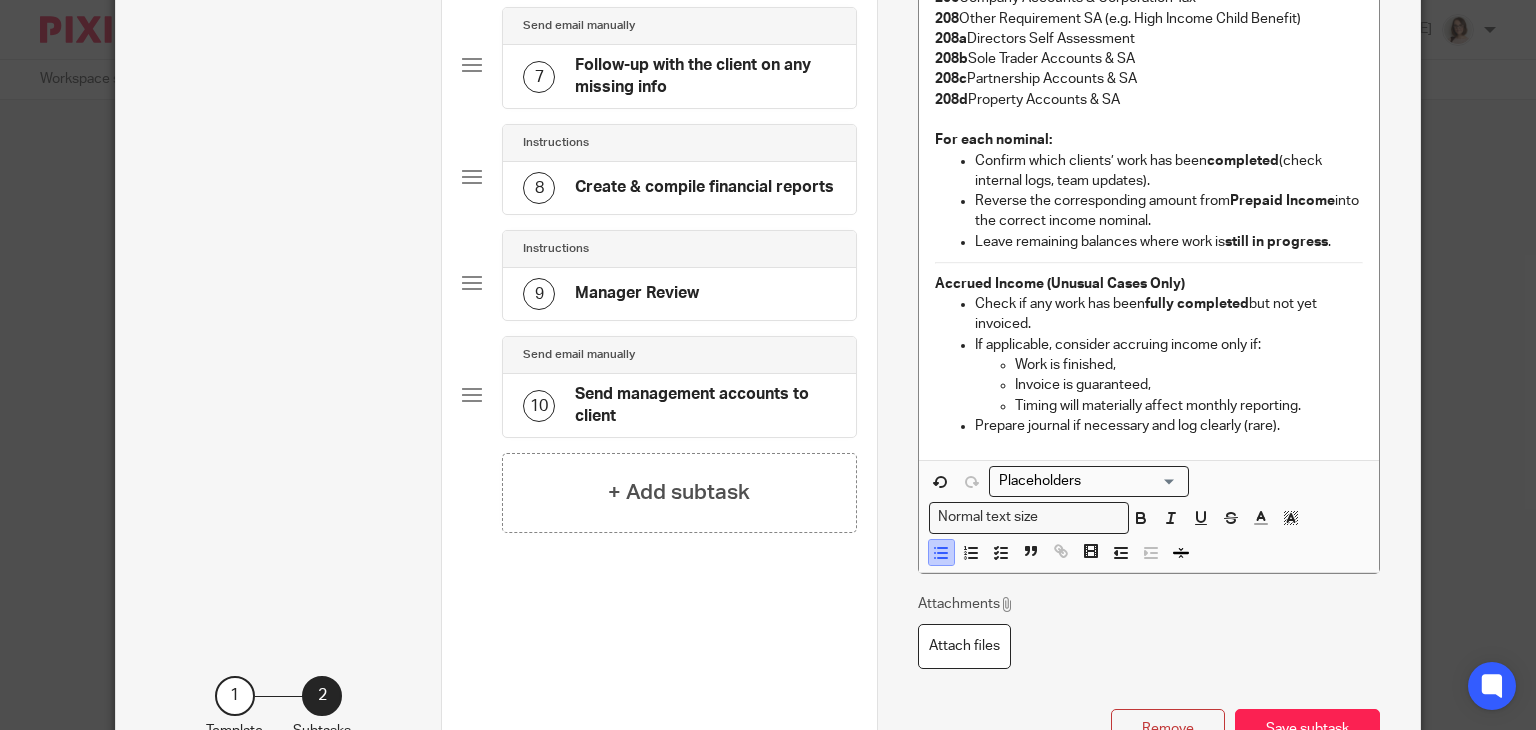click 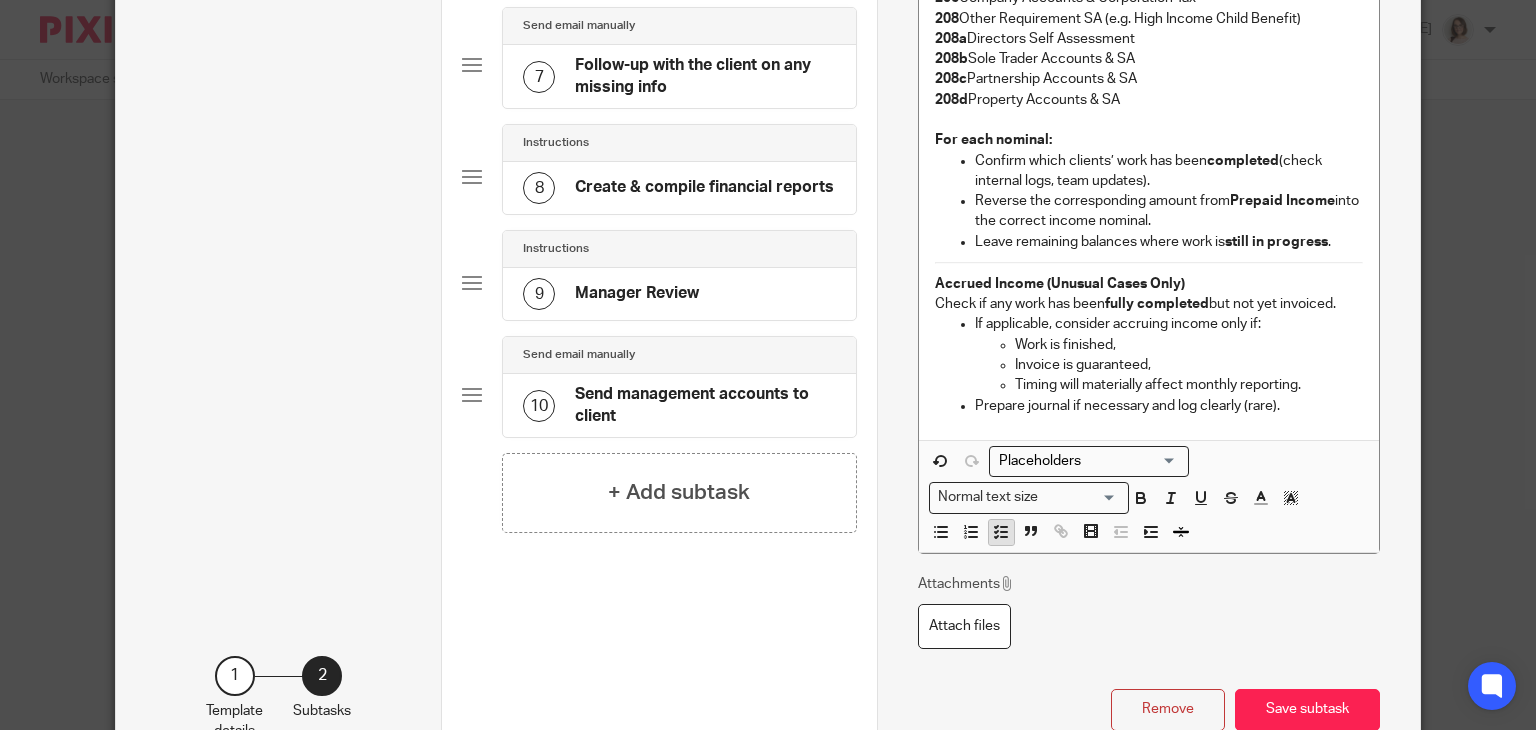 click 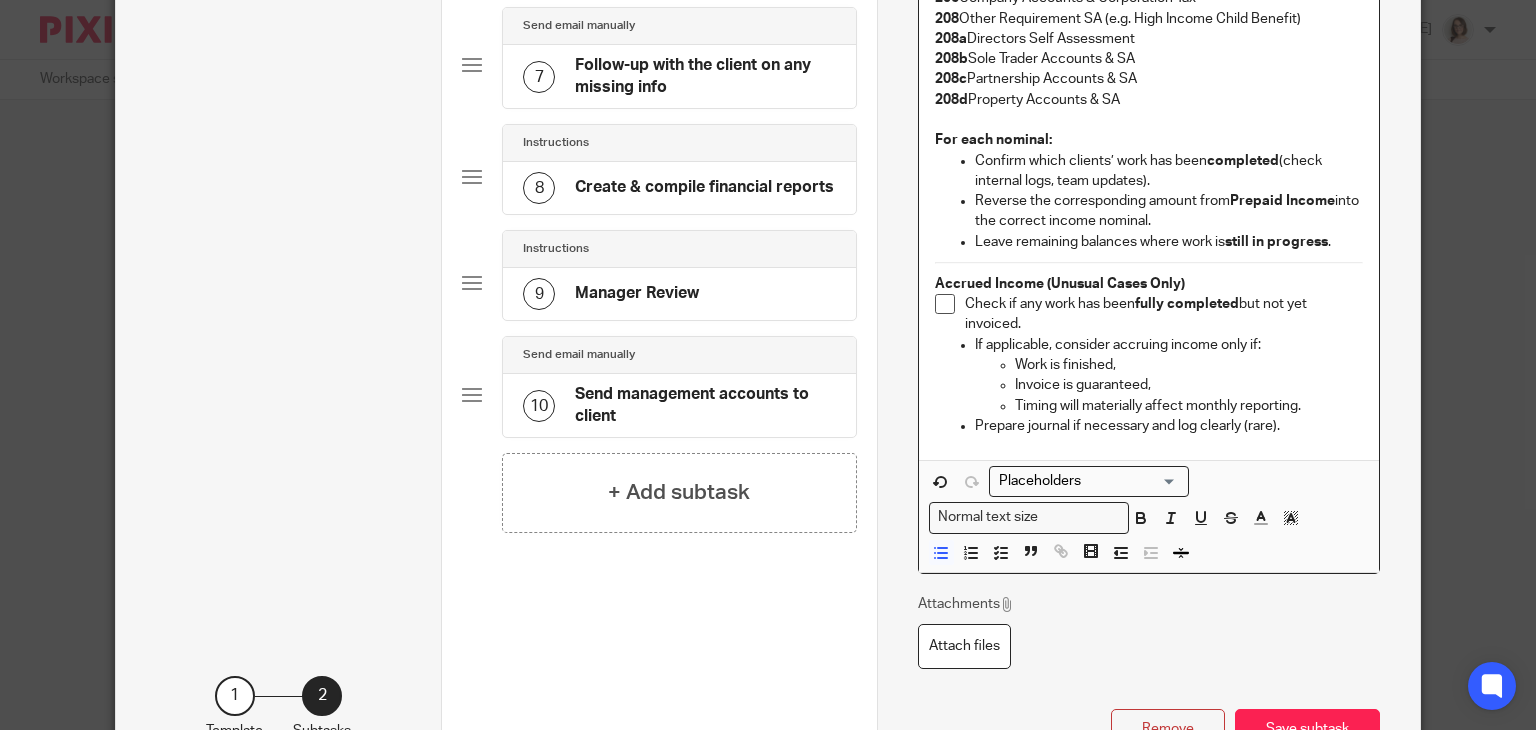 click on "If applicable, consider accruing income only if: Work is finished, Invoice is guaranteed, Timing will materially affect monthly reporting. Prepare journal if necessary and log clearly (rare)." at bounding box center [1149, 385] 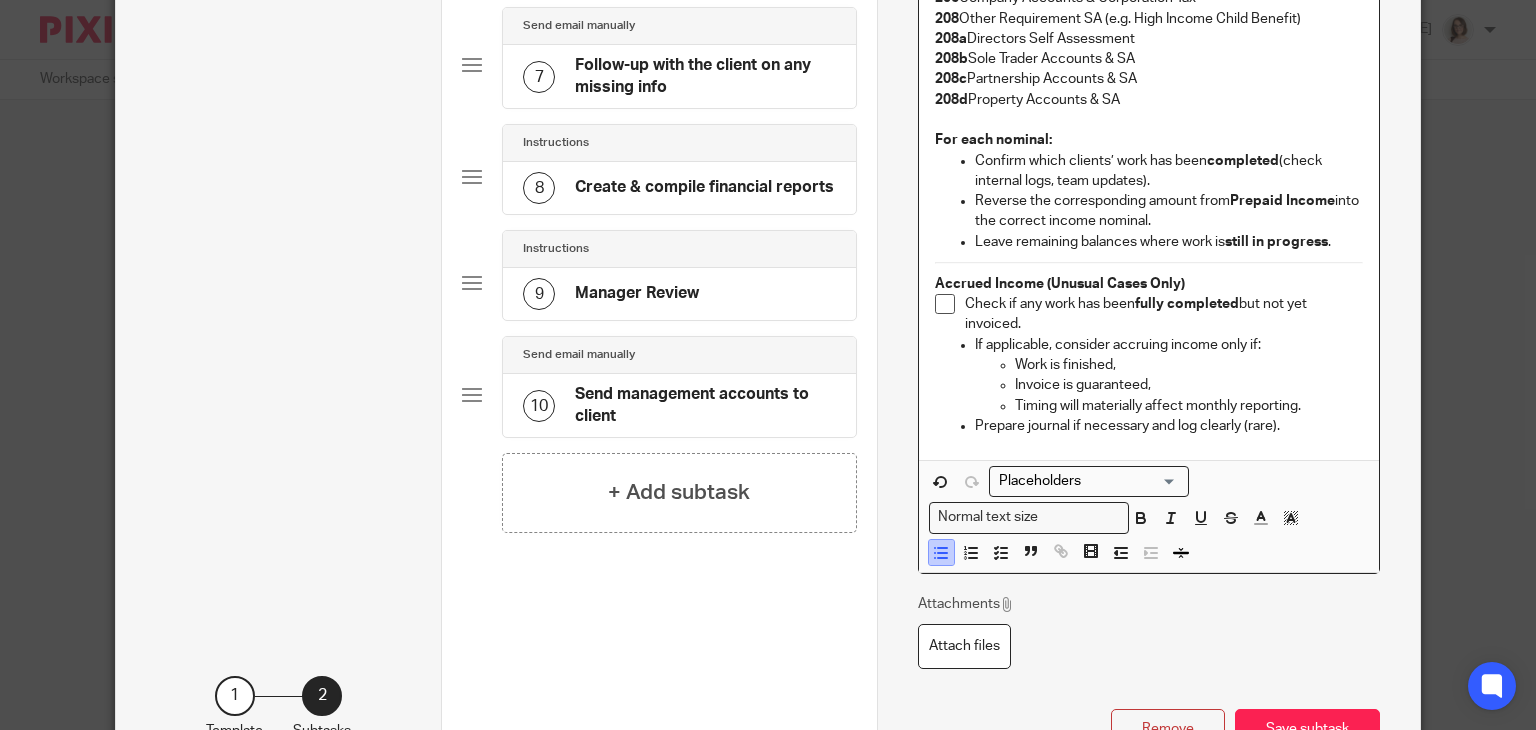 click 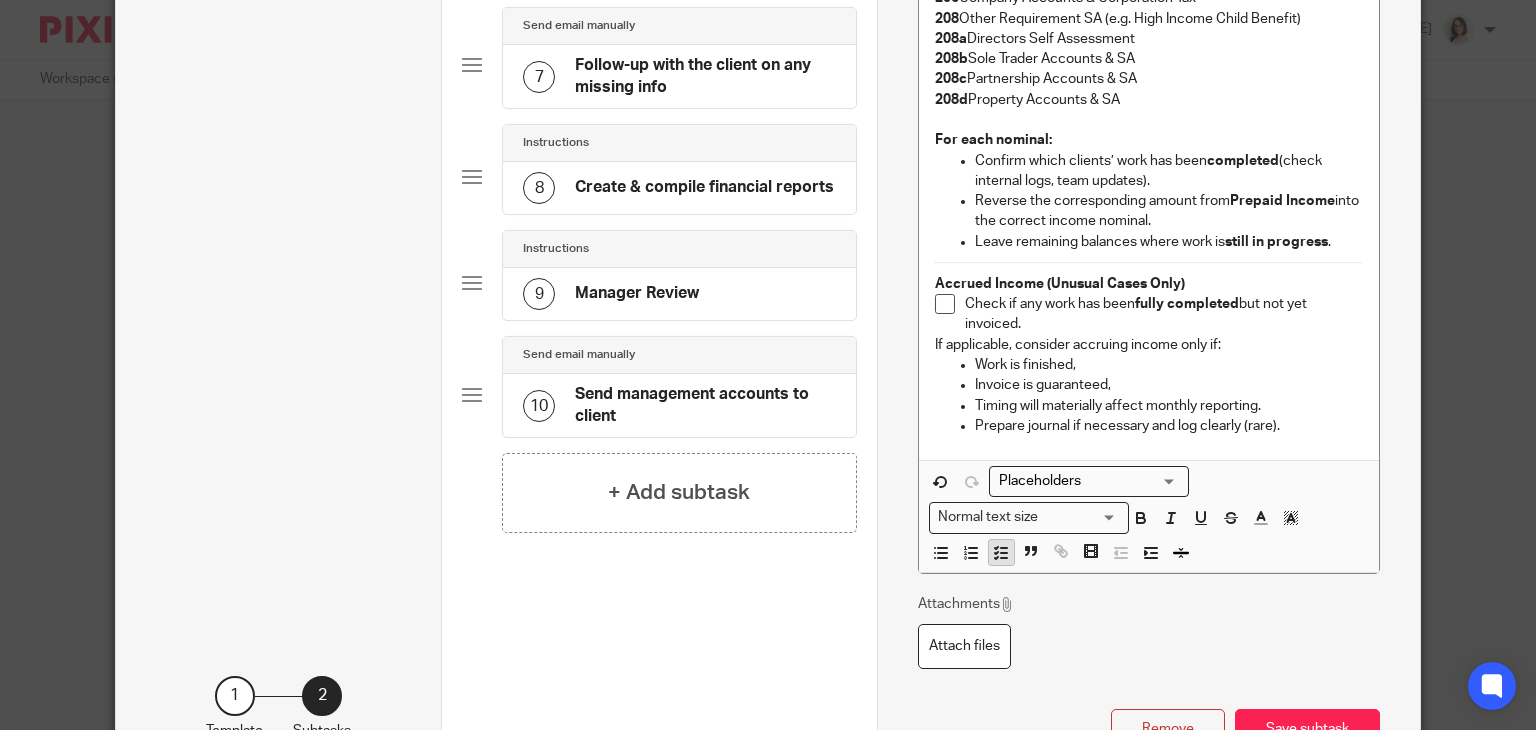click 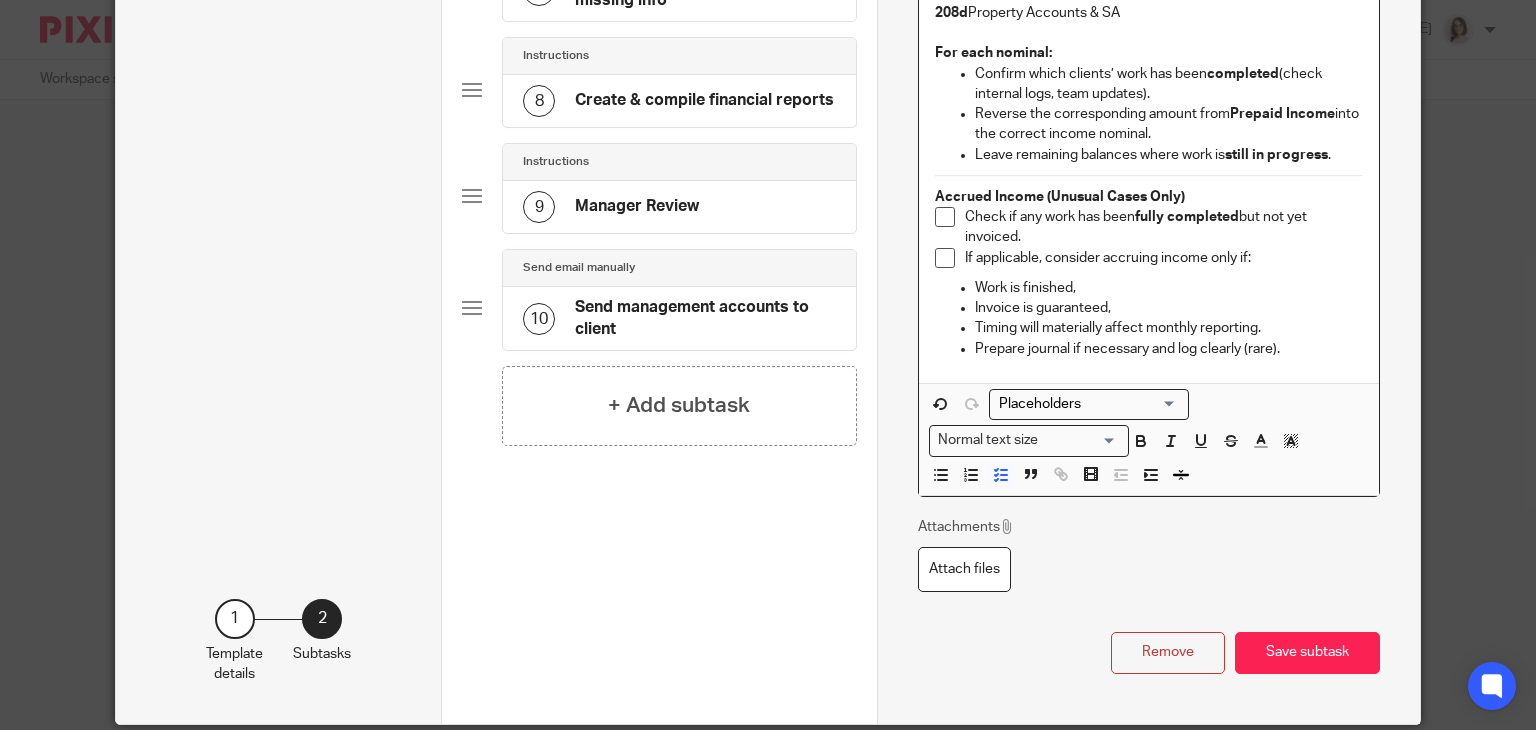 scroll, scrollTop: 940, scrollLeft: 0, axis: vertical 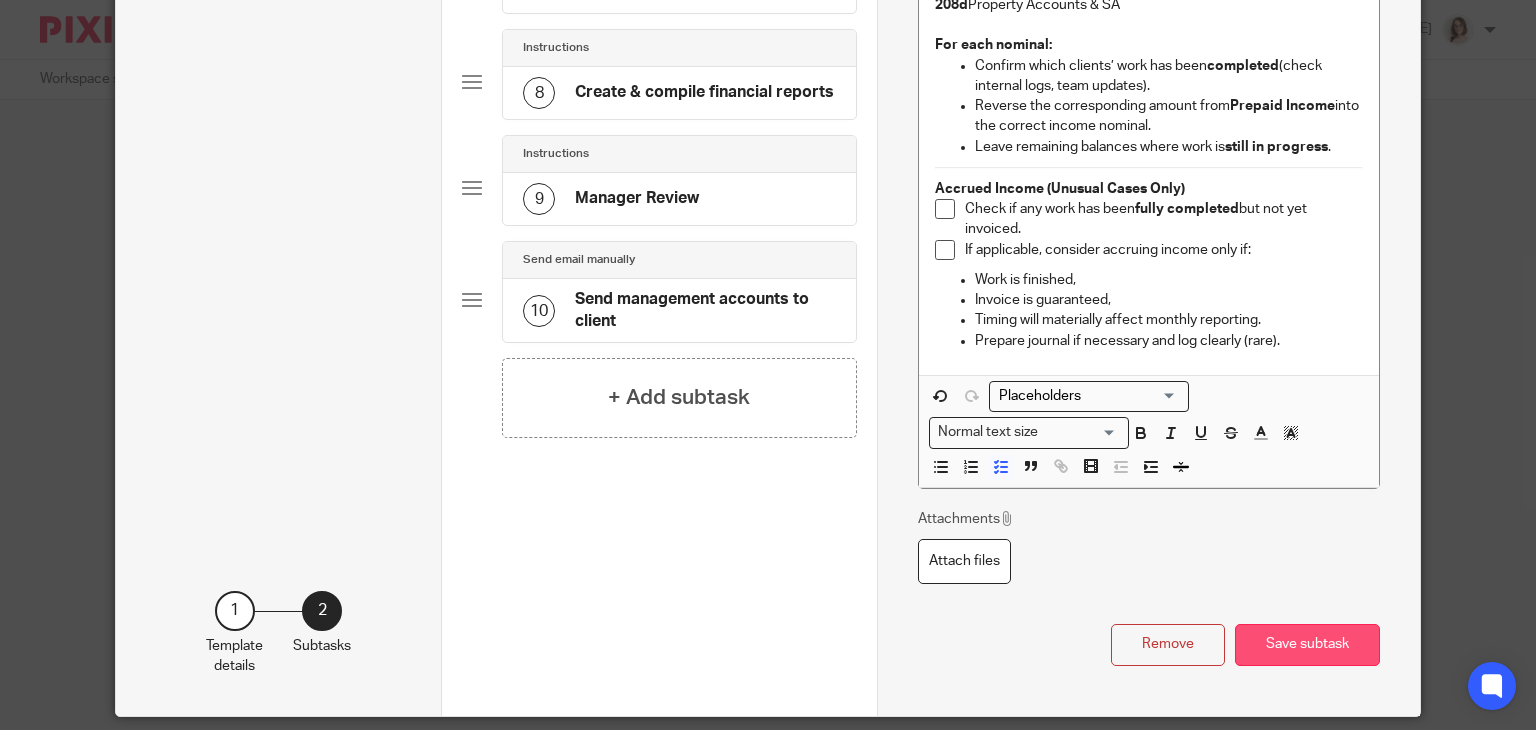 click on "Save subtask" at bounding box center (1307, 645) 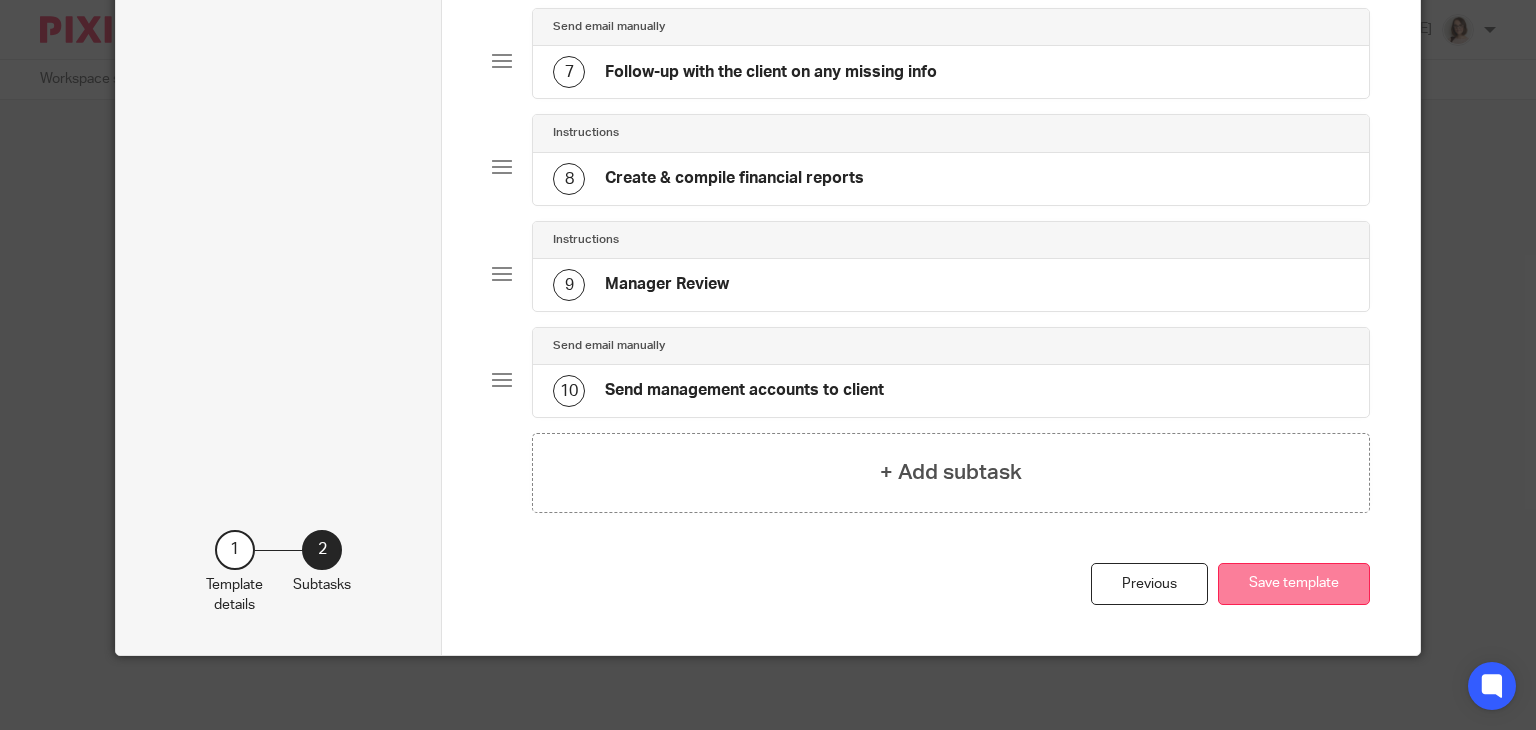 click on "Save template" at bounding box center (1294, 584) 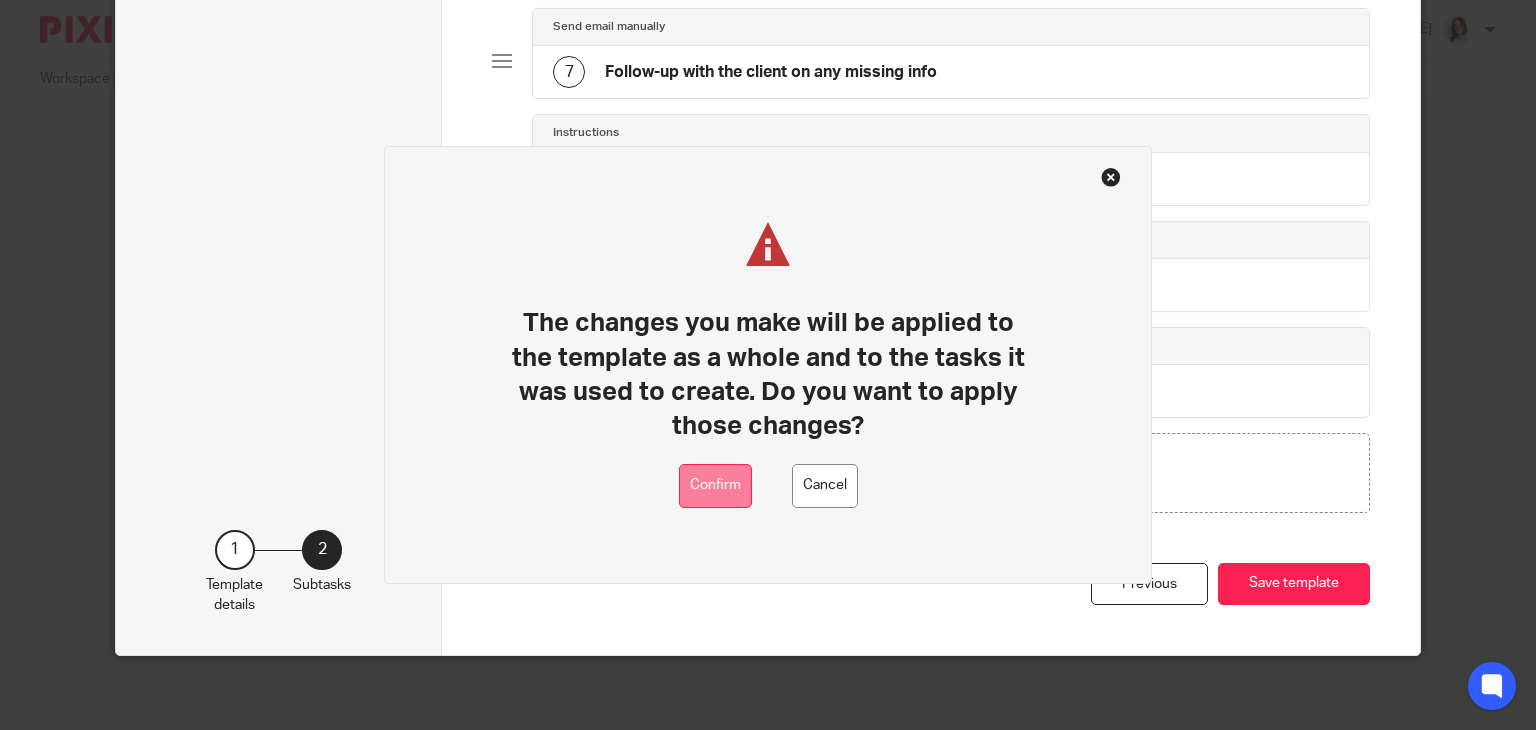 click on "Confirm" at bounding box center (715, 486) 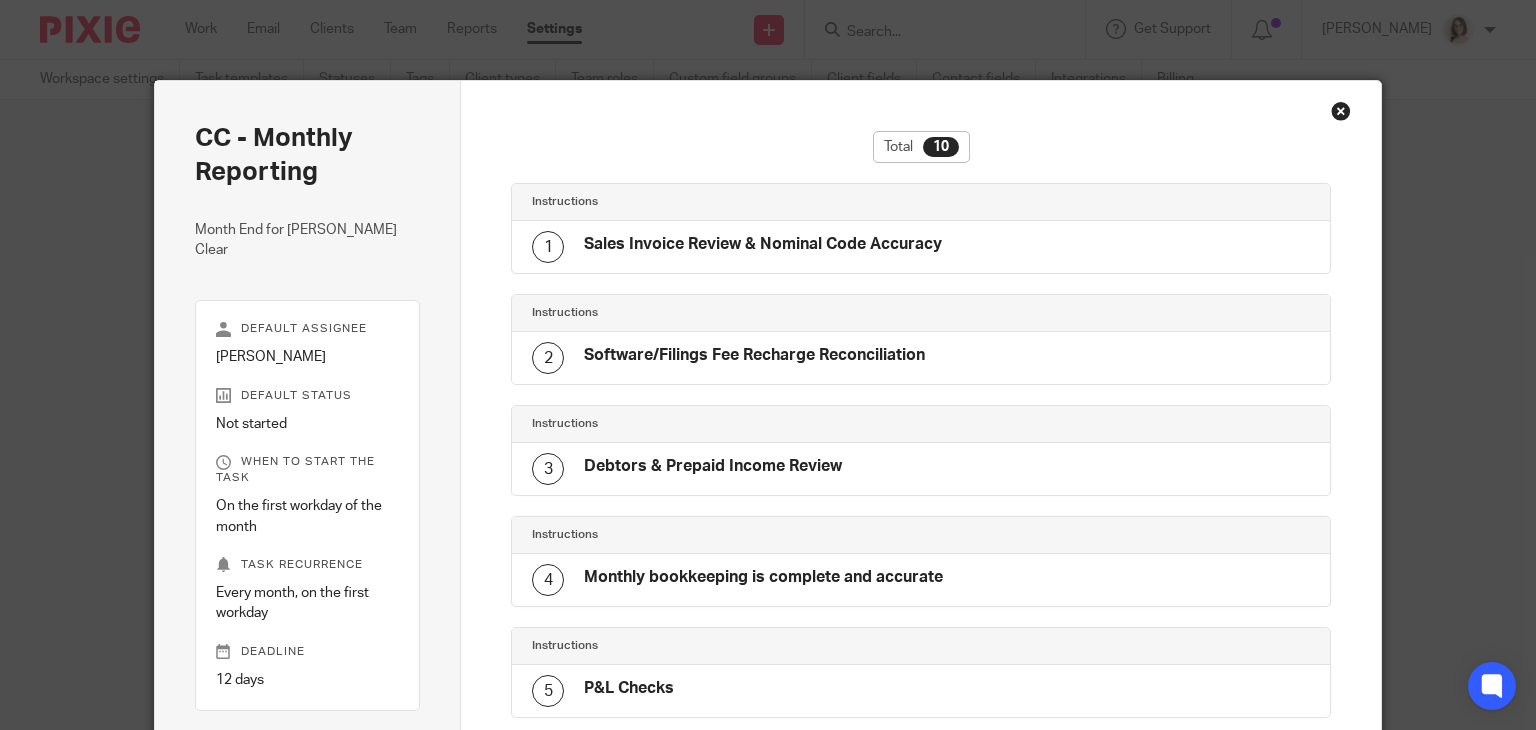 scroll, scrollTop: 0, scrollLeft: 0, axis: both 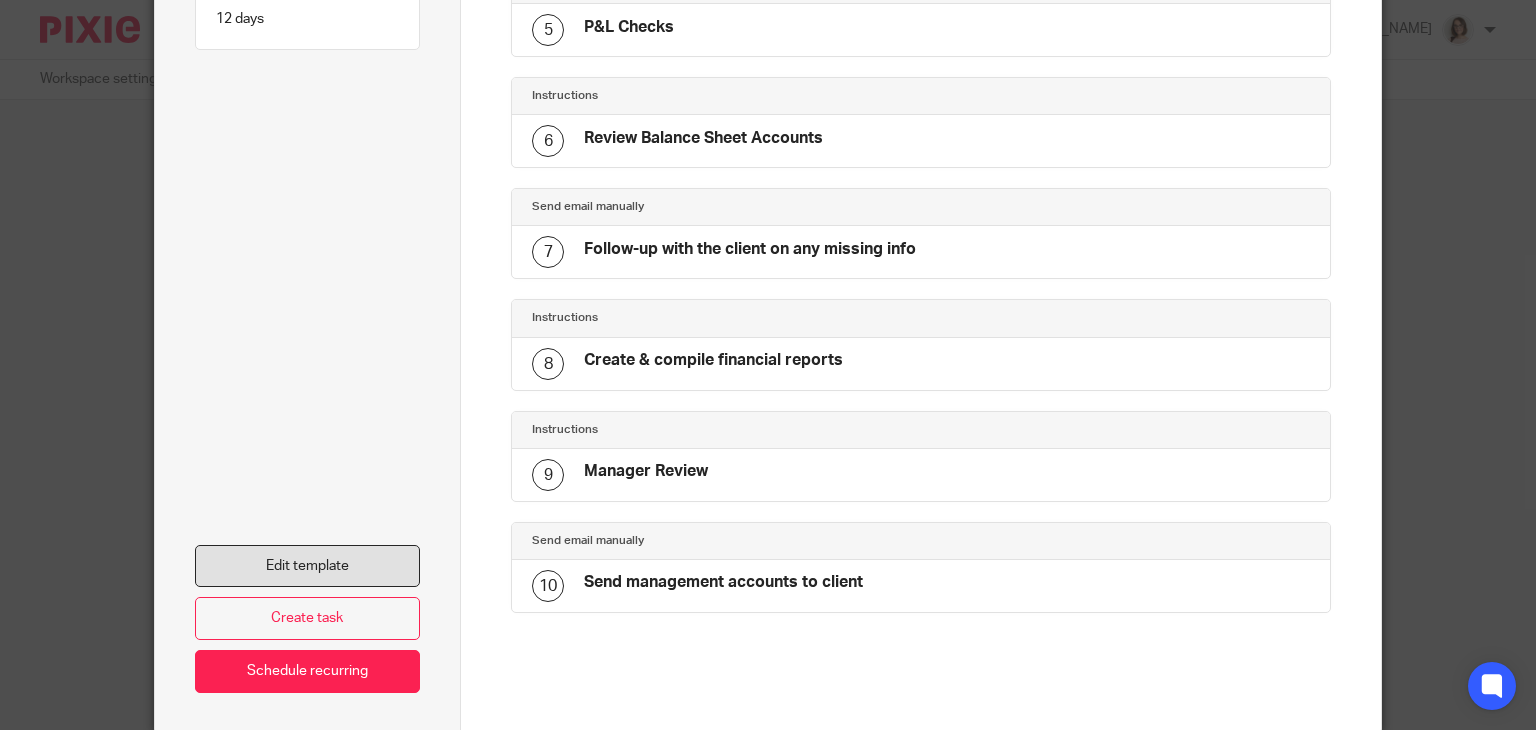 click on "Edit template" at bounding box center [308, 566] 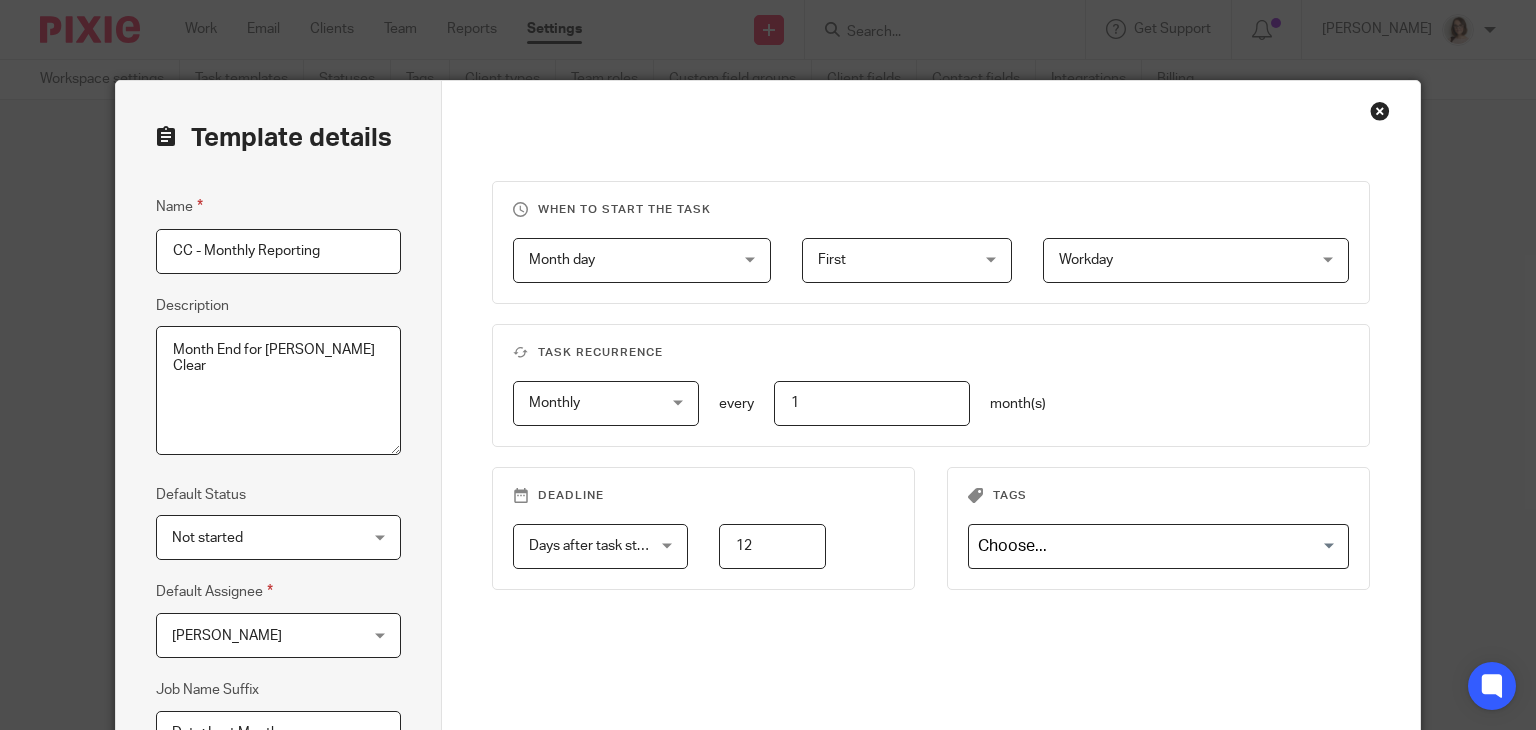 scroll, scrollTop: 0, scrollLeft: 0, axis: both 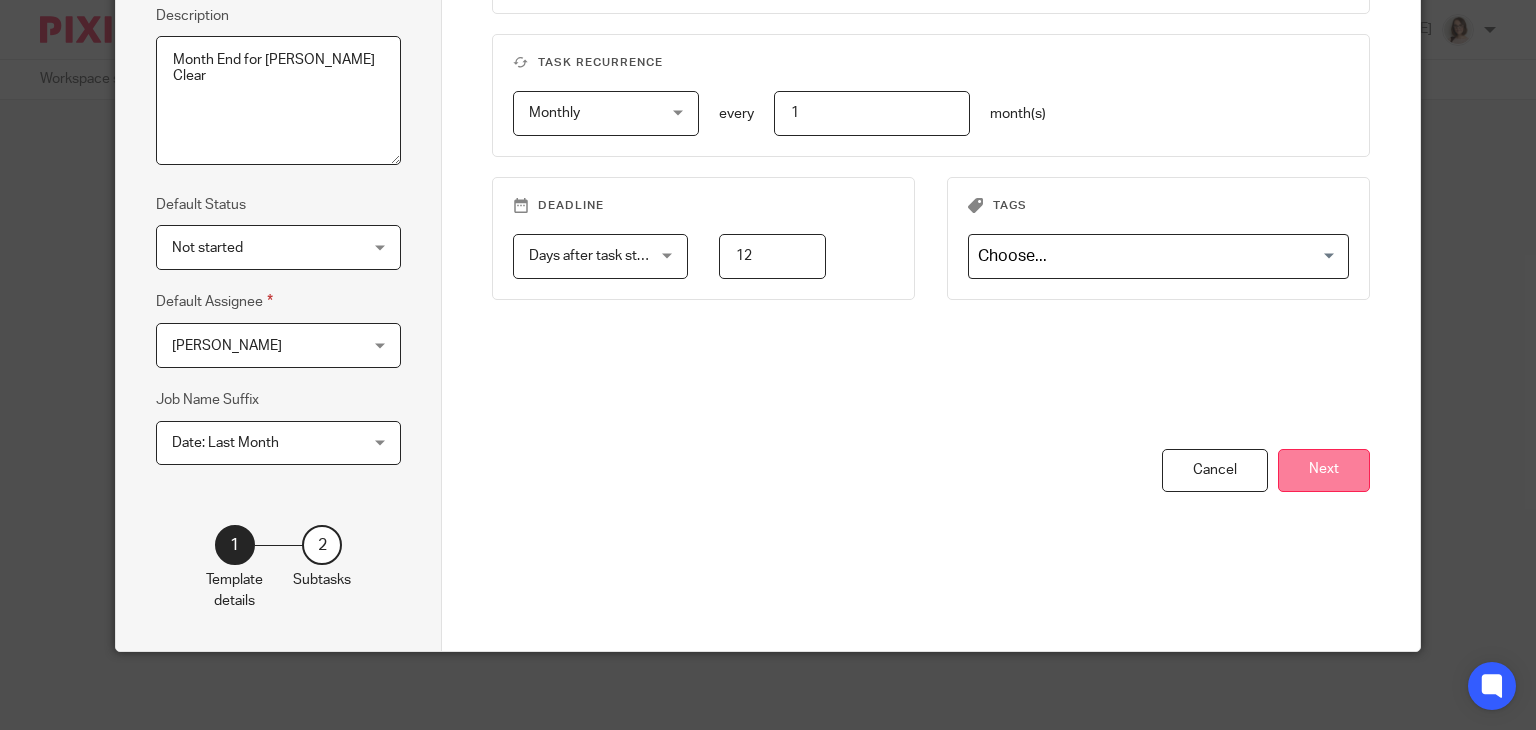 click on "Next" at bounding box center (1324, 470) 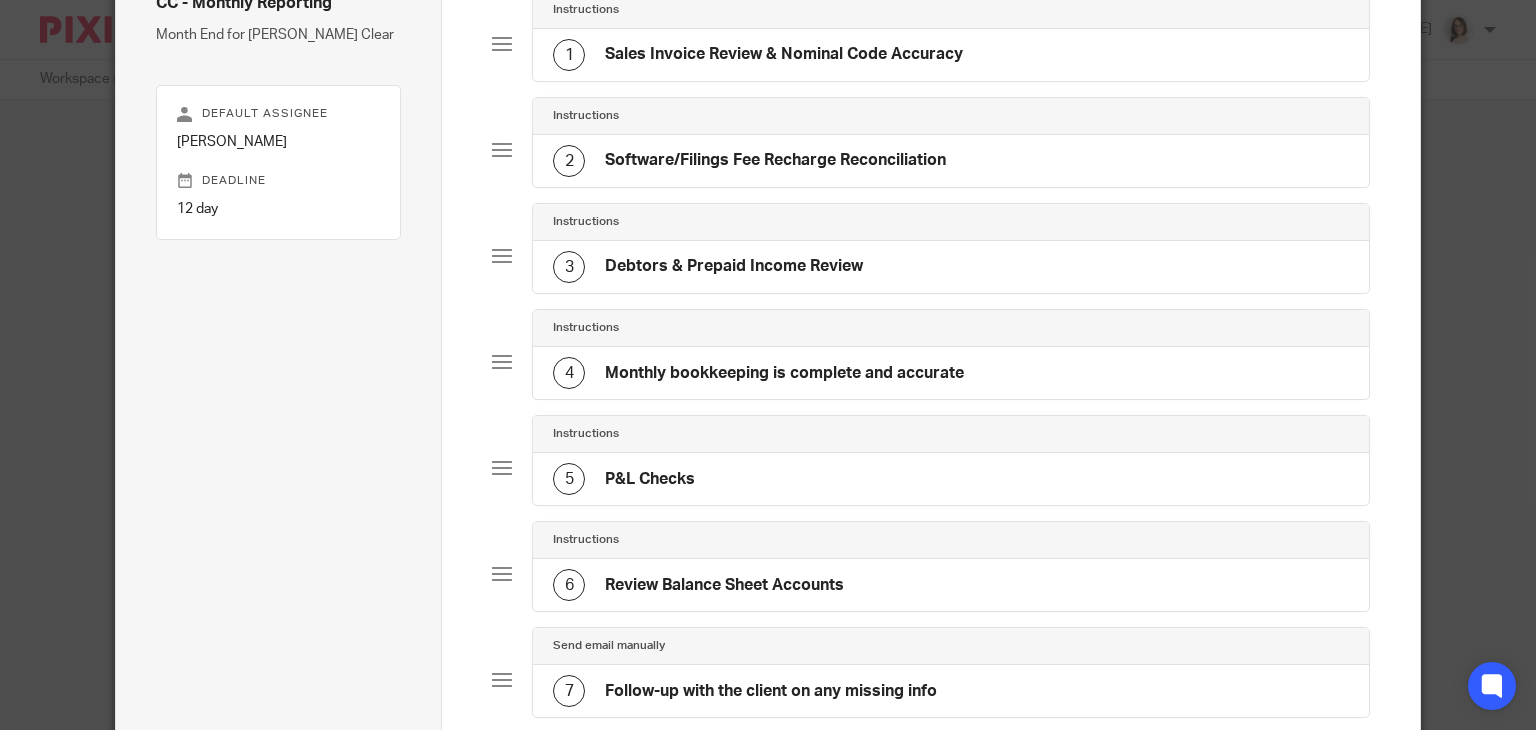 scroll, scrollTop: 186, scrollLeft: 0, axis: vertical 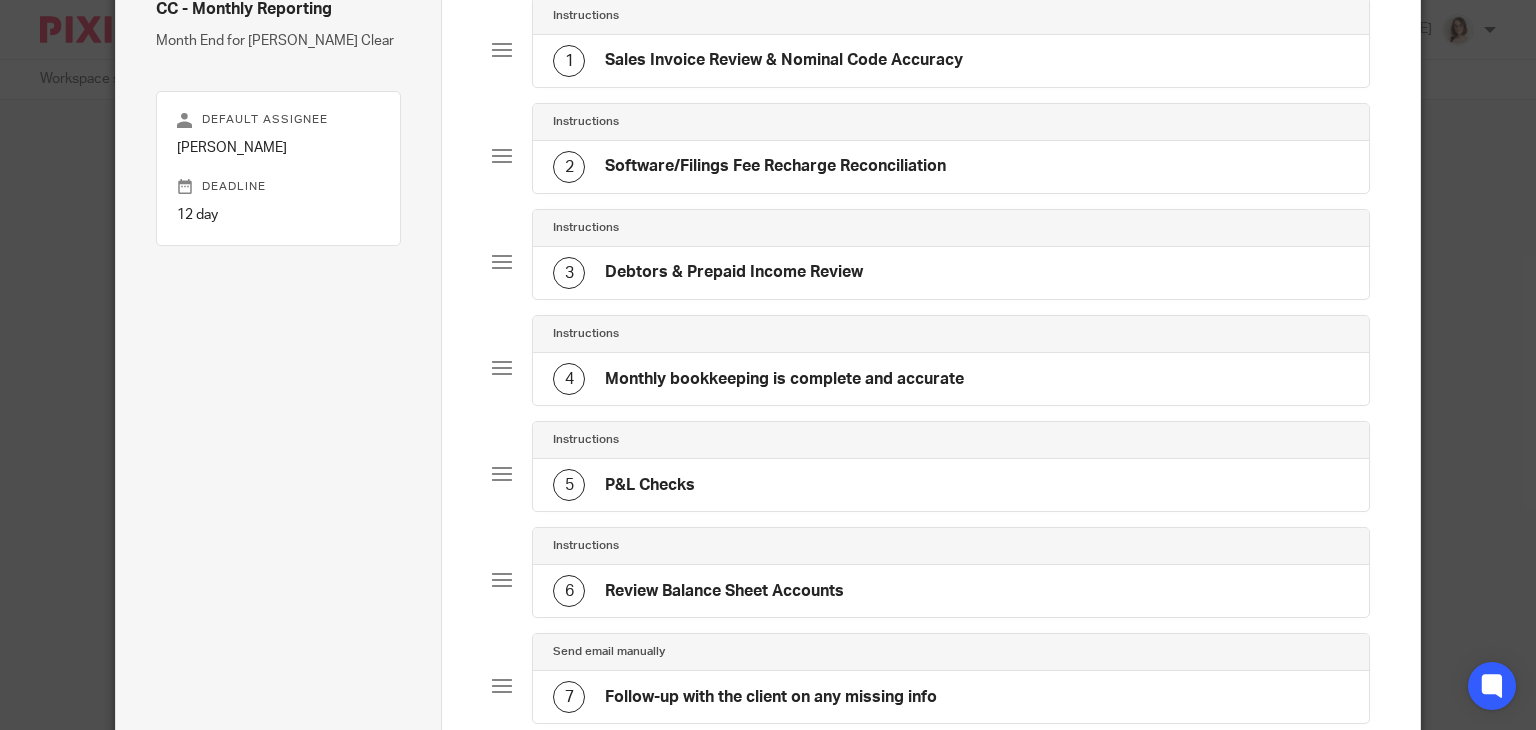 click on "Monthly bookkeeping is complete and accurate" 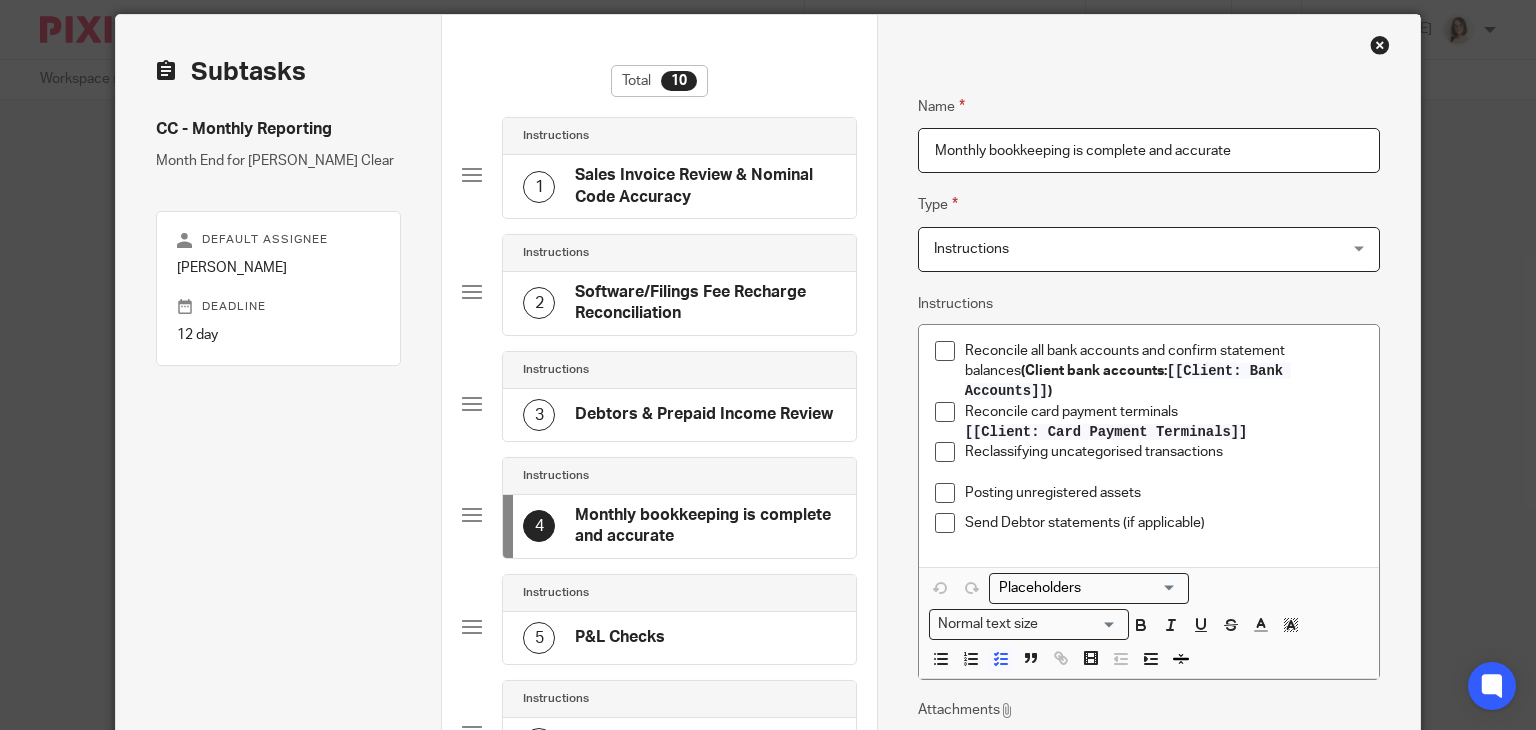 scroll, scrollTop: 63, scrollLeft: 0, axis: vertical 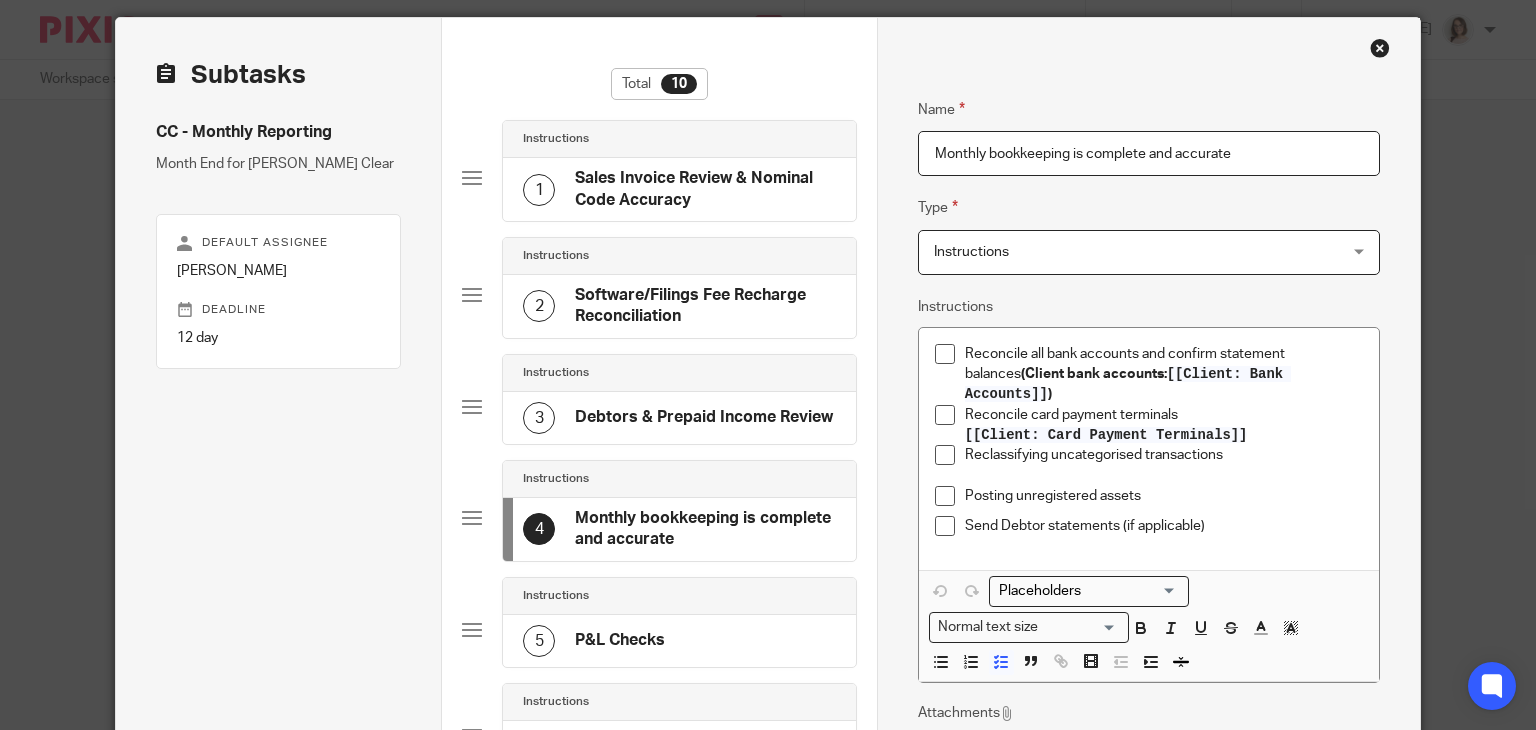type 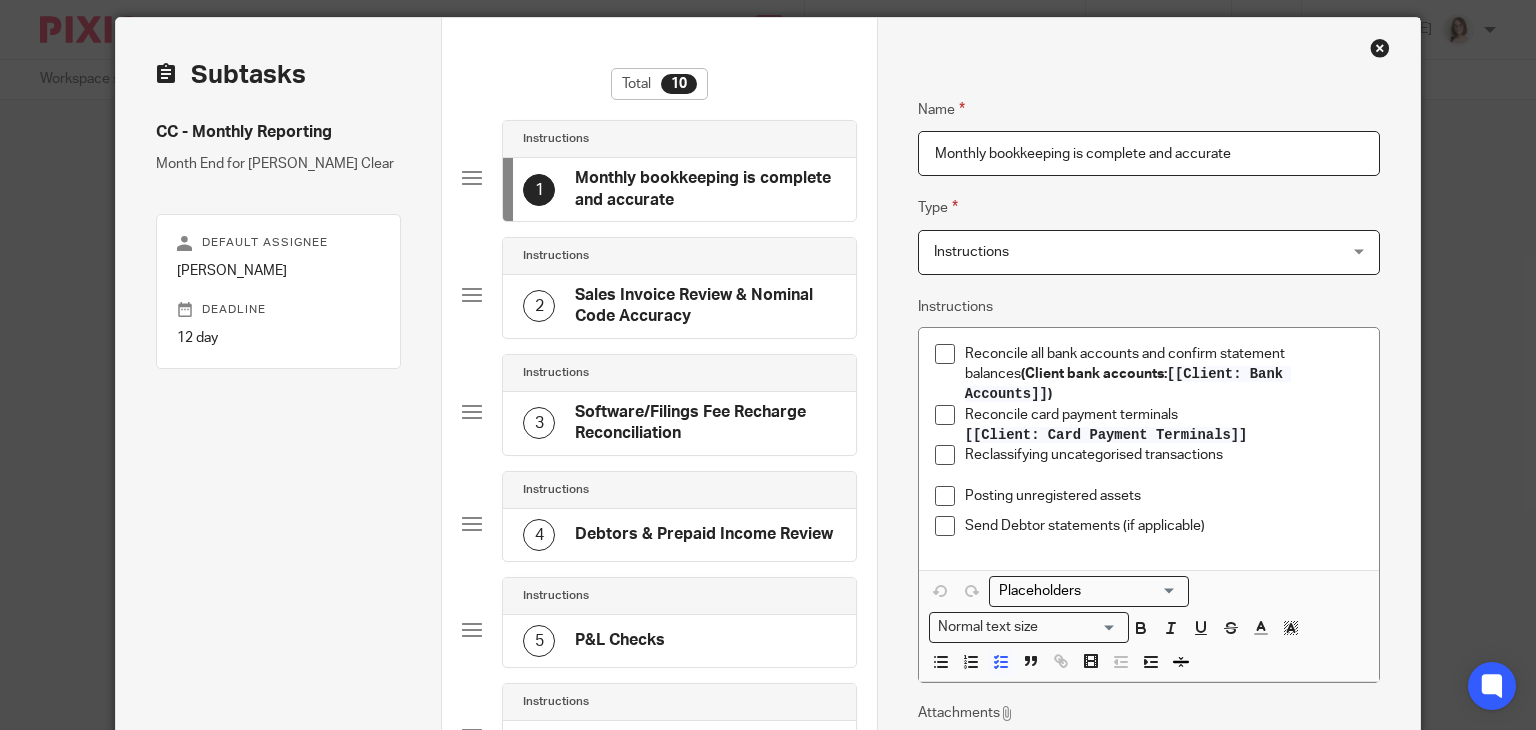 drag, startPoint x: 1232, startPoint y: 158, endPoint x: 847, endPoint y: 181, distance: 385.6864 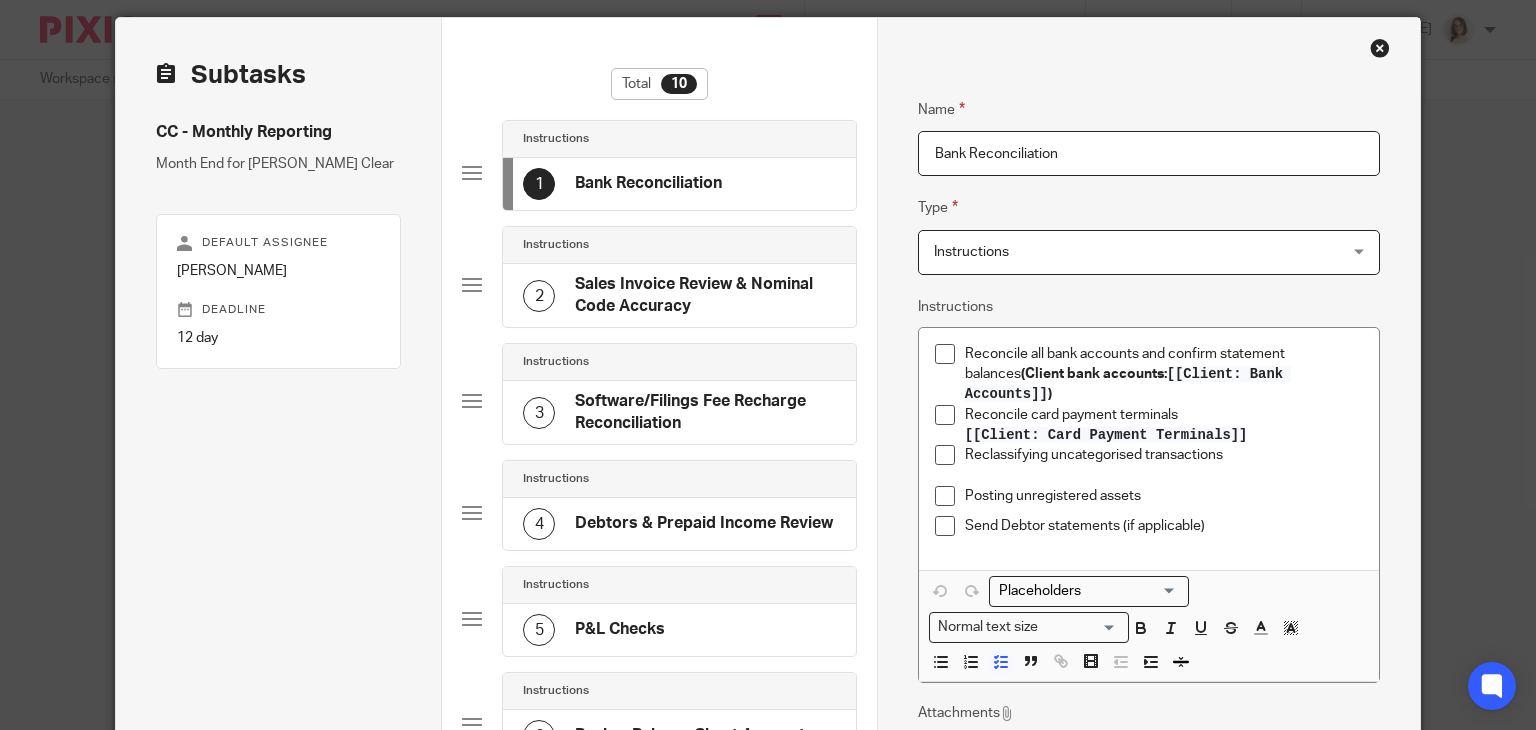 type on "Bank Reconciliation" 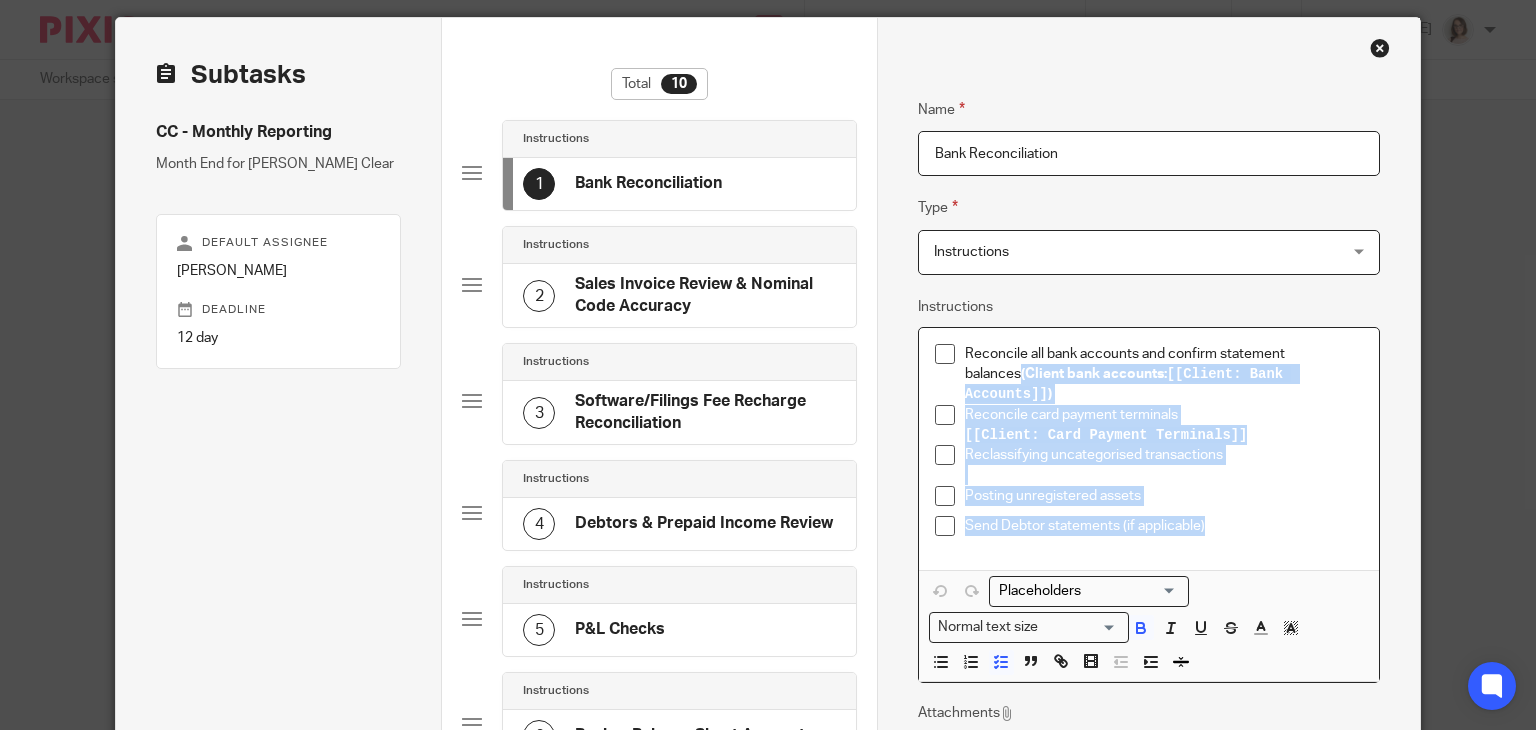 drag, startPoint x: 1214, startPoint y: 505, endPoint x: 954, endPoint y: 376, distance: 290.243 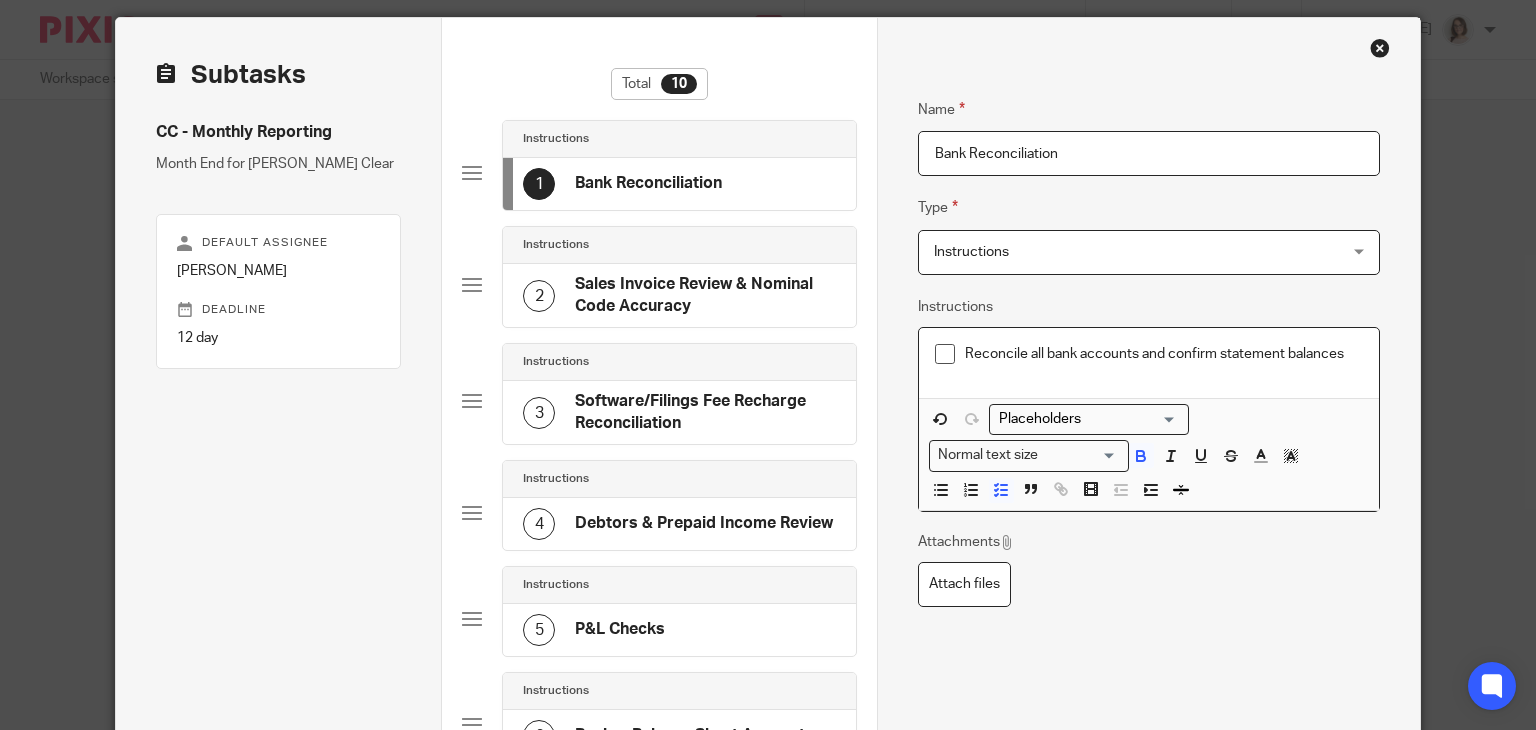 type 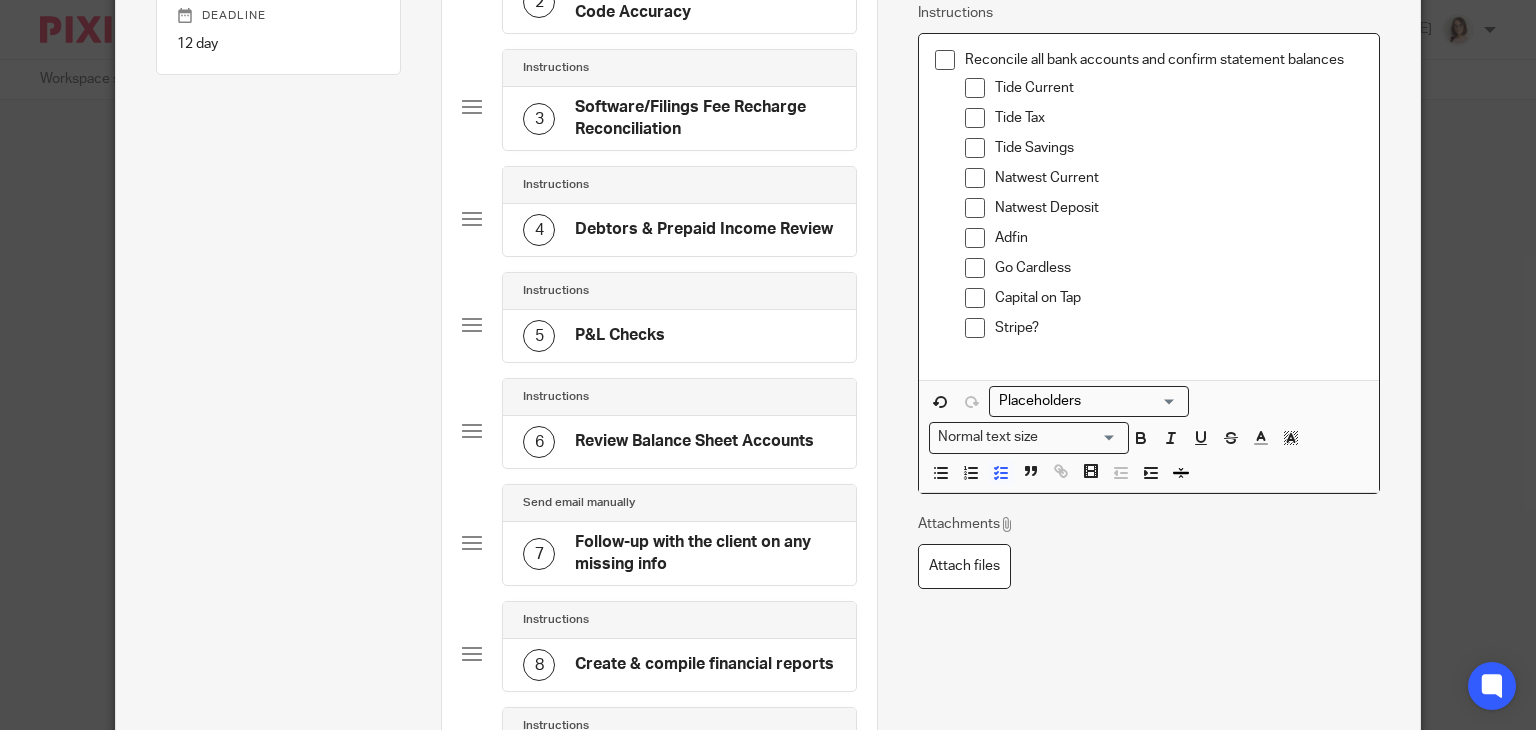 scroll, scrollTop: 360, scrollLeft: 0, axis: vertical 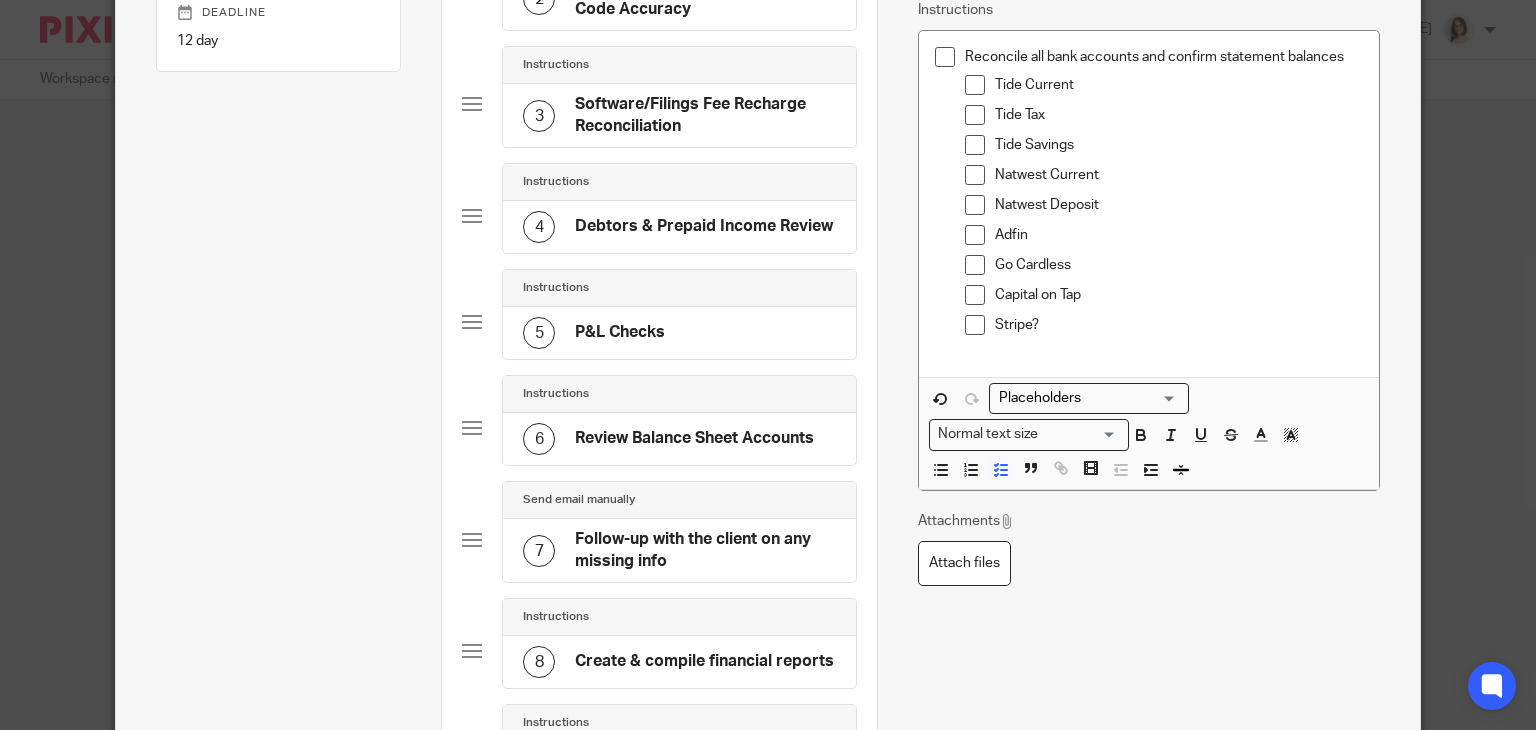 click on "P&L Checks" 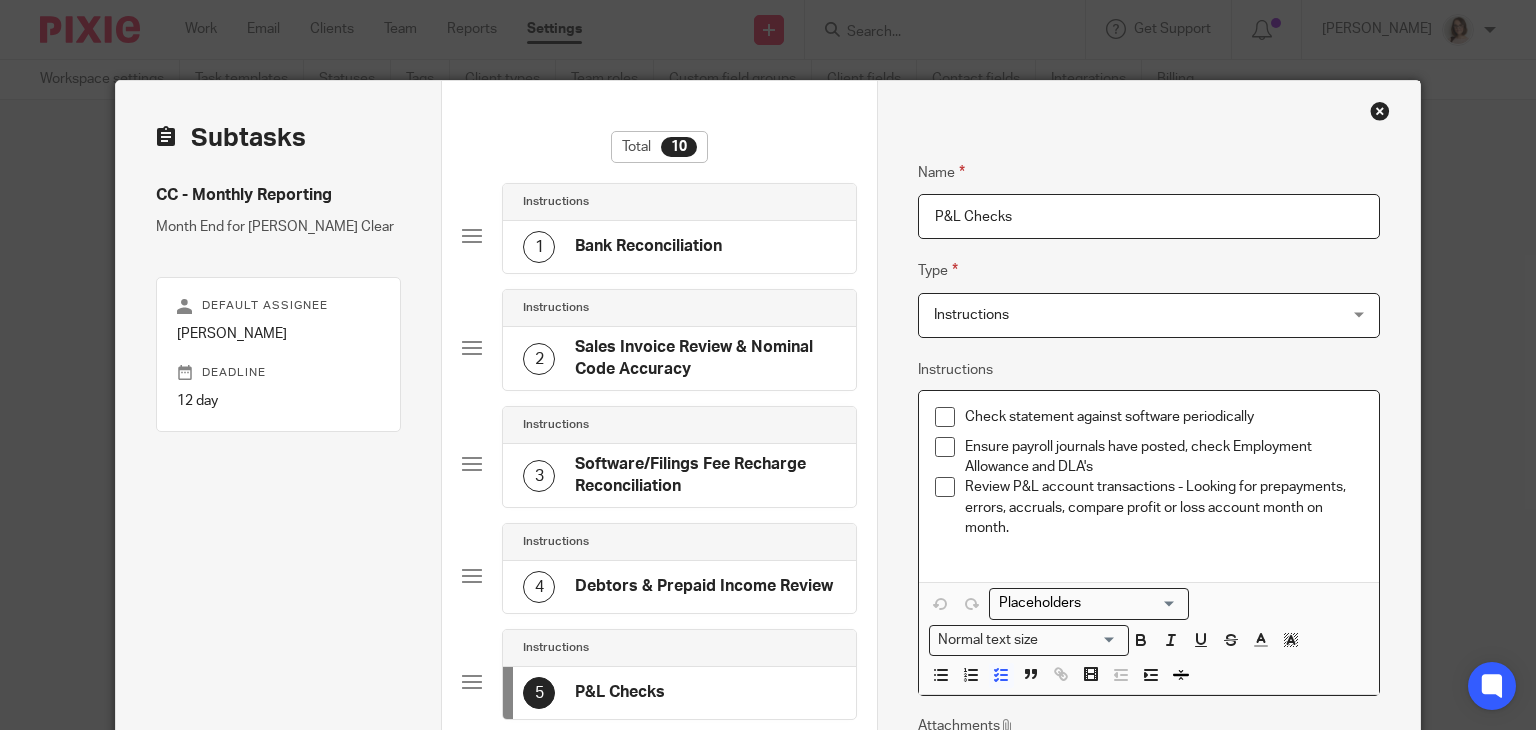 scroll, scrollTop: 0, scrollLeft: 0, axis: both 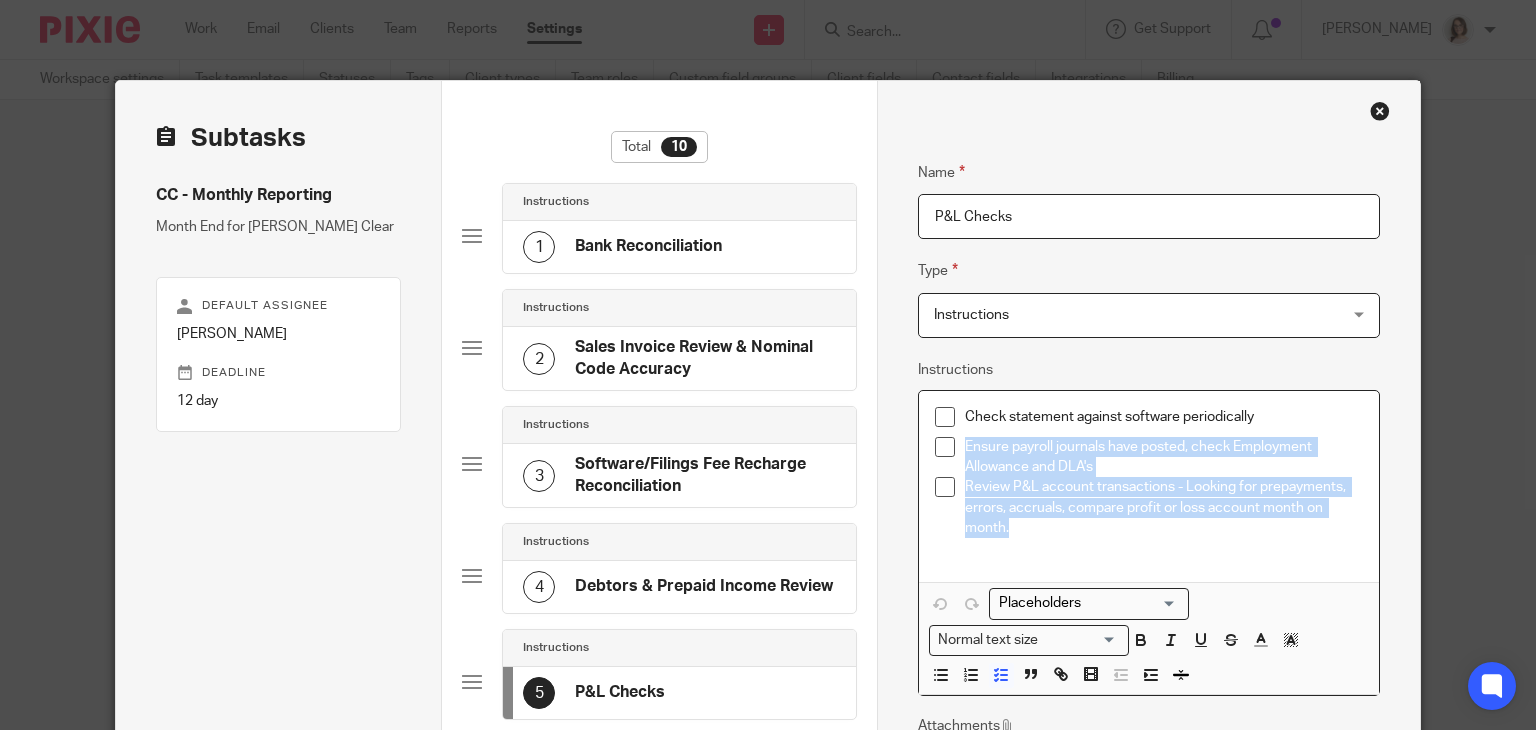 drag, startPoint x: 1012, startPoint y: 525, endPoint x: 955, endPoint y: 452, distance: 92.61749 